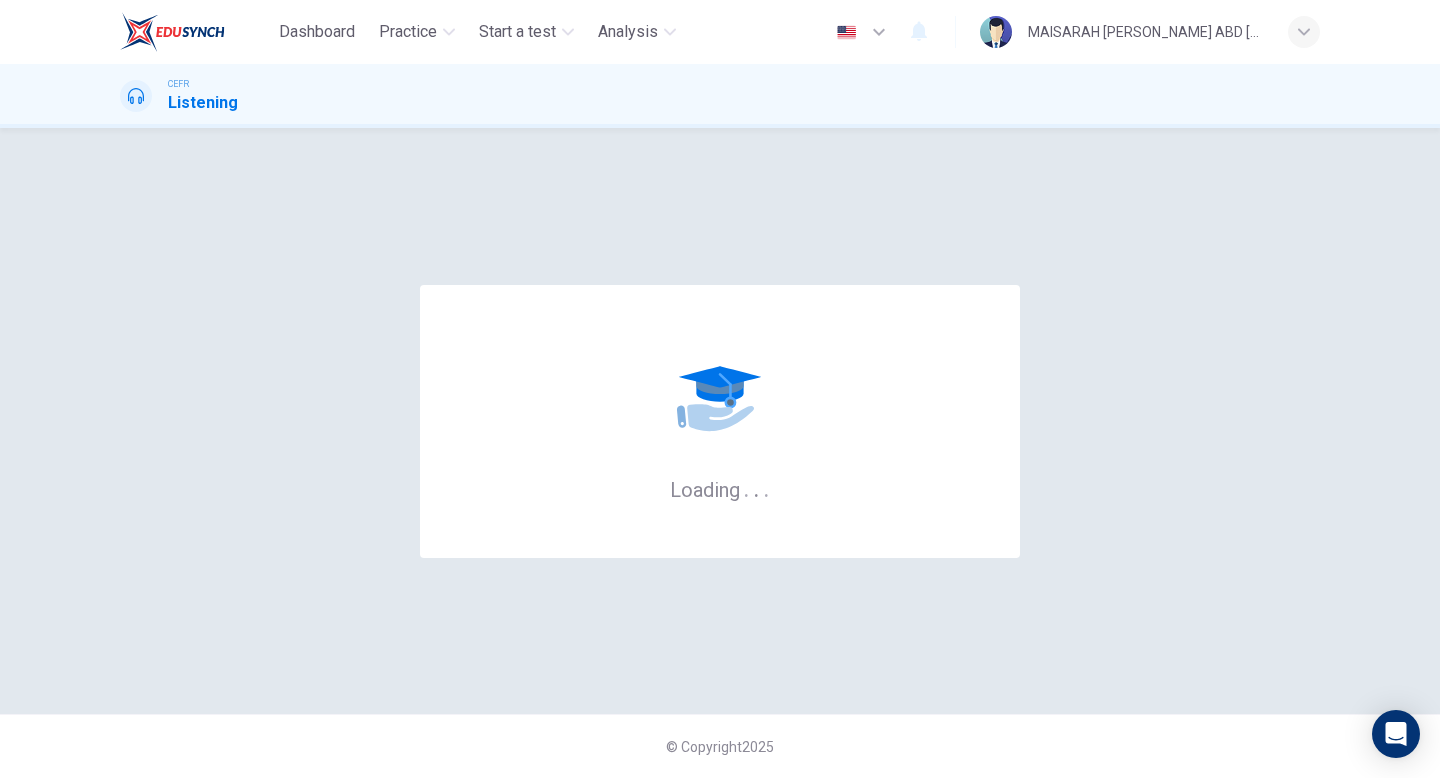 scroll, scrollTop: 0, scrollLeft: 0, axis: both 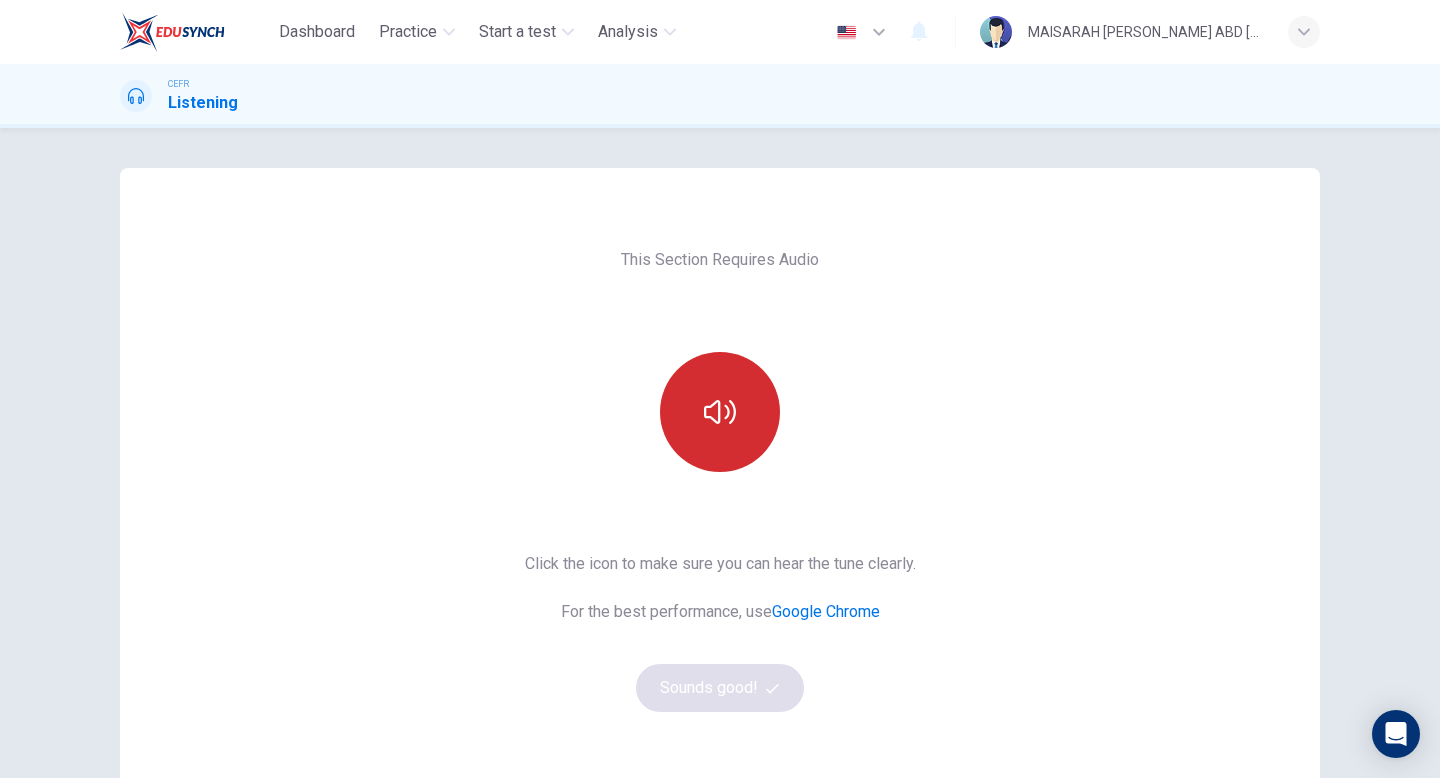 click at bounding box center [720, 412] 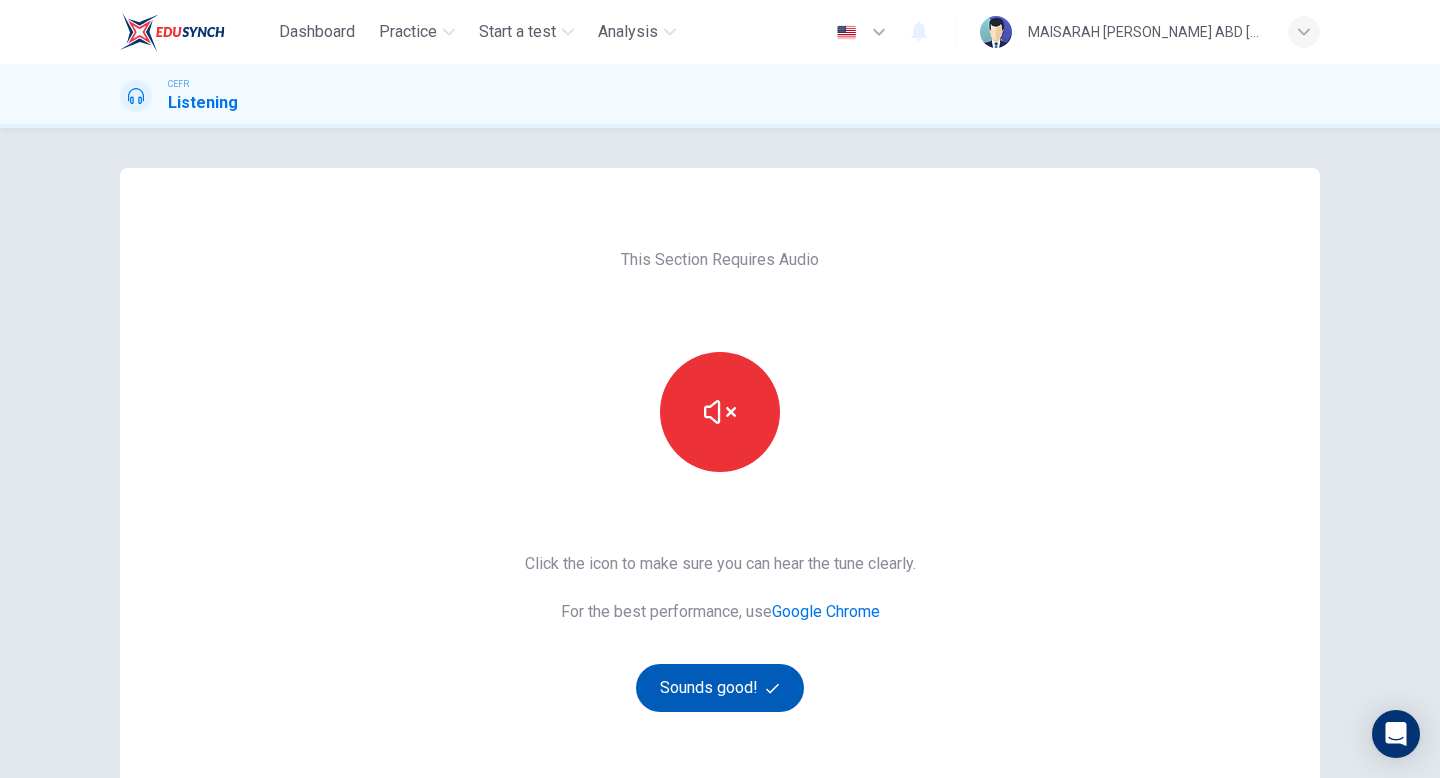 click on "Sounds good!" at bounding box center (720, 688) 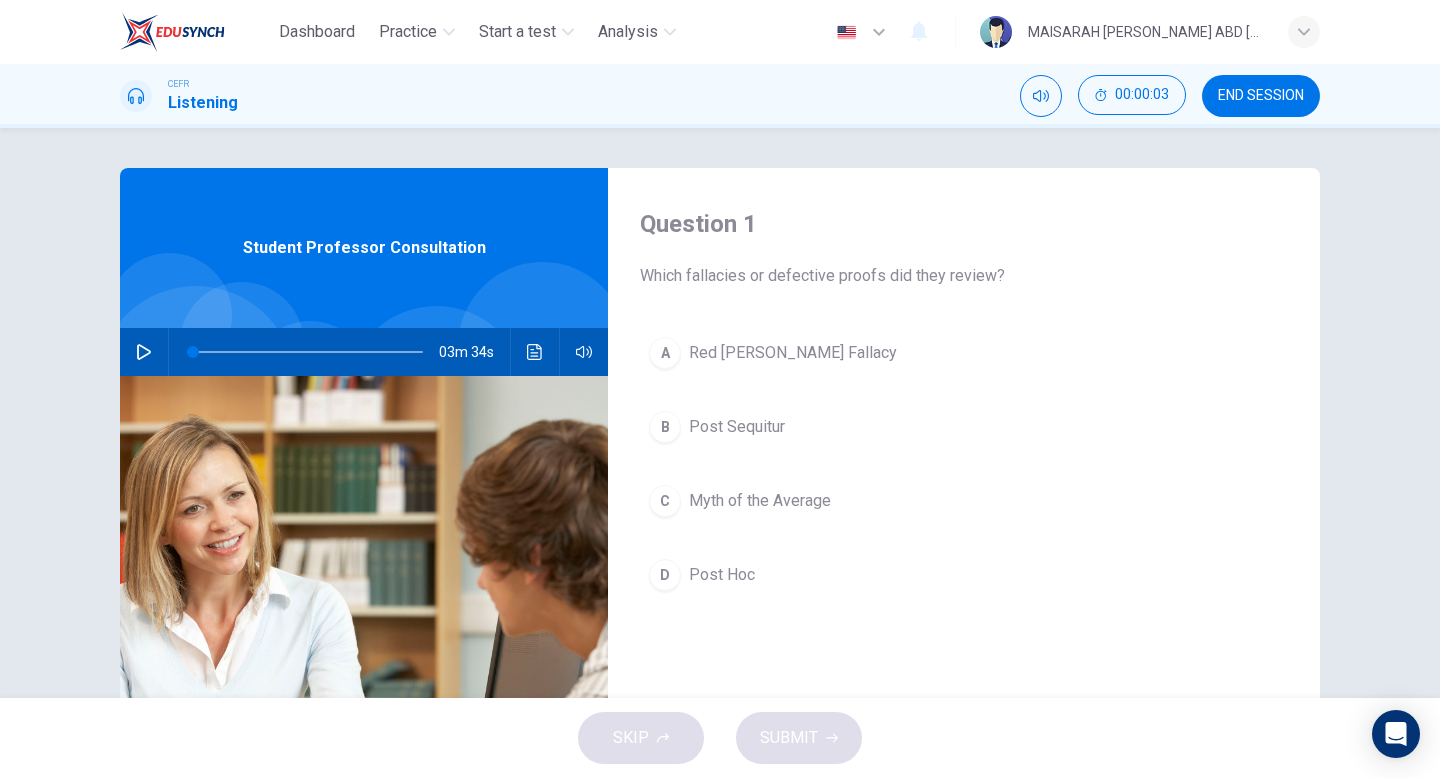 click 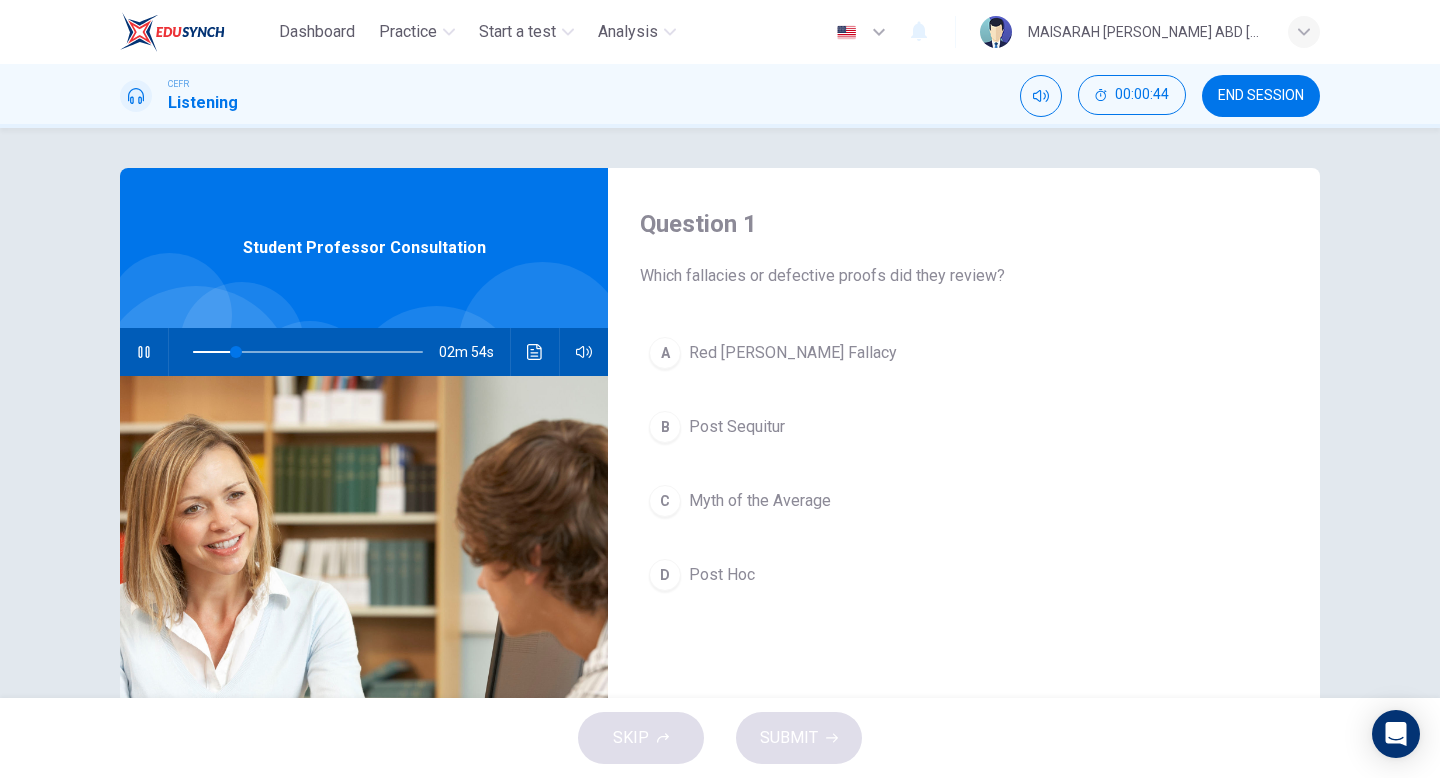 scroll, scrollTop: 8, scrollLeft: 0, axis: vertical 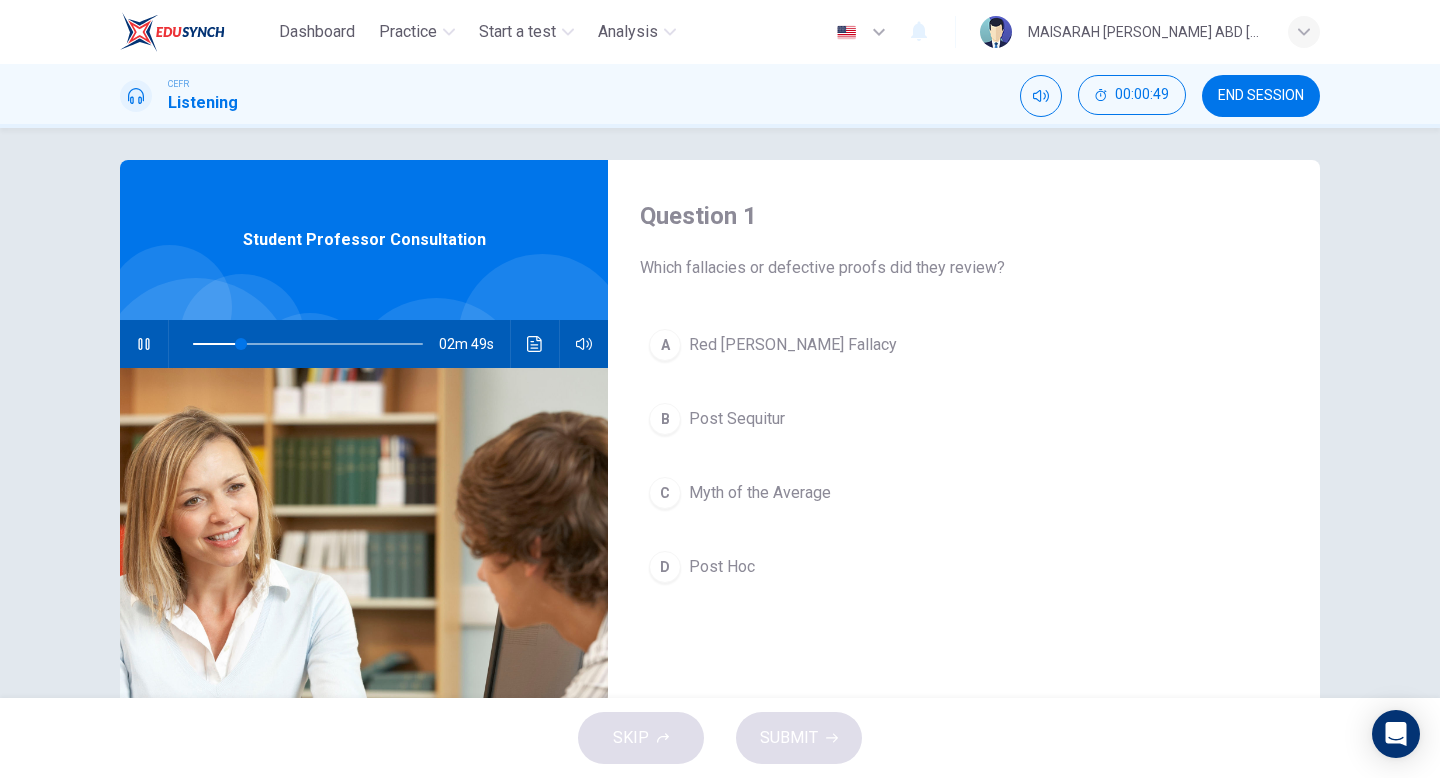 click on "A Red [PERSON_NAME] Fallacy" at bounding box center [964, 345] 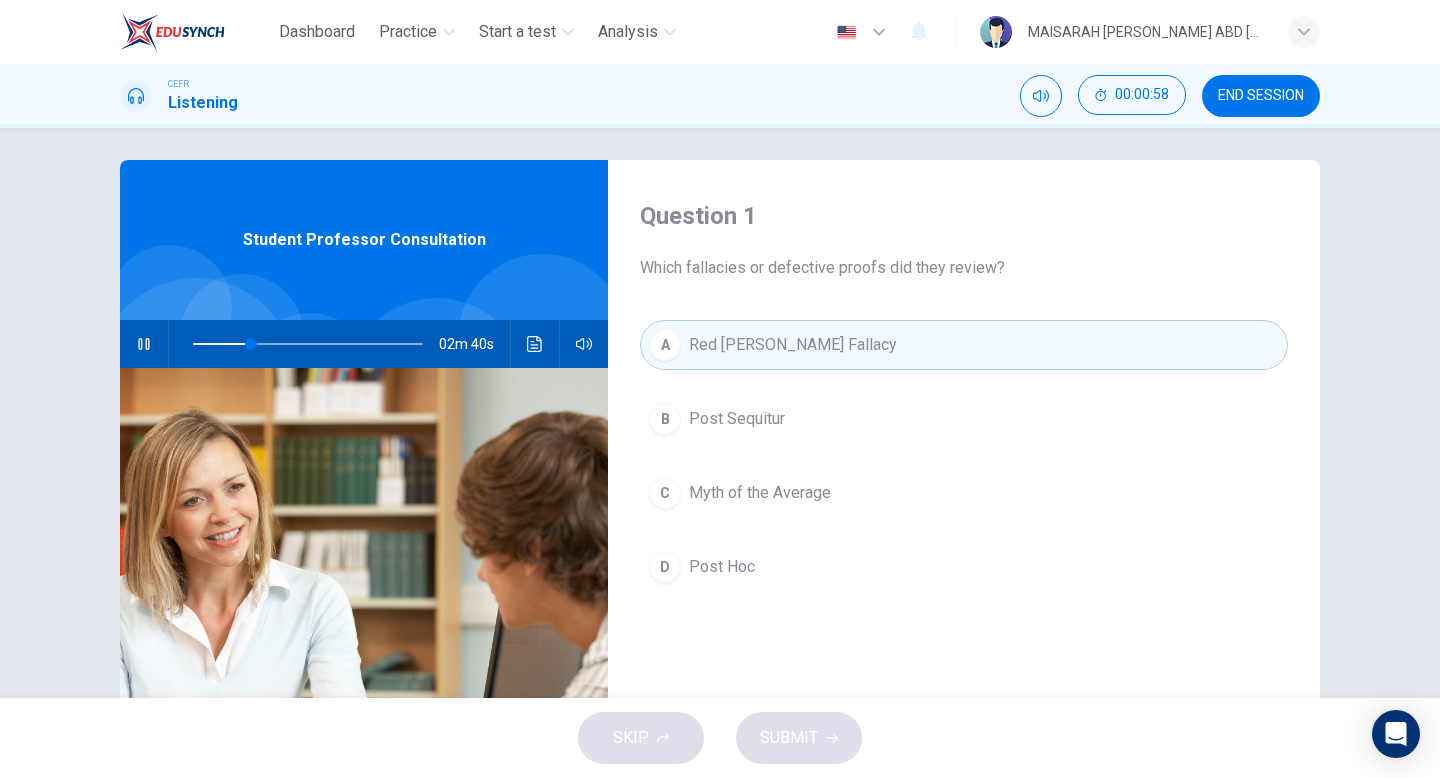 click on "Red [PERSON_NAME] Fallacy" at bounding box center [793, 345] 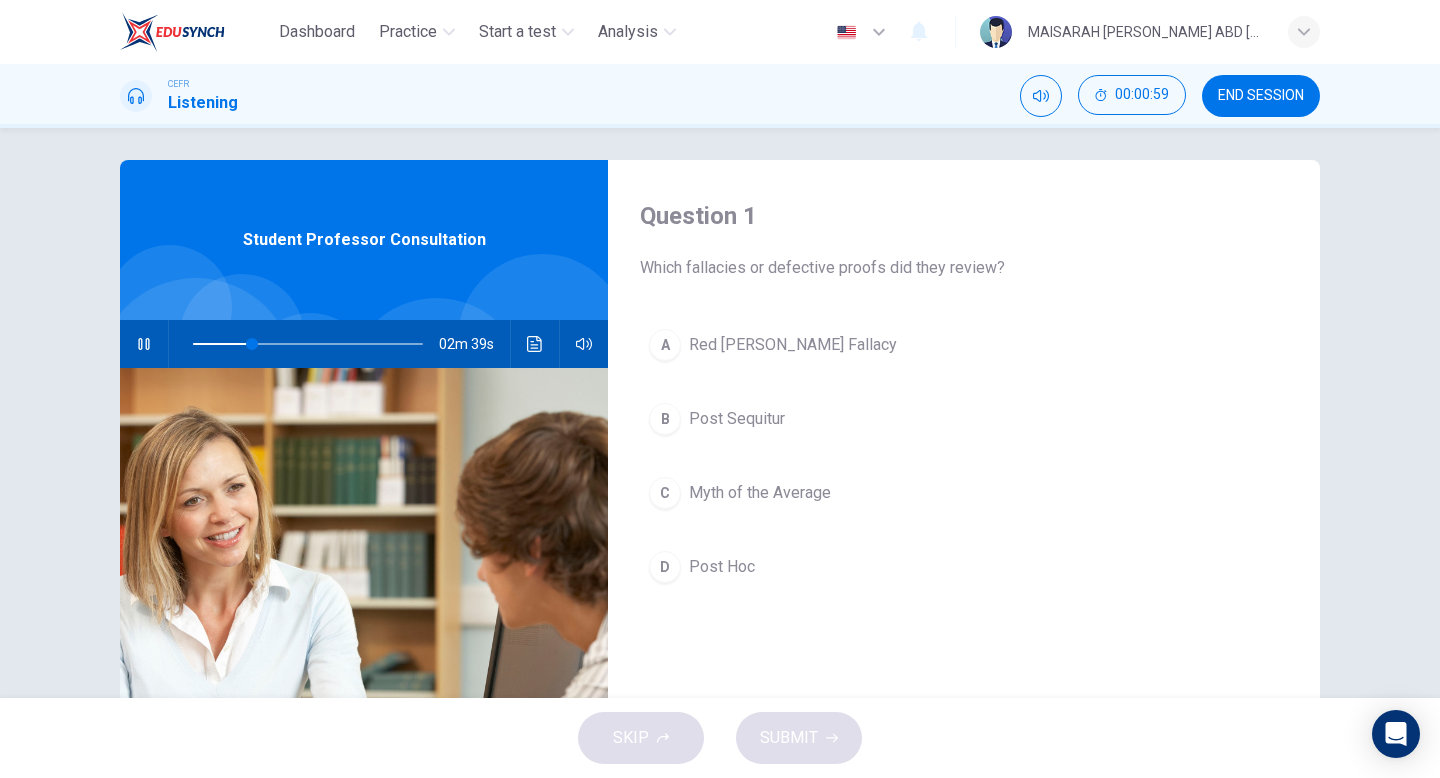 click on "A" at bounding box center [665, 345] 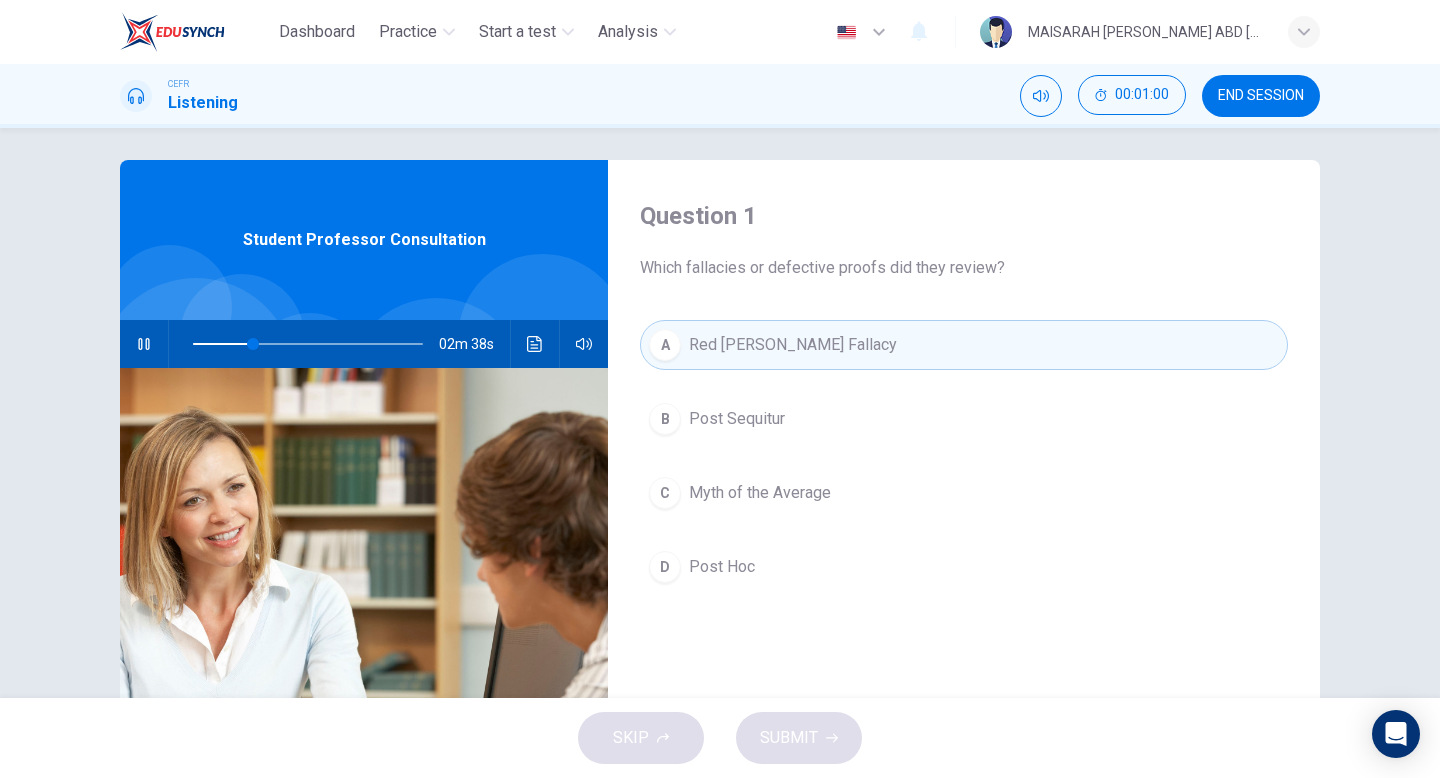 click on "SKIP SUBMIT" at bounding box center (720, 738) 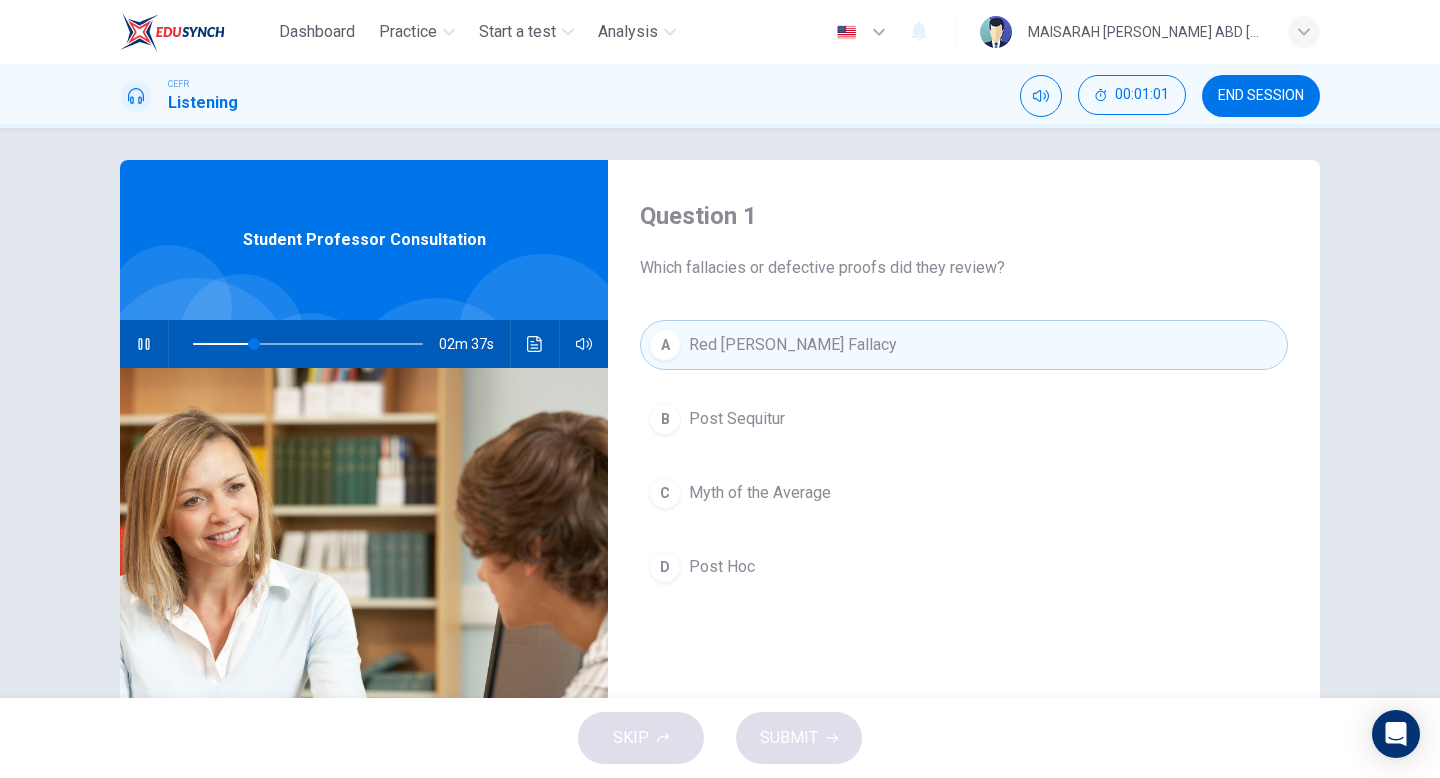 click 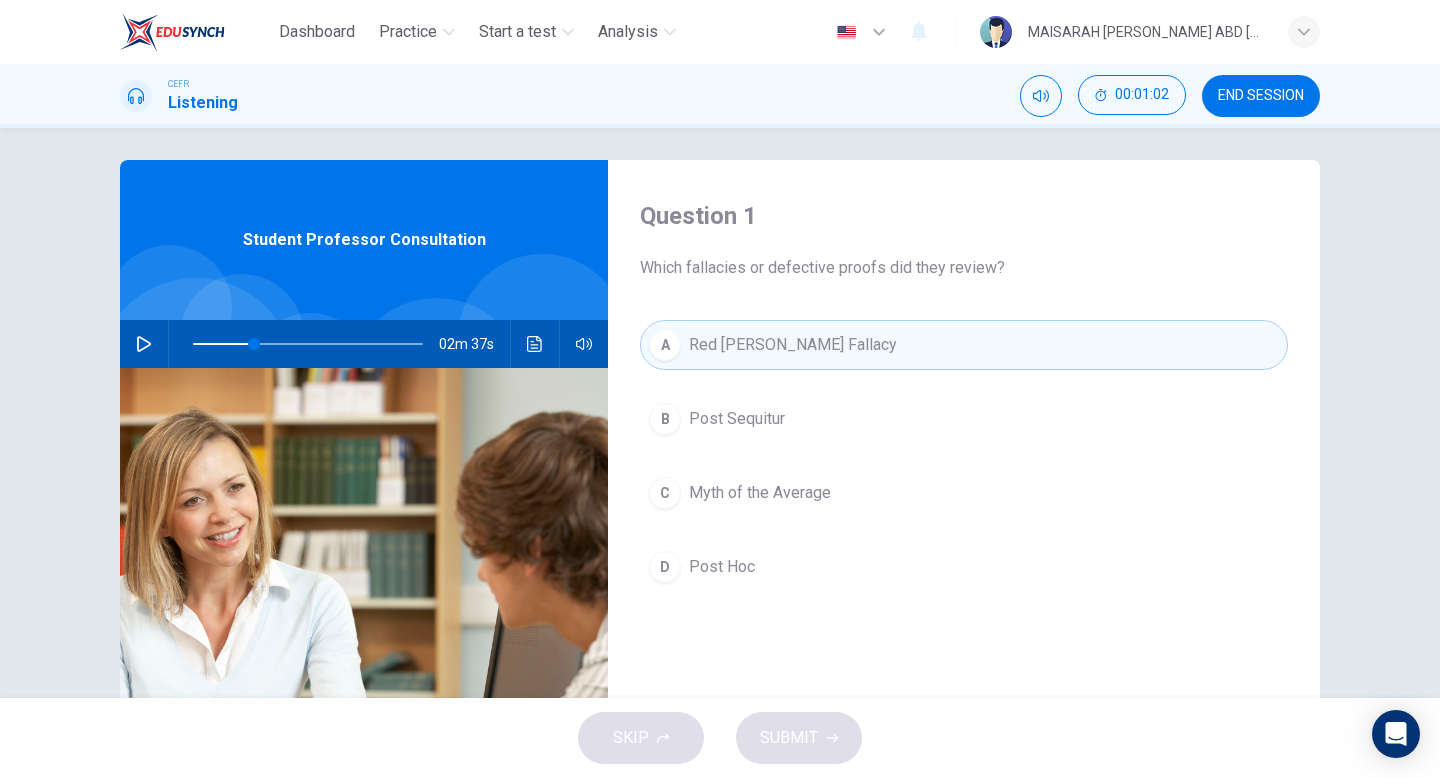 click 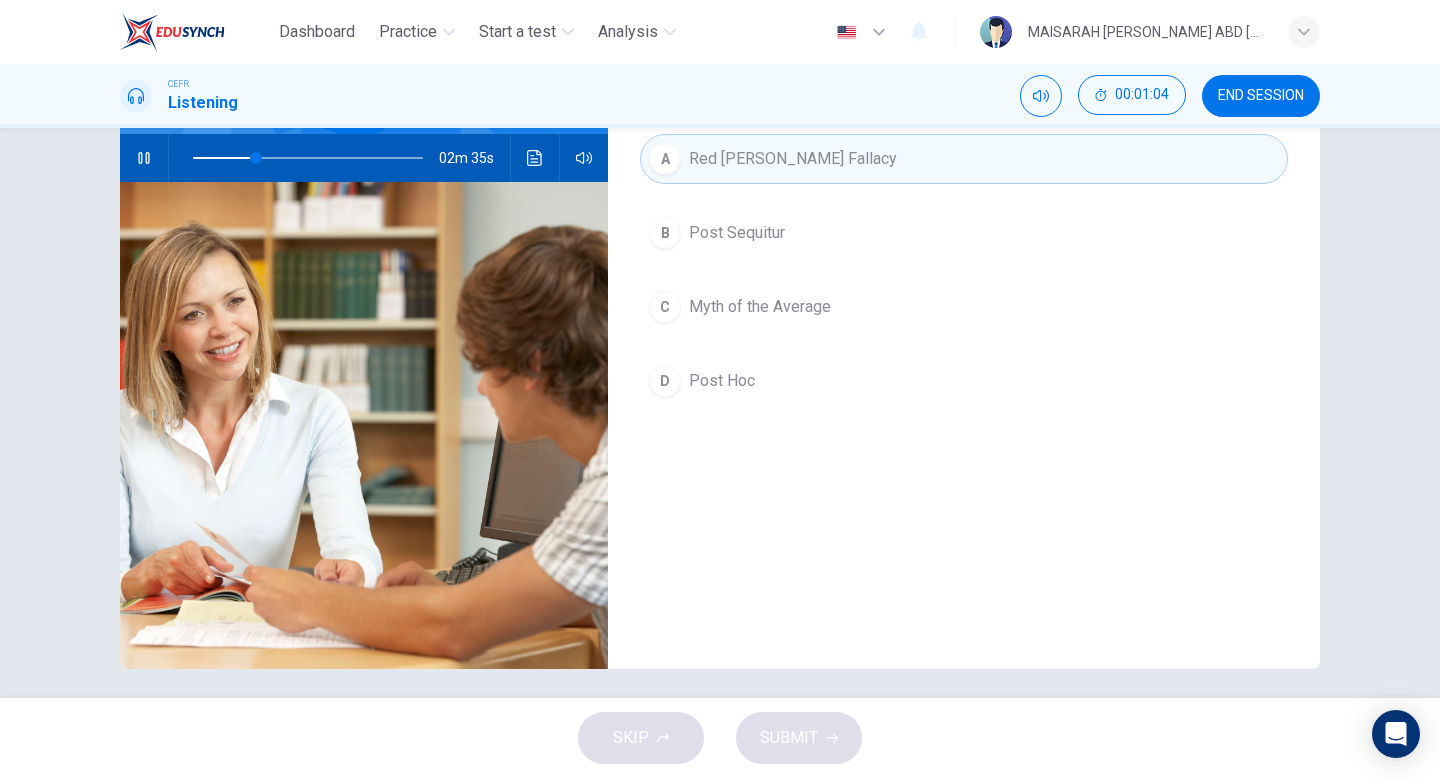 scroll, scrollTop: 205, scrollLeft: 0, axis: vertical 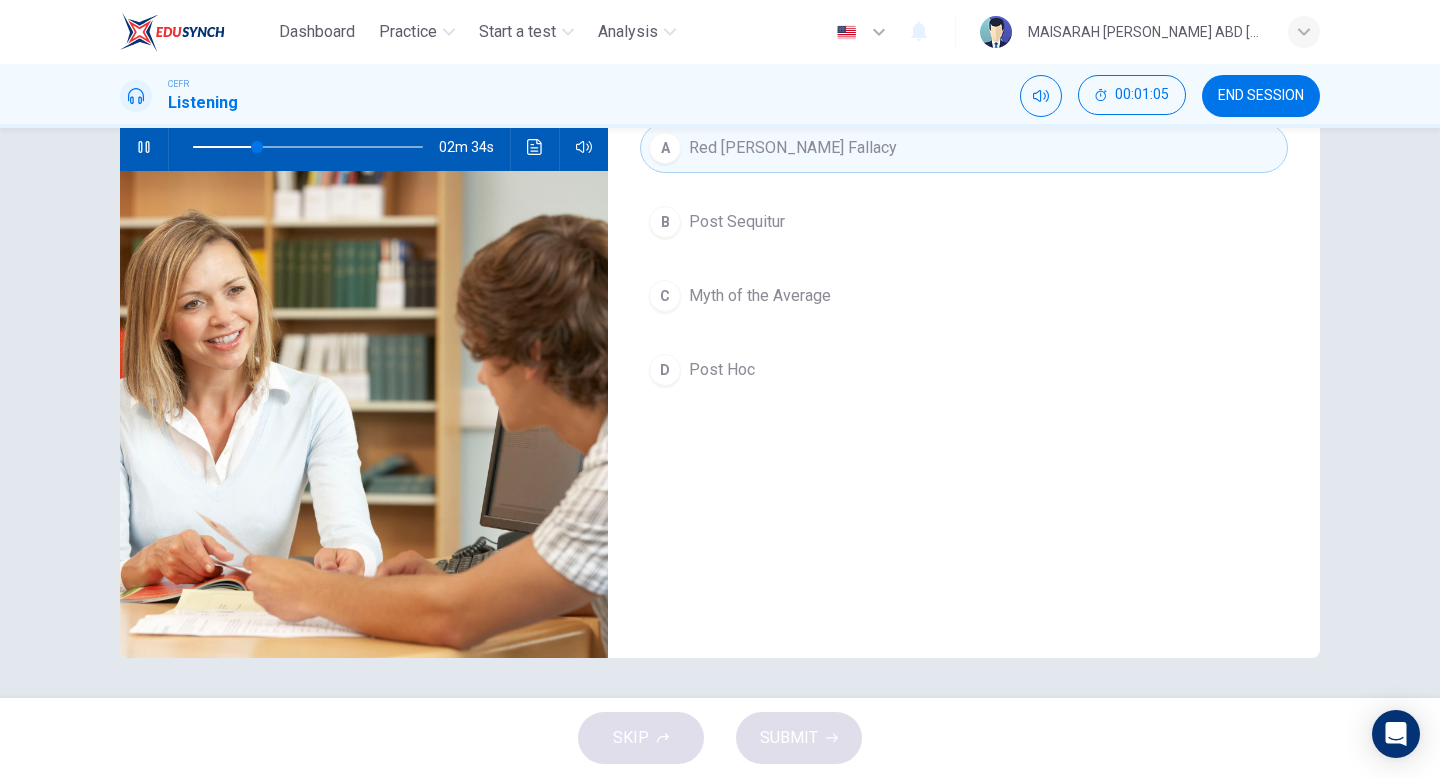 click on "A Red [PERSON_NAME] Fallacy B Post Sequitur C Myth of the Average D Post Hoc" at bounding box center [964, 279] 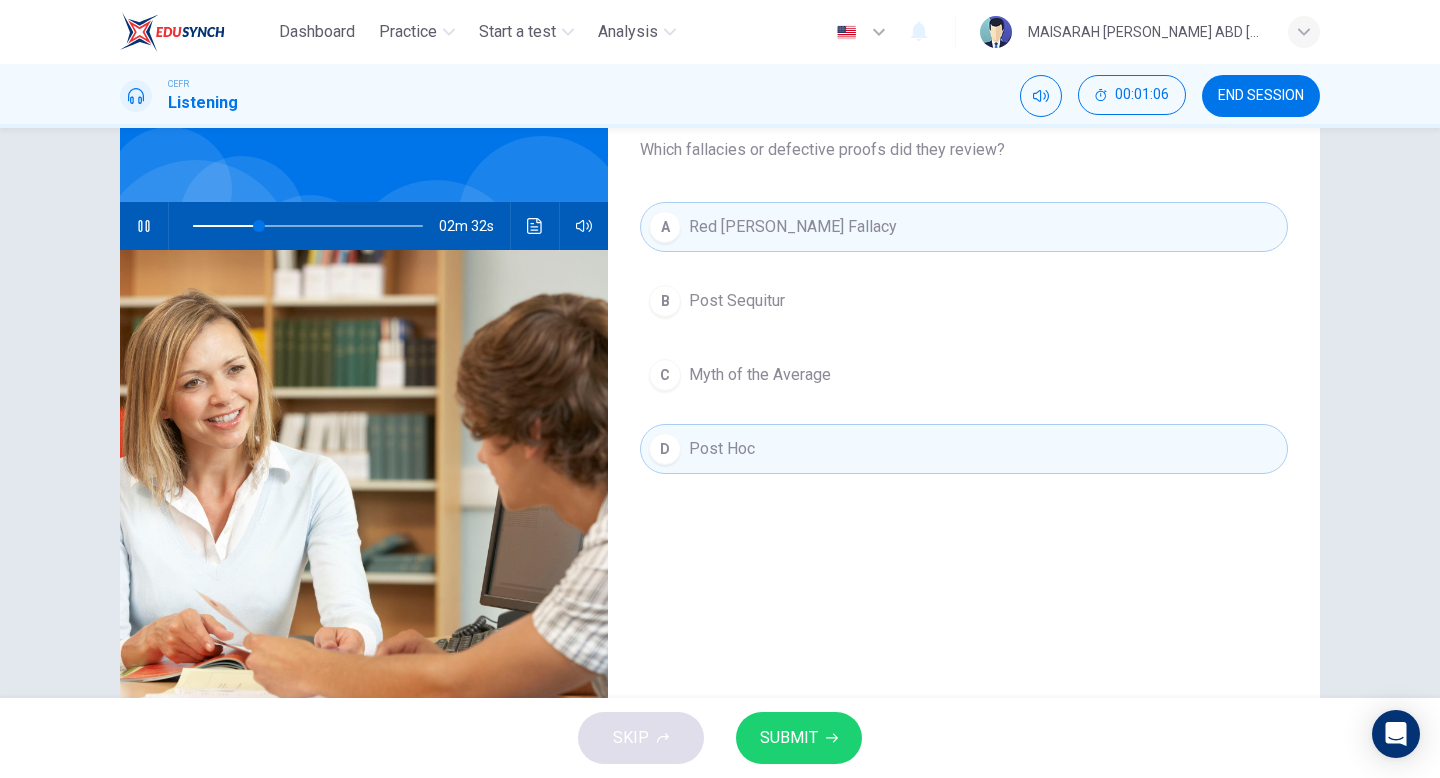 scroll, scrollTop: 82, scrollLeft: 0, axis: vertical 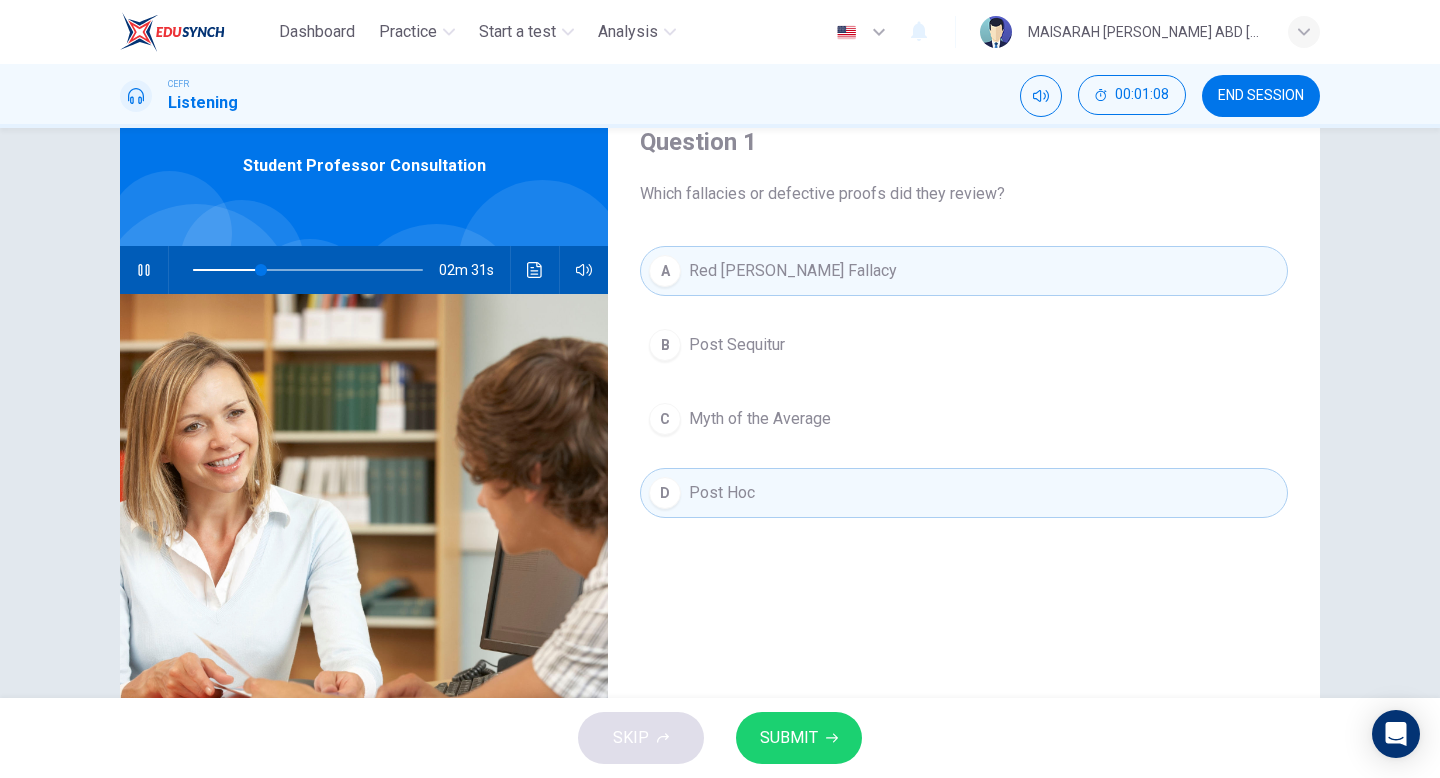 click on "Post Hoc" at bounding box center (722, 493) 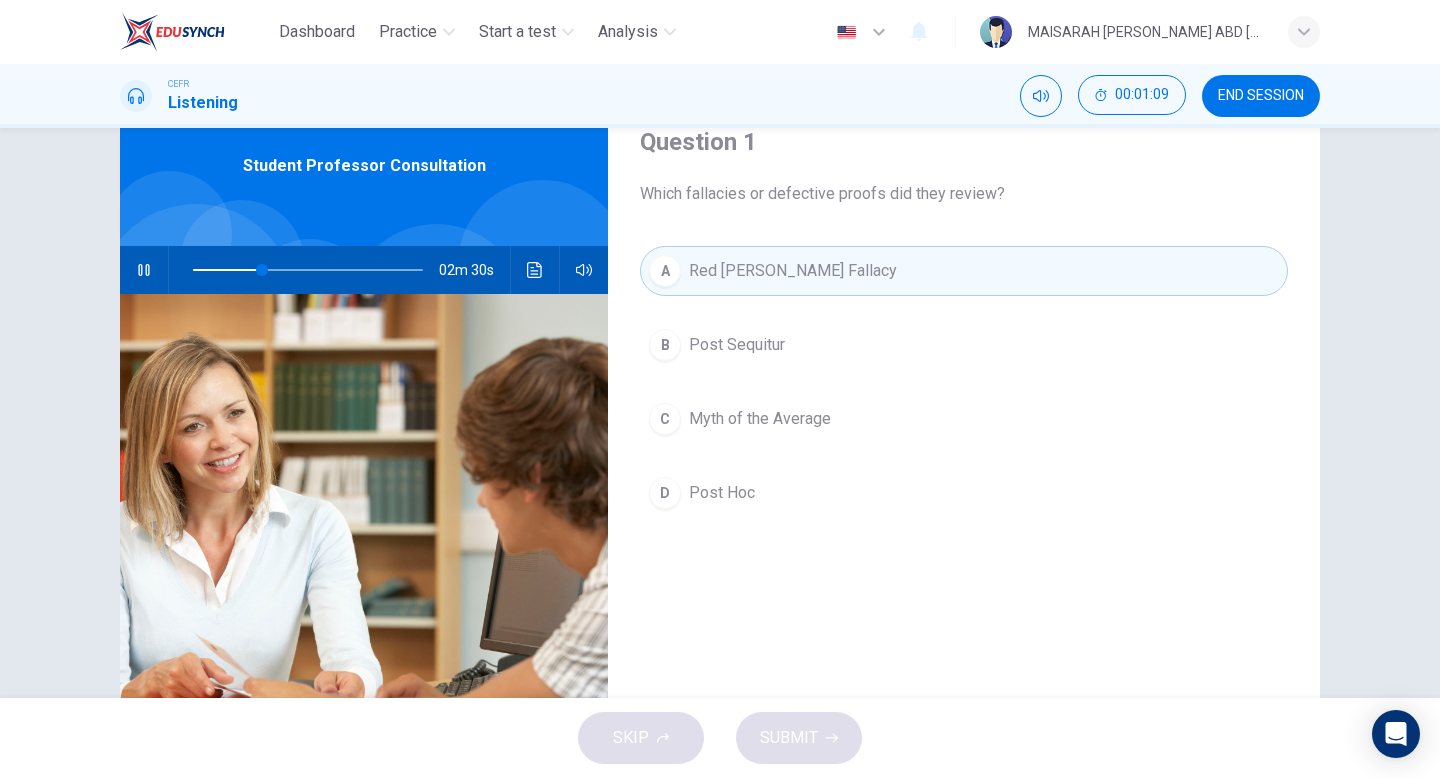 click on "C" at bounding box center [665, 419] 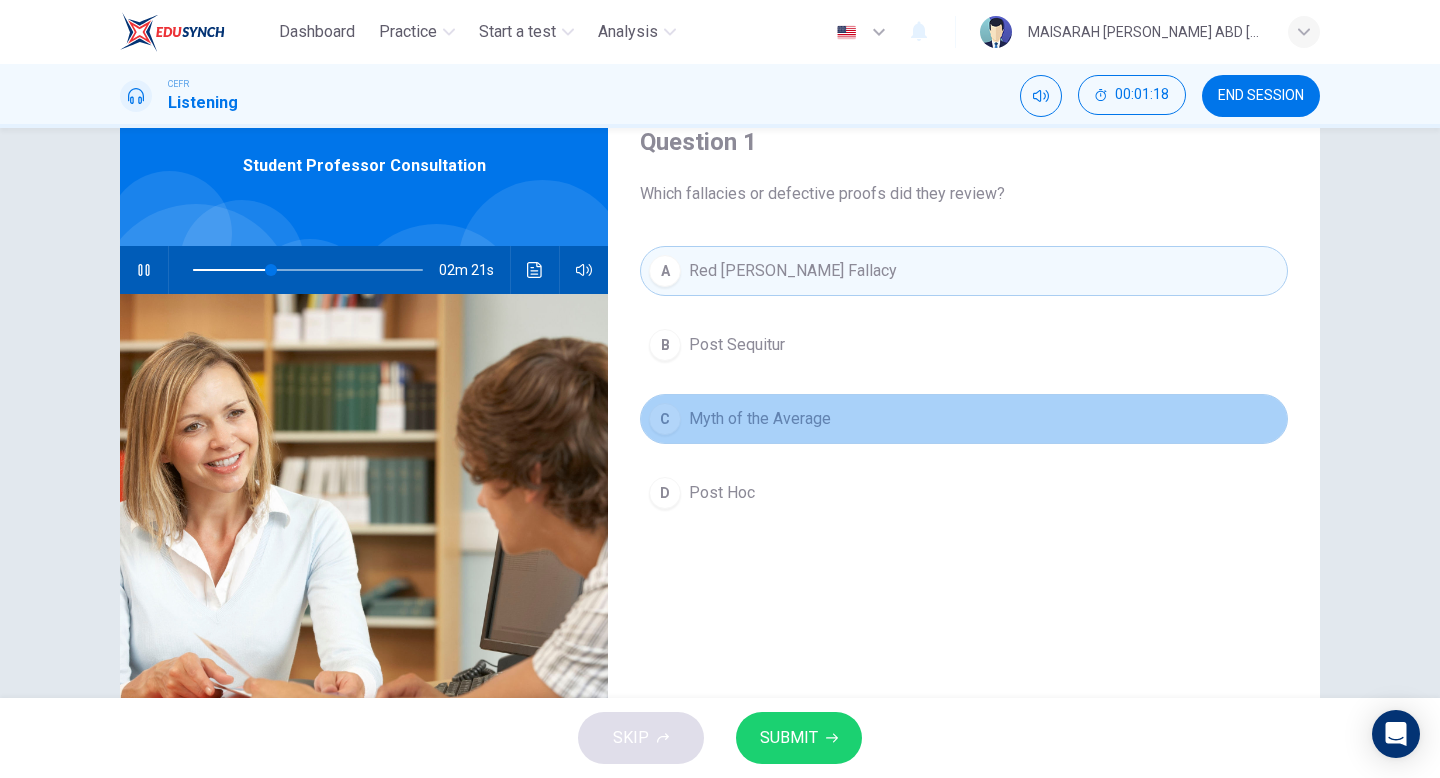 click on "C Myth of the Average" at bounding box center (964, 419) 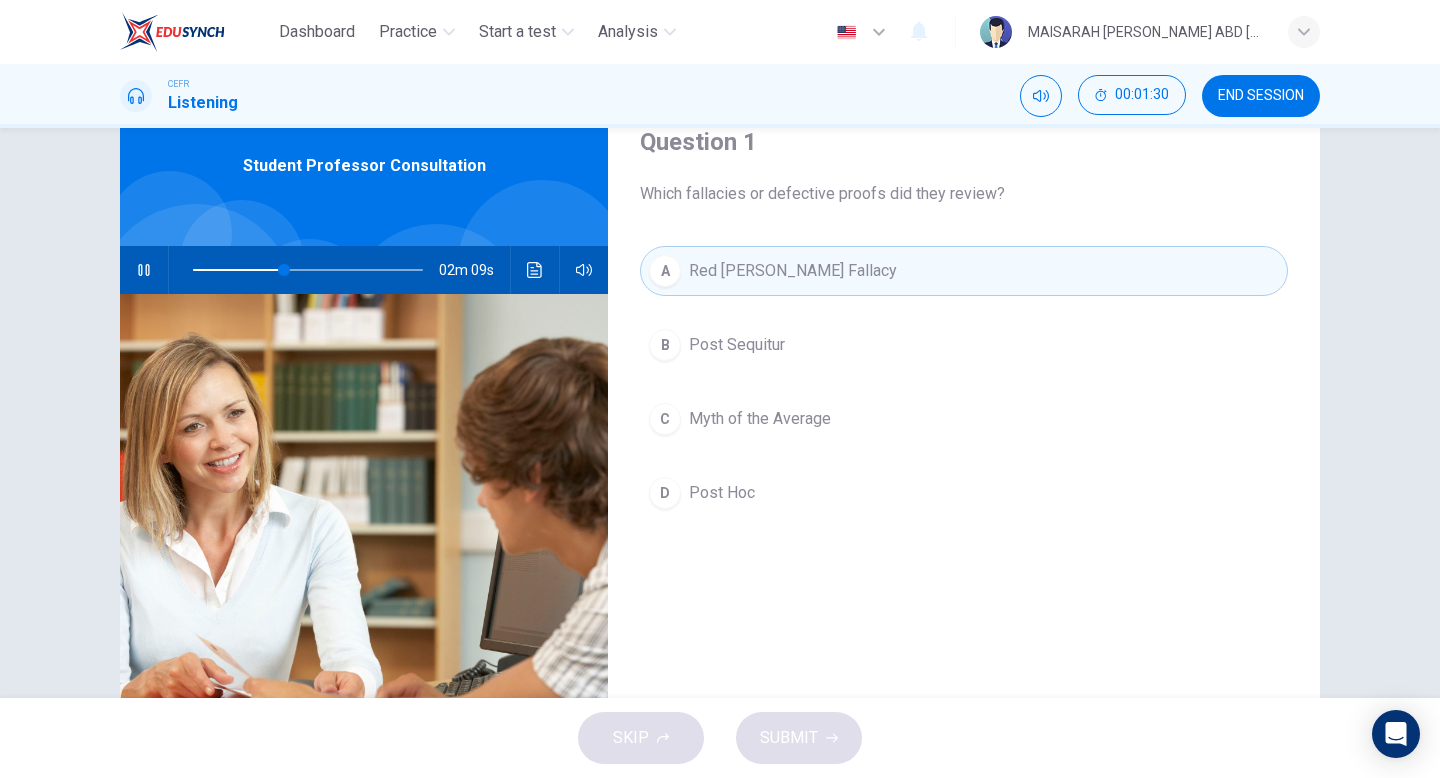 drag, startPoint x: 700, startPoint y: 190, endPoint x: 825, endPoint y: 213, distance: 127.09839 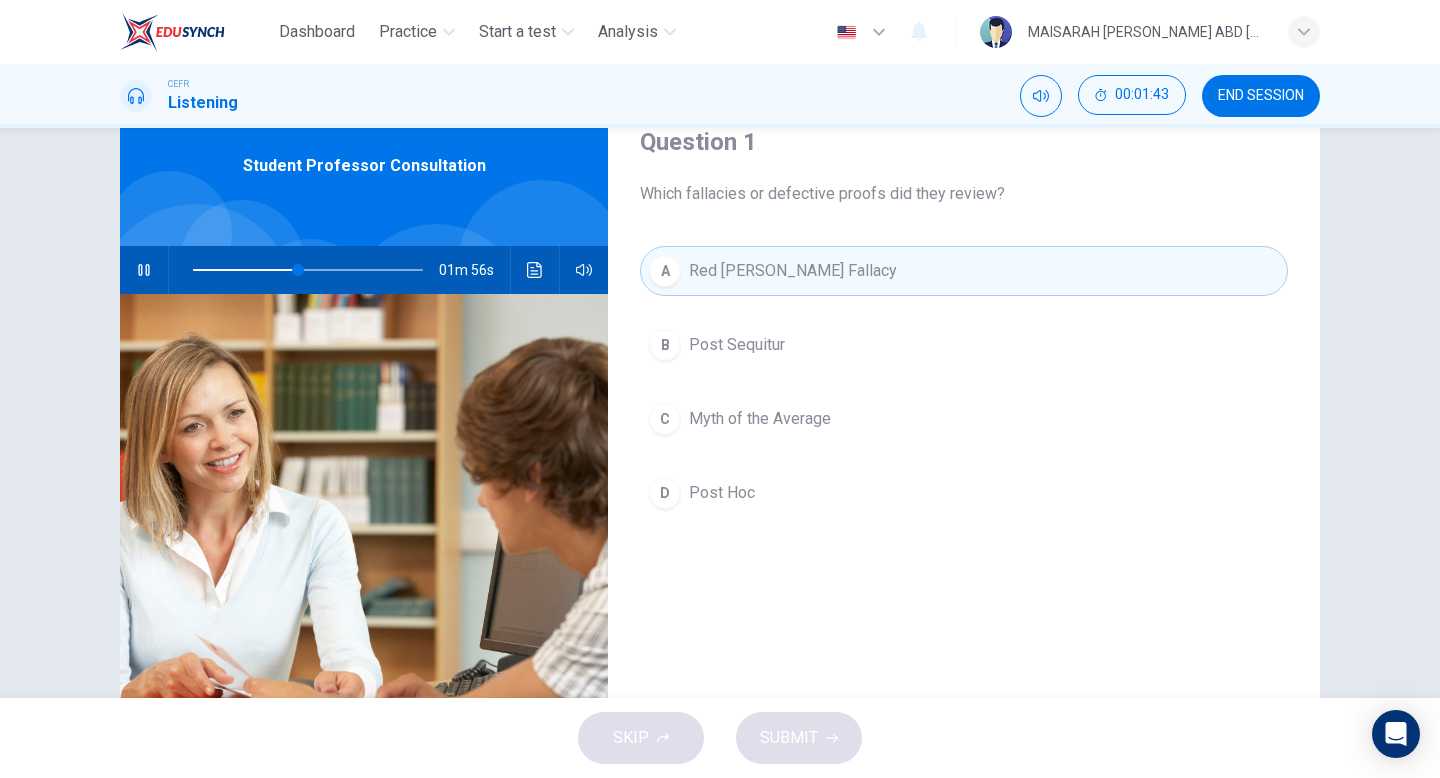 click on "D Post Hoc" at bounding box center [964, 493] 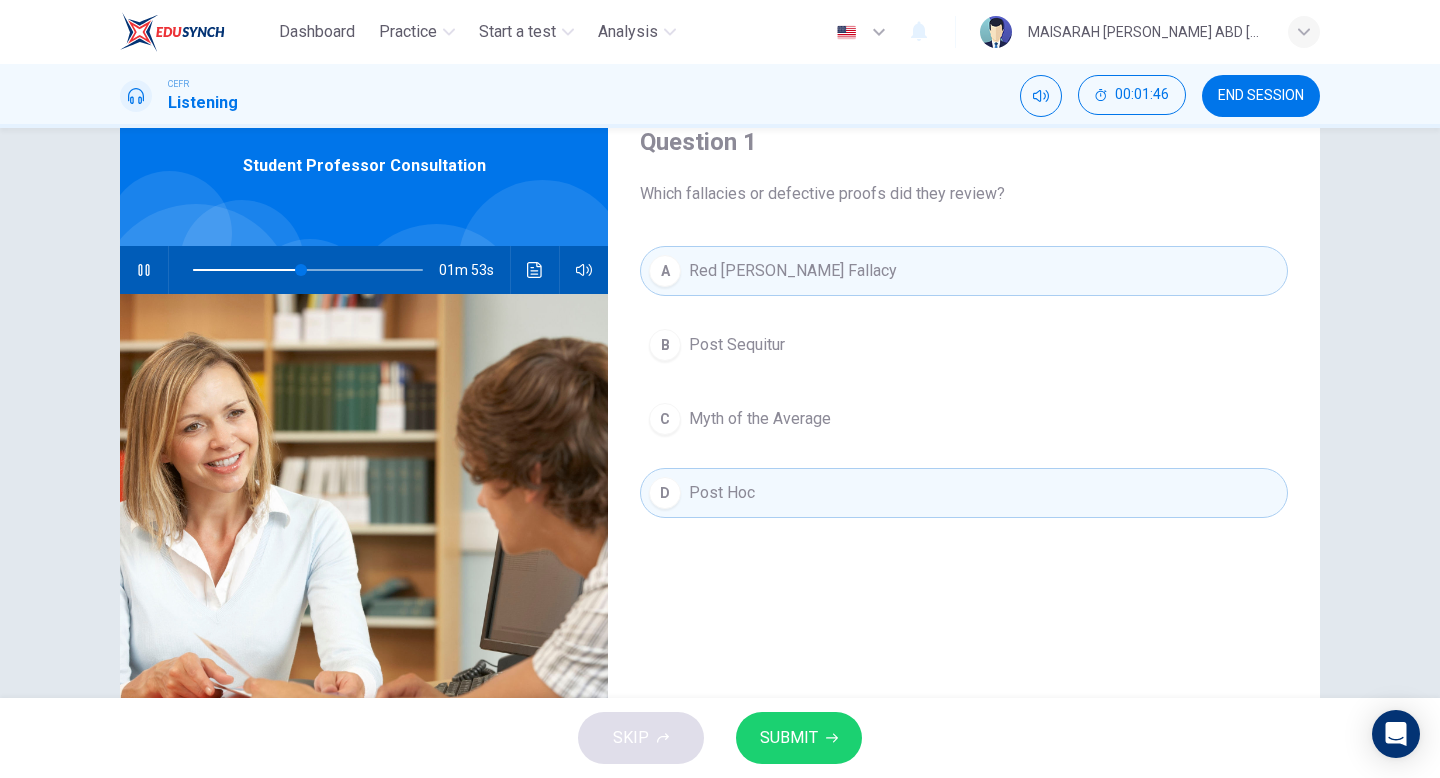 click 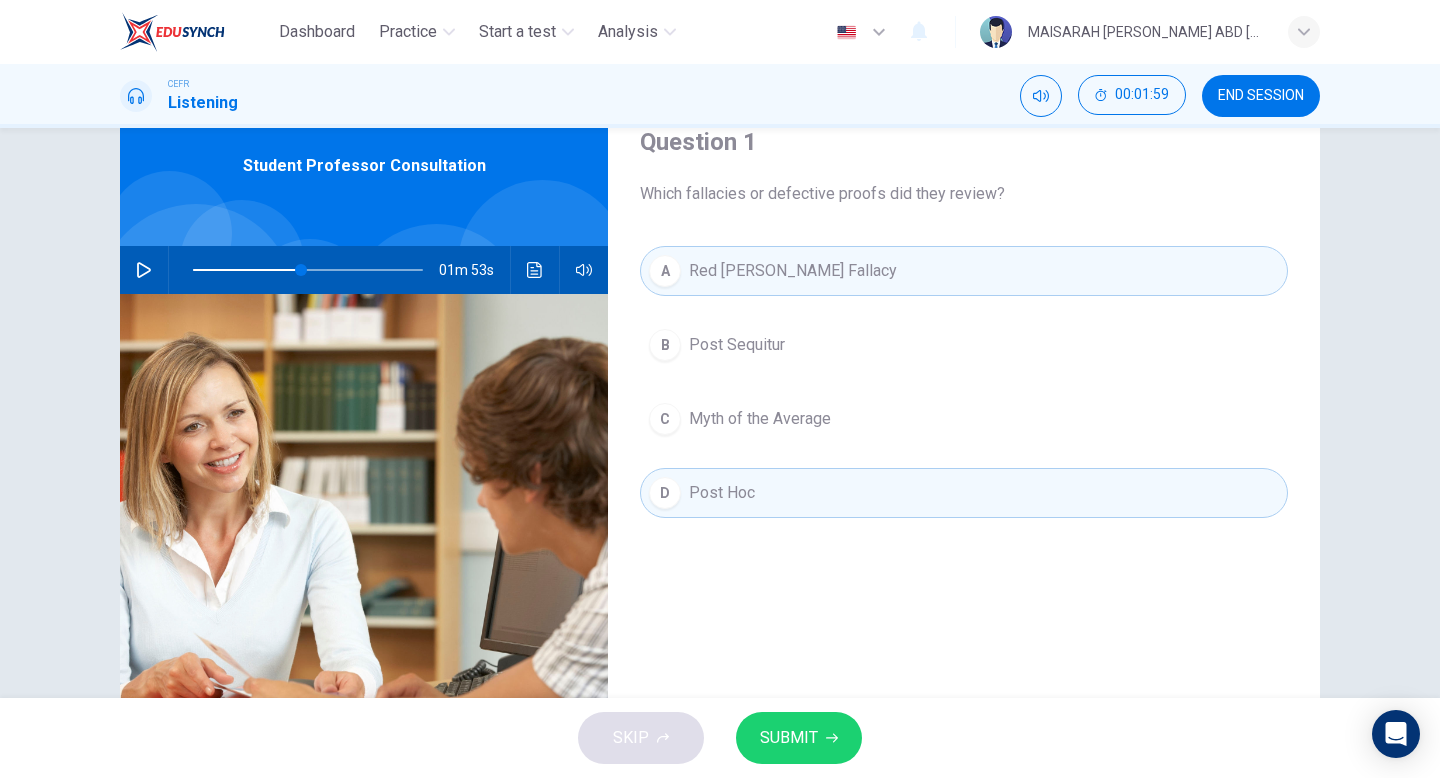 click on "SUBMIT" at bounding box center [789, 738] 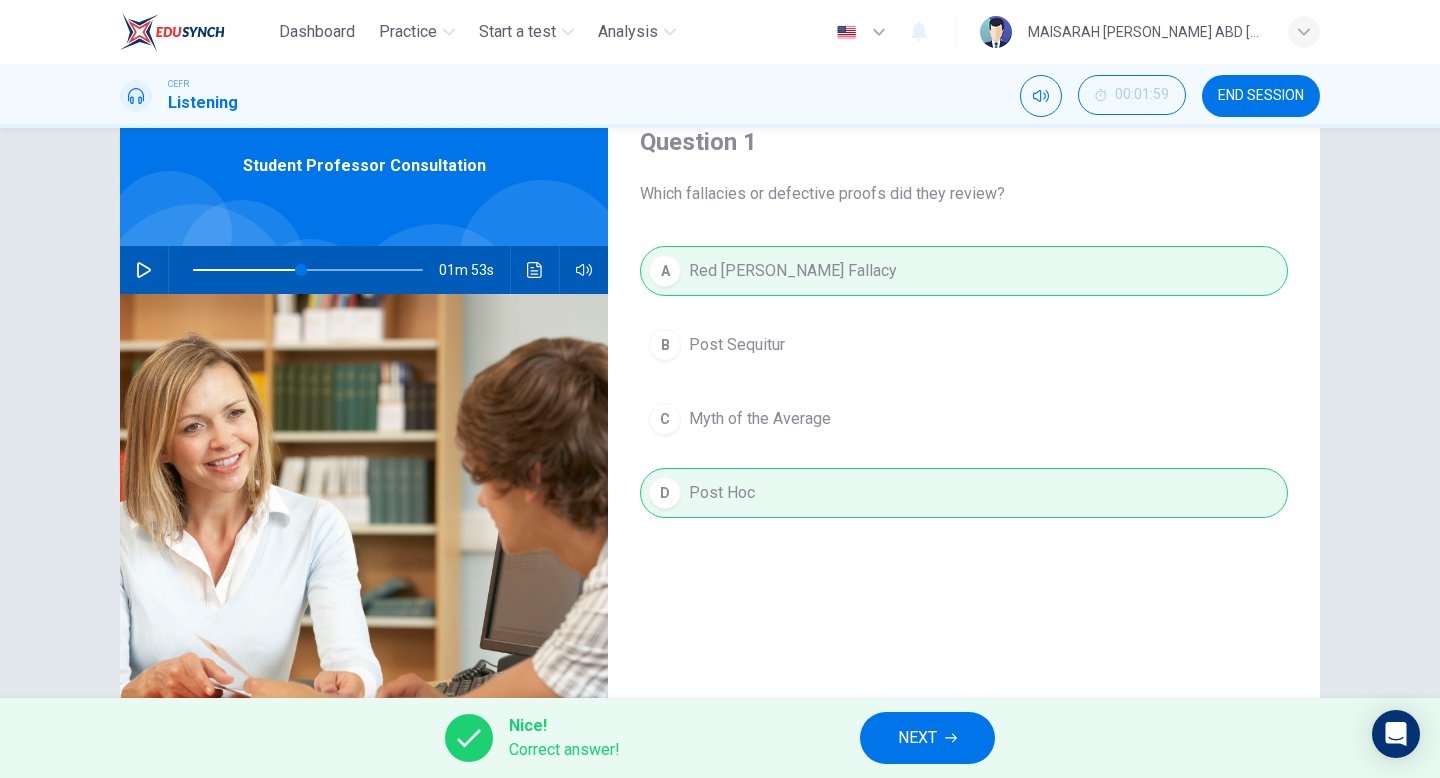 click on "NEXT" at bounding box center [917, 738] 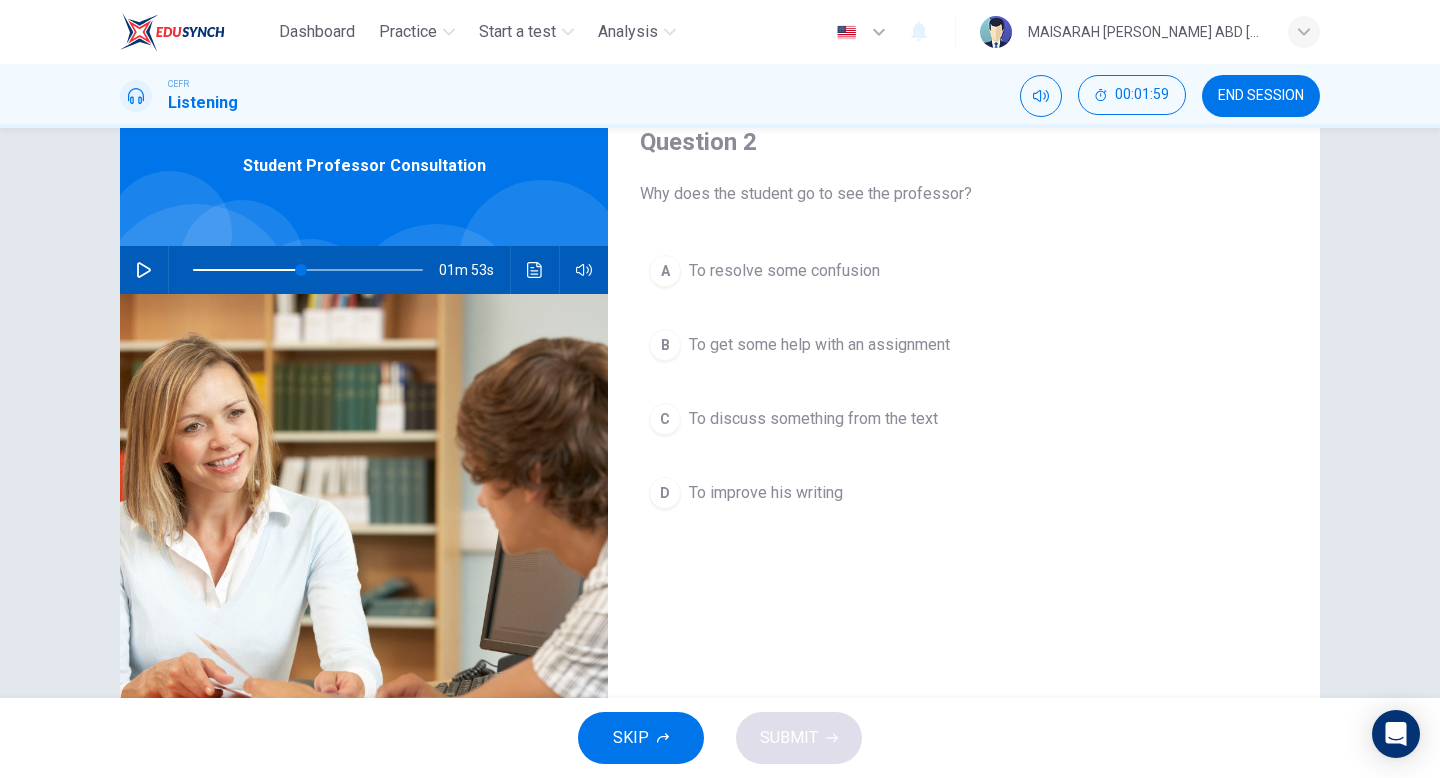 click 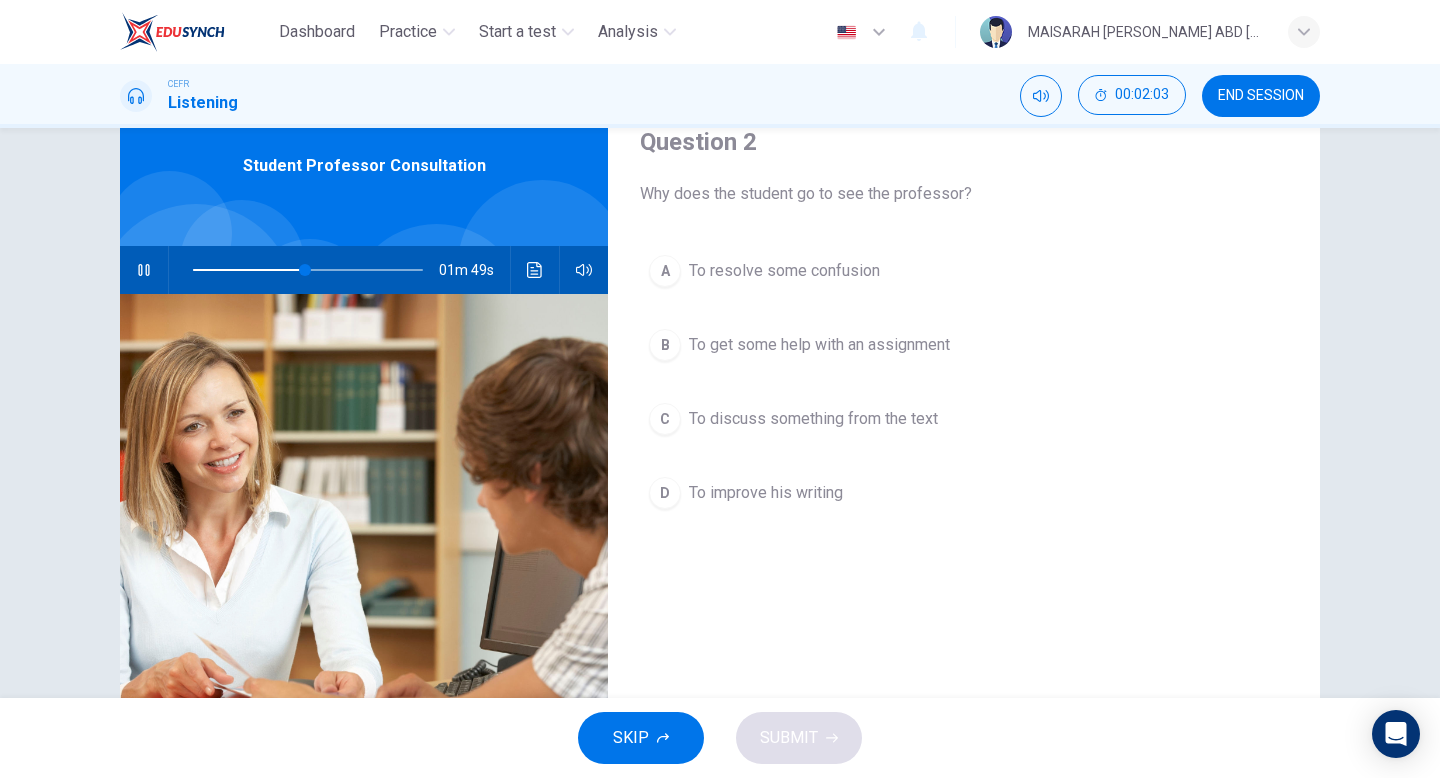 click on "To resolve some confusion" at bounding box center [784, 271] 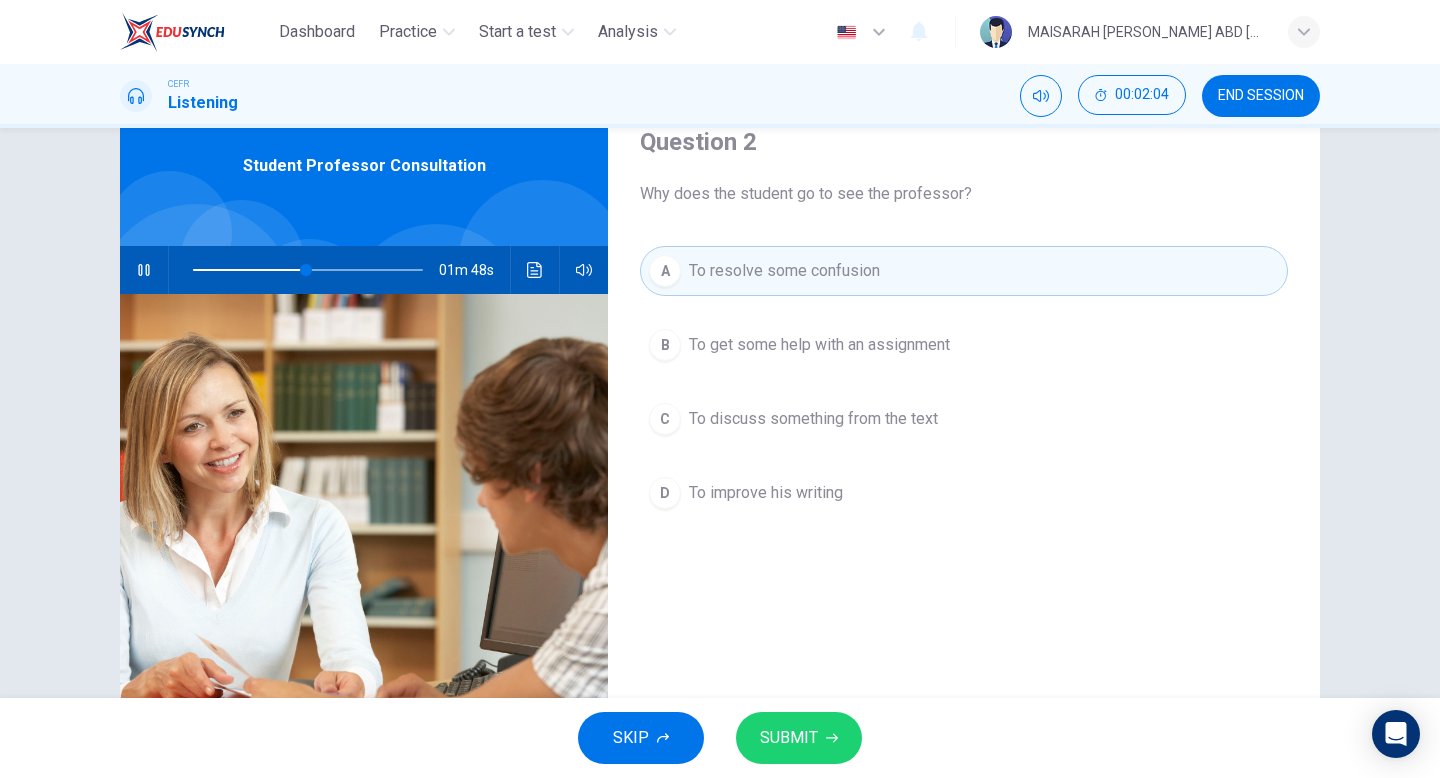 click on "SUBMIT" at bounding box center [799, 738] 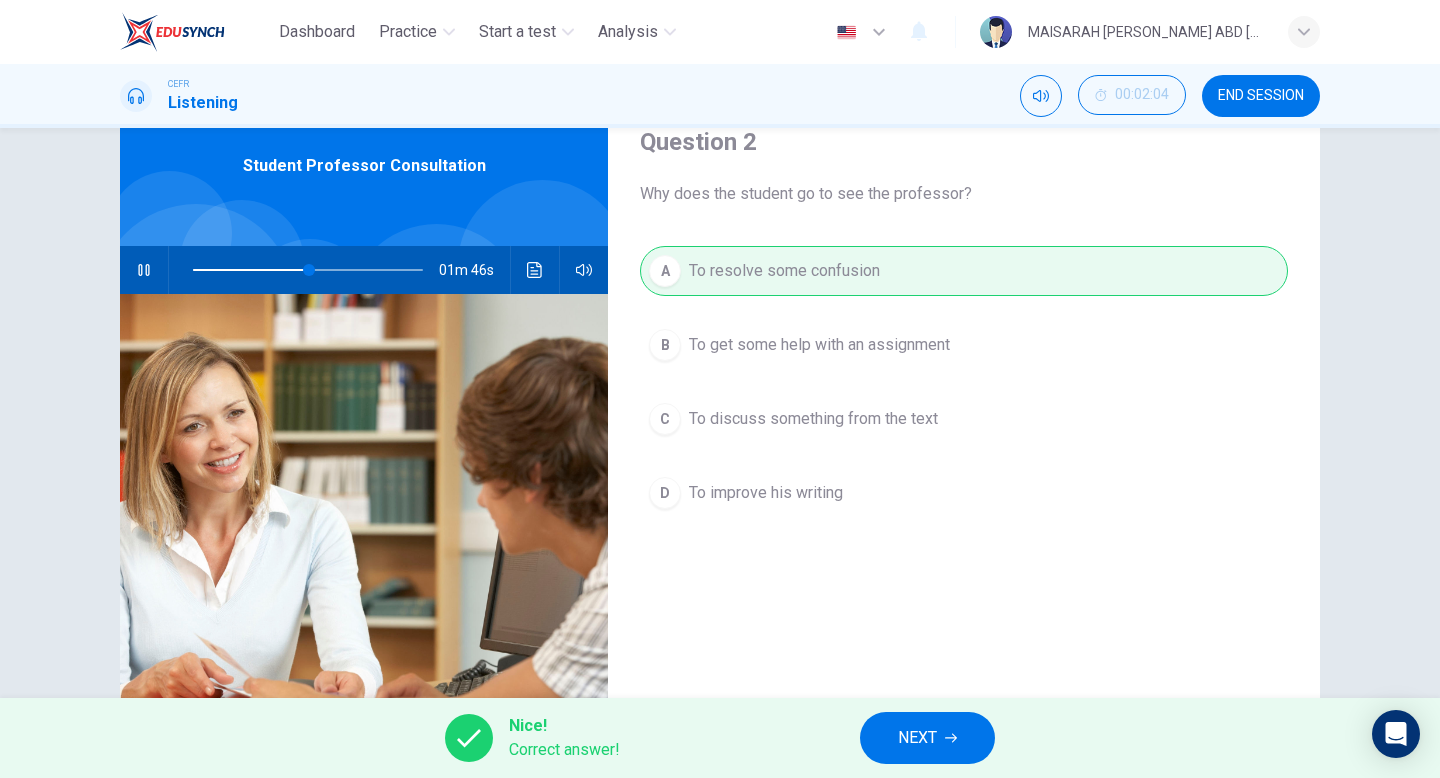 click on "NEXT" at bounding box center [917, 738] 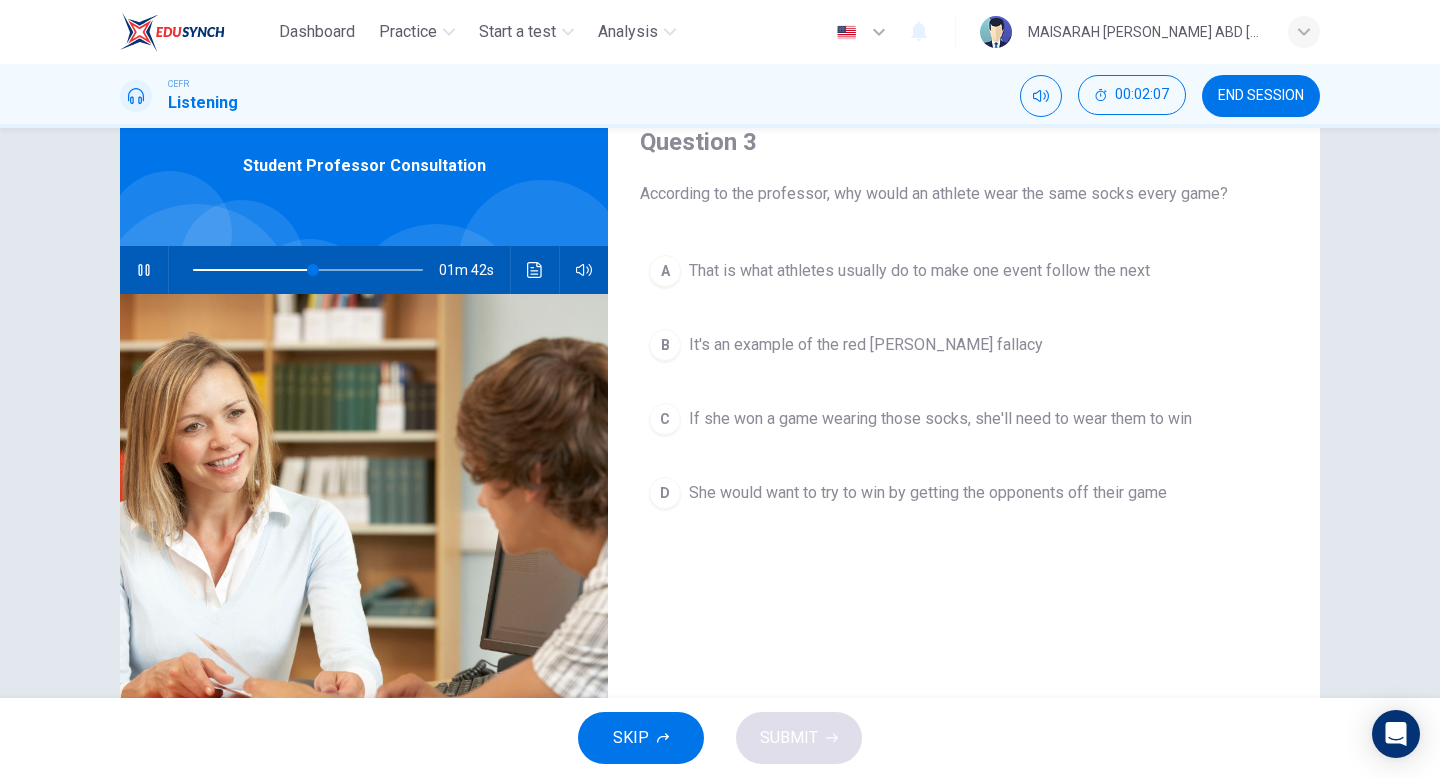 scroll, scrollTop: 79, scrollLeft: 0, axis: vertical 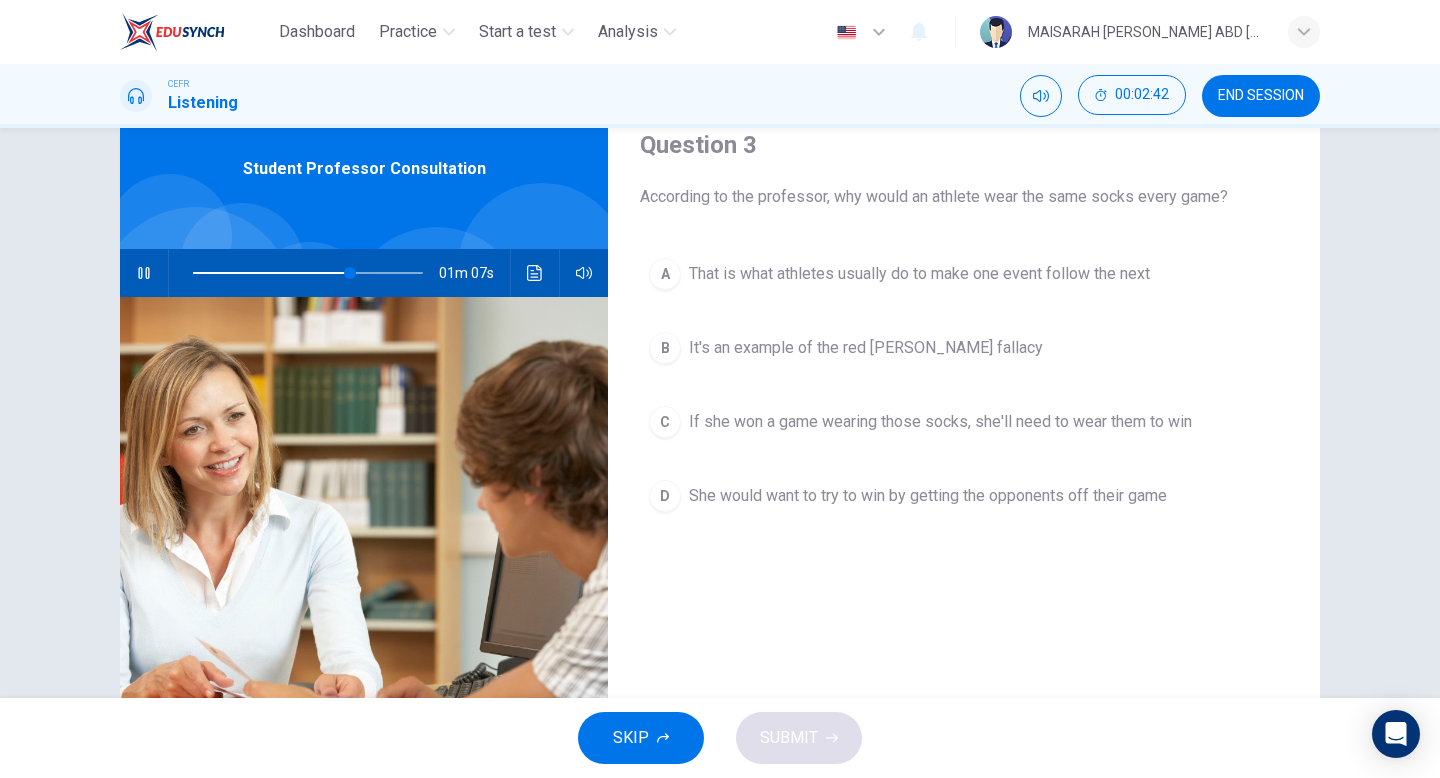 click at bounding box center (308, 273) 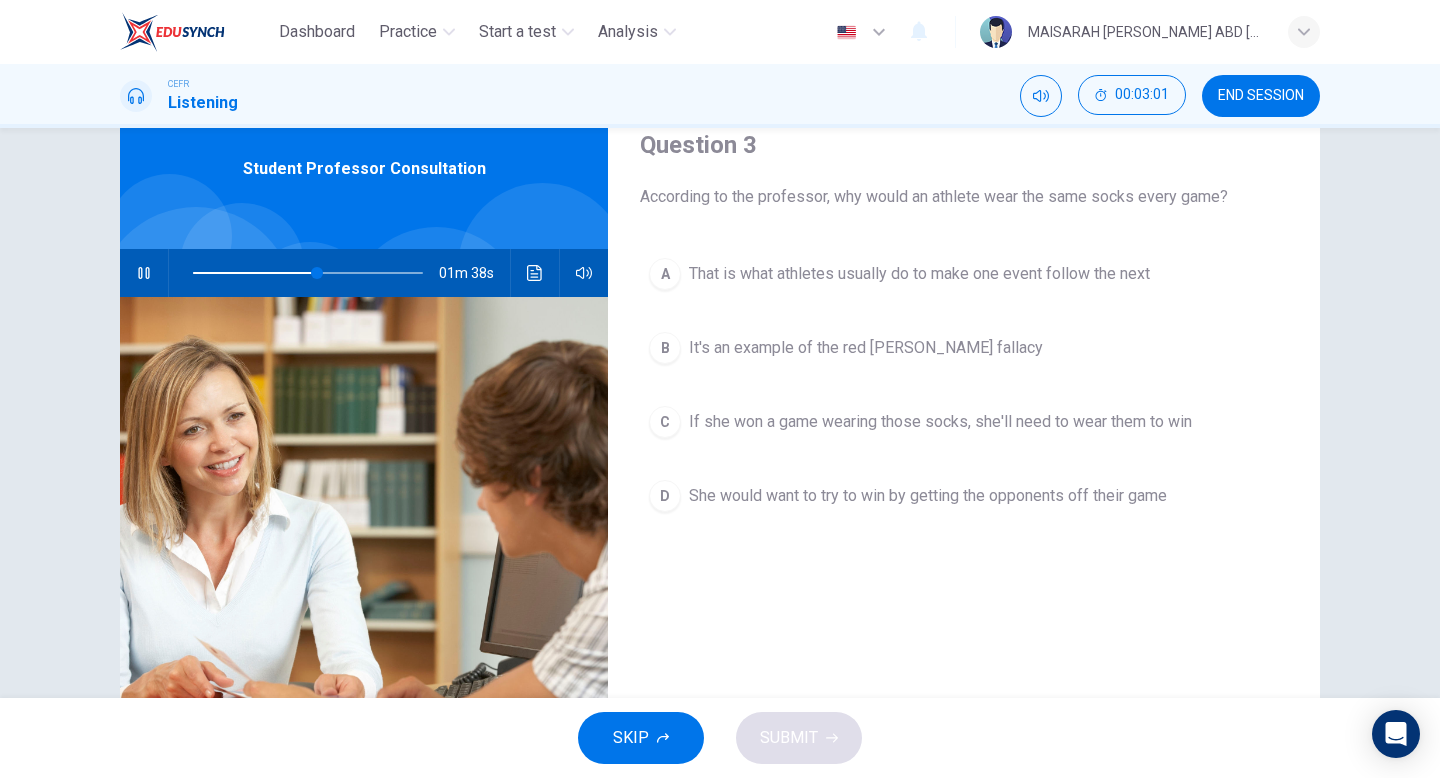 click on "That is what athletes usually do to make one event follow the next" at bounding box center (919, 274) 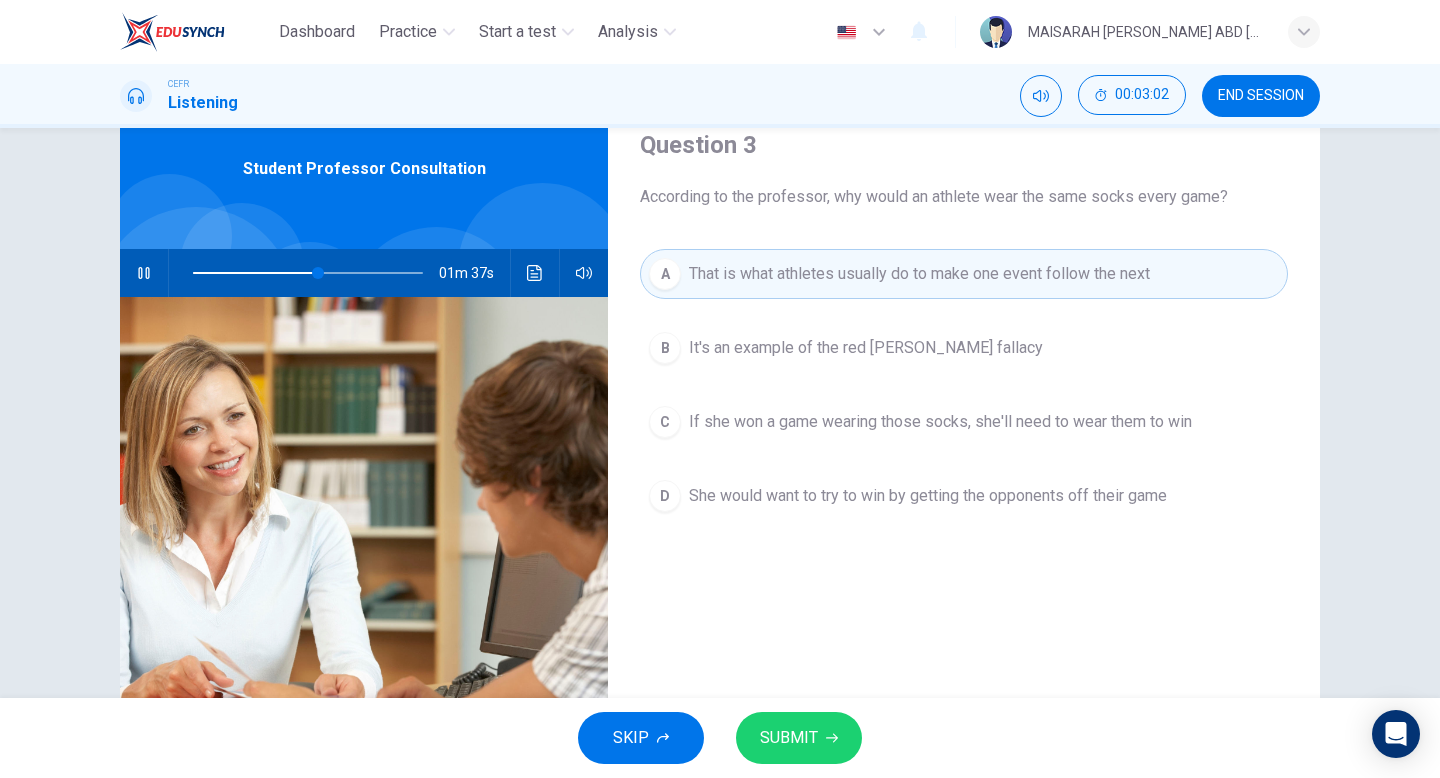 click on "SUBMIT" at bounding box center (799, 738) 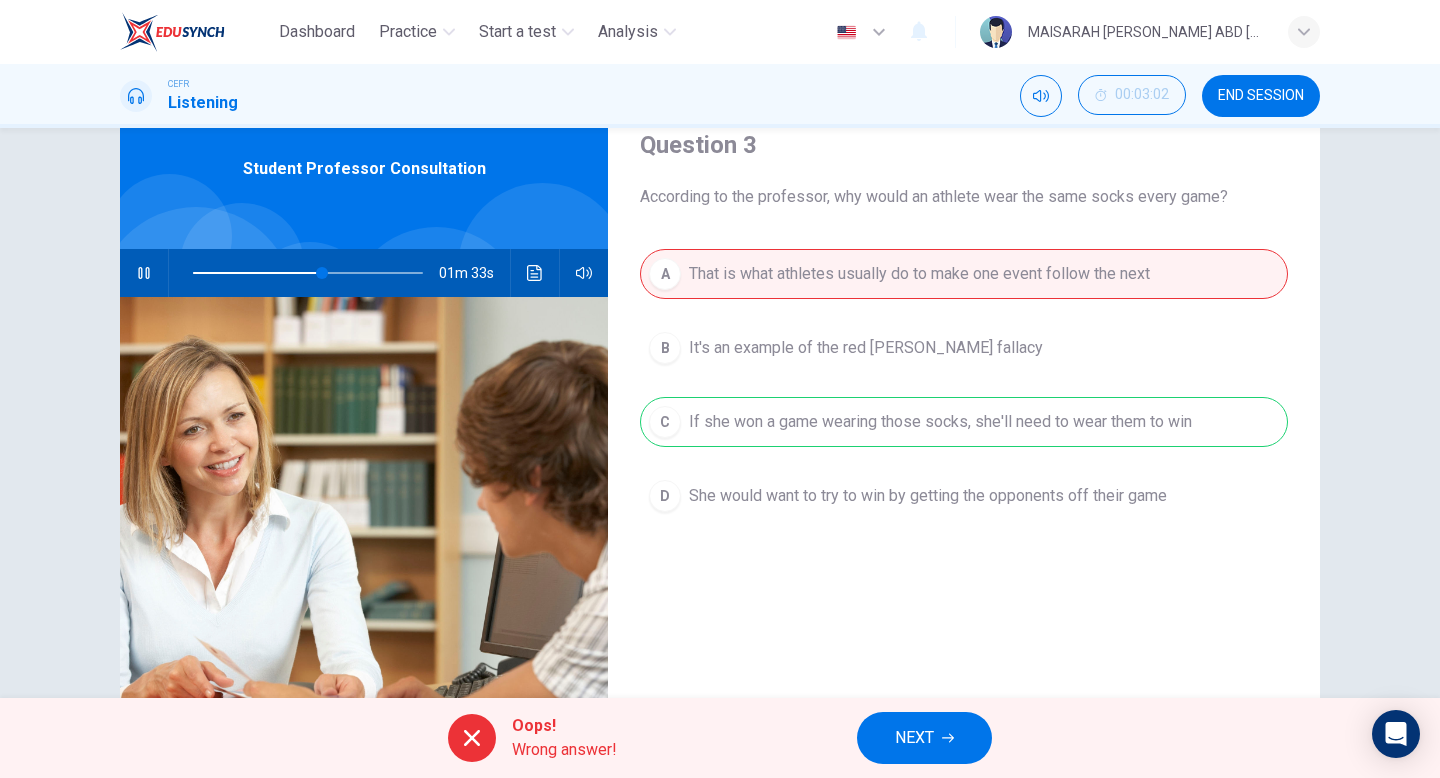 click on "NEXT" at bounding box center (914, 738) 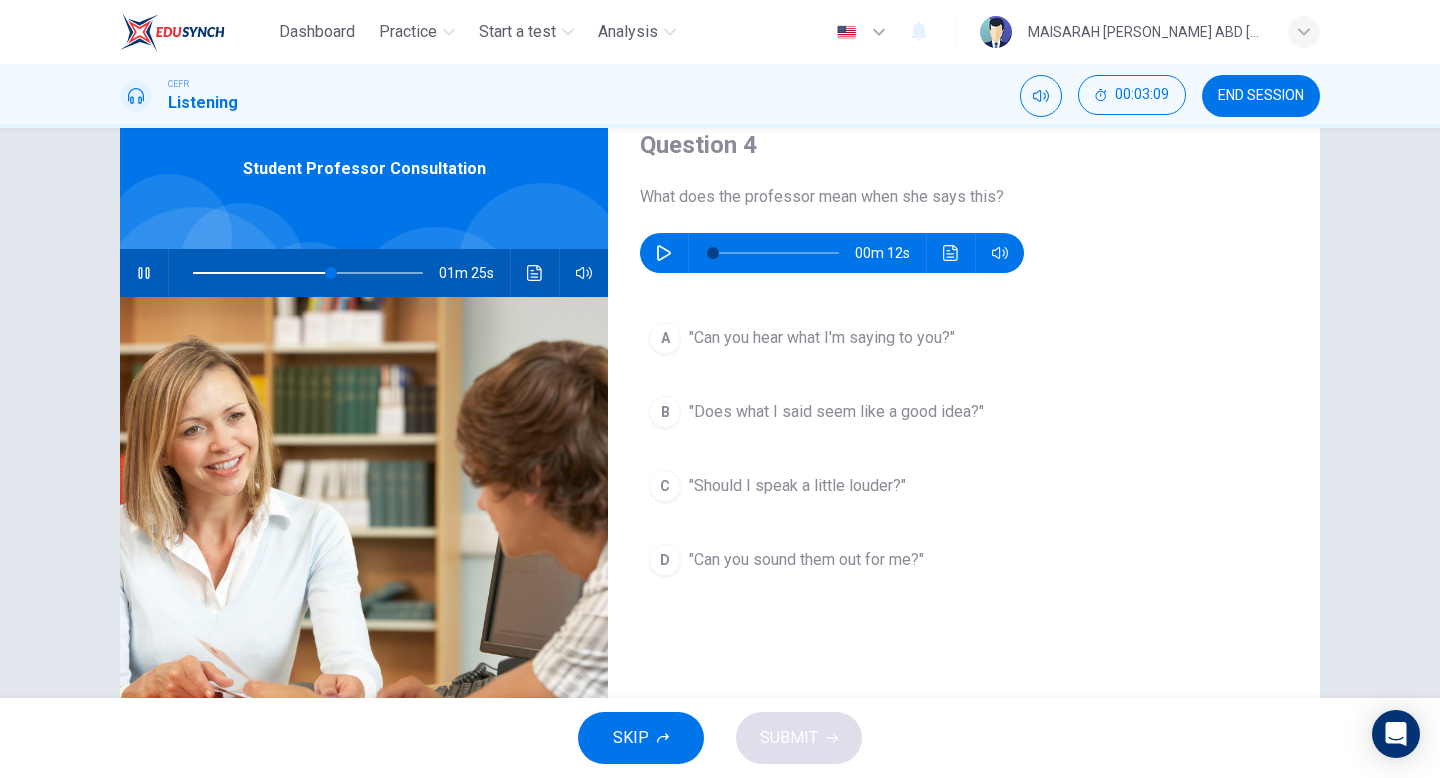 click on "01m 25s" at bounding box center (364, 273) 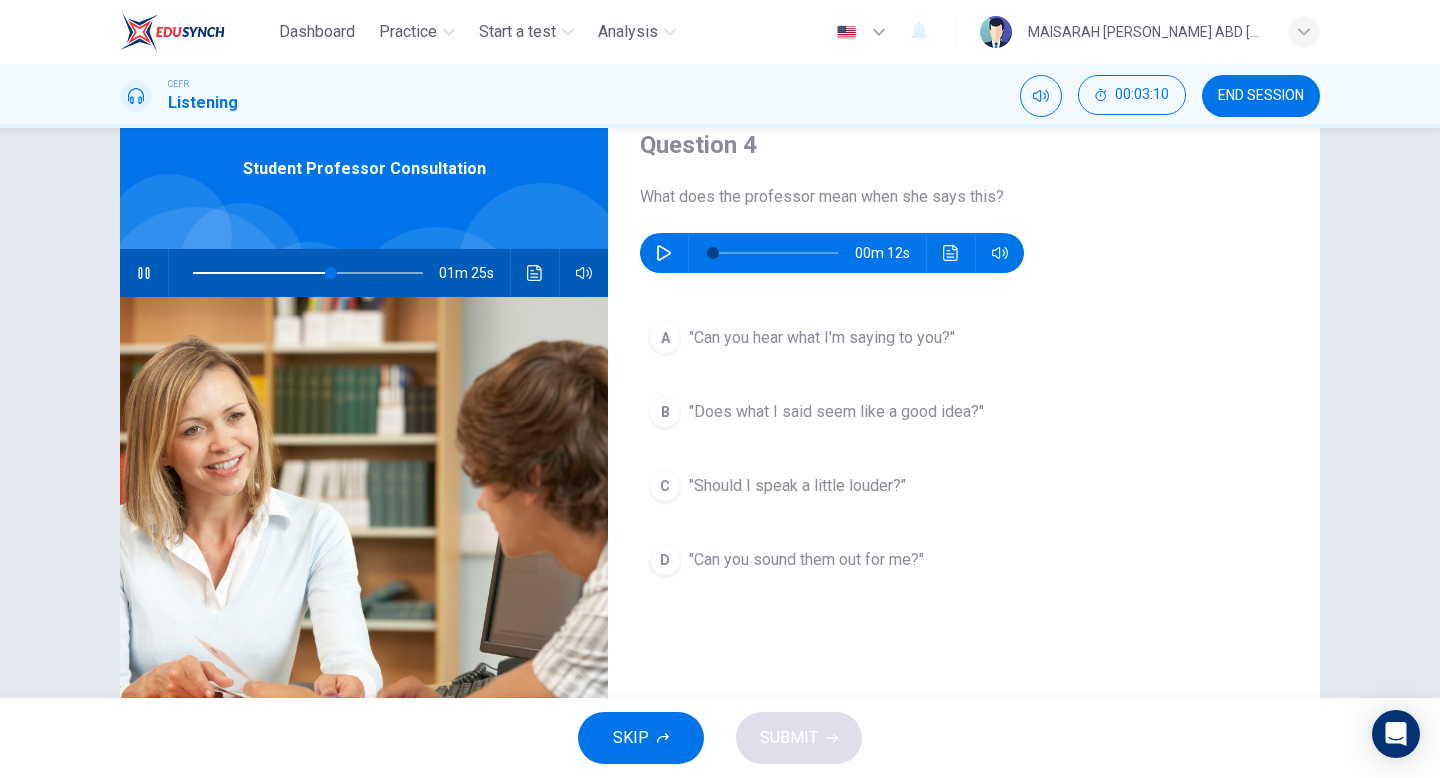 click 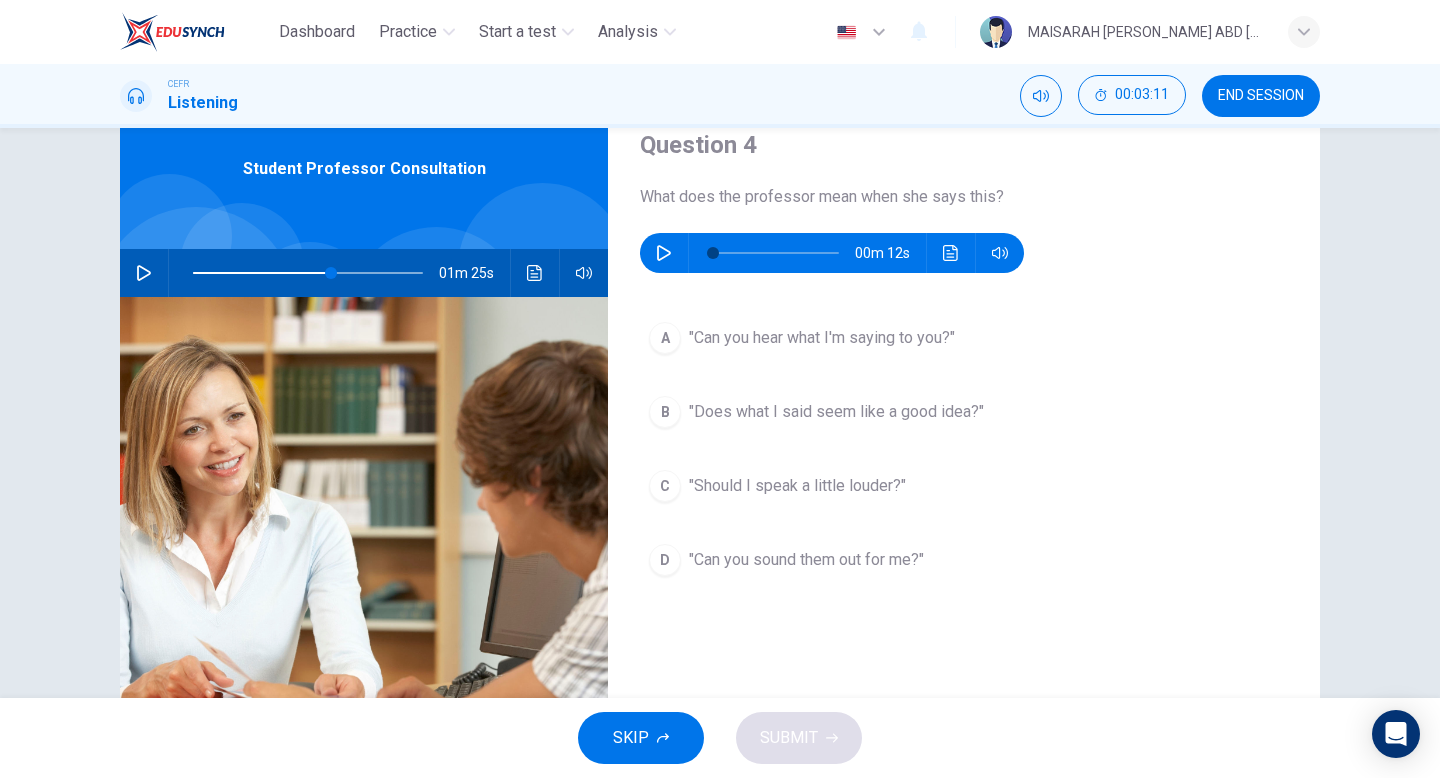 click at bounding box center (664, 253) 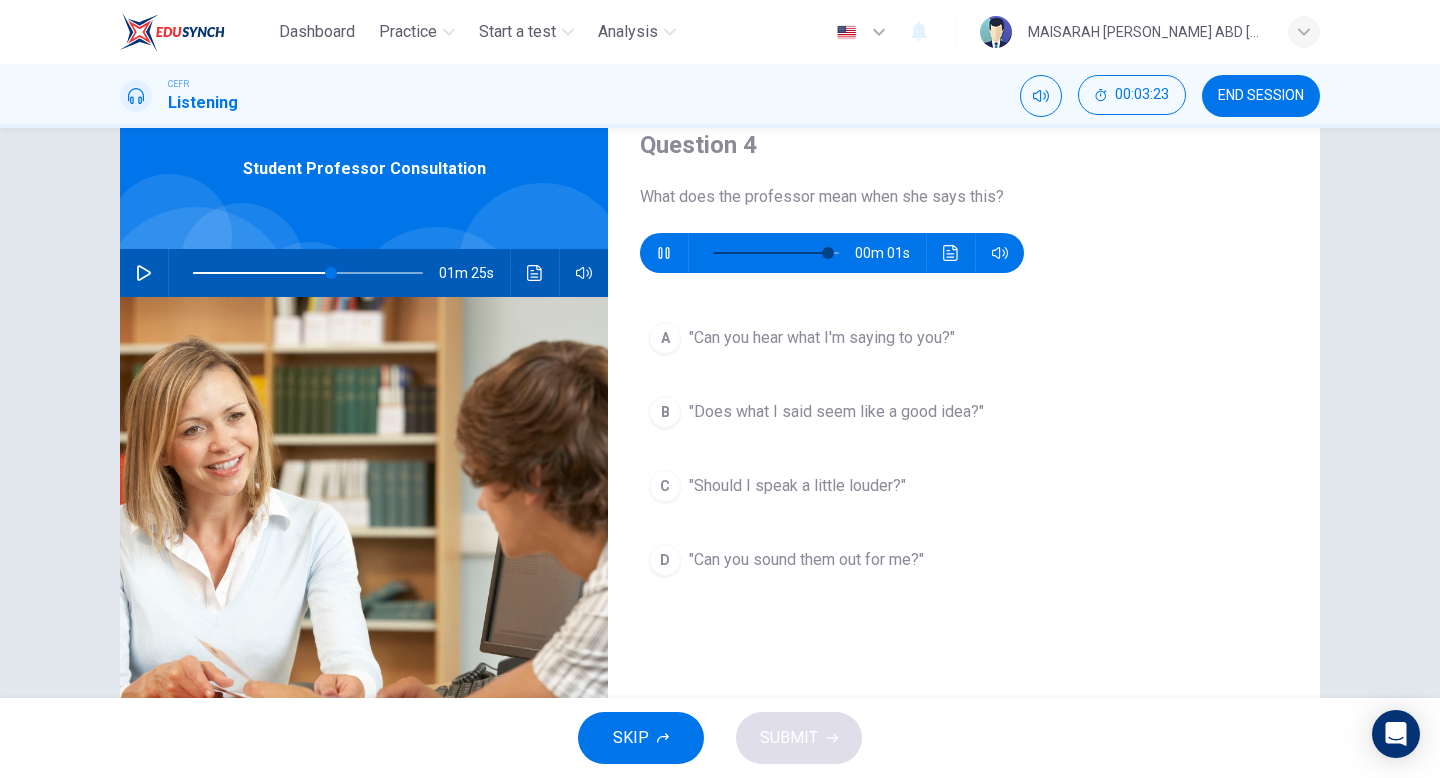 type on "0" 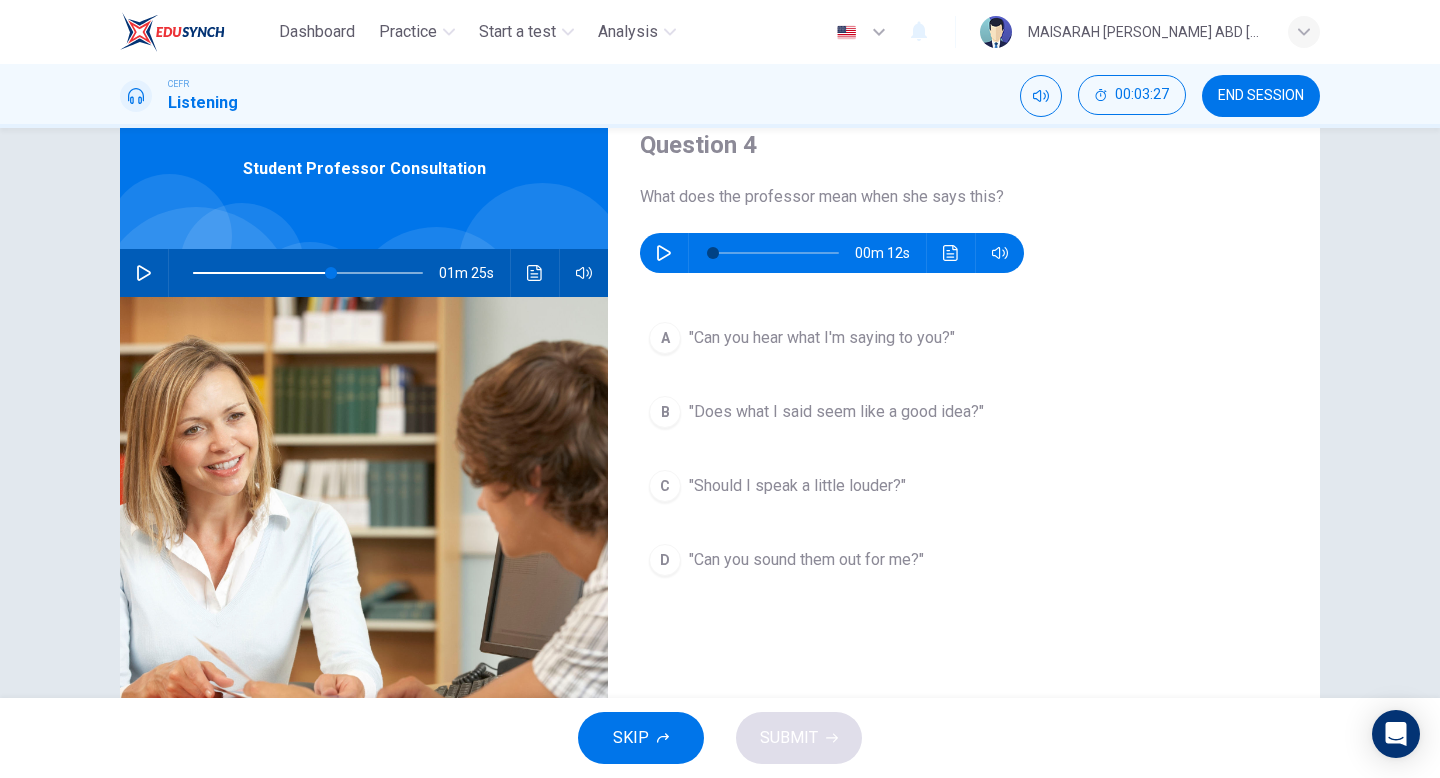 click on ""Does what I said seem like a good idea?"" at bounding box center (836, 412) 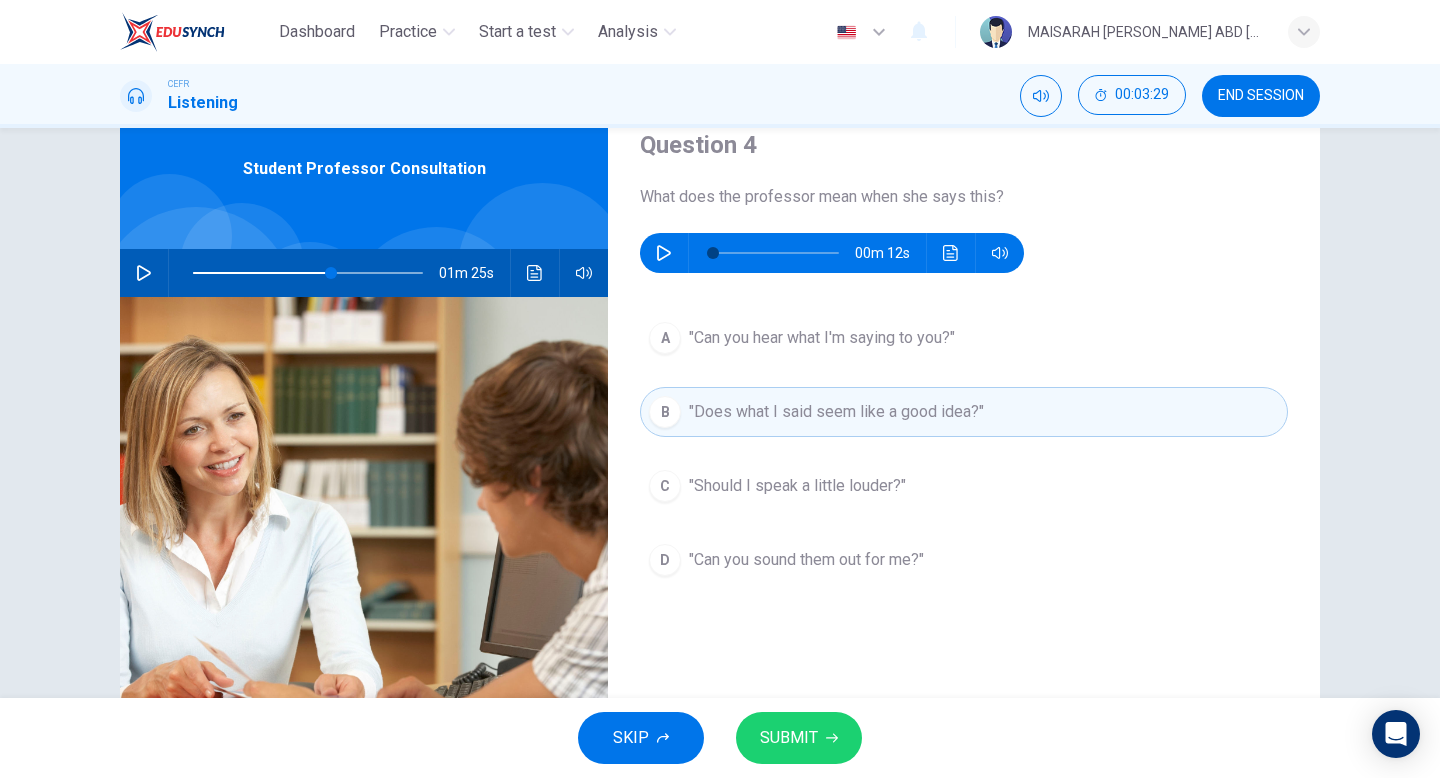 click on "SUBMIT" at bounding box center [799, 738] 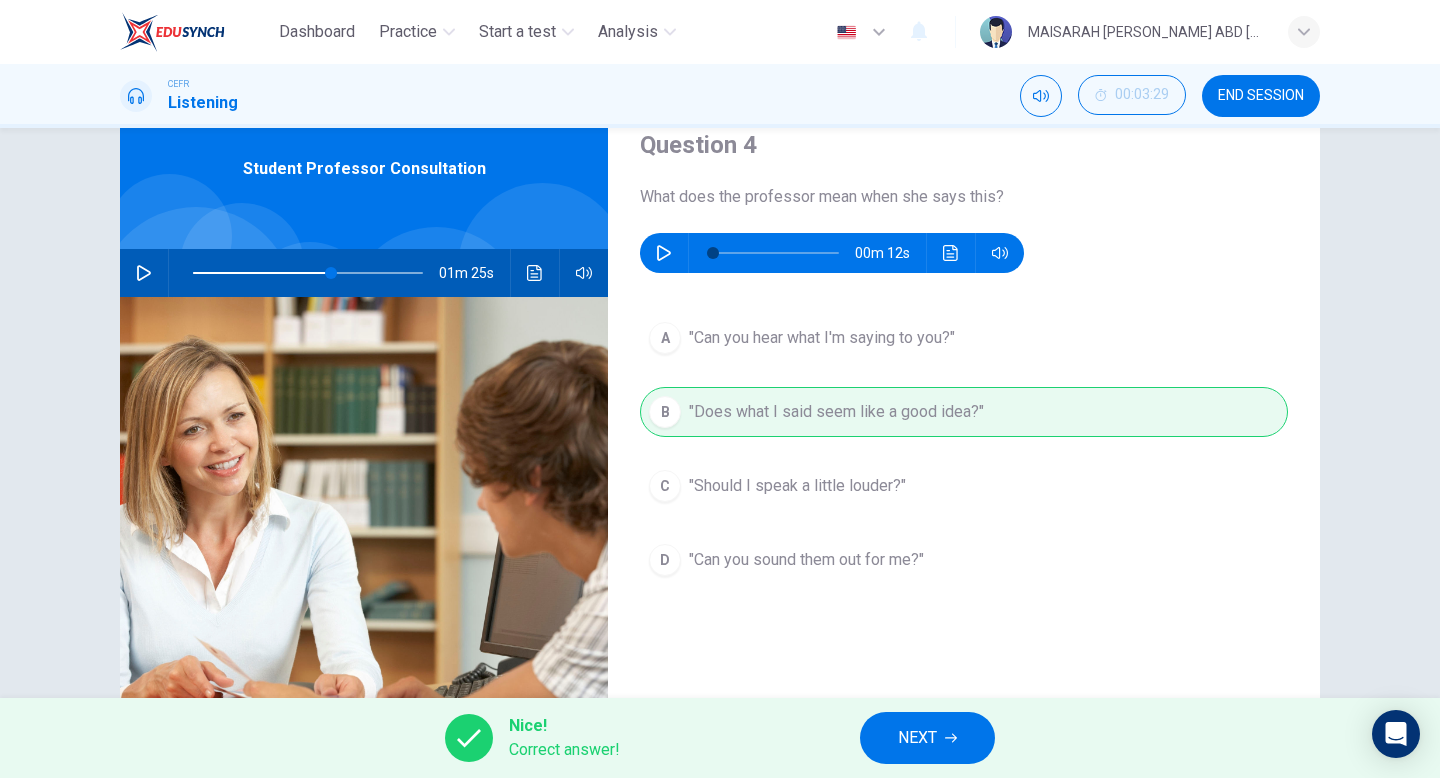 click on "NEXT" at bounding box center (927, 738) 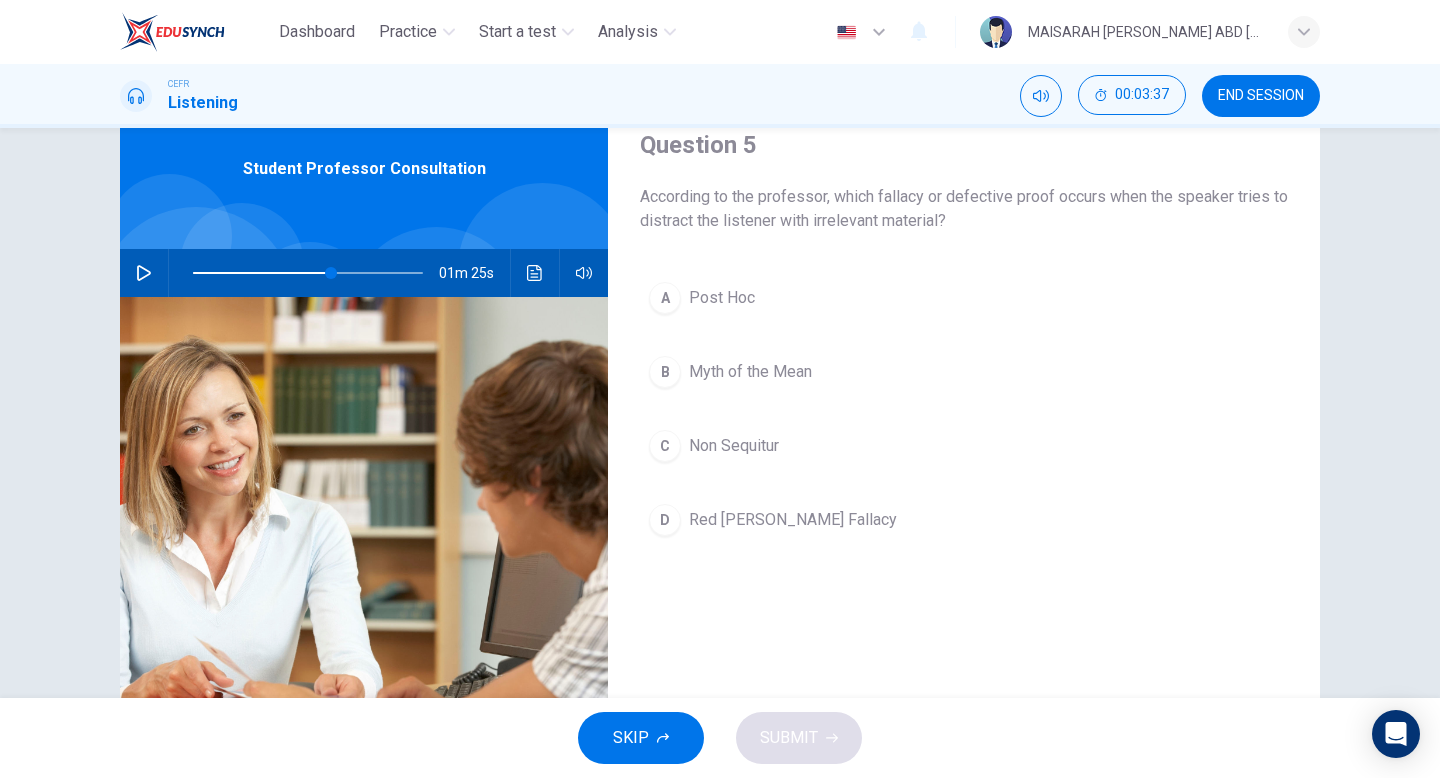 click at bounding box center (144, 273) 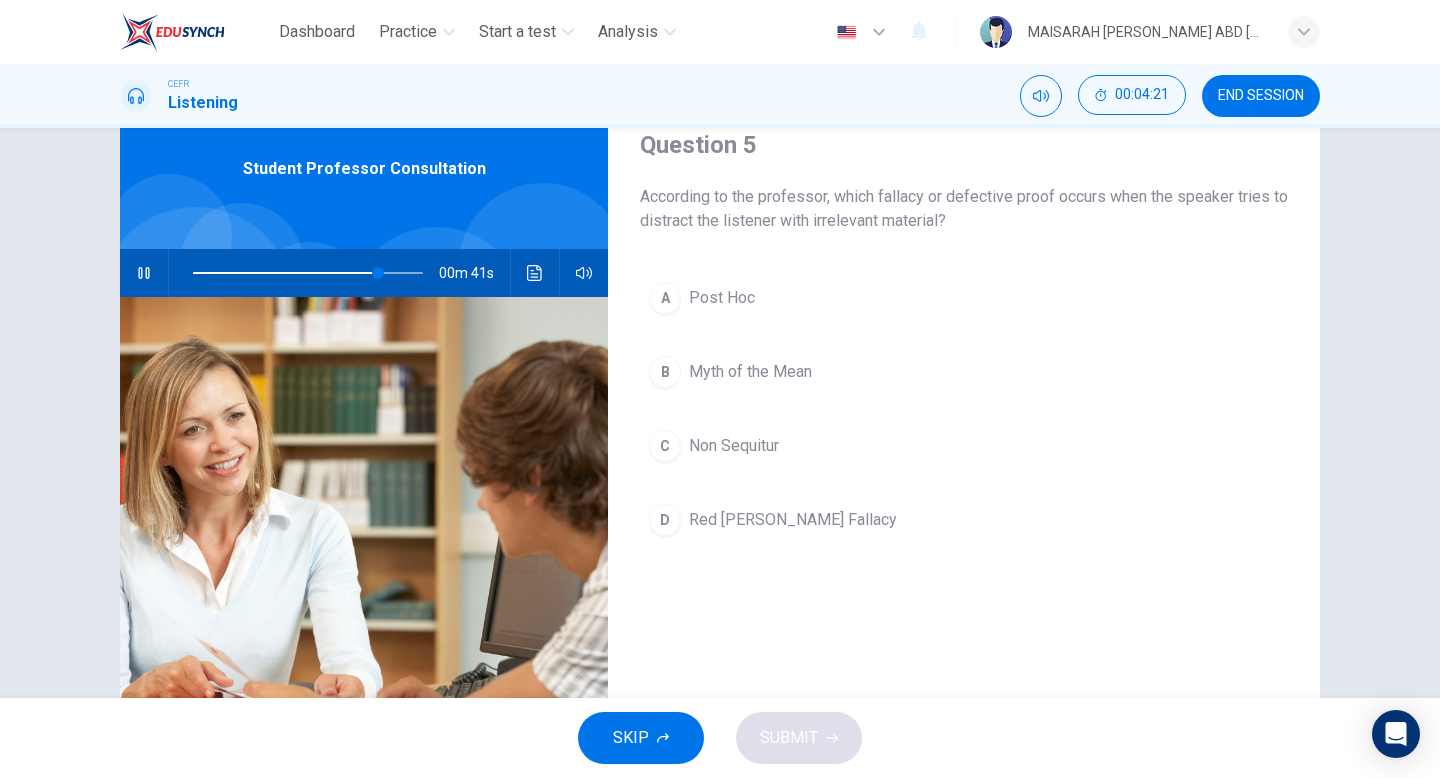 click on "C Non Sequitur" at bounding box center [964, 446] 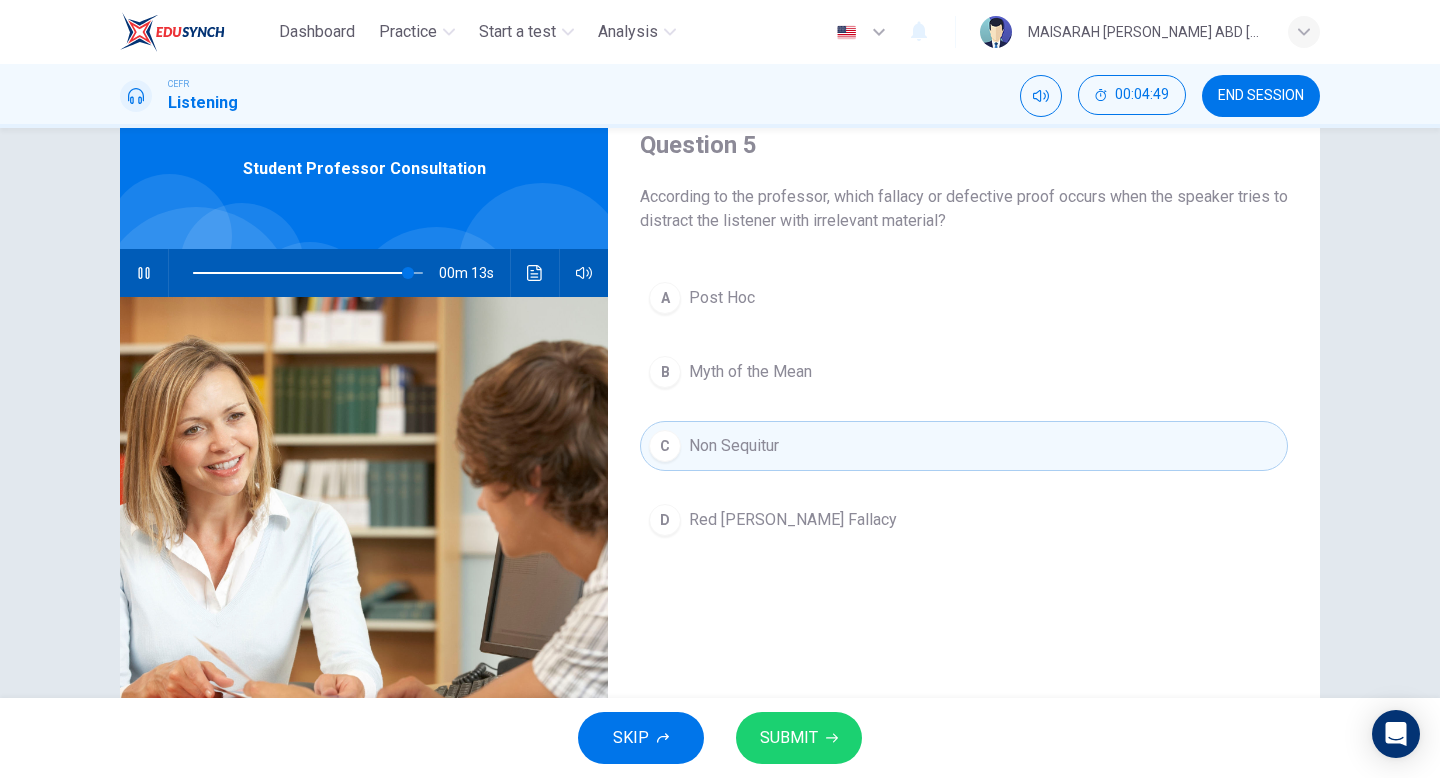 click on "SKIP SUBMIT" at bounding box center [720, 738] 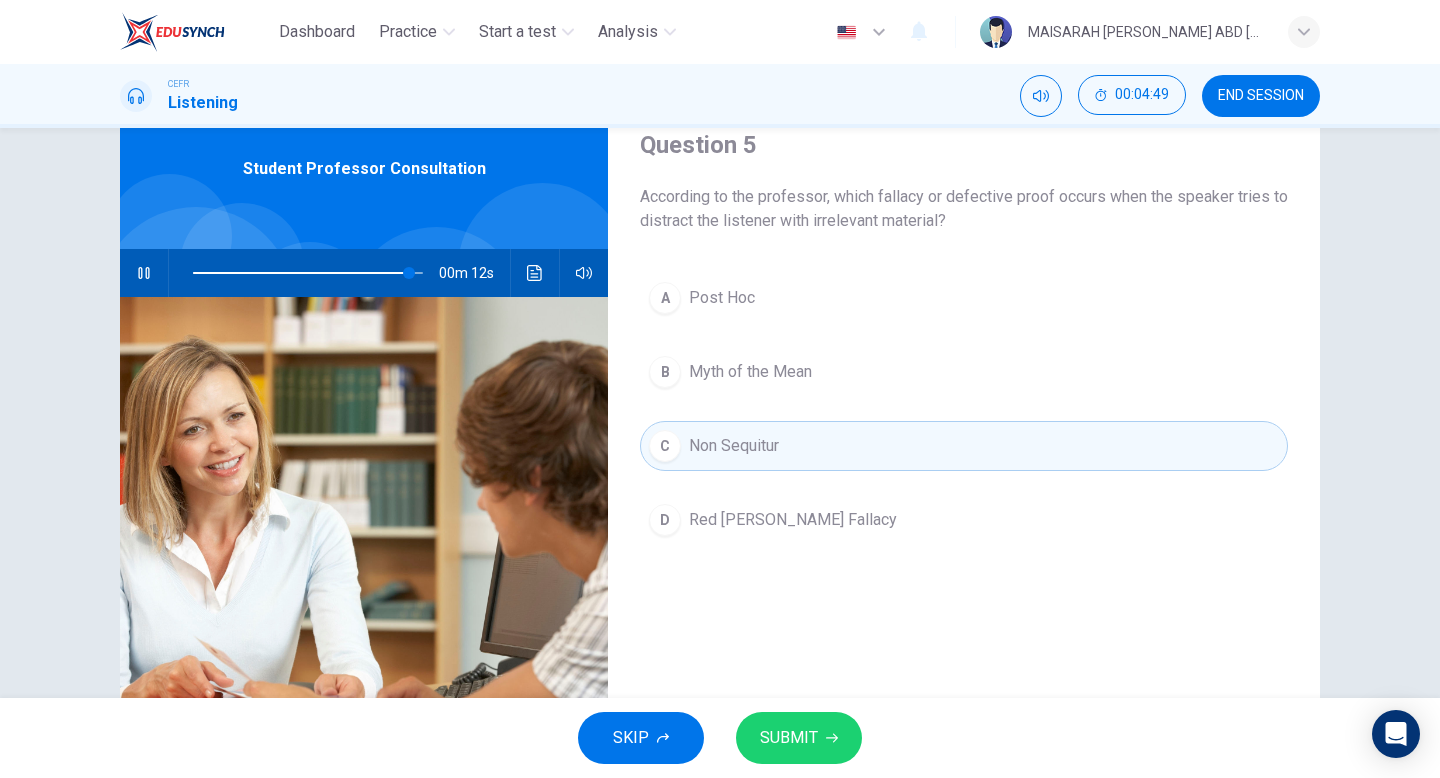 click on "SUBMIT" at bounding box center (799, 738) 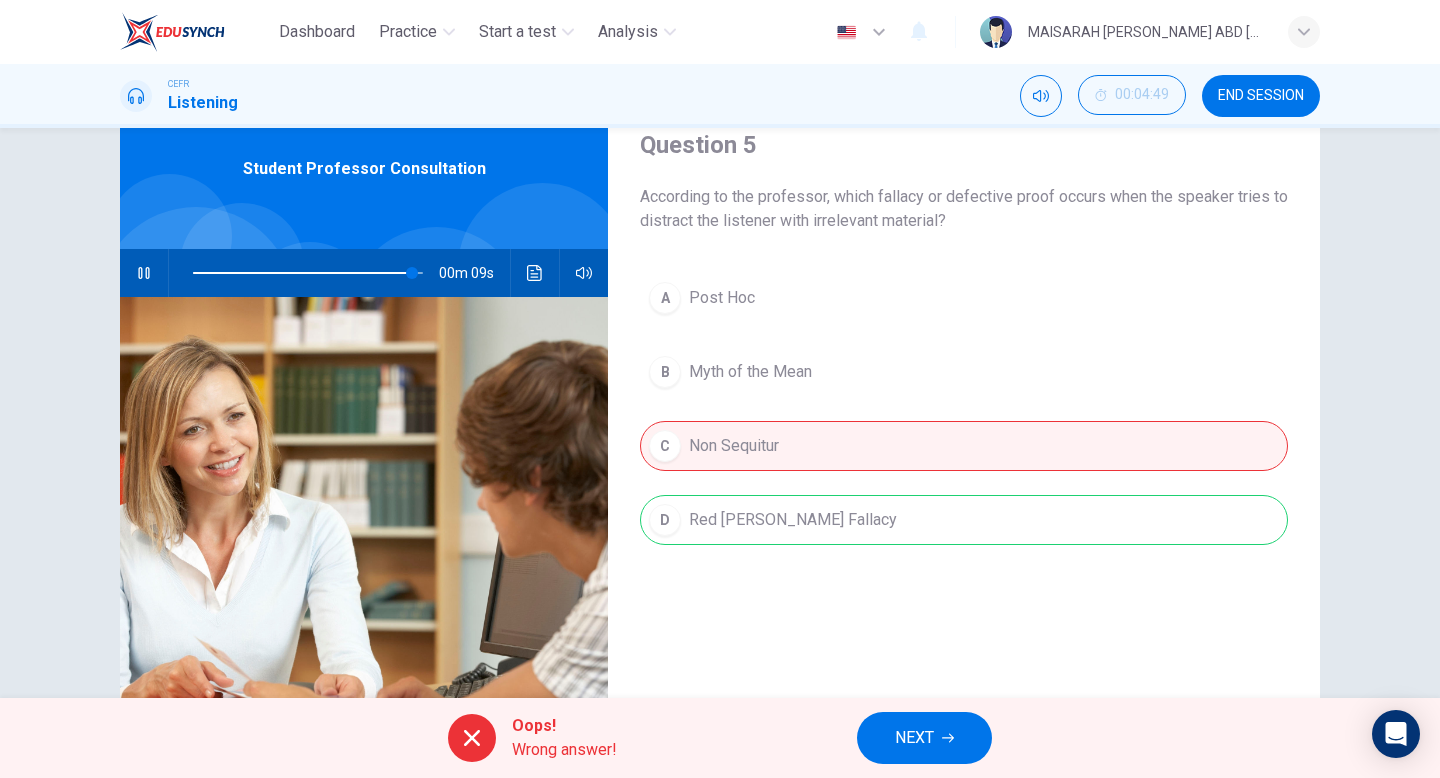 click at bounding box center (302, 273) 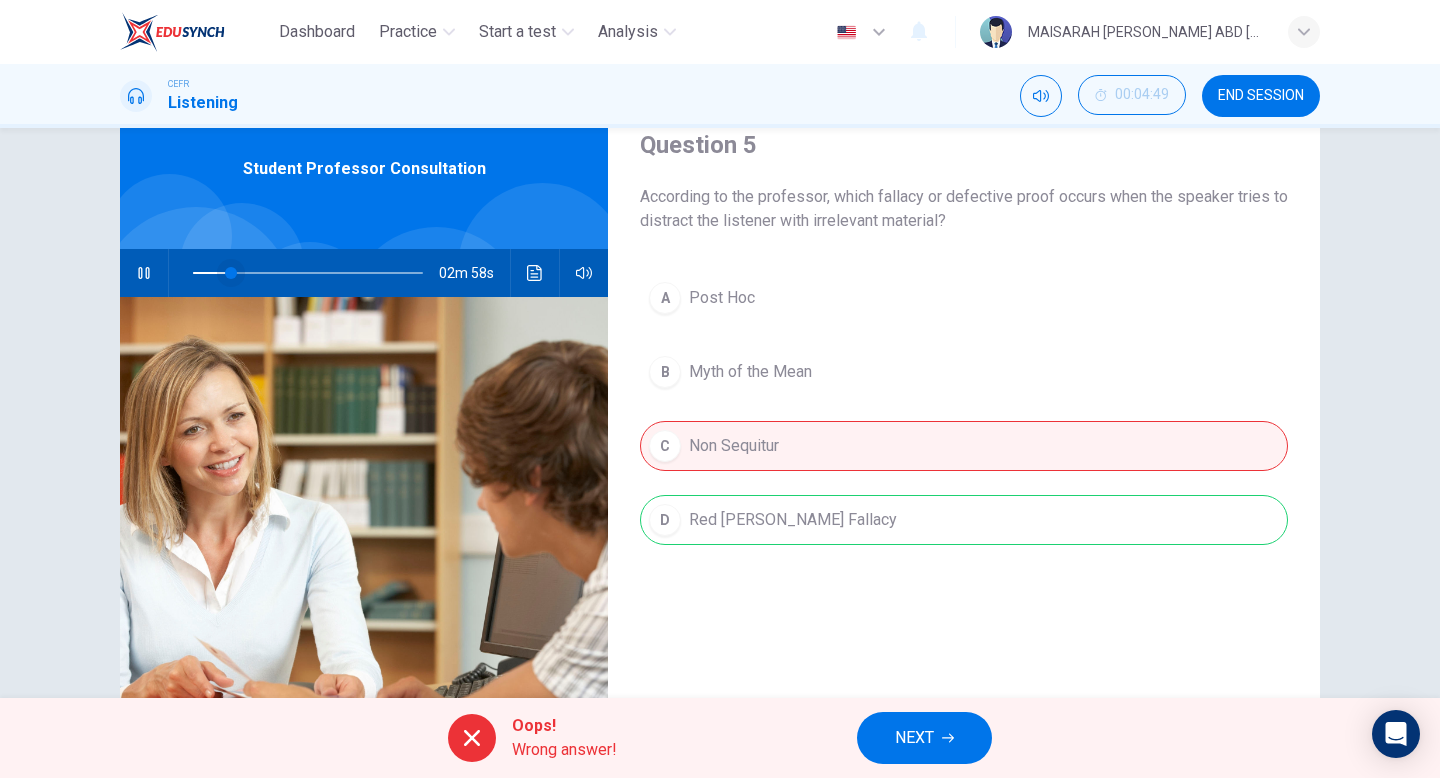 click at bounding box center [231, 273] 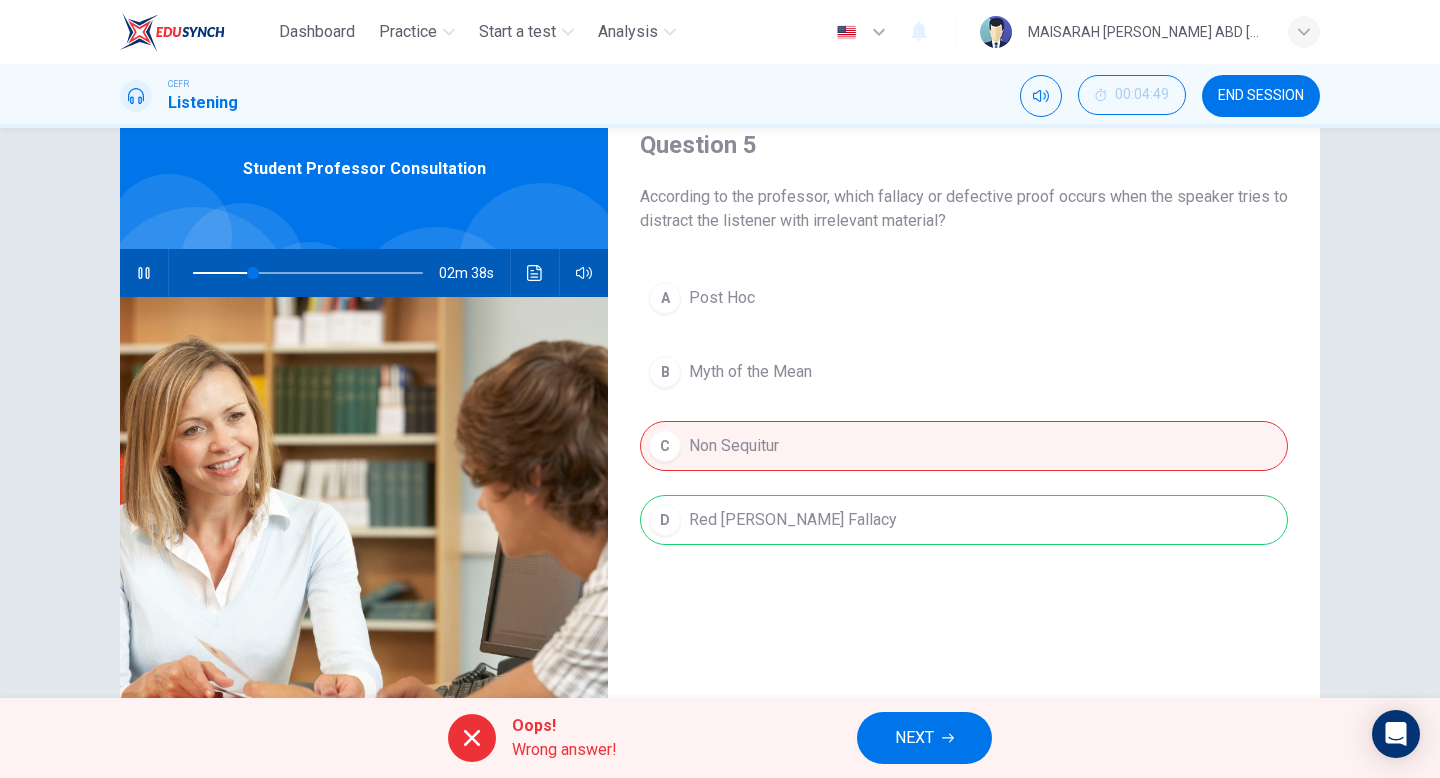 type on "26" 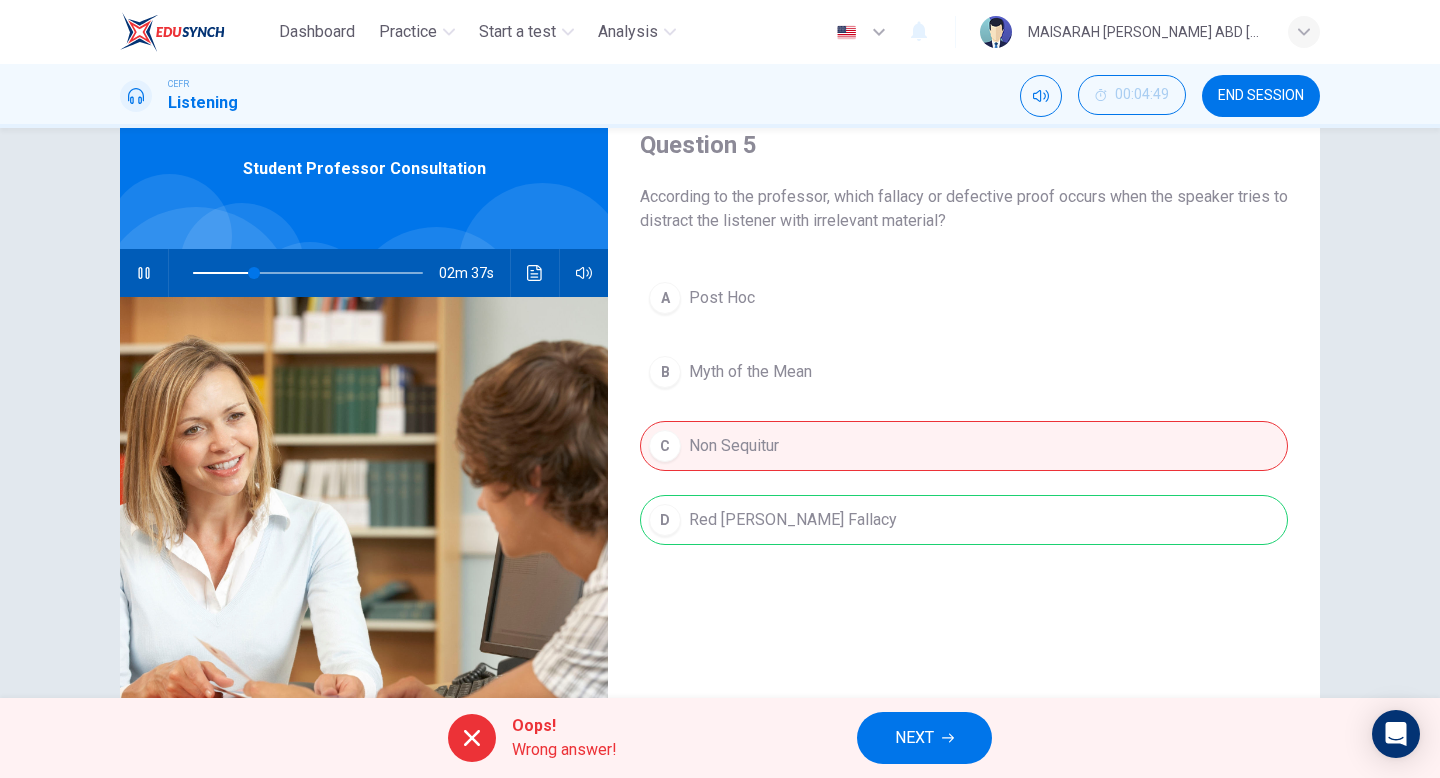 click on "NEXT" at bounding box center [924, 738] 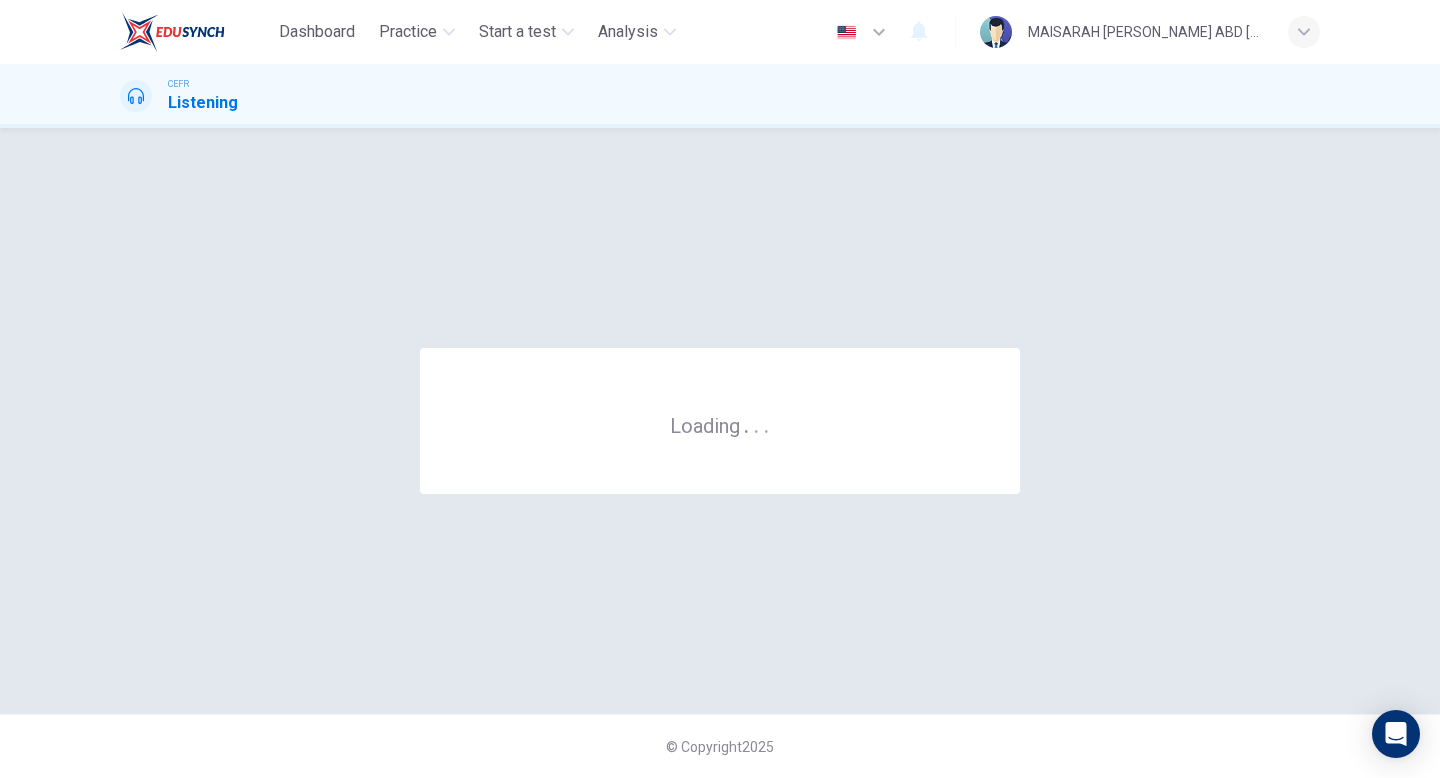 scroll, scrollTop: 0, scrollLeft: 0, axis: both 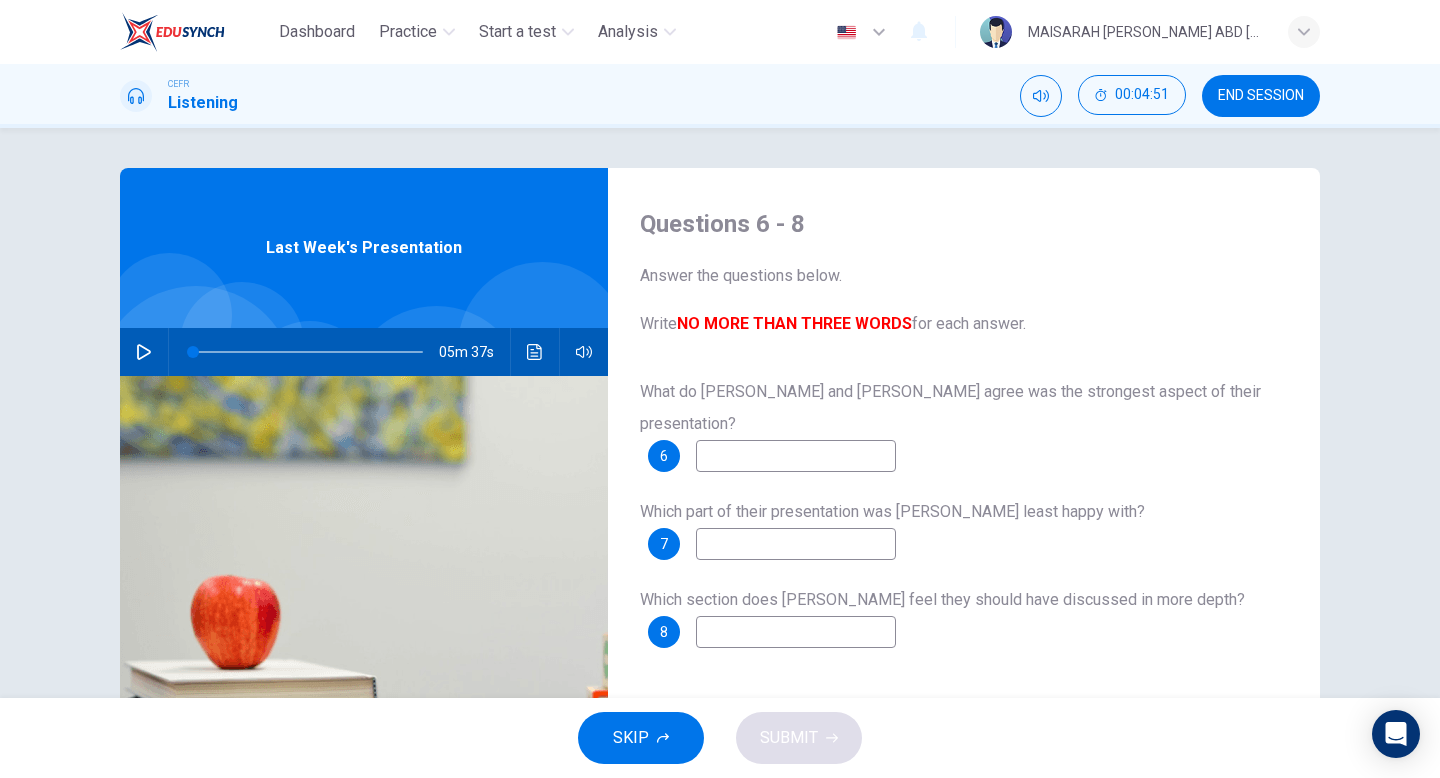 click 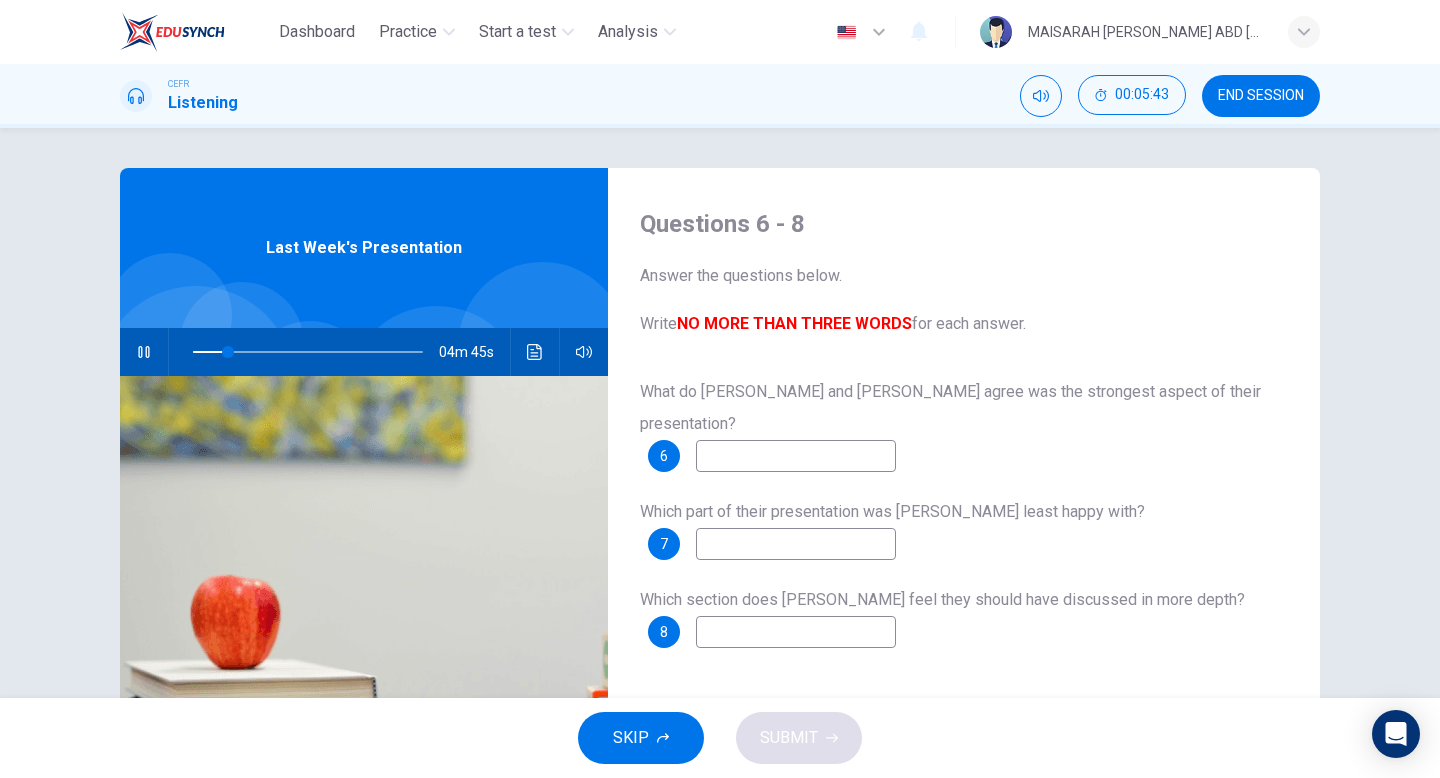 click at bounding box center (796, 456) 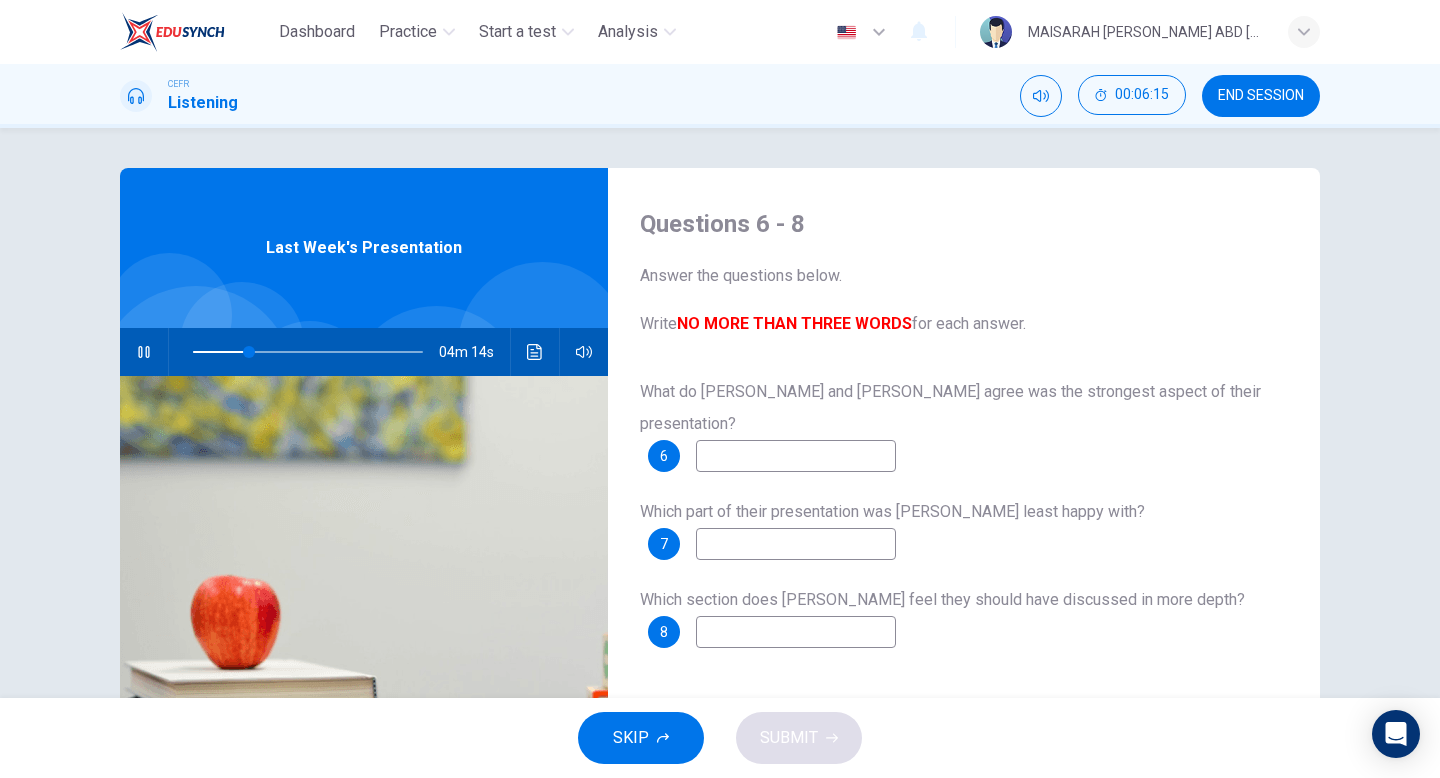 type on "25" 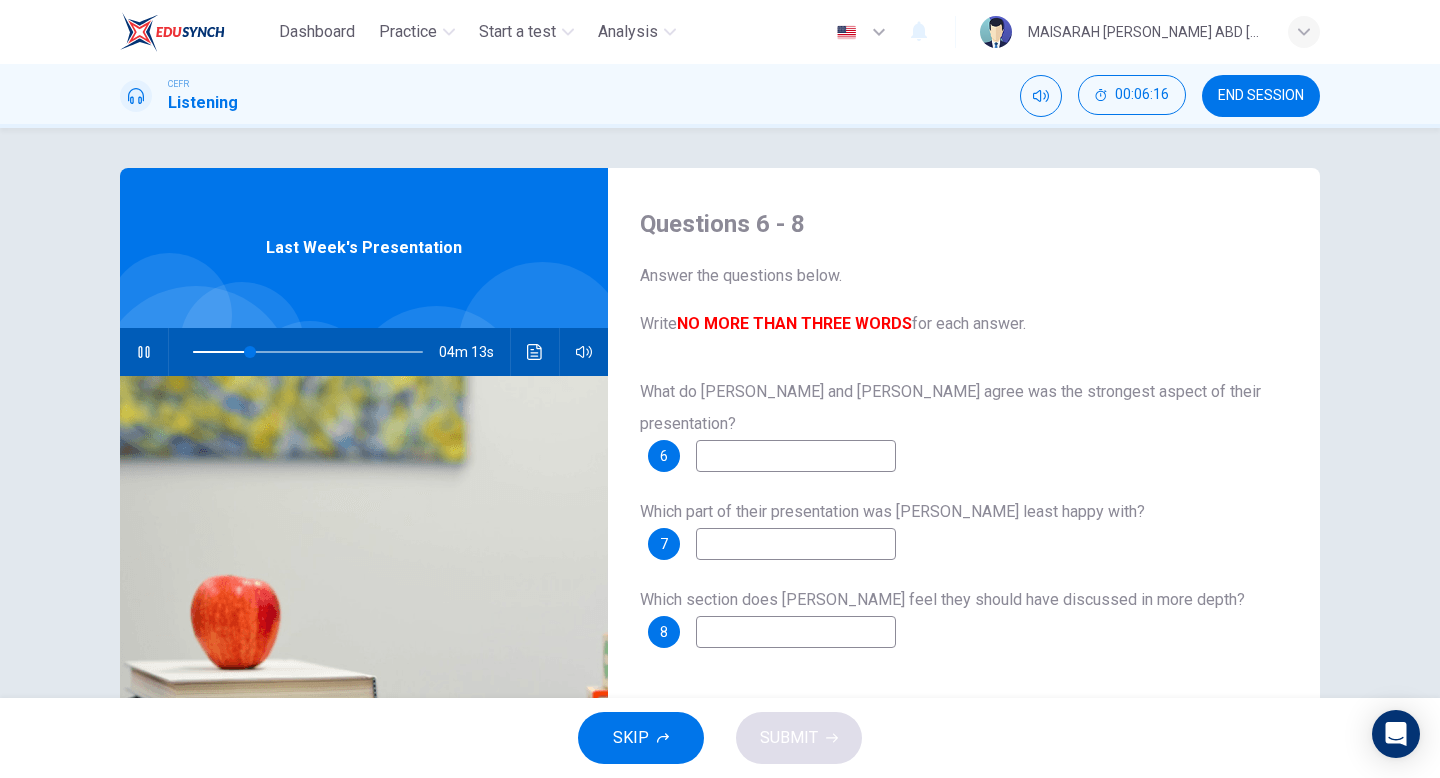 type on "t" 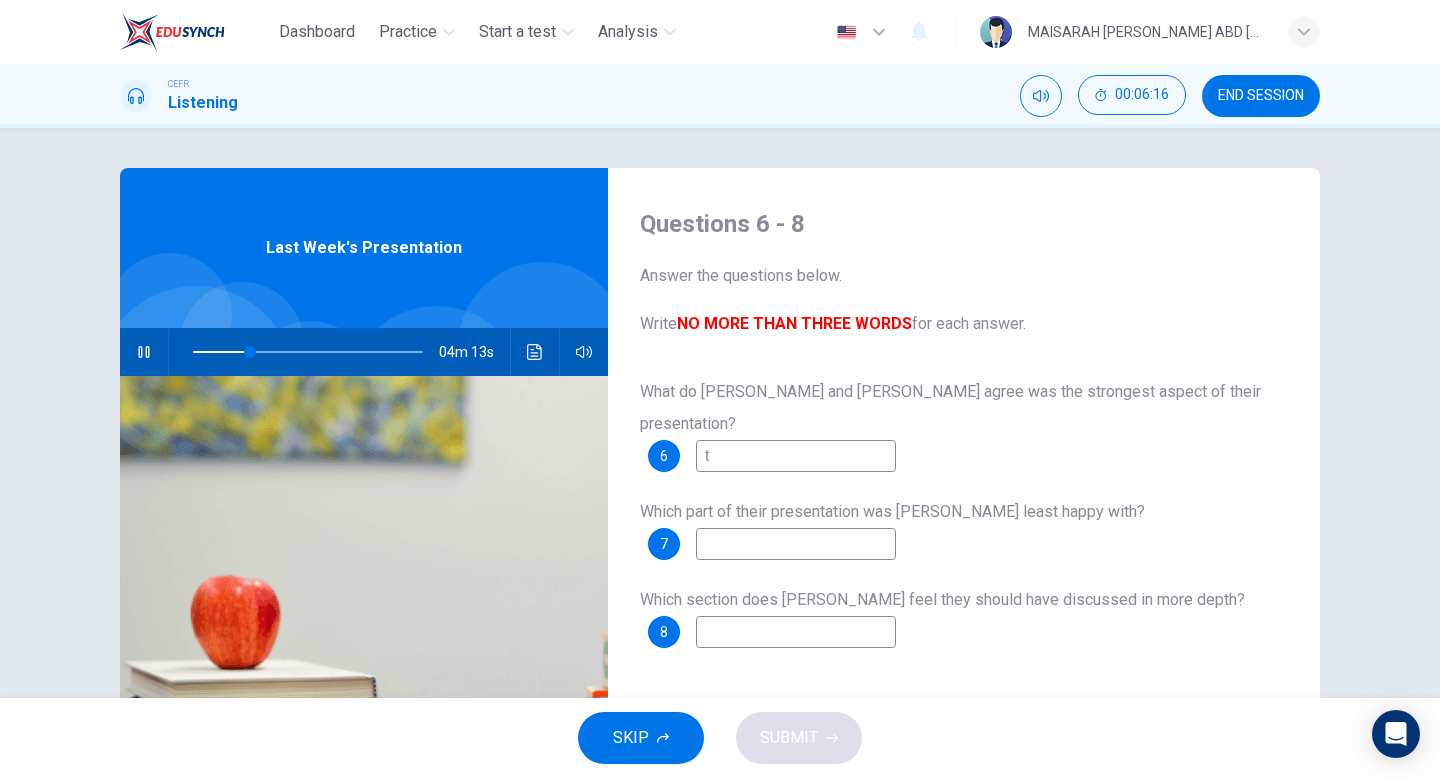 type on "25" 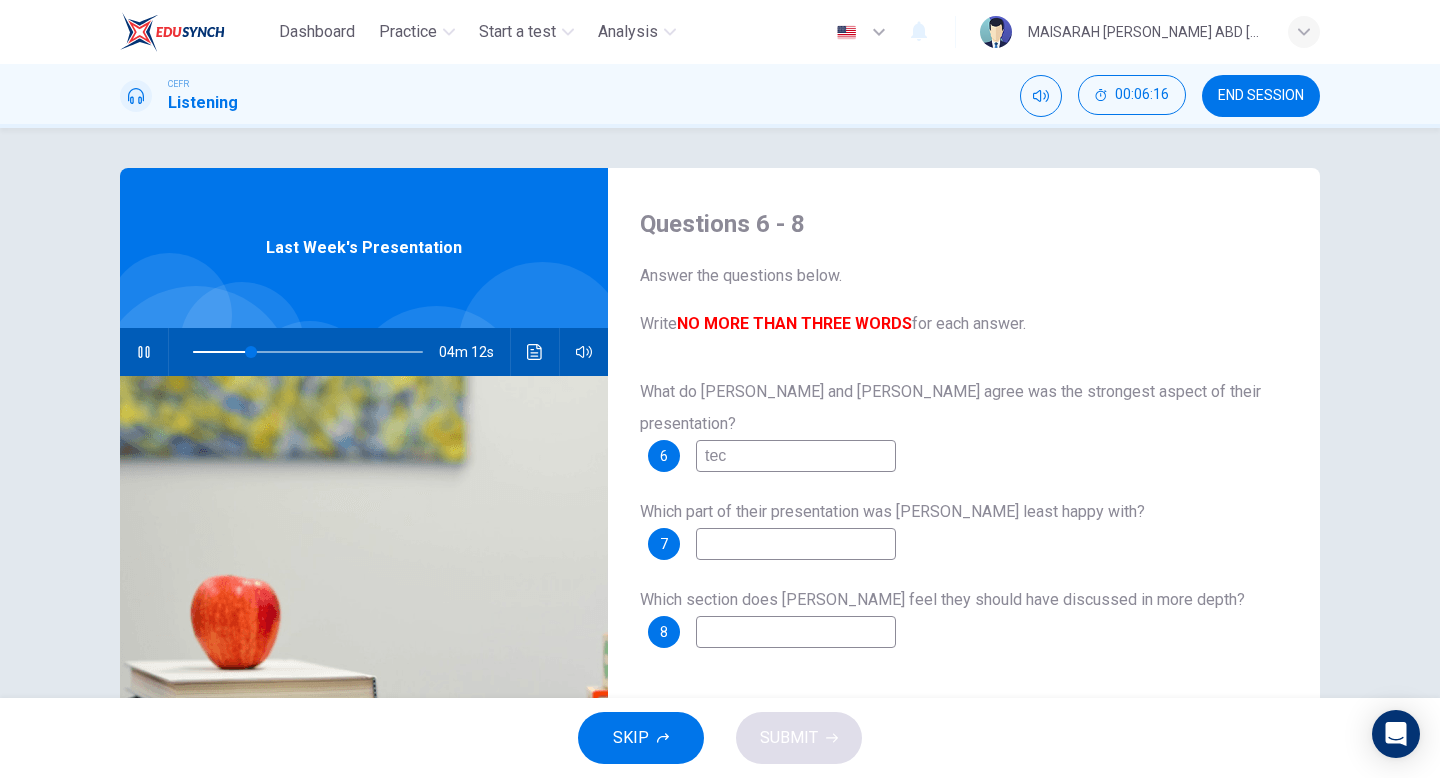 type on "tech" 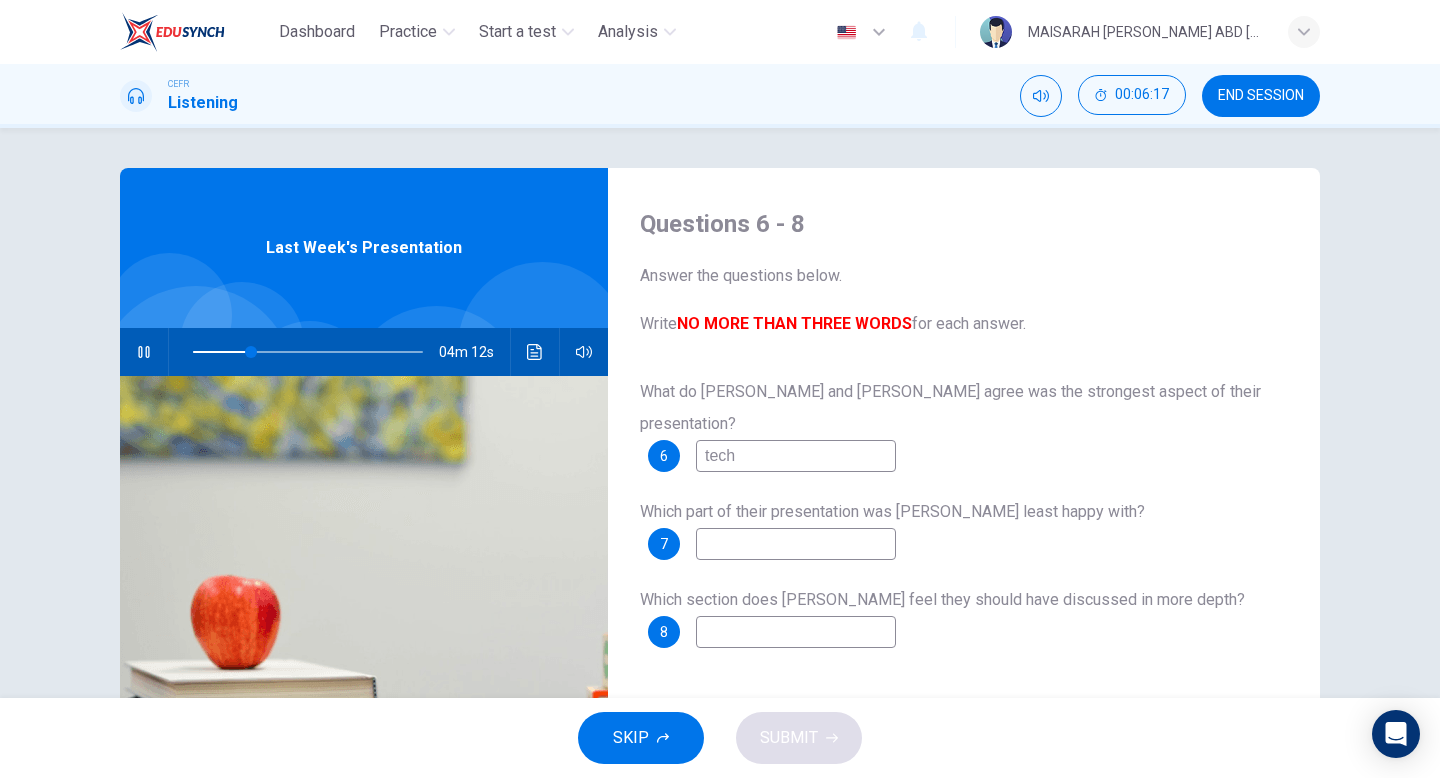 type on "25" 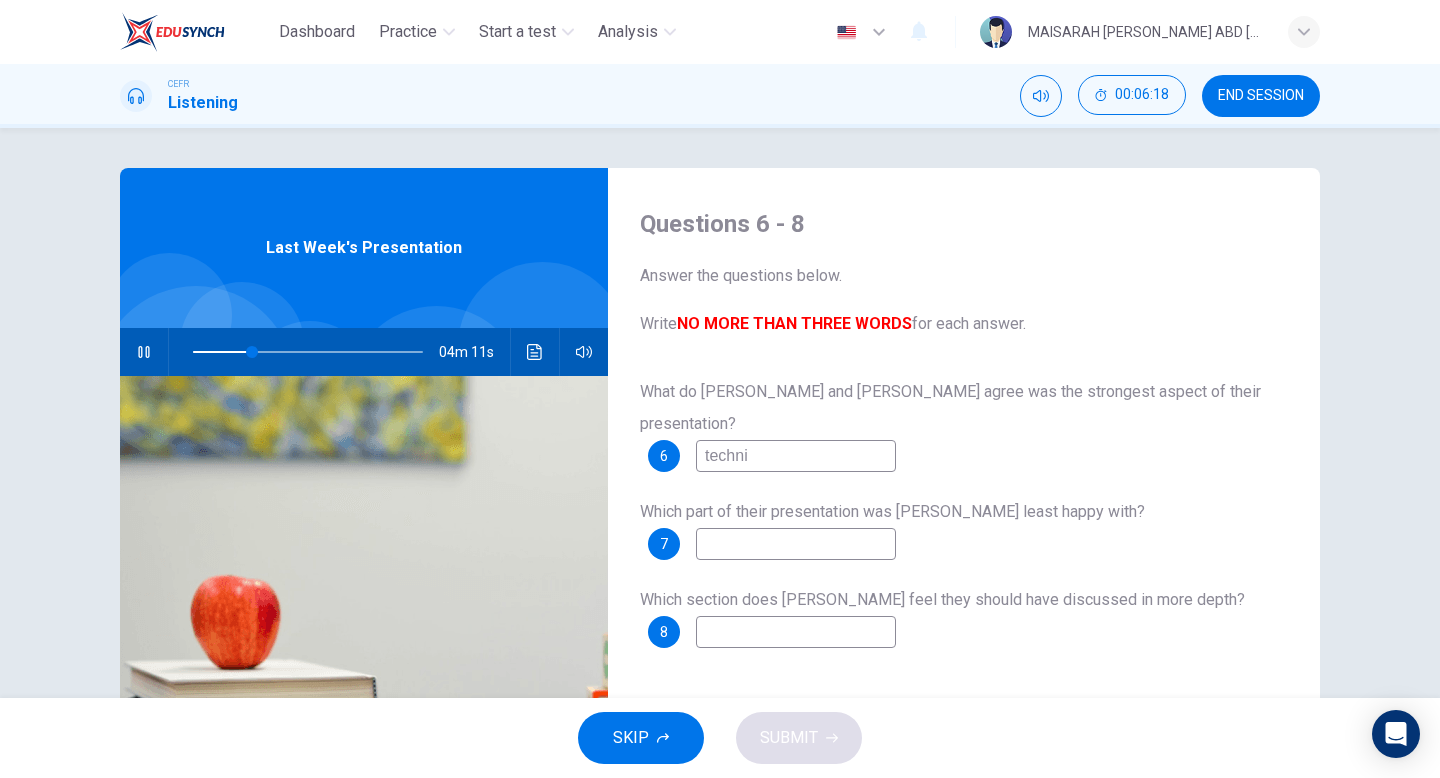 type on "techniq" 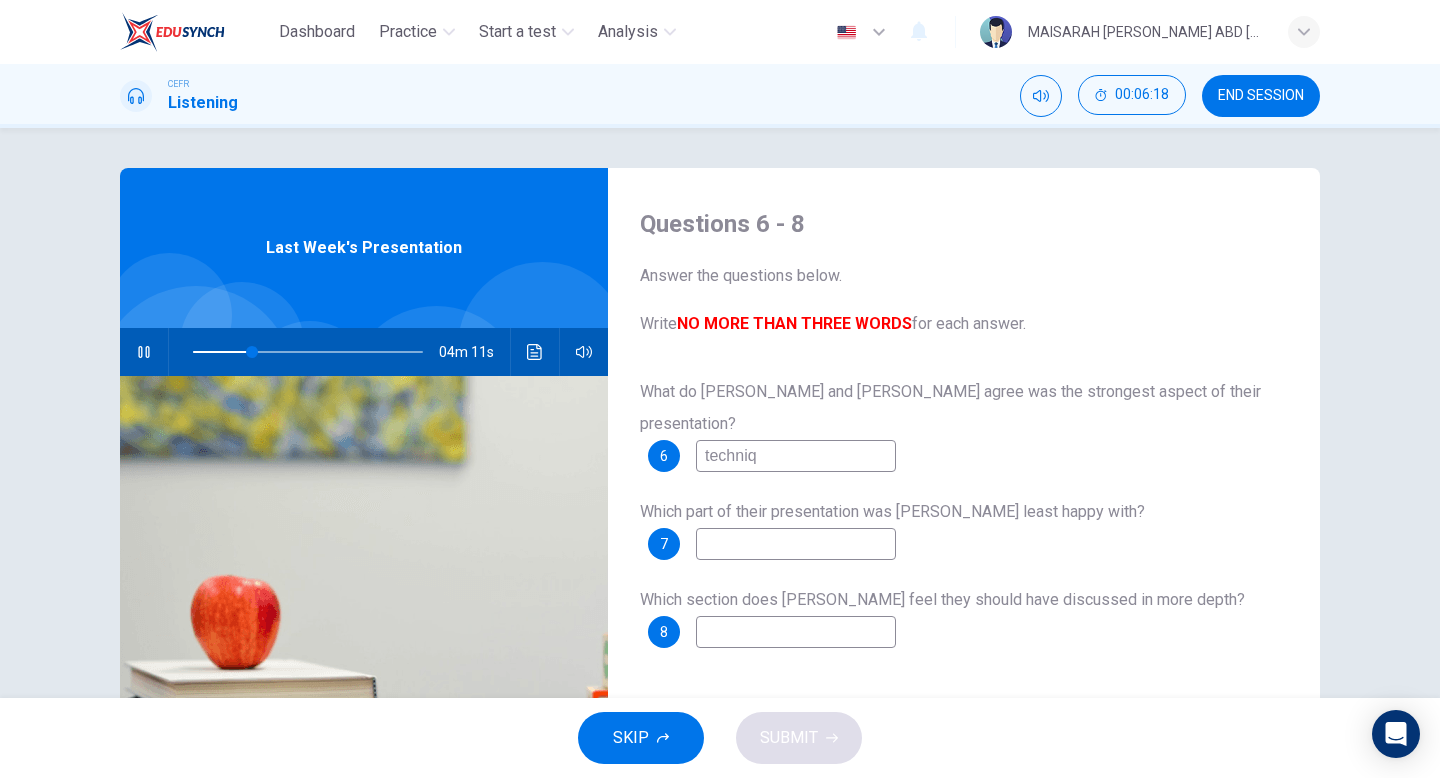 type on "26" 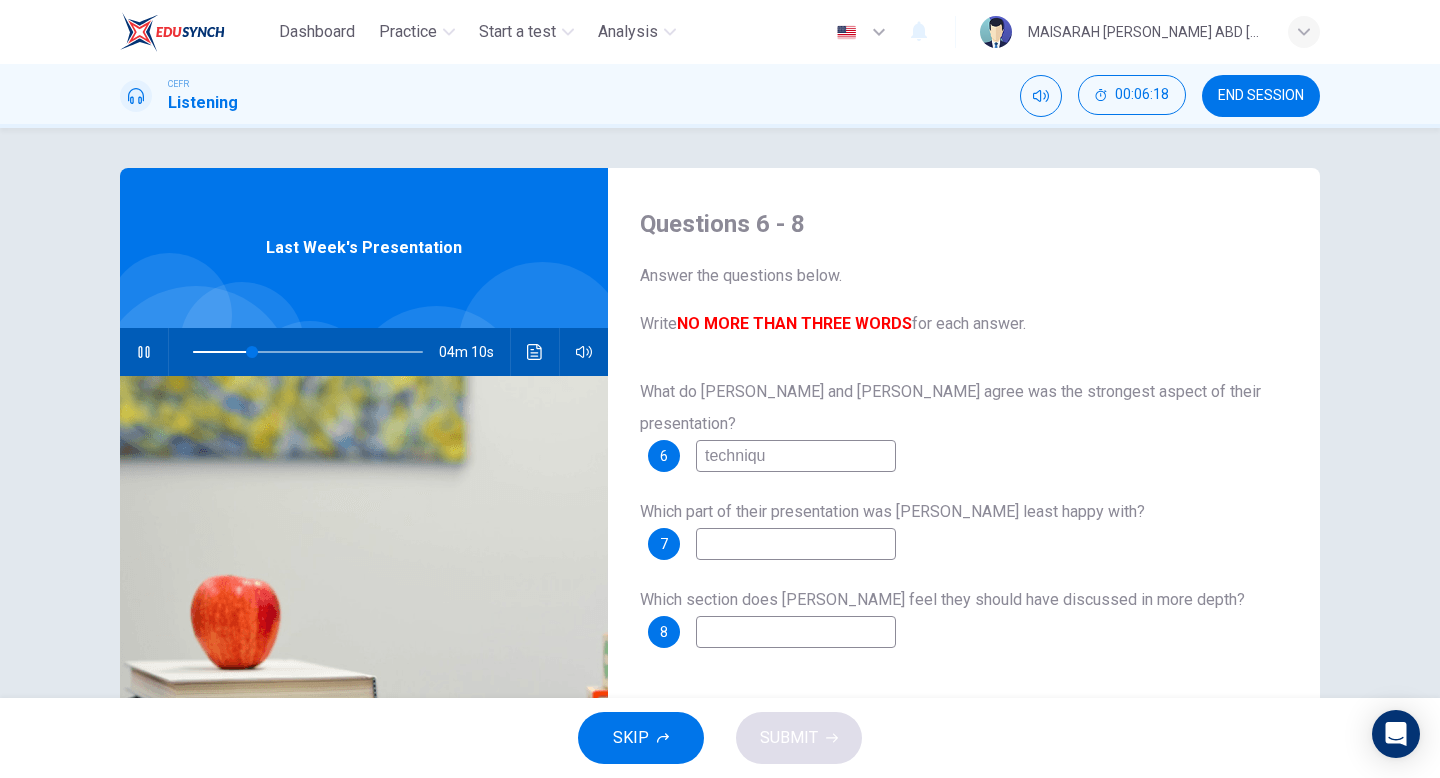 type on "technique" 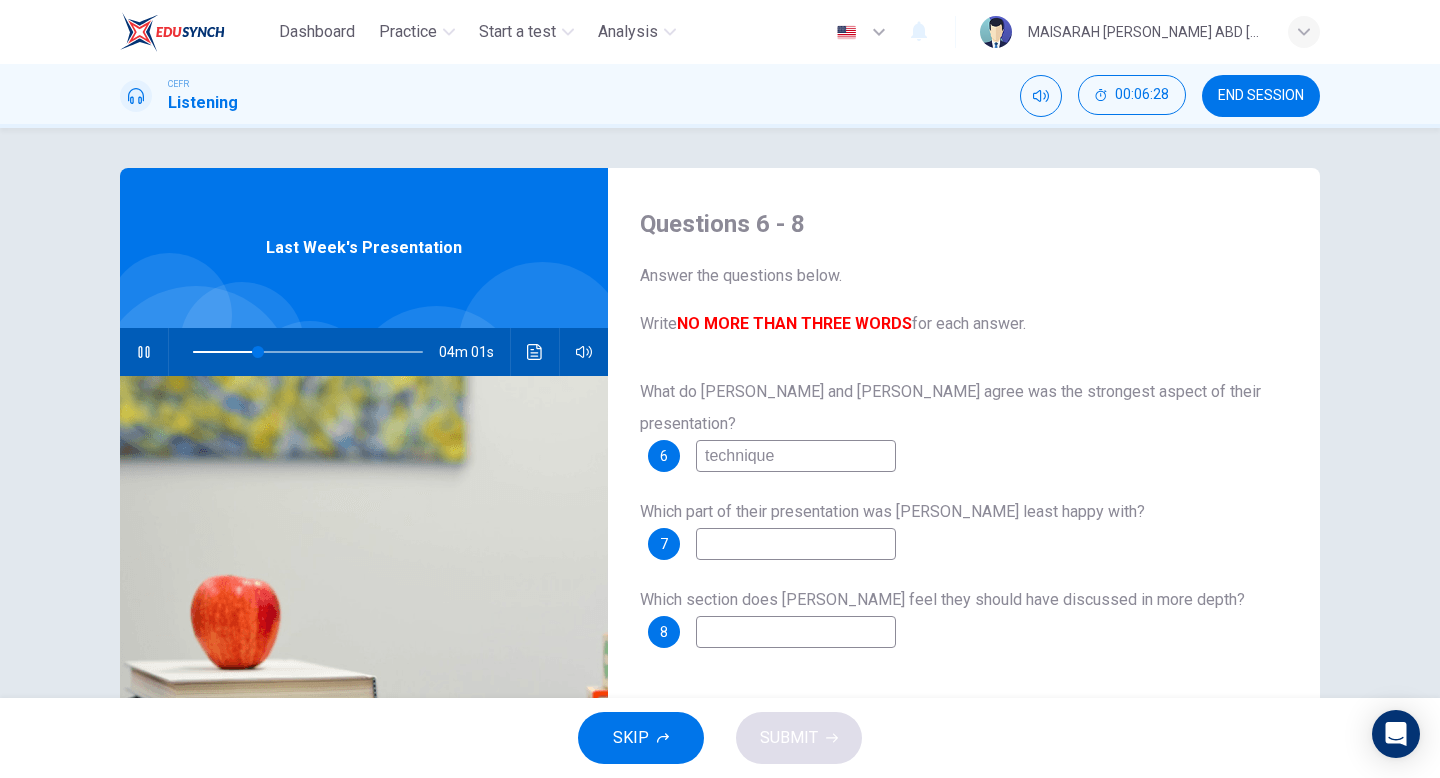 type on "29" 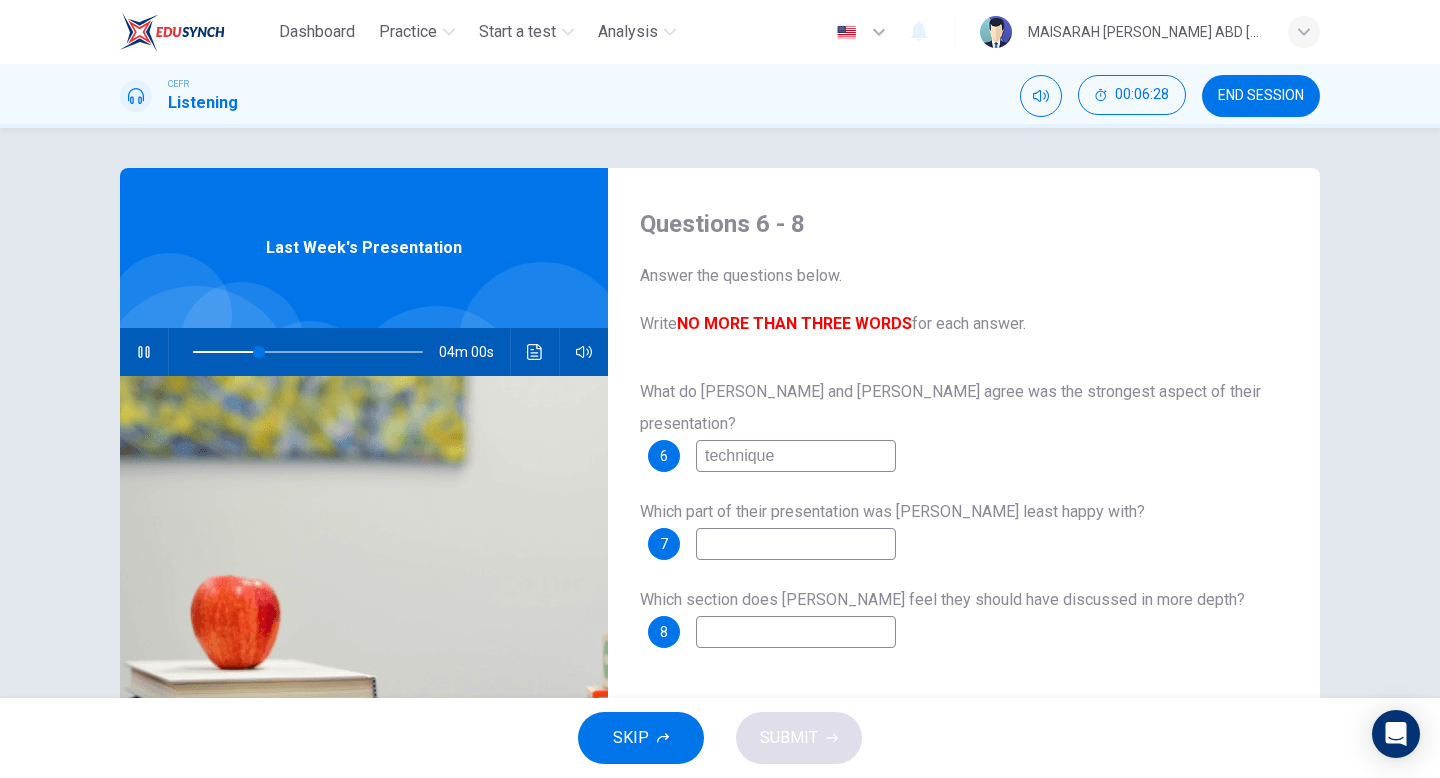 type on "technique" 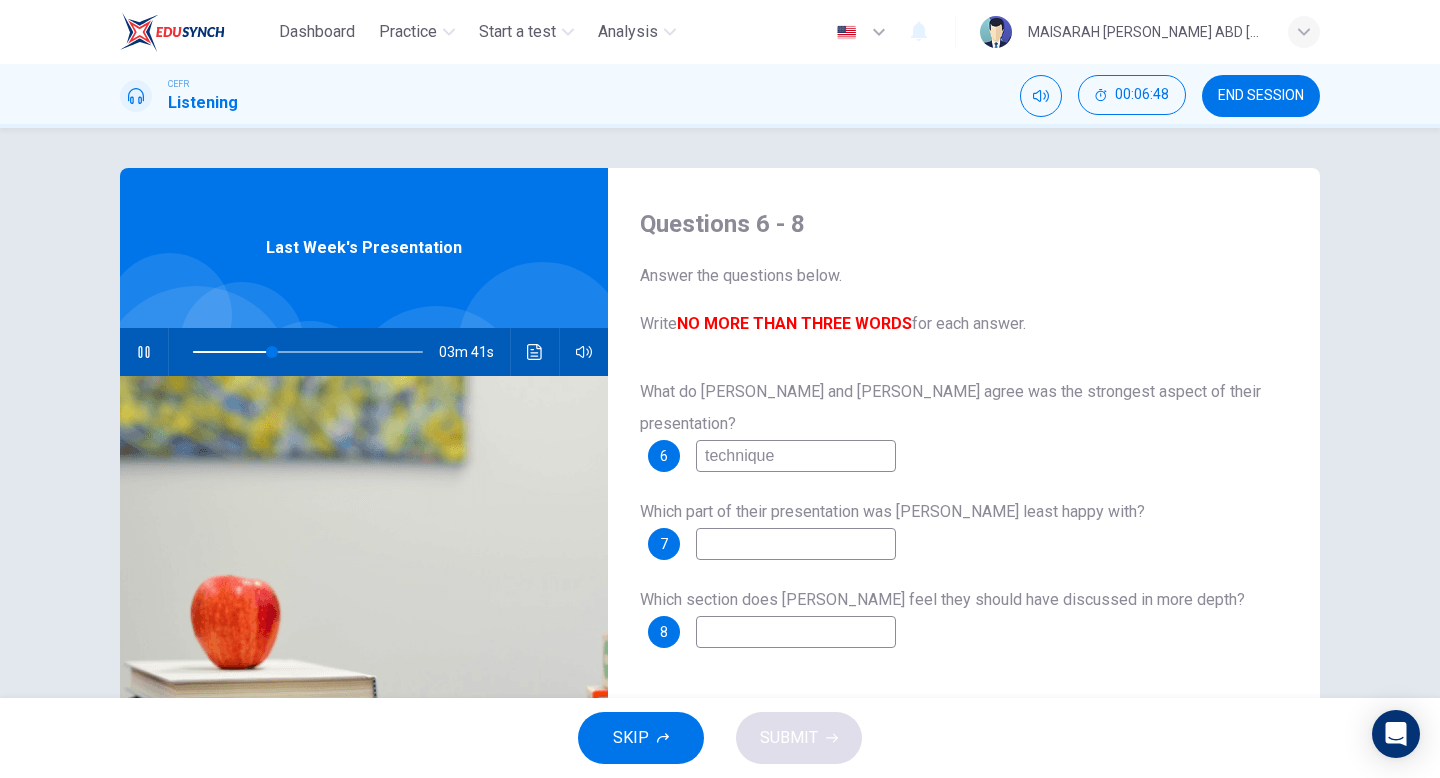 type on "35" 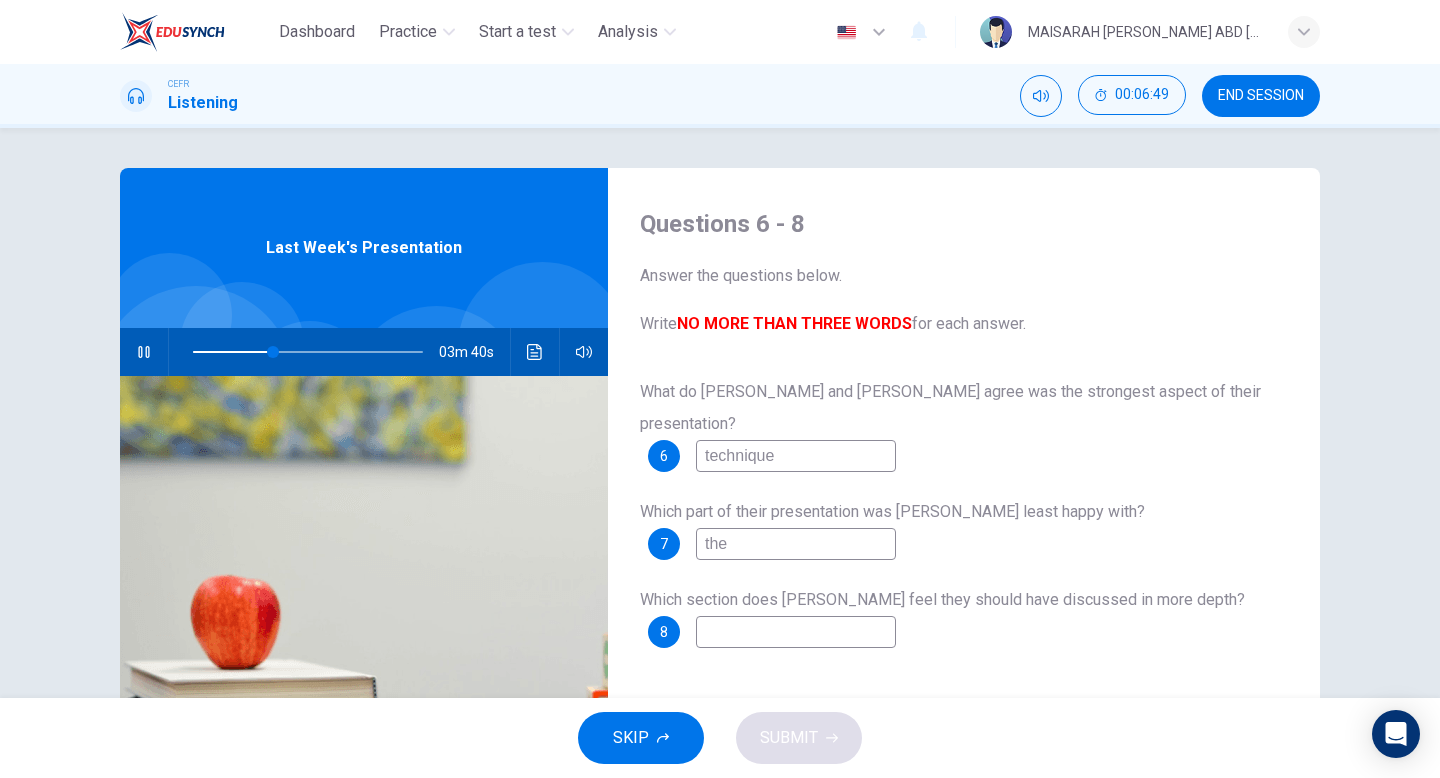 type on "the" 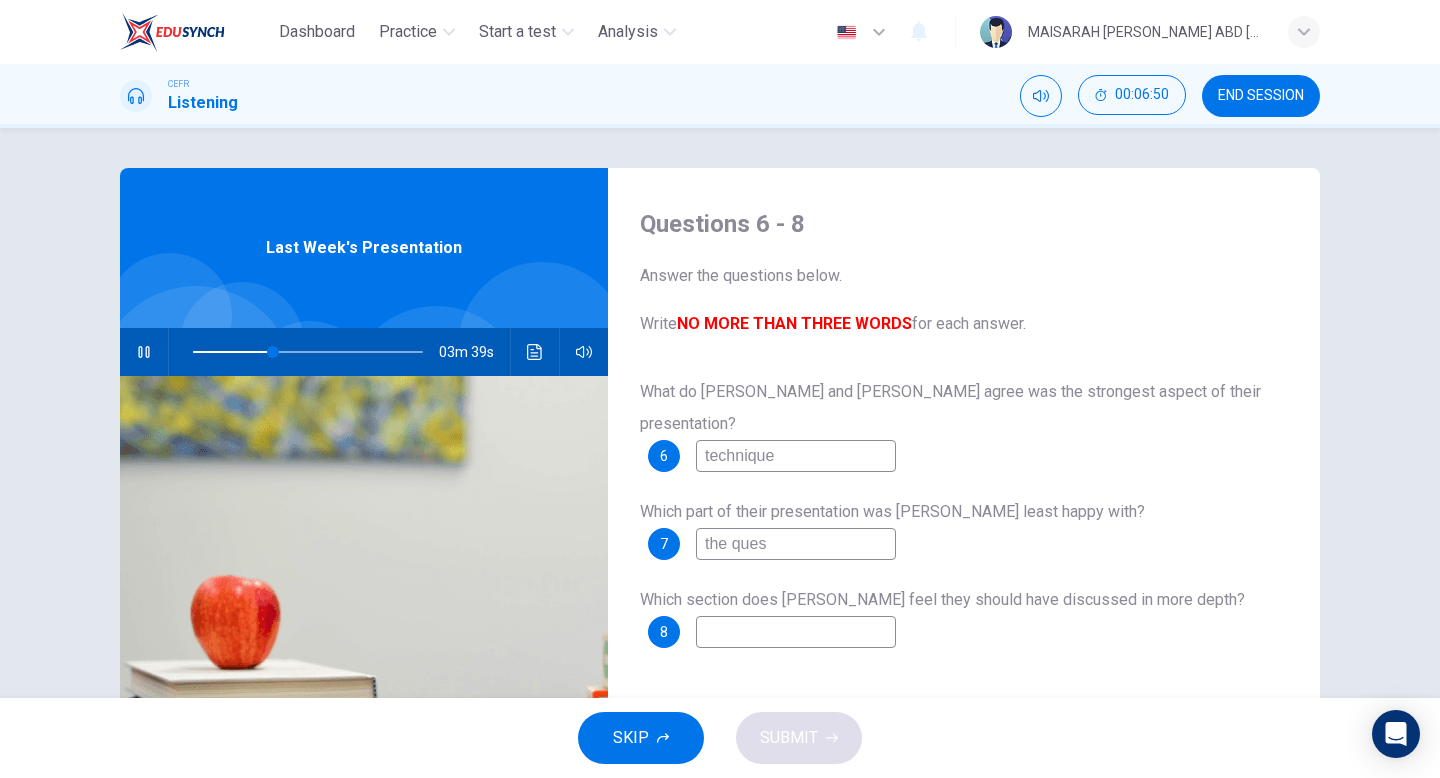 type on "the quest" 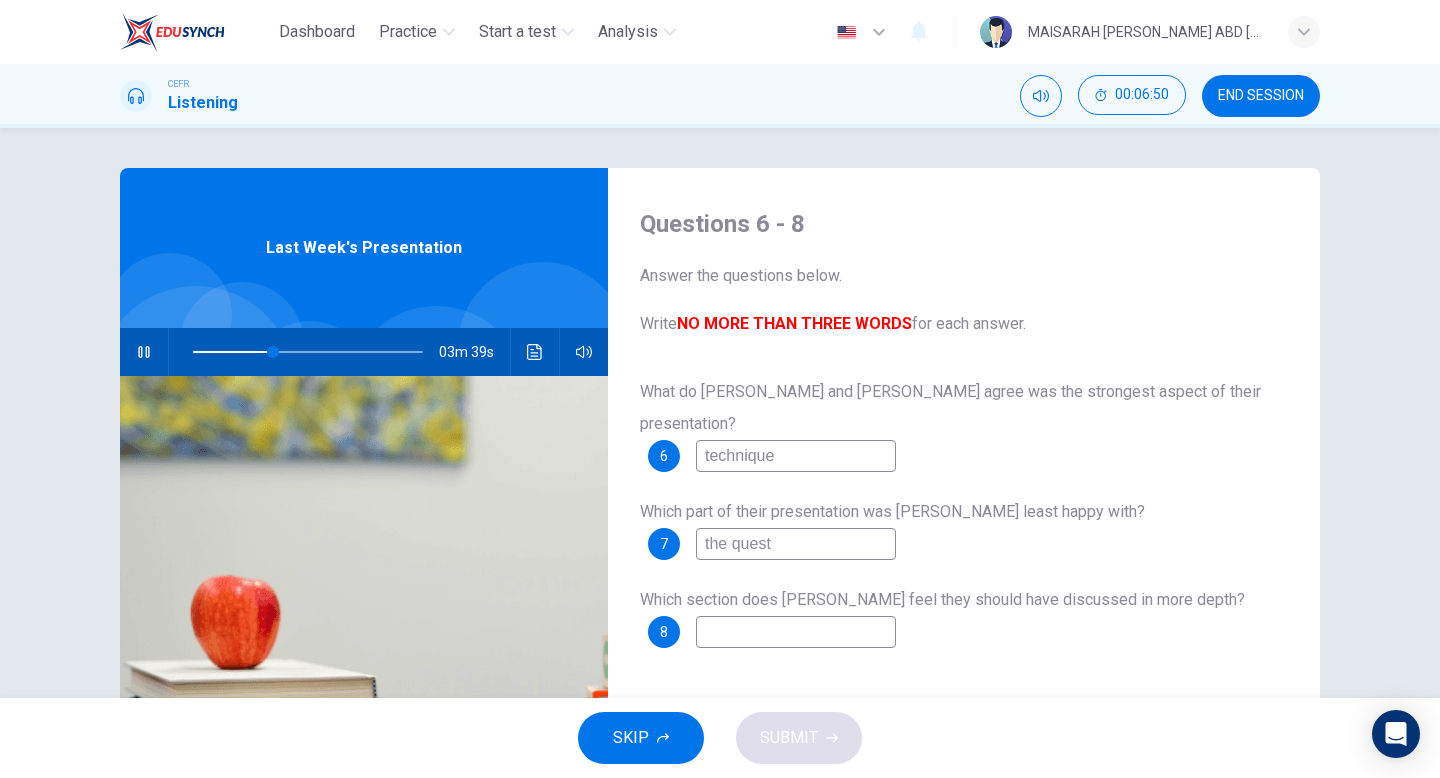 type on "35" 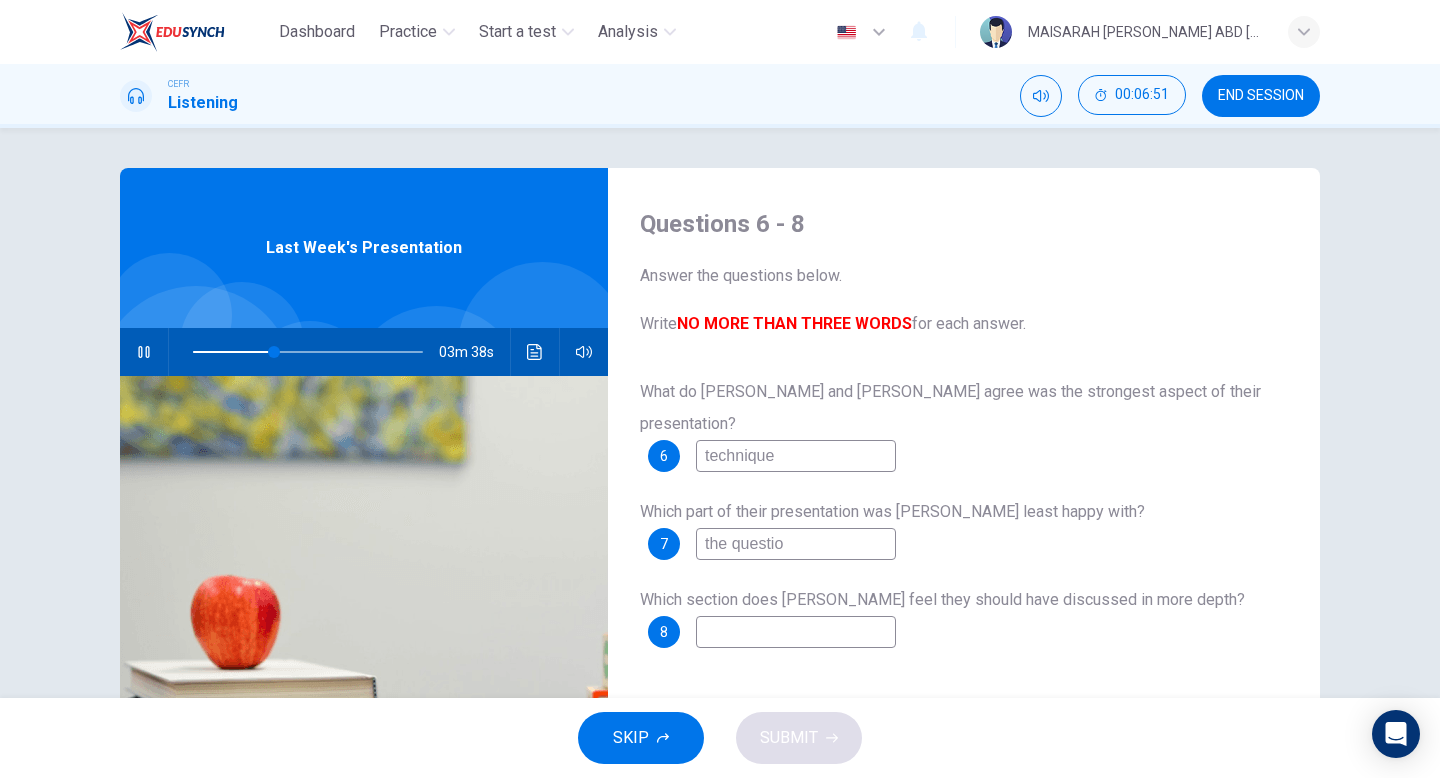 type on "the question" 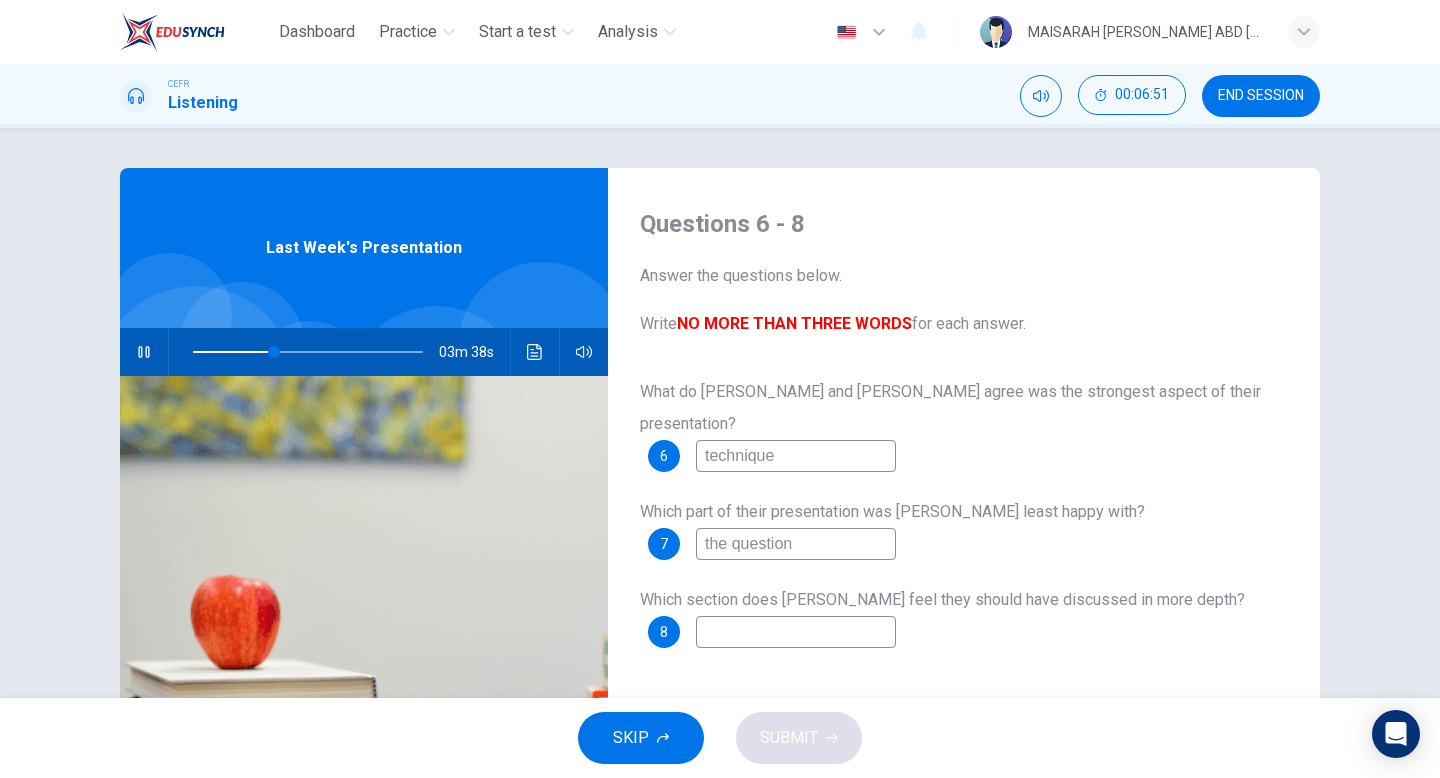 type on "36" 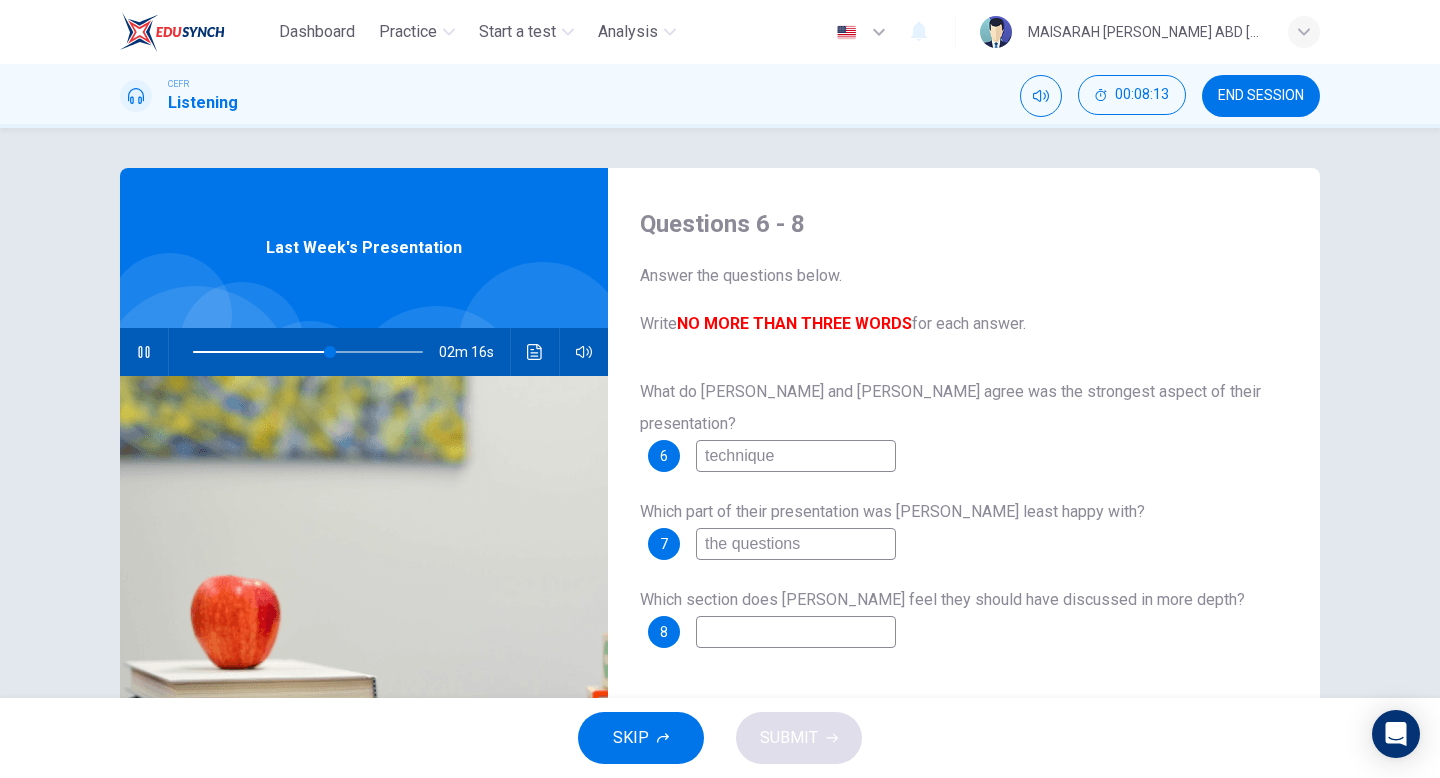 type on "60" 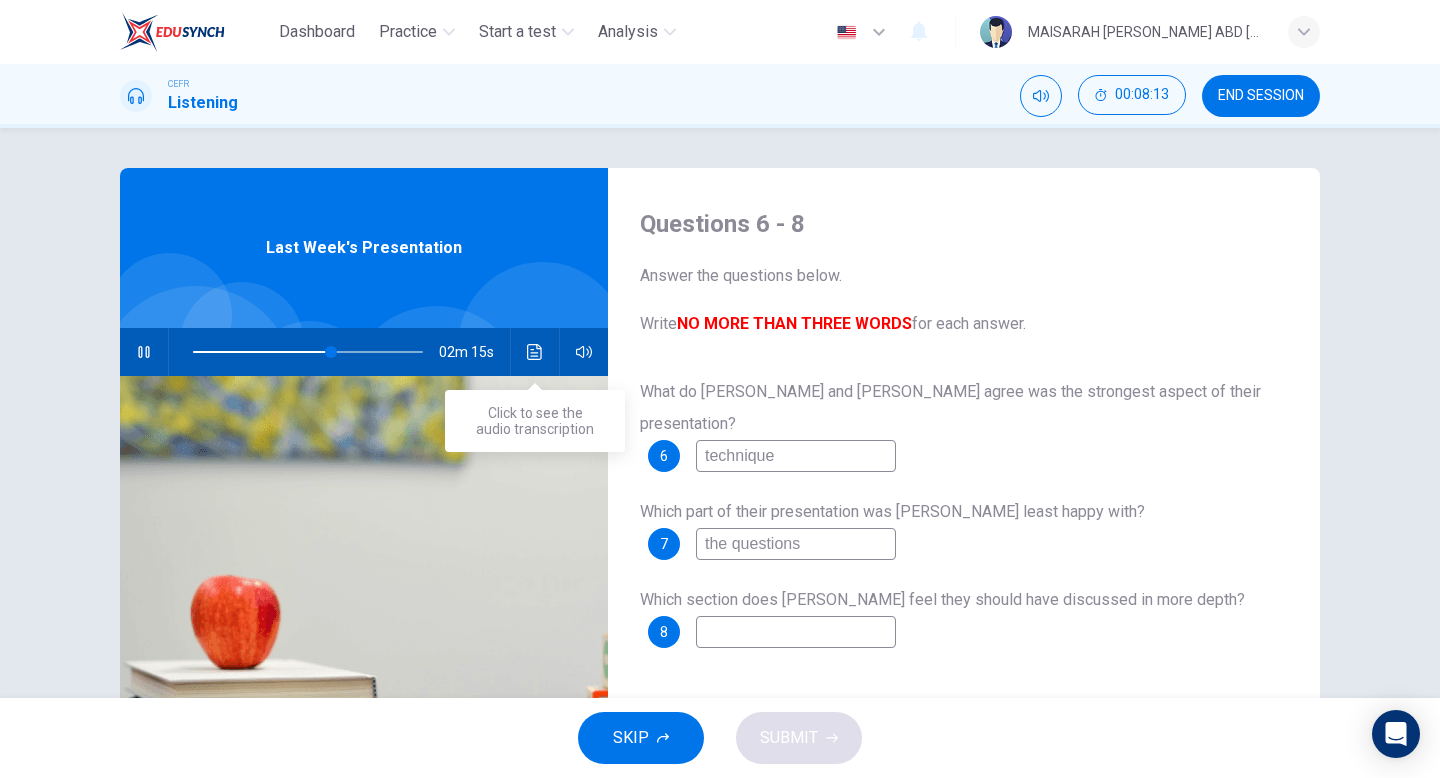 type on "the questions" 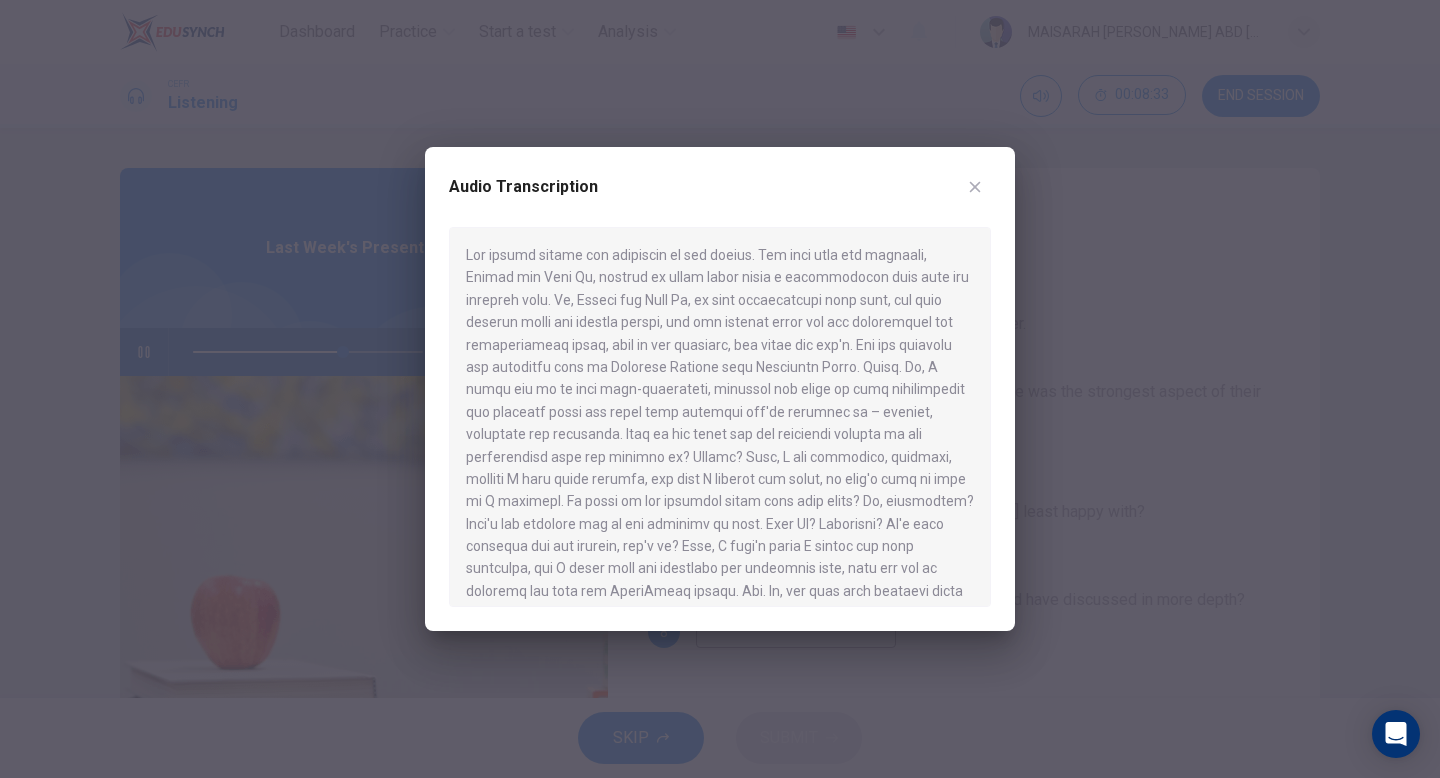 click at bounding box center [975, 187] 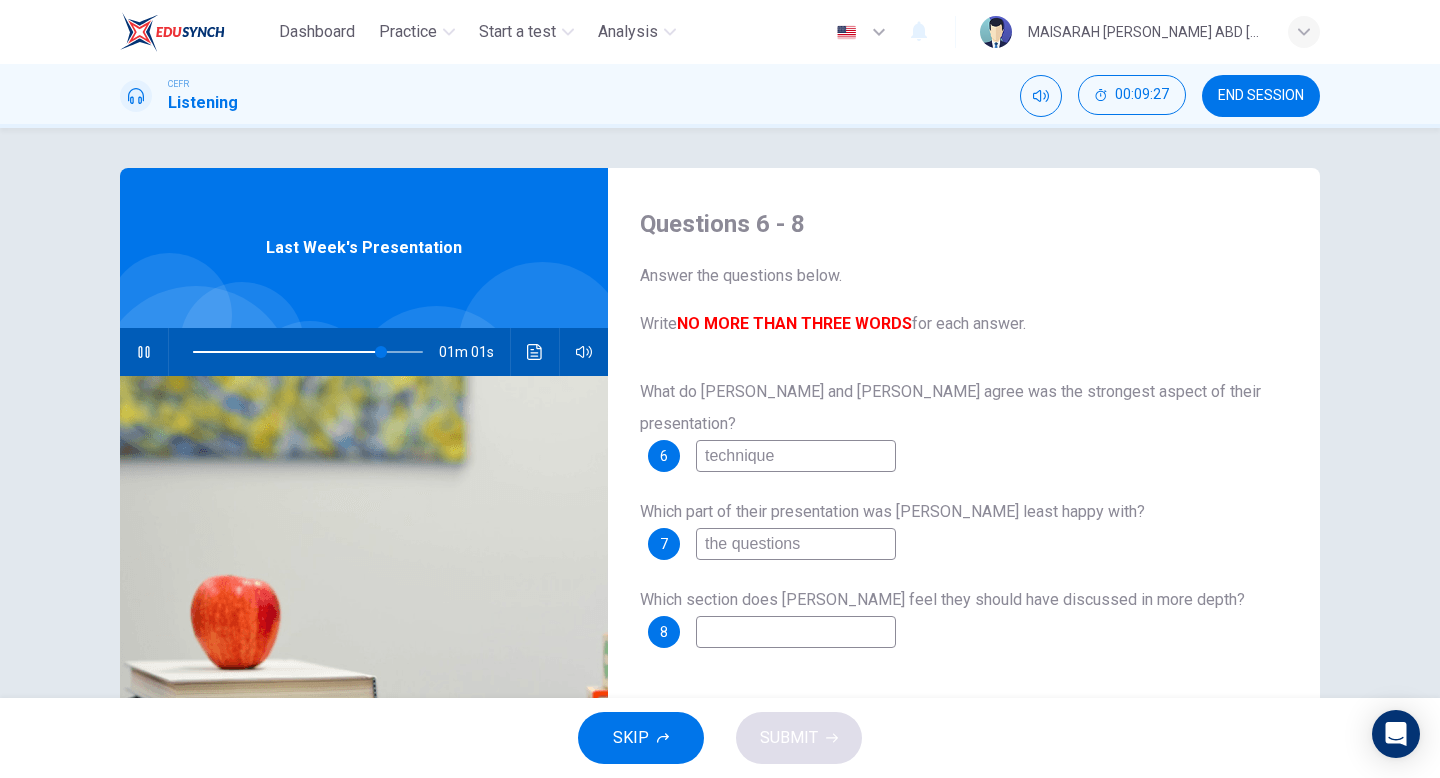 click at bounding box center (287, 352) 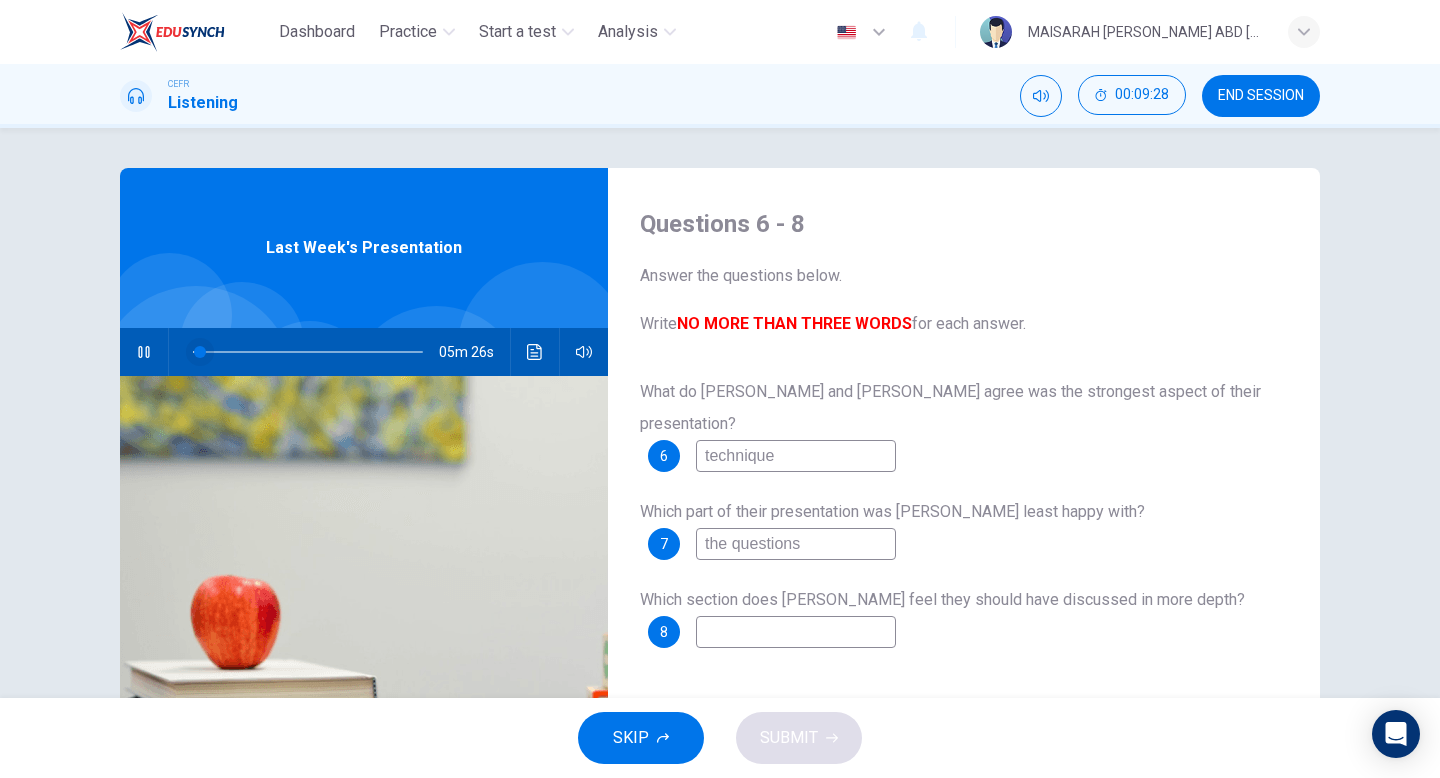 click at bounding box center [200, 352] 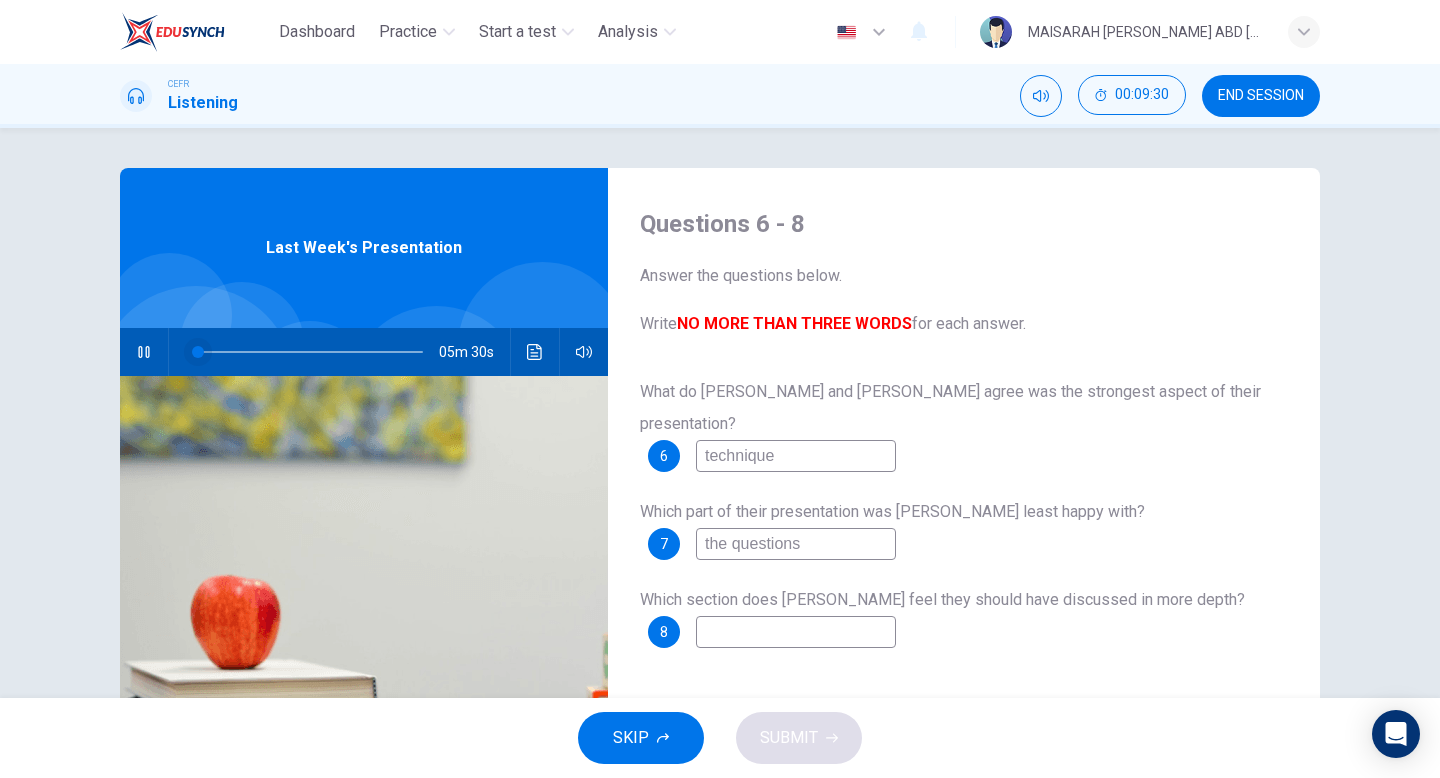 click at bounding box center [198, 352] 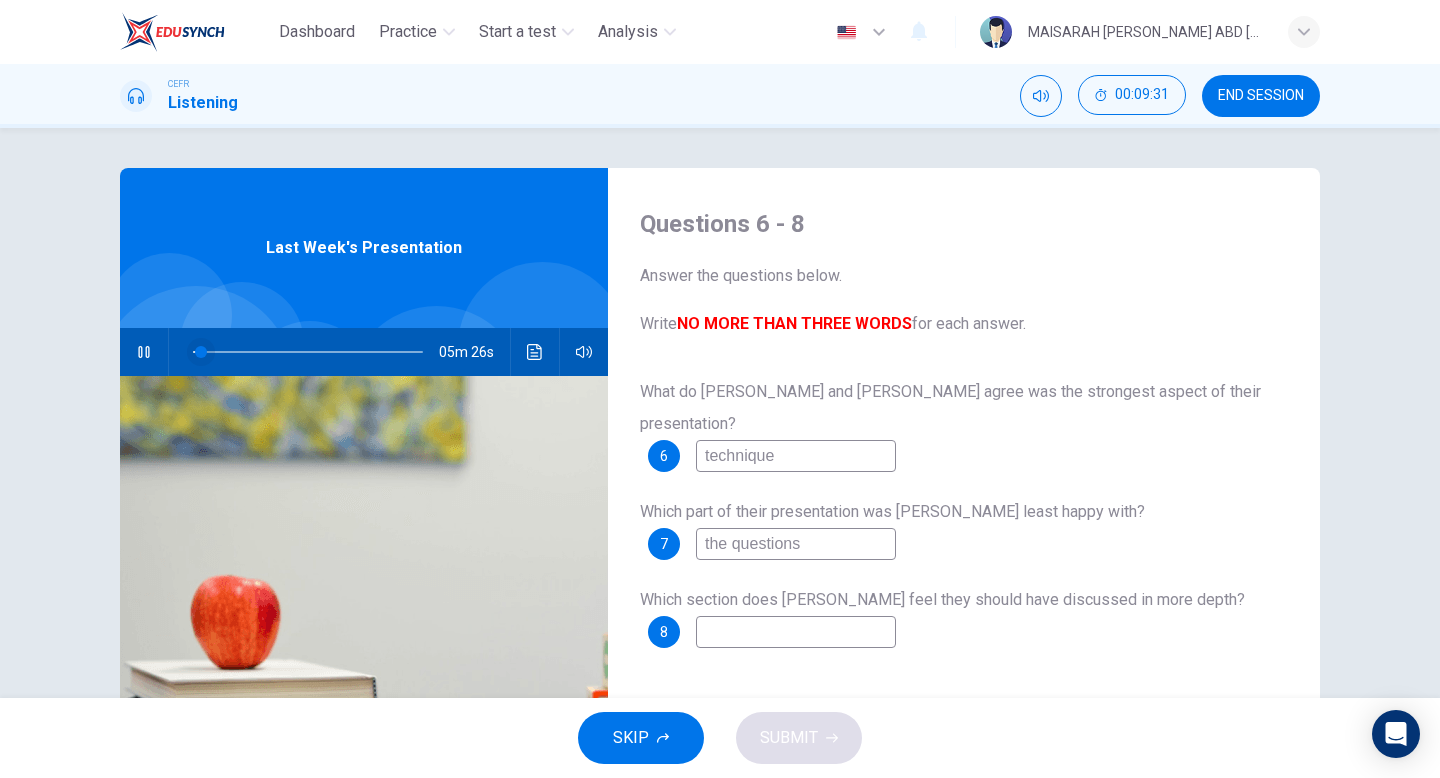 click at bounding box center (201, 352) 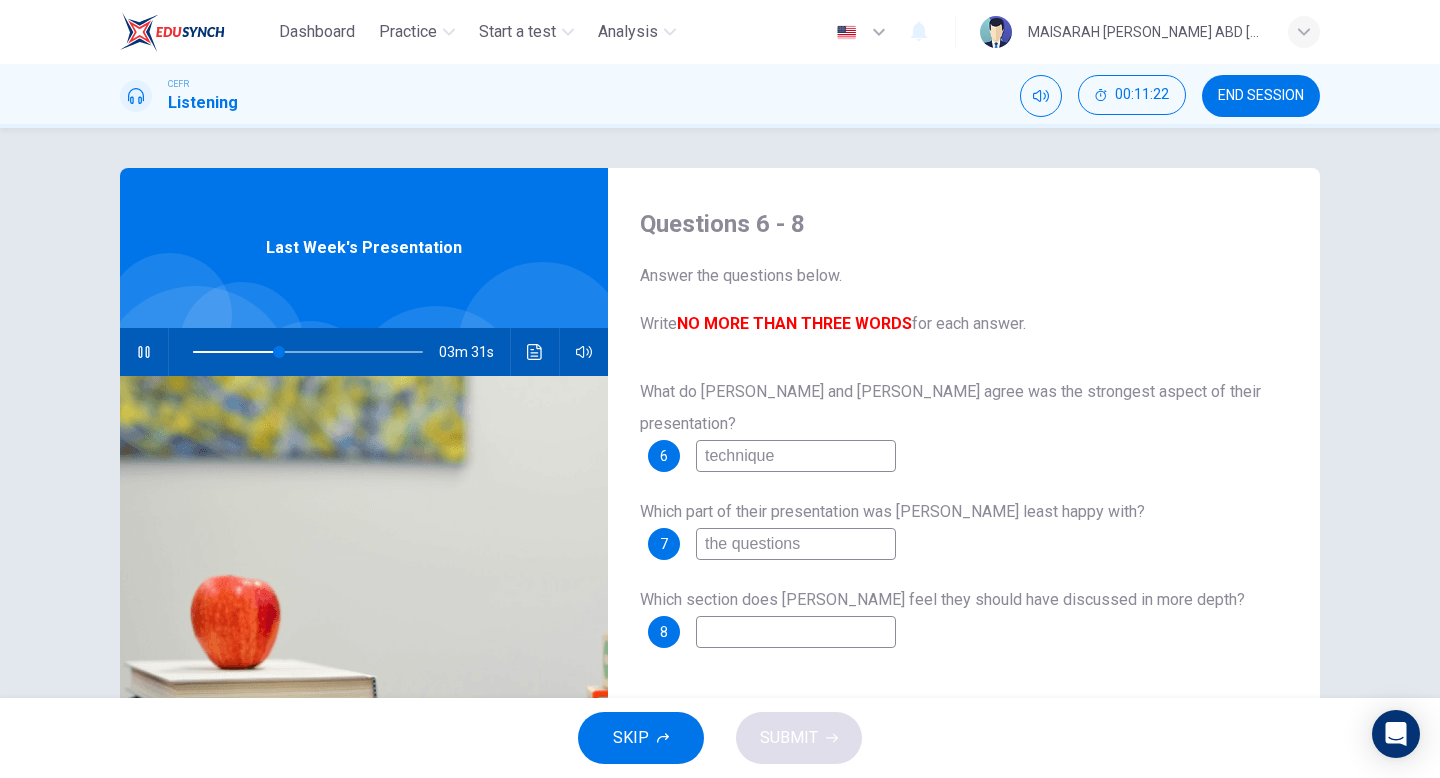 click at bounding box center (796, 632) 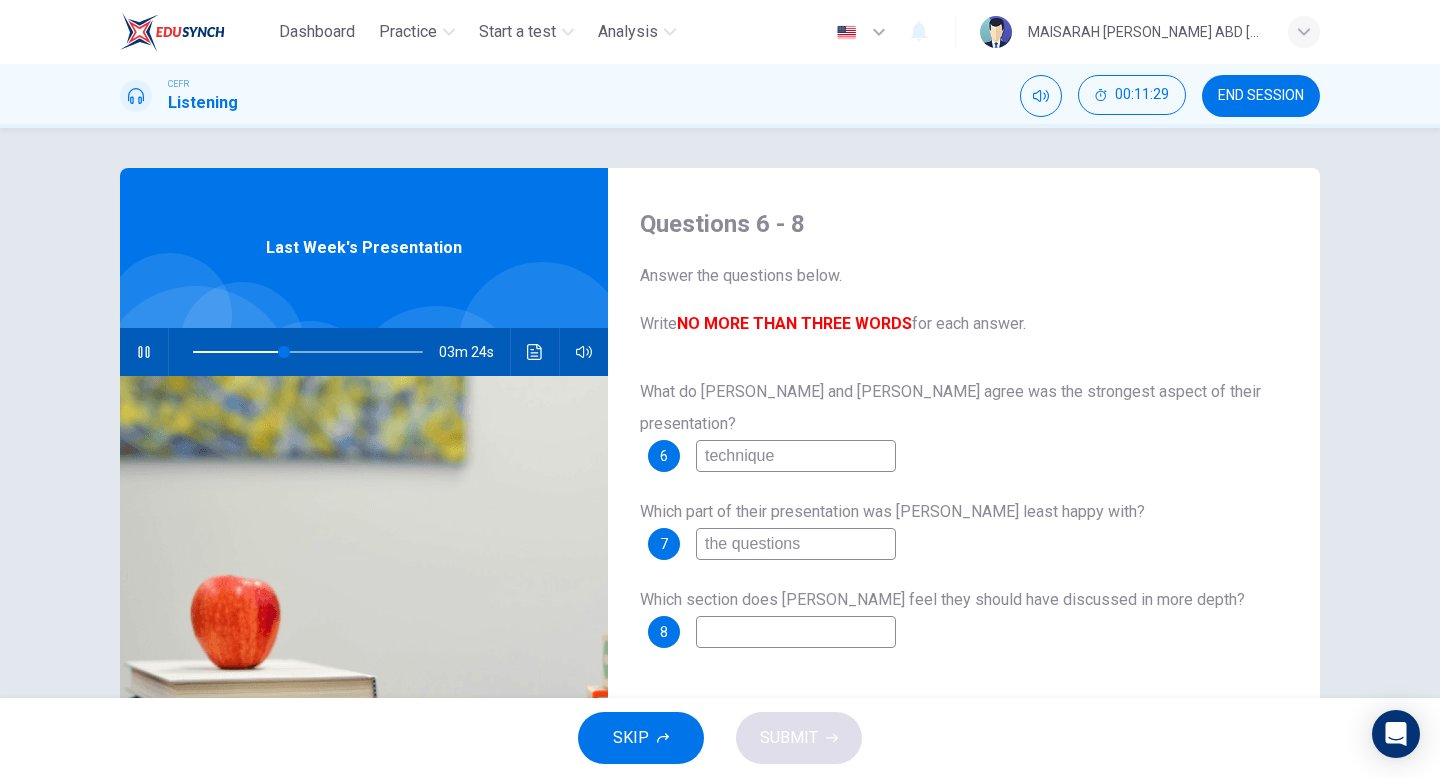 type on "40" 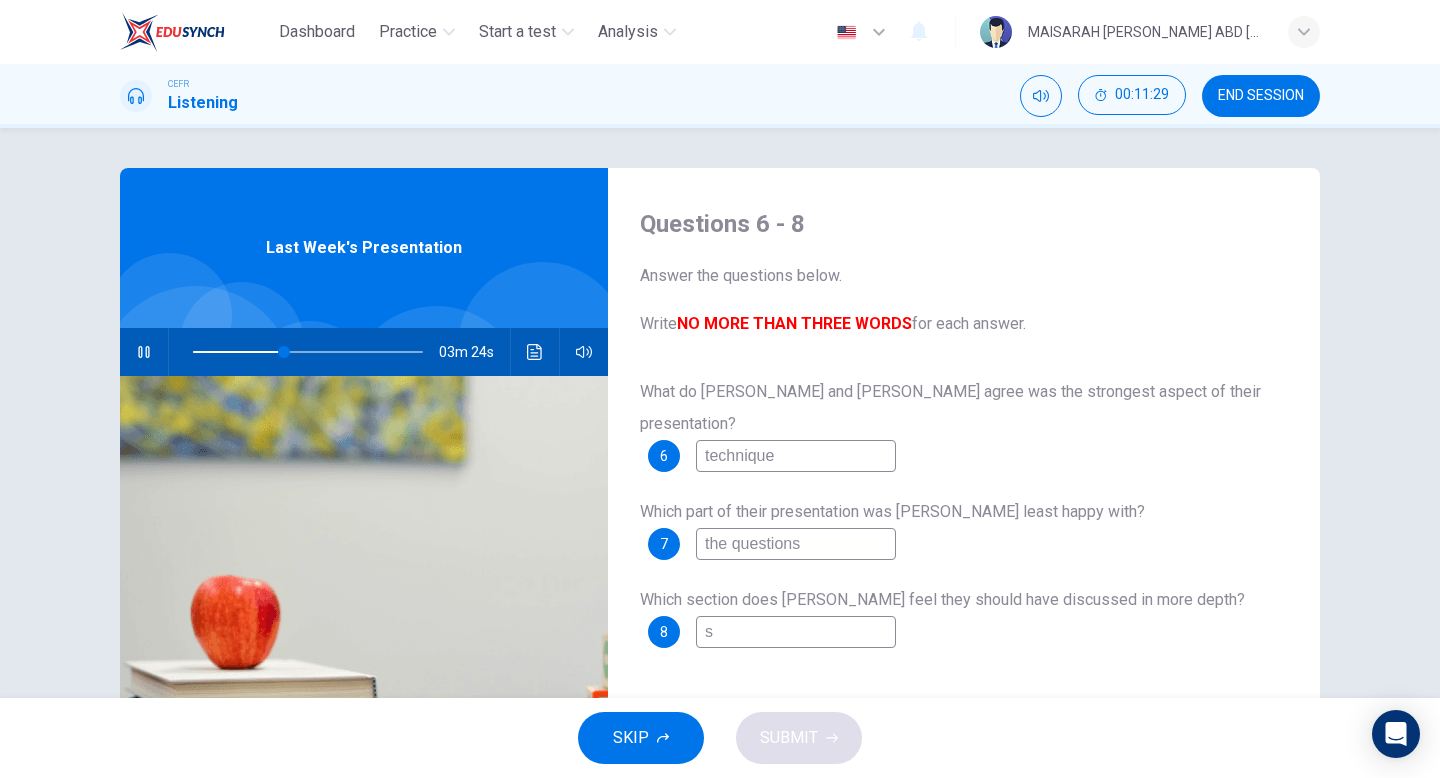 type on "so" 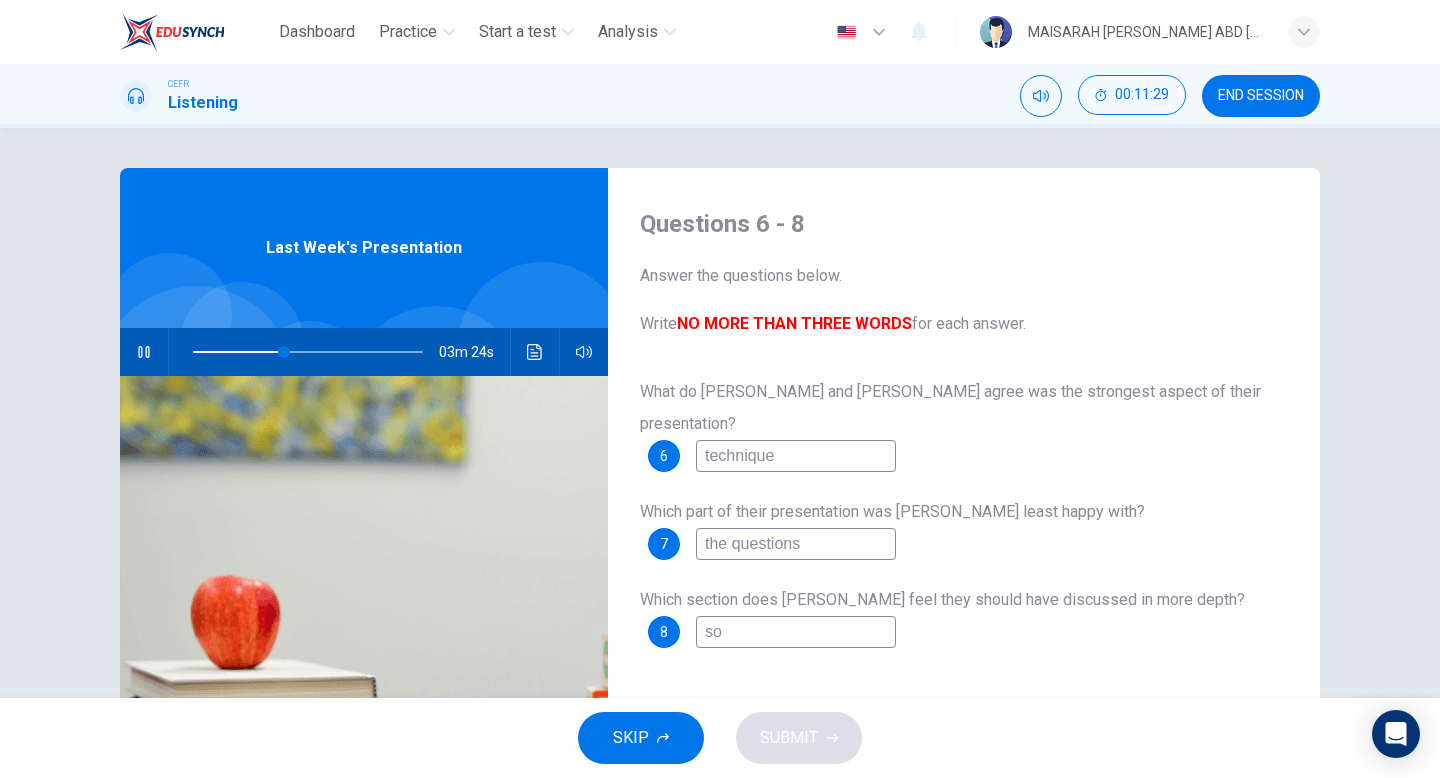 type on "40" 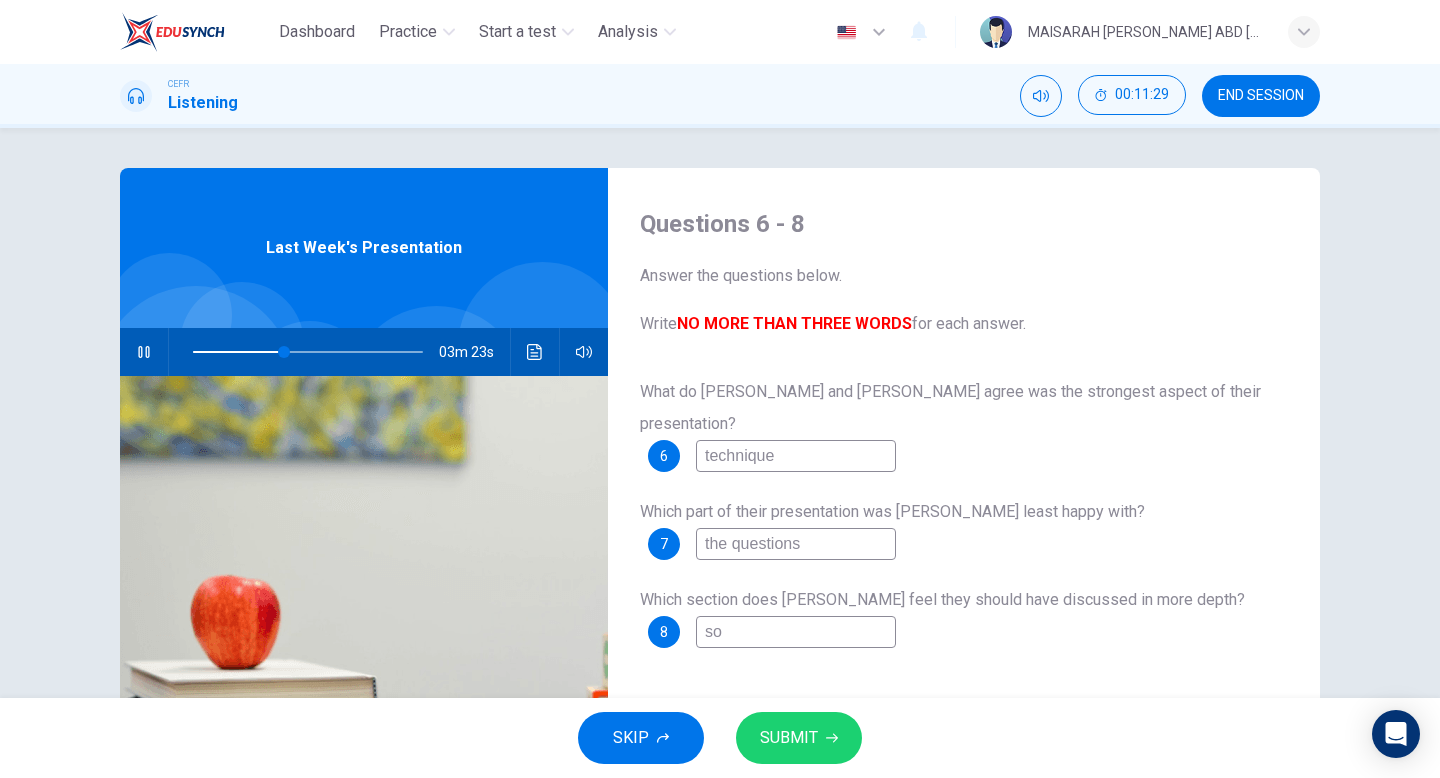 type on "sol" 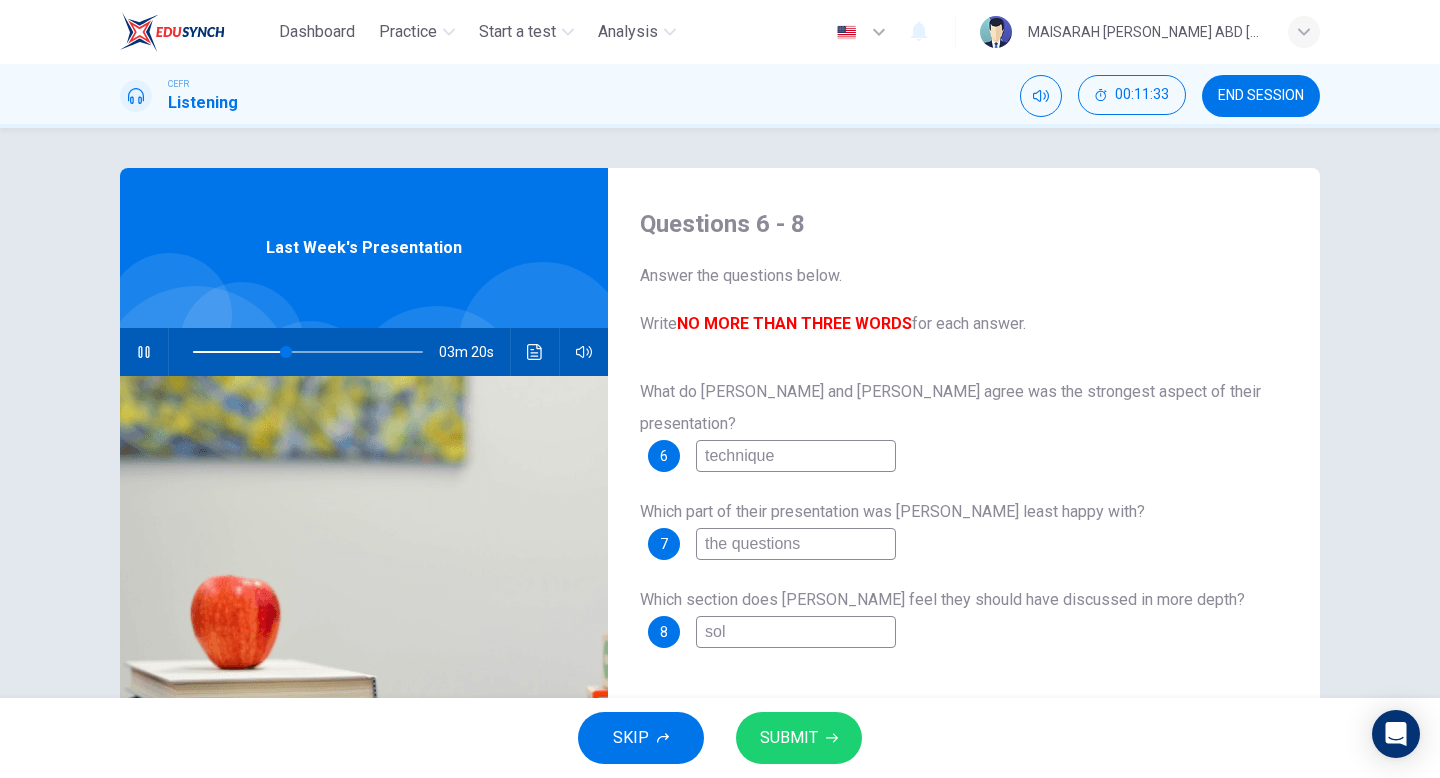 type on "41" 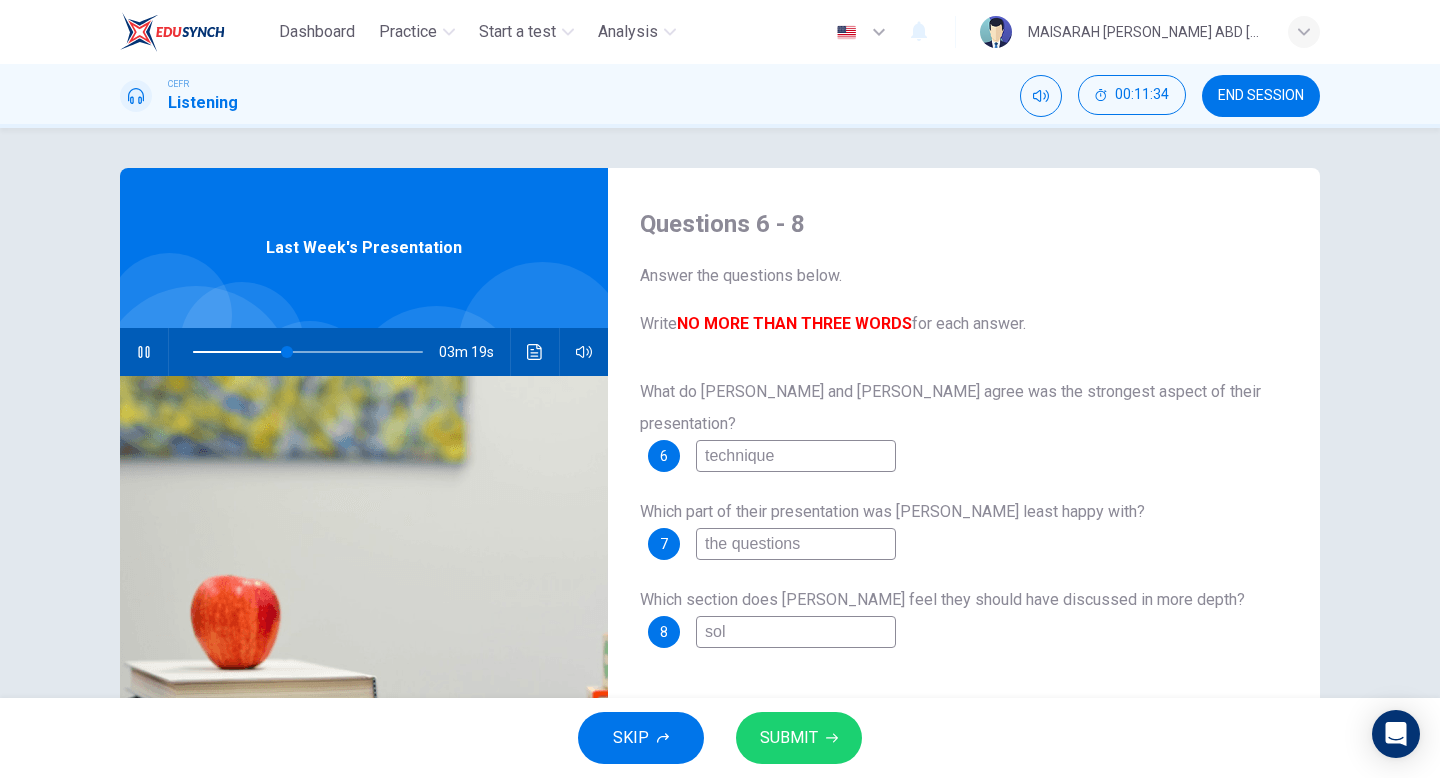 type on "solu" 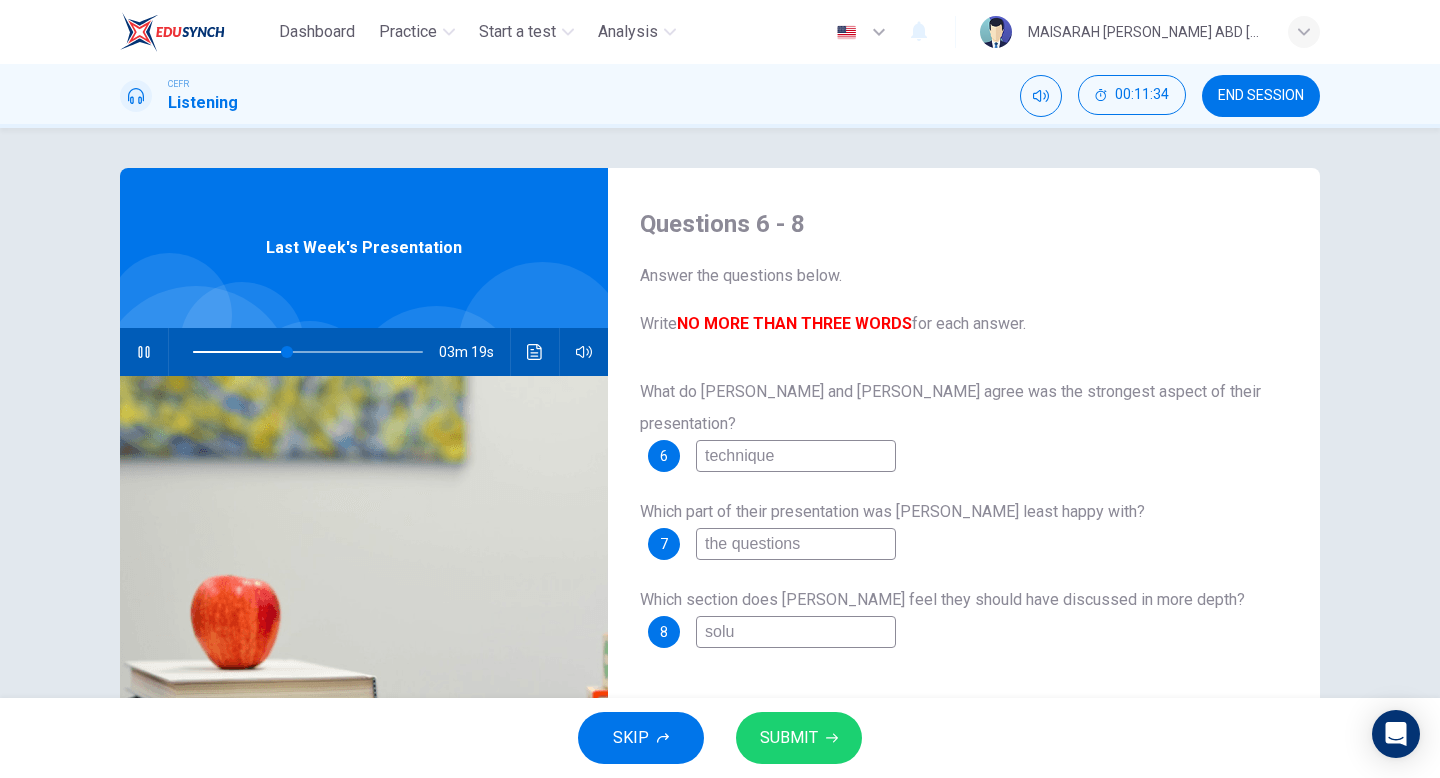 type on "41" 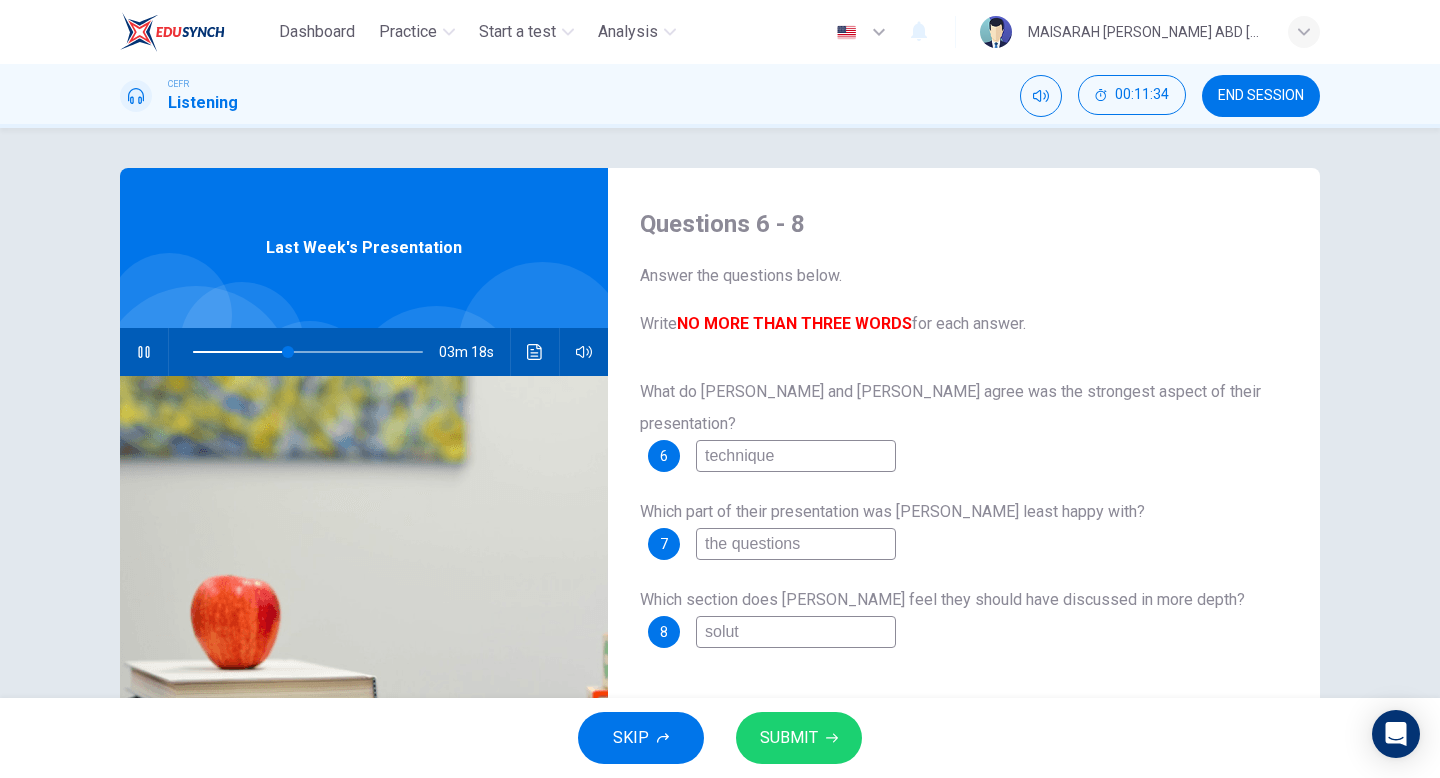 type on "41" 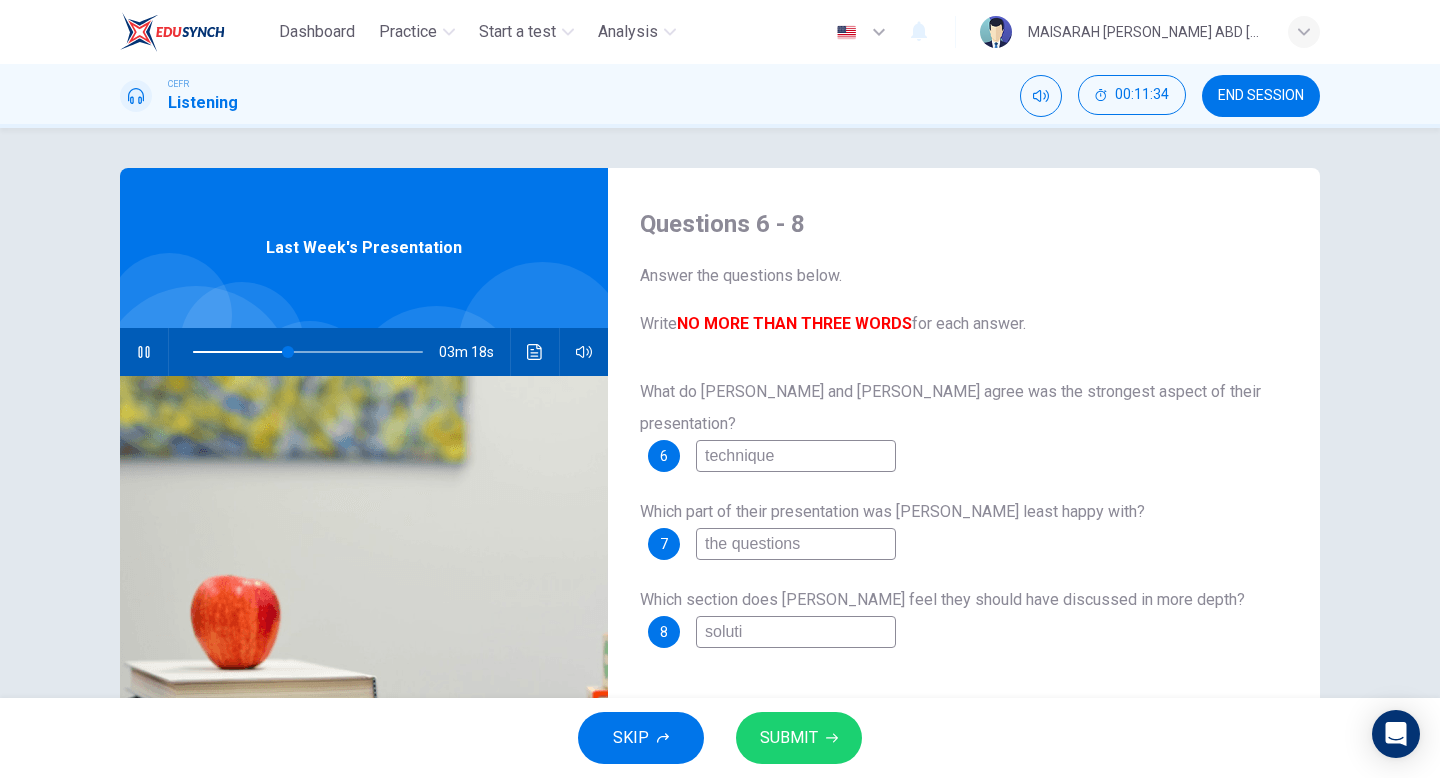 type on "41" 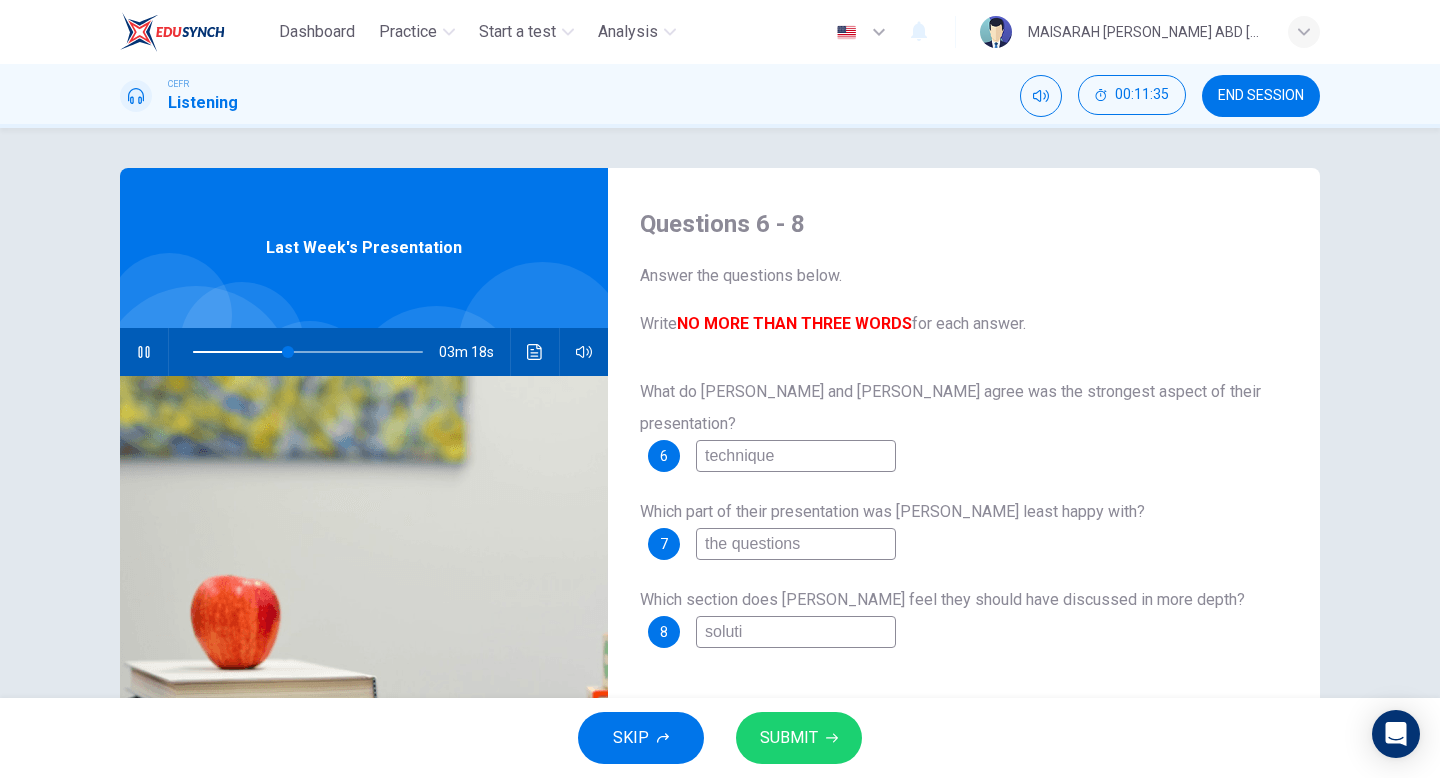 type on "solutio" 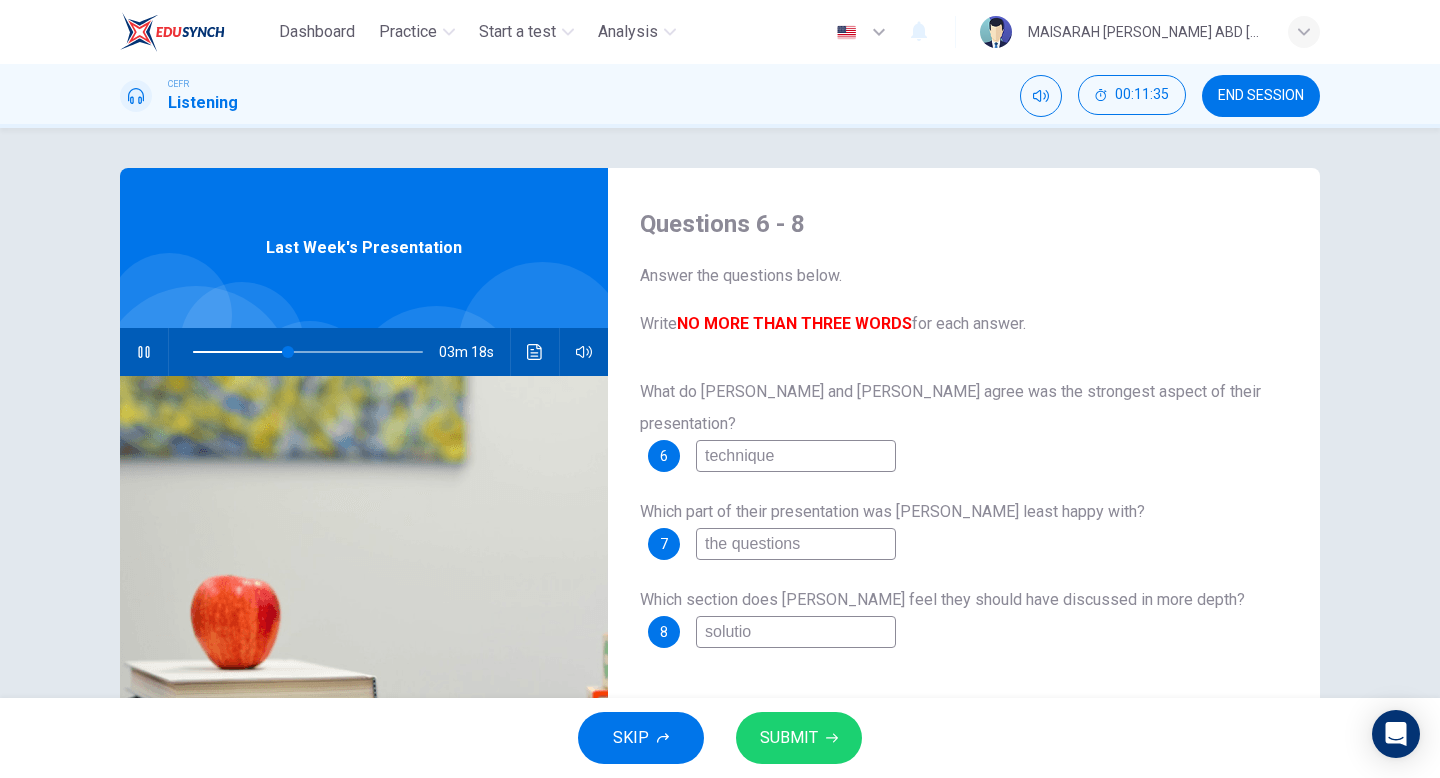 type on "42" 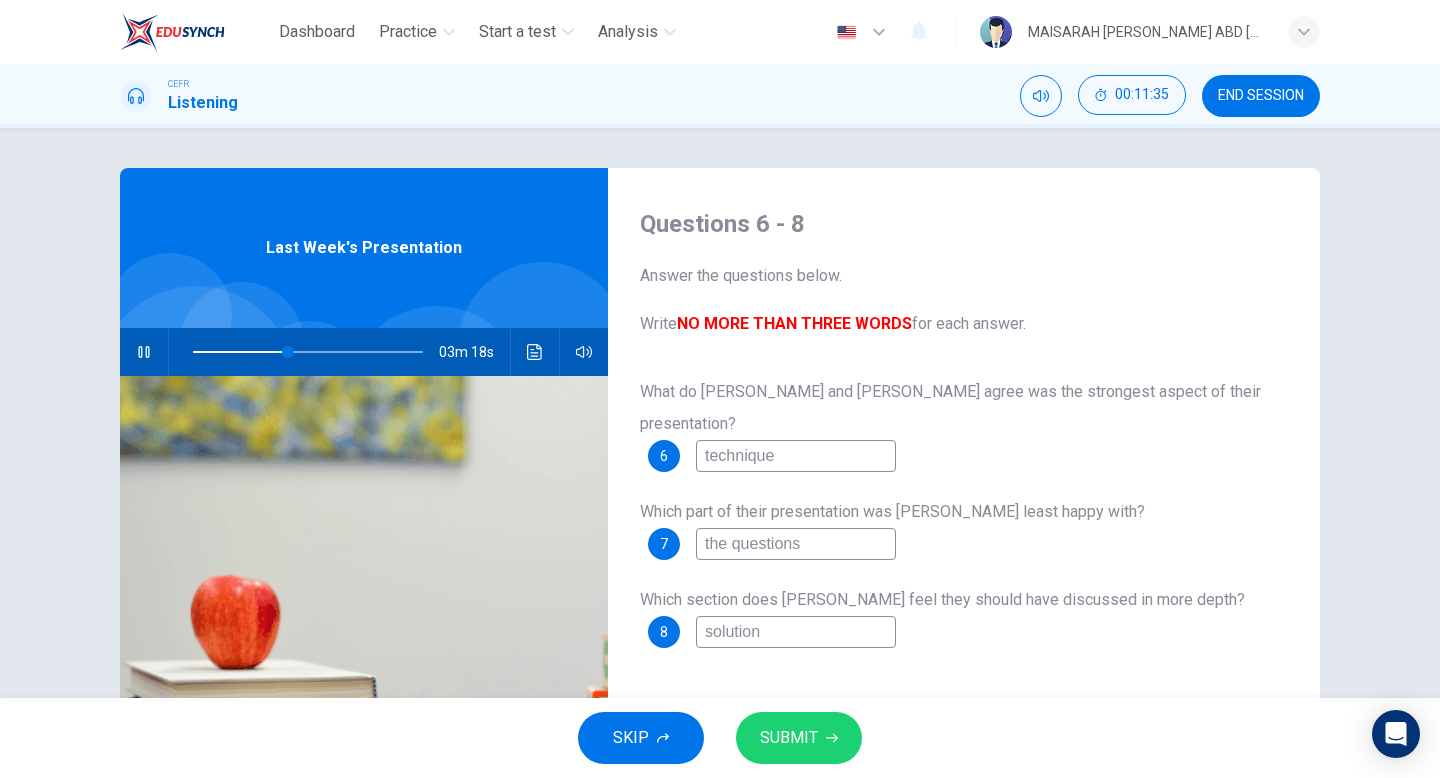 type on "42" 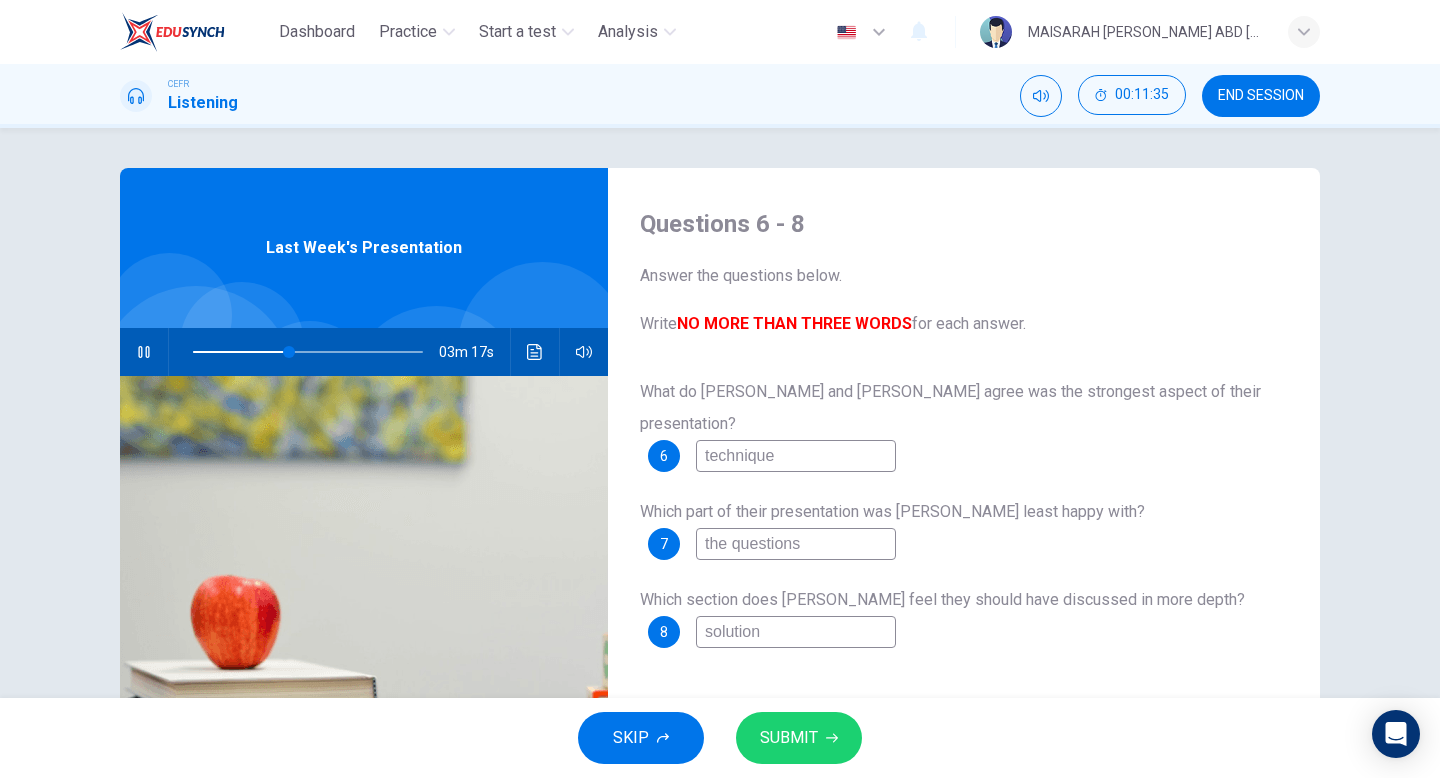 type on "solutions" 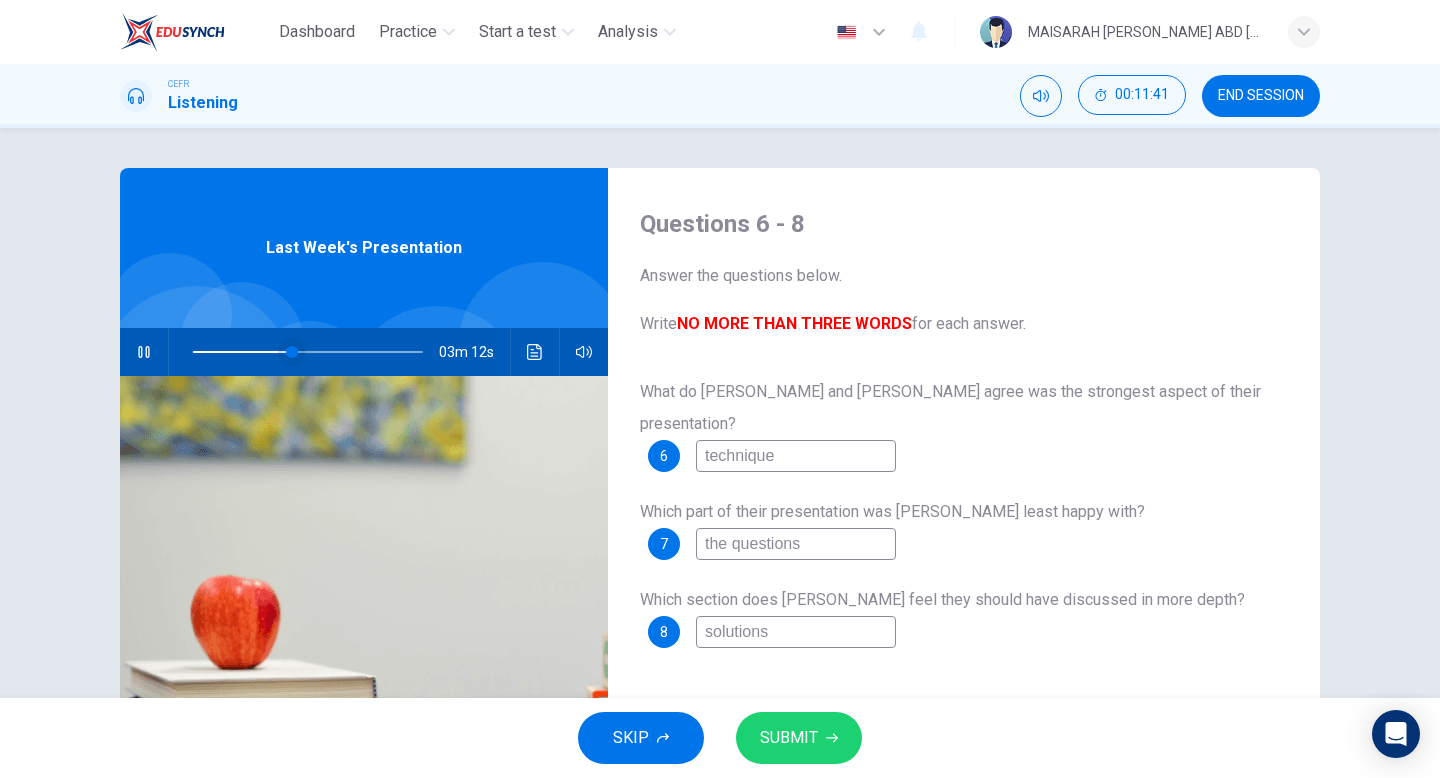 type on "43" 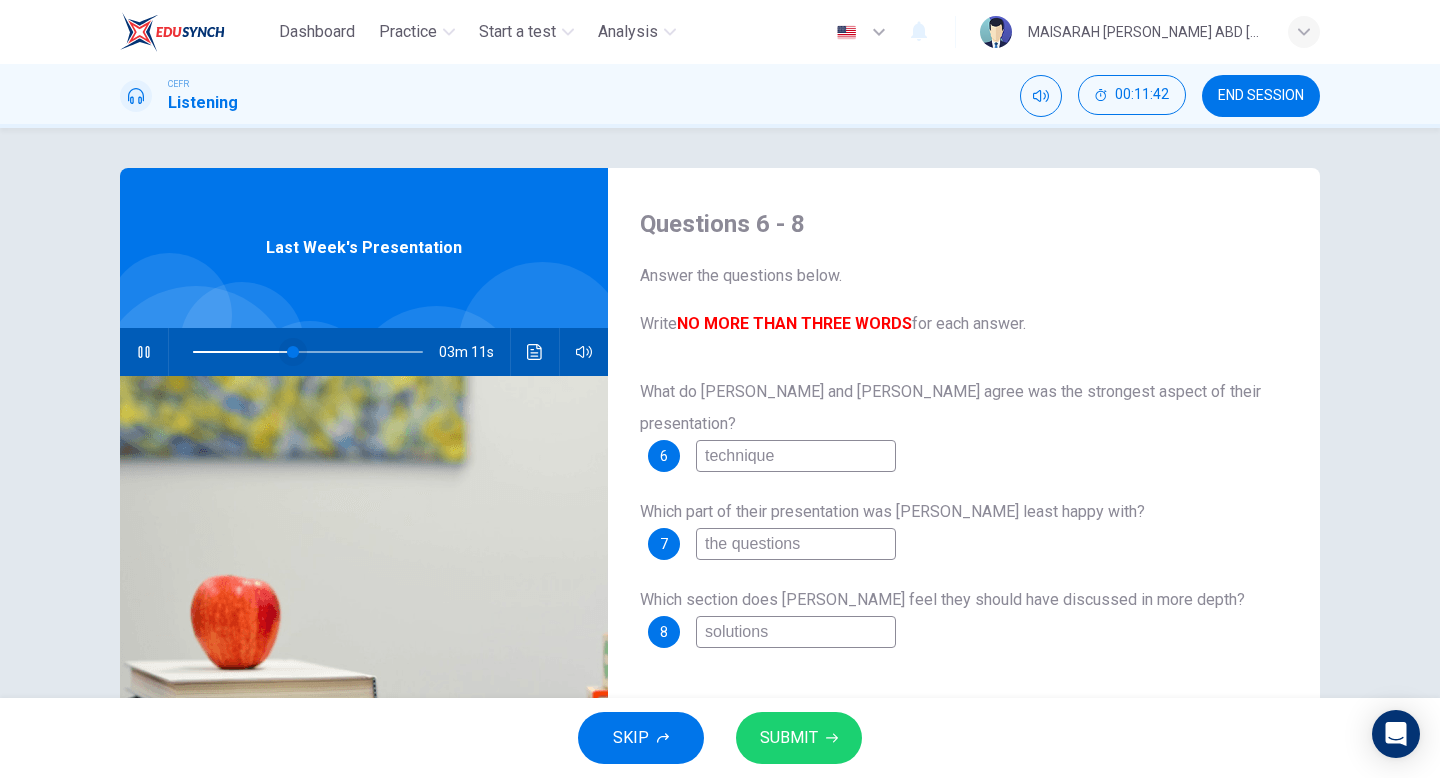 type on "solutions" 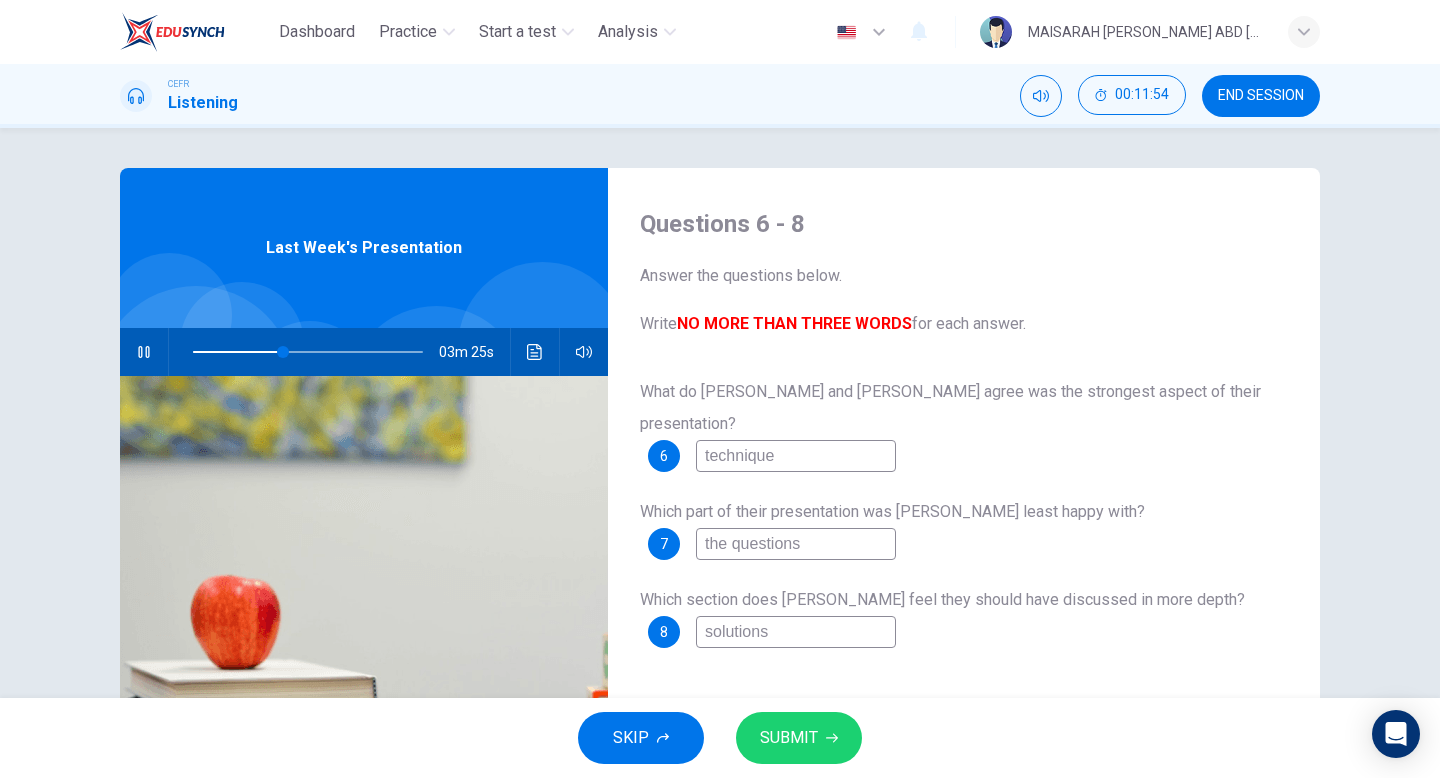 click on "solutions" at bounding box center (796, 632) 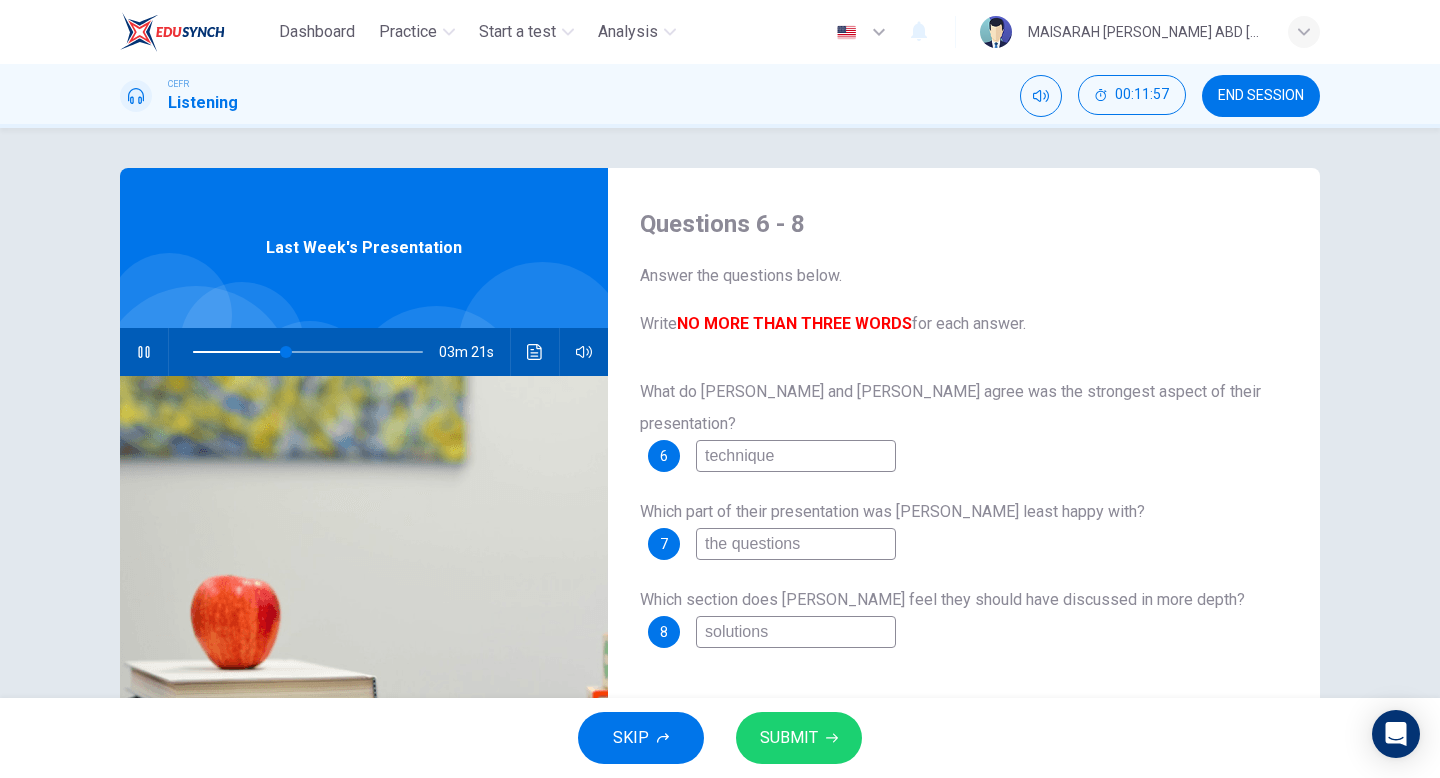 click on "SUBMIT" at bounding box center [789, 738] 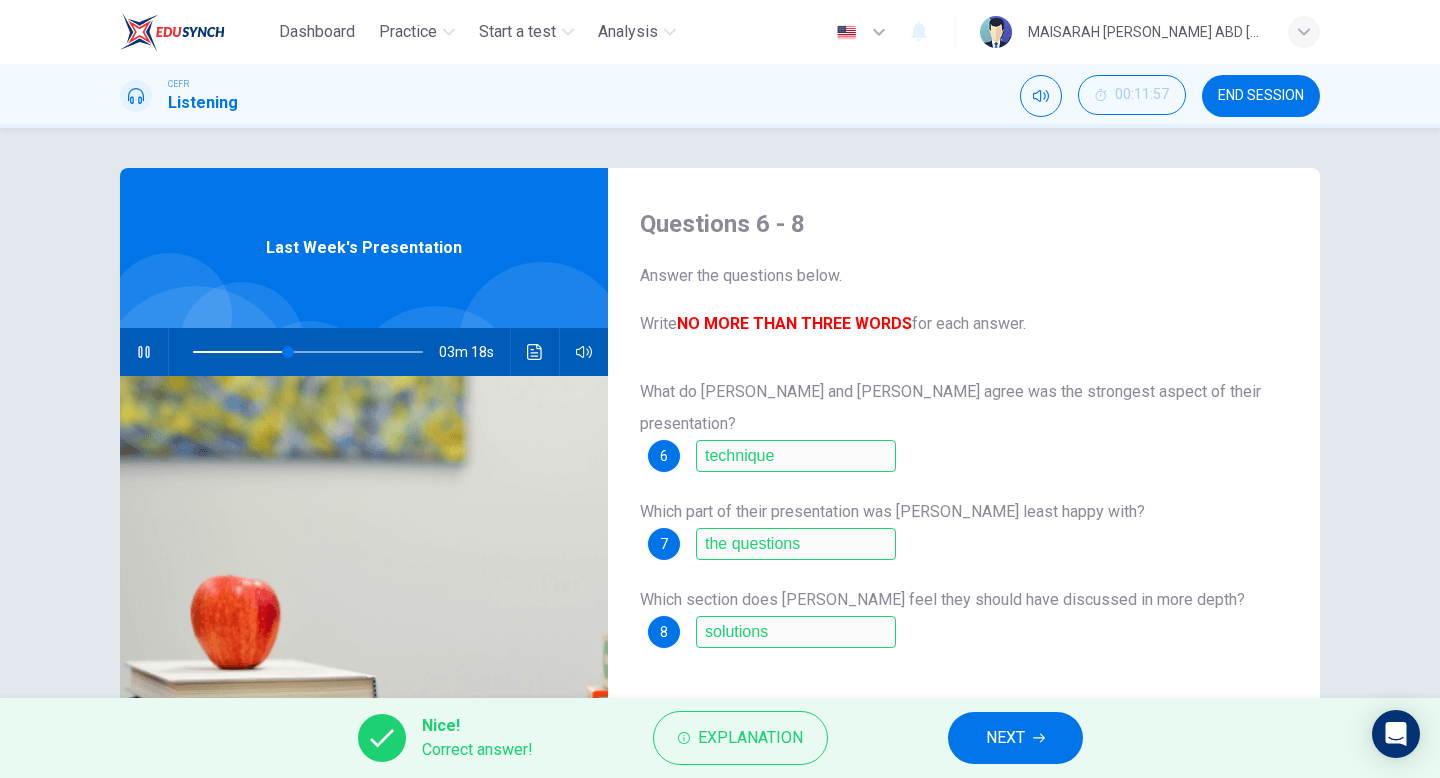 click on "NEXT" at bounding box center [1015, 738] 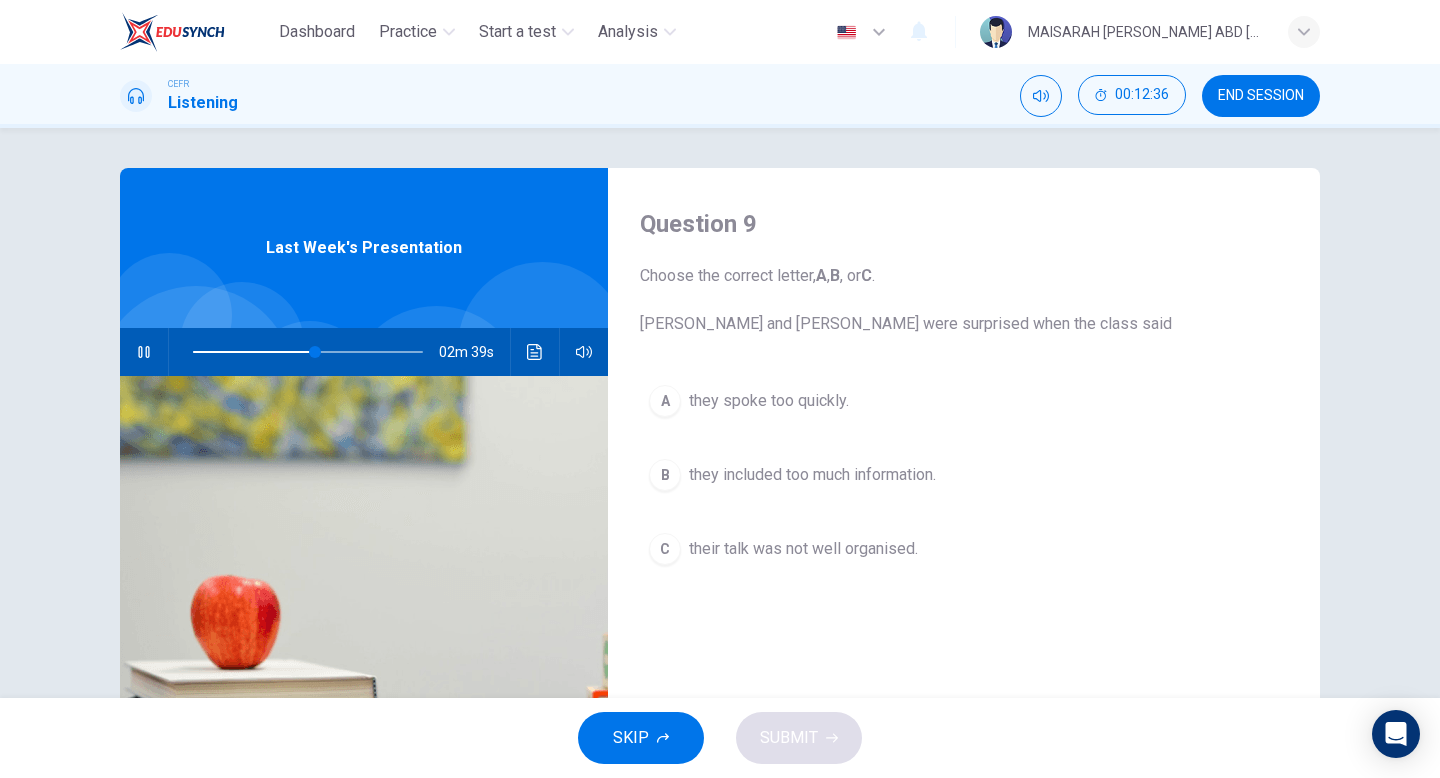 click on "they spoke too quickly." at bounding box center (769, 401) 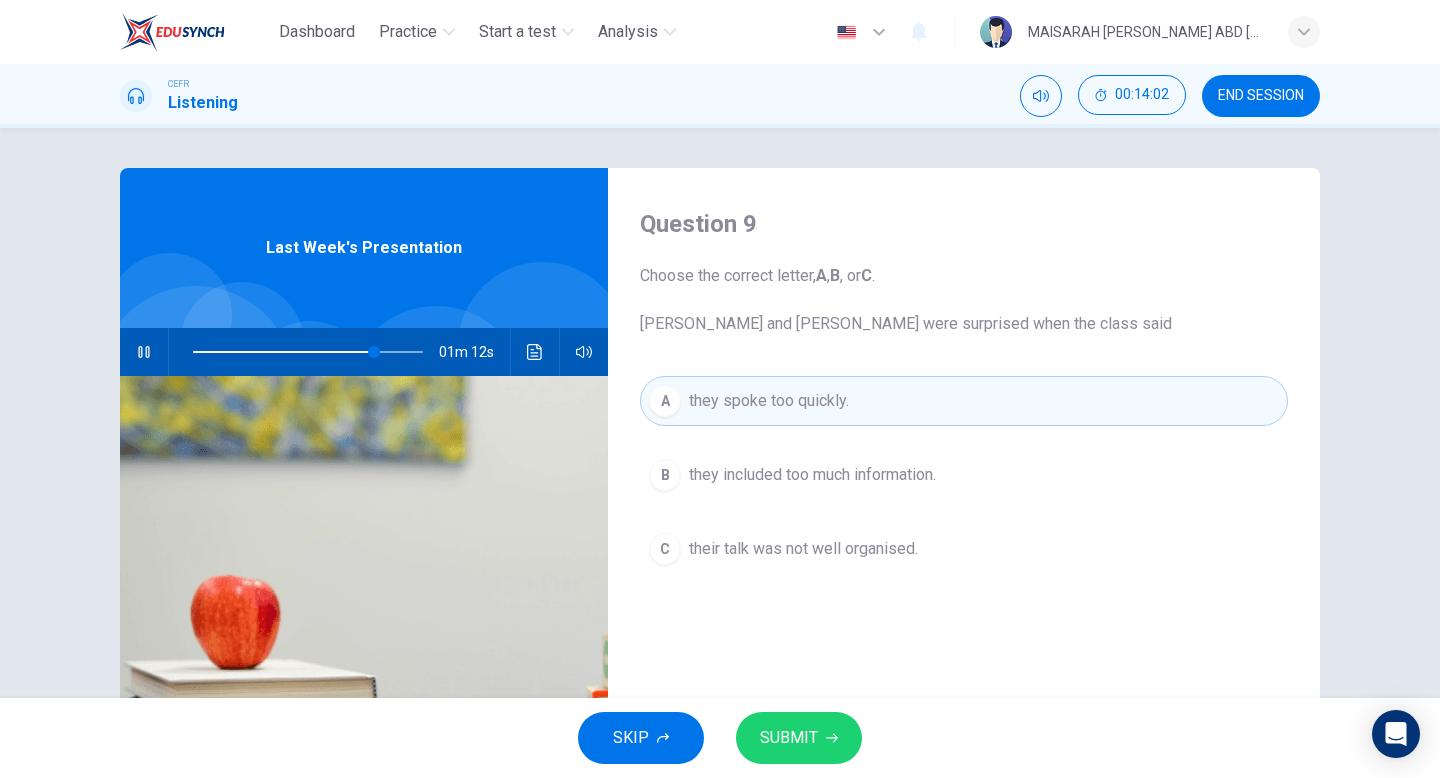 click on "SUBMIT" at bounding box center [789, 738] 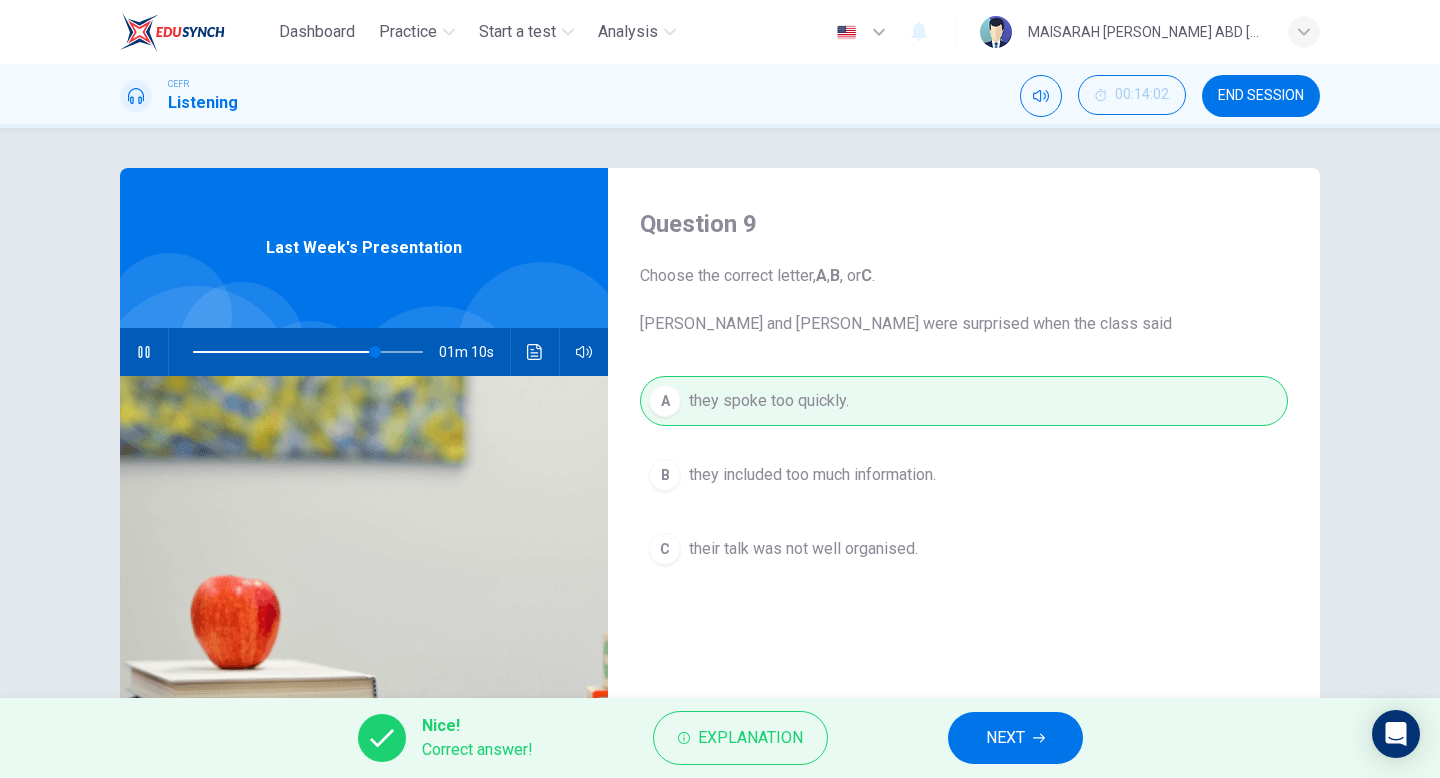 click on "NEXT" at bounding box center (1005, 738) 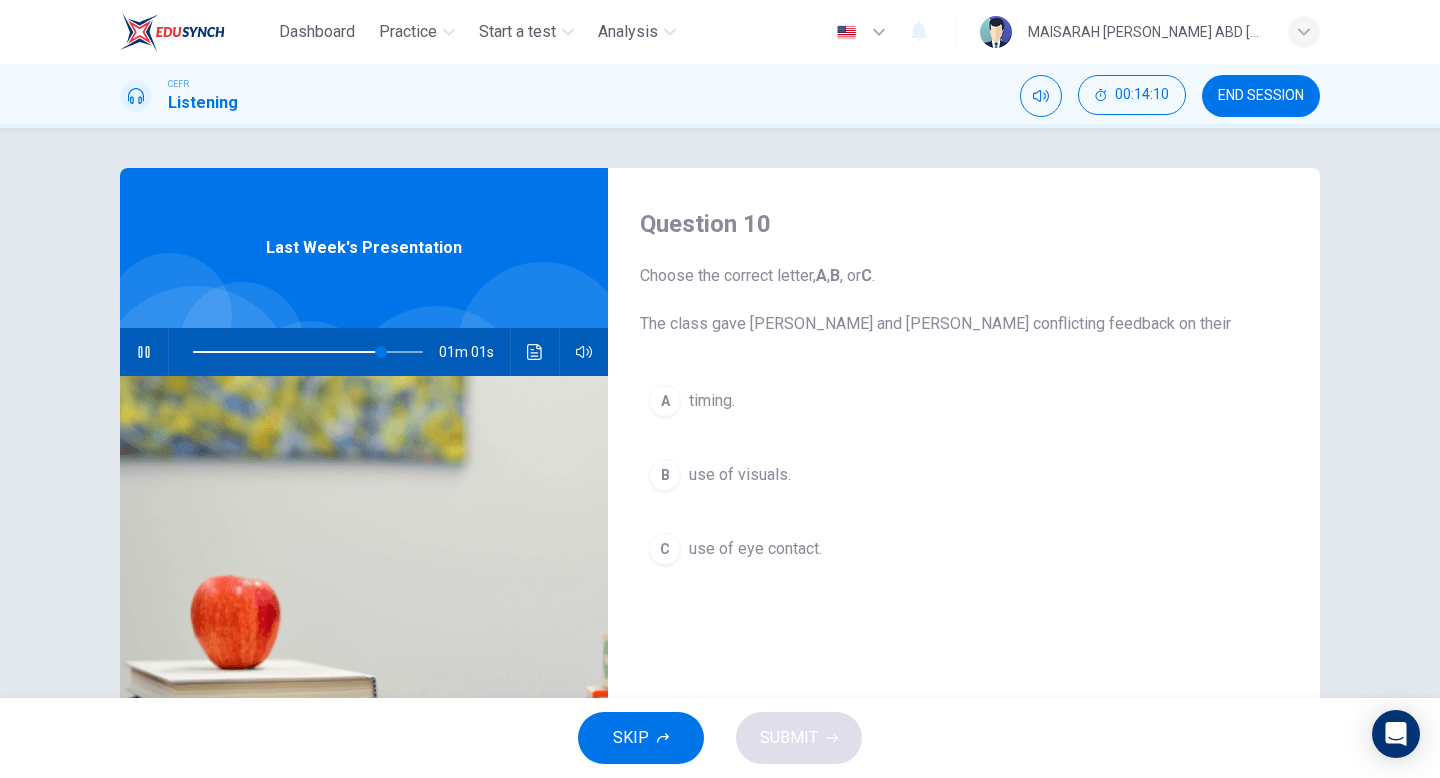 click at bounding box center (308, 352) 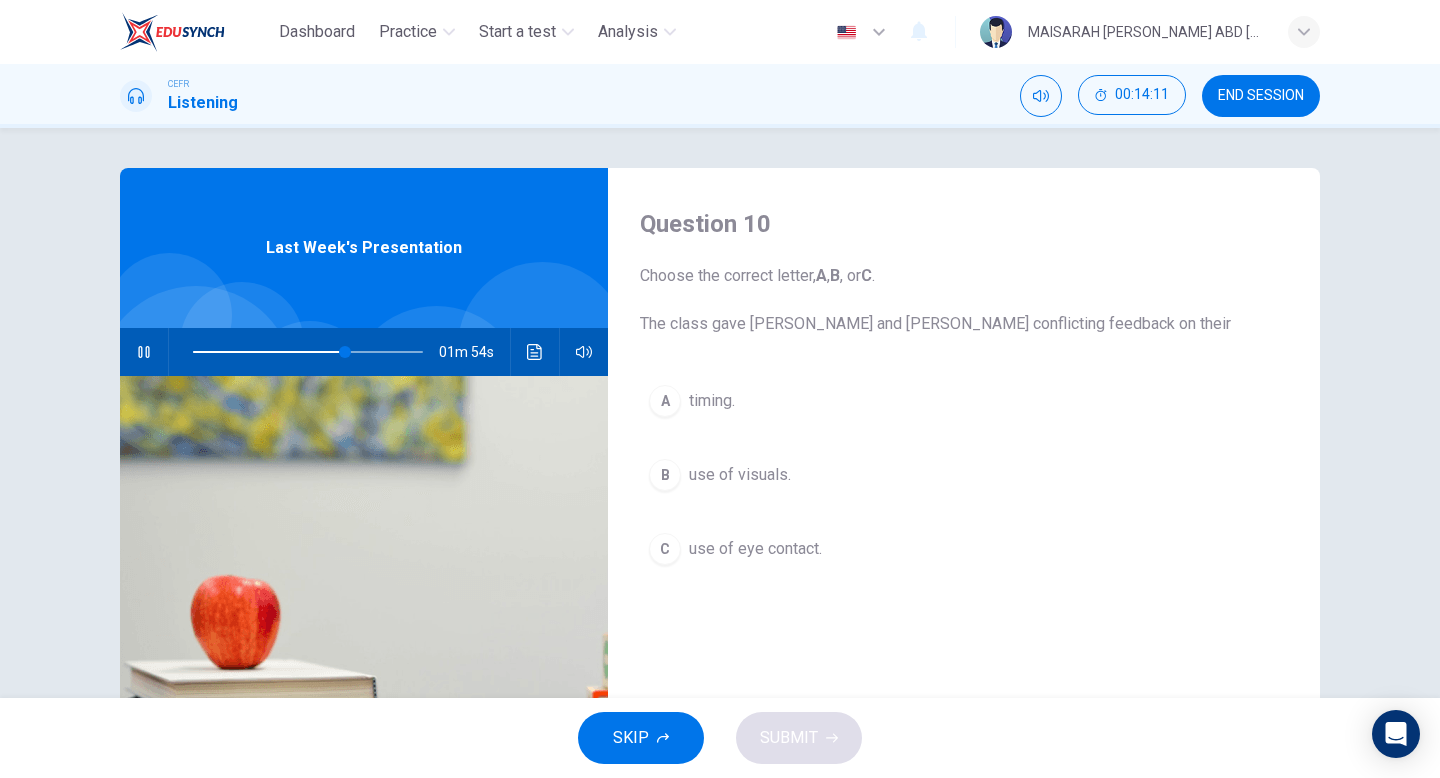 click at bounding box center (308, 352) 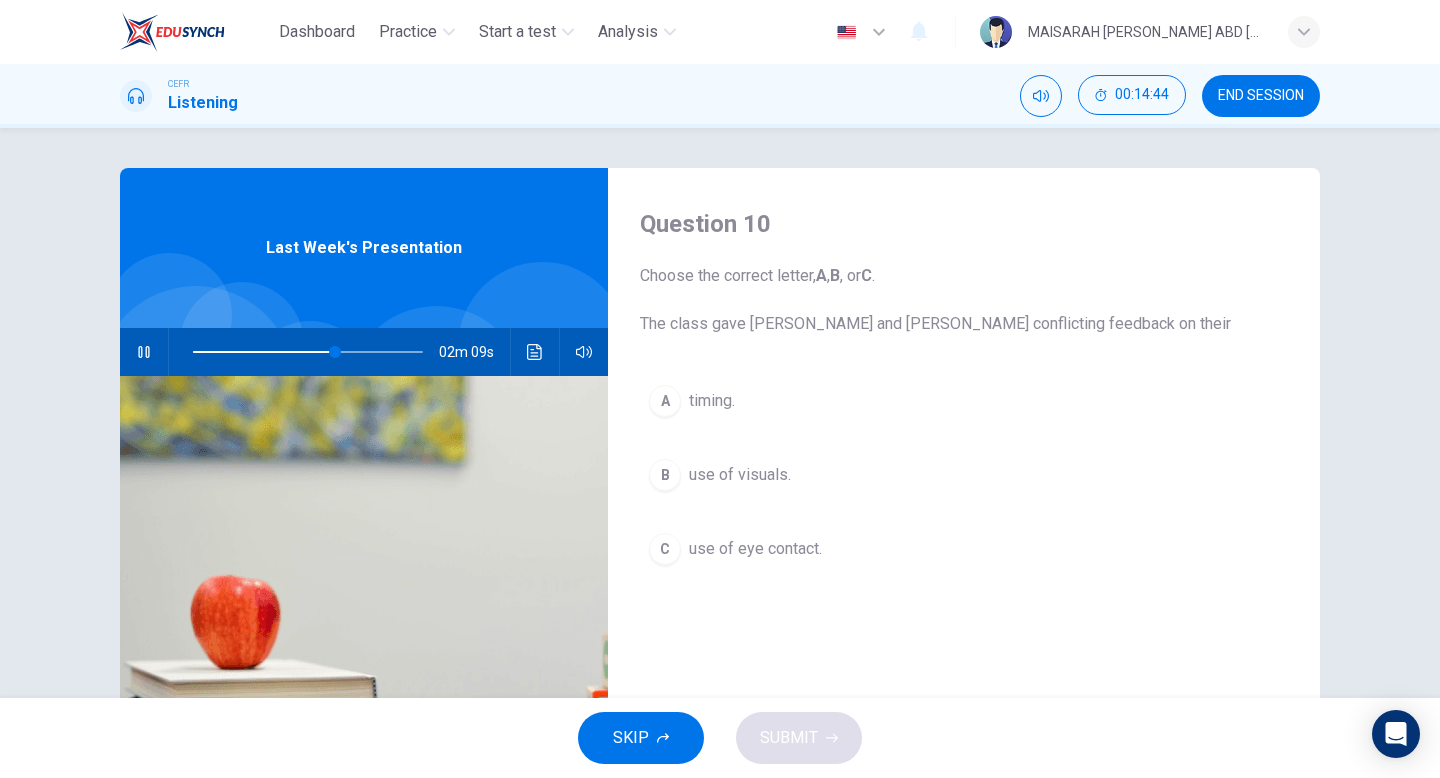 click on "use of visuals." at bounding box center (740, 475) 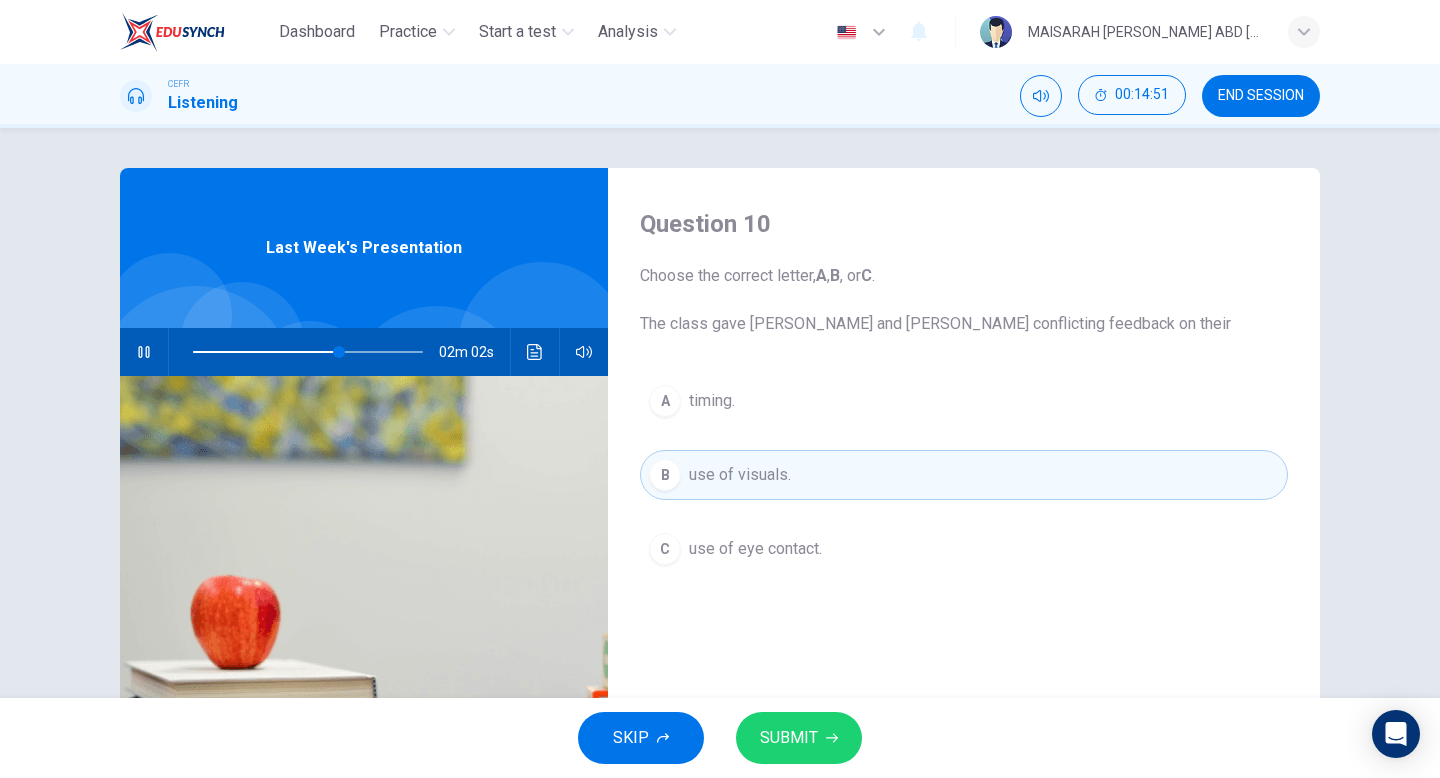 click 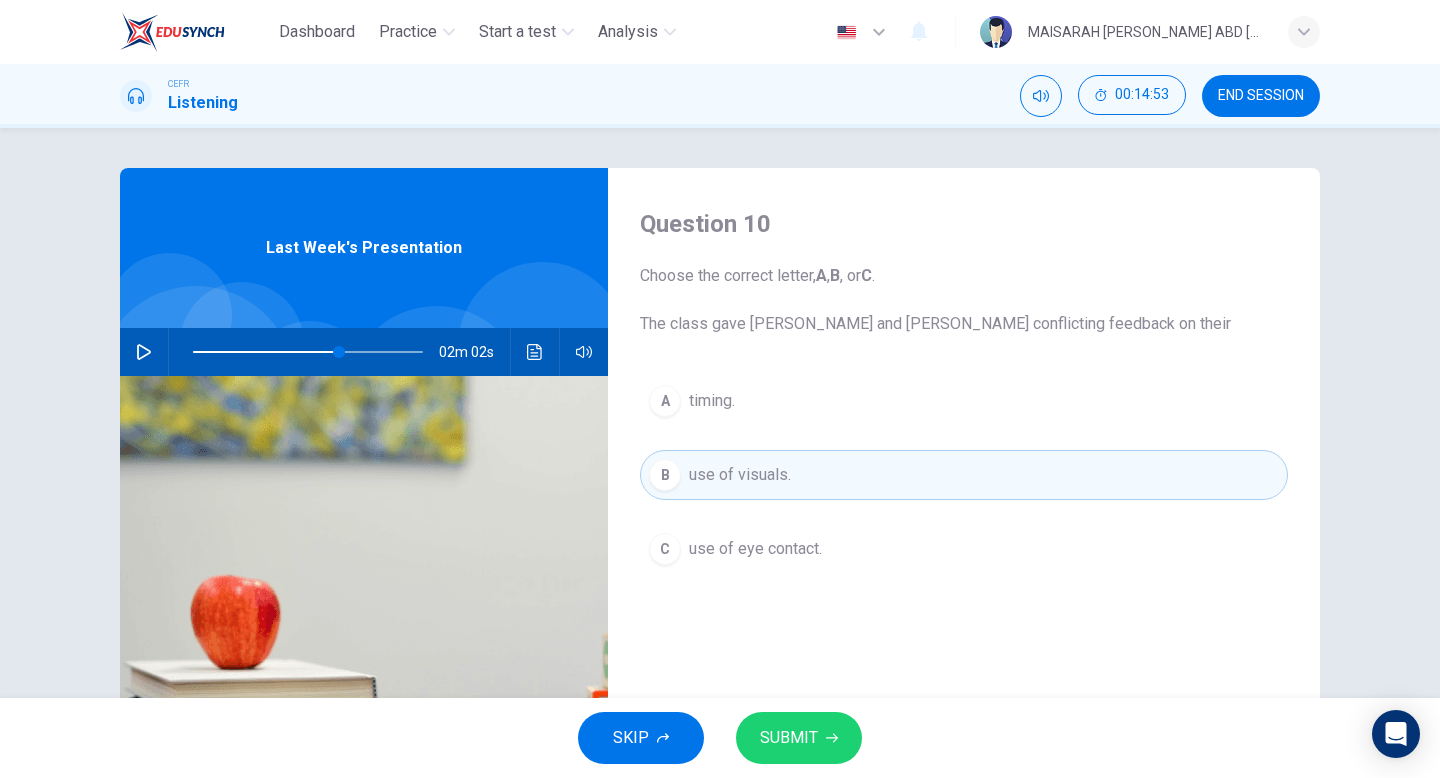 click 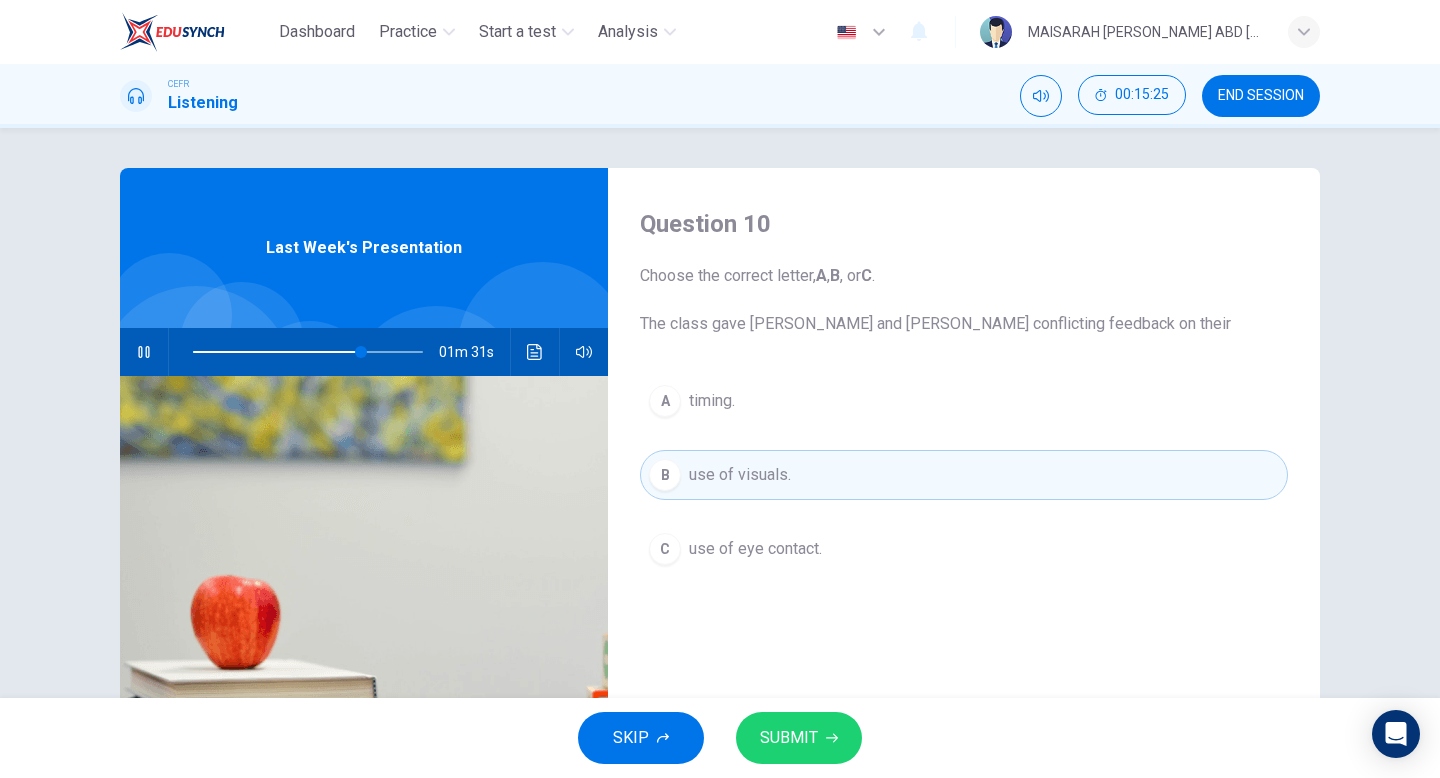 click on "SUBMIT" at bounding box center [799, 738] 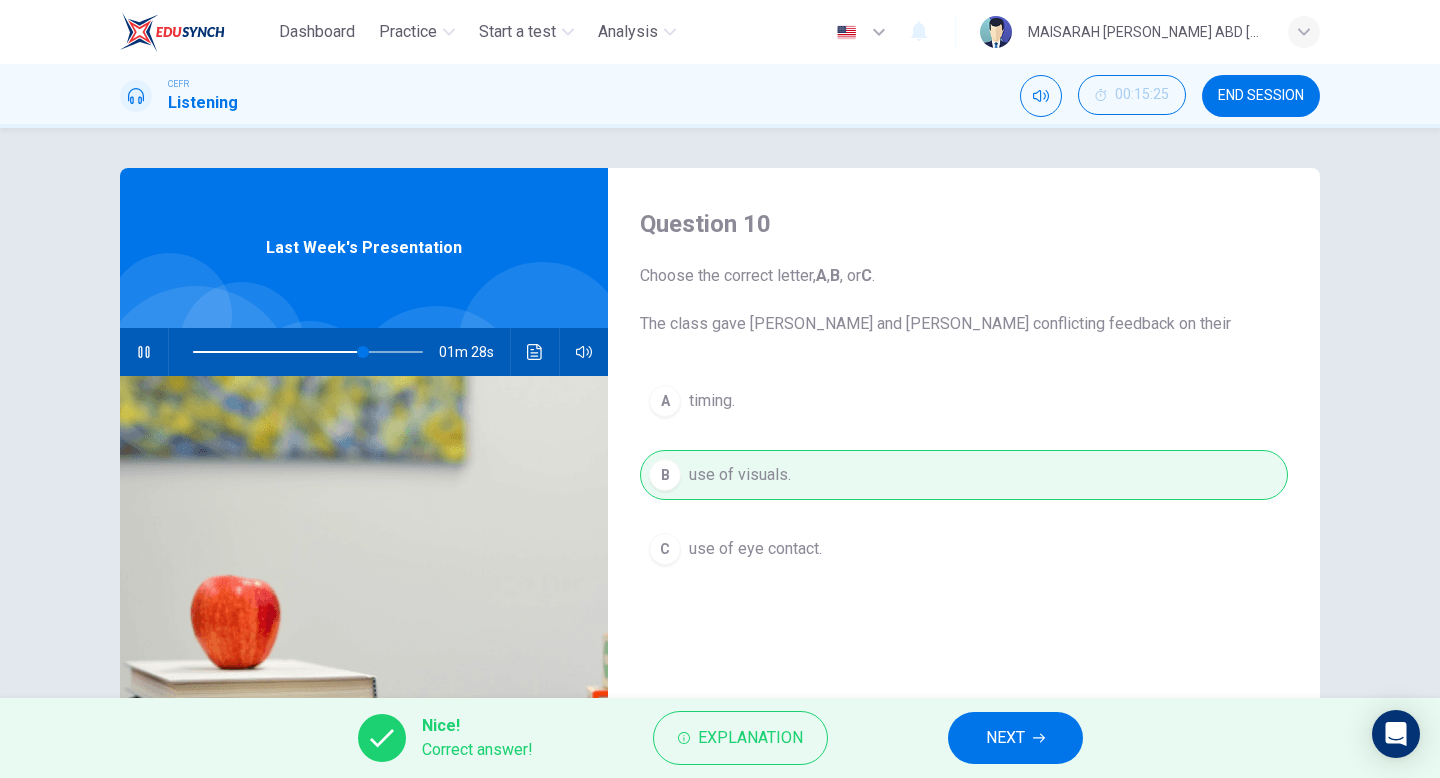 click on "NEXT" at bounding box center [1005, 738] 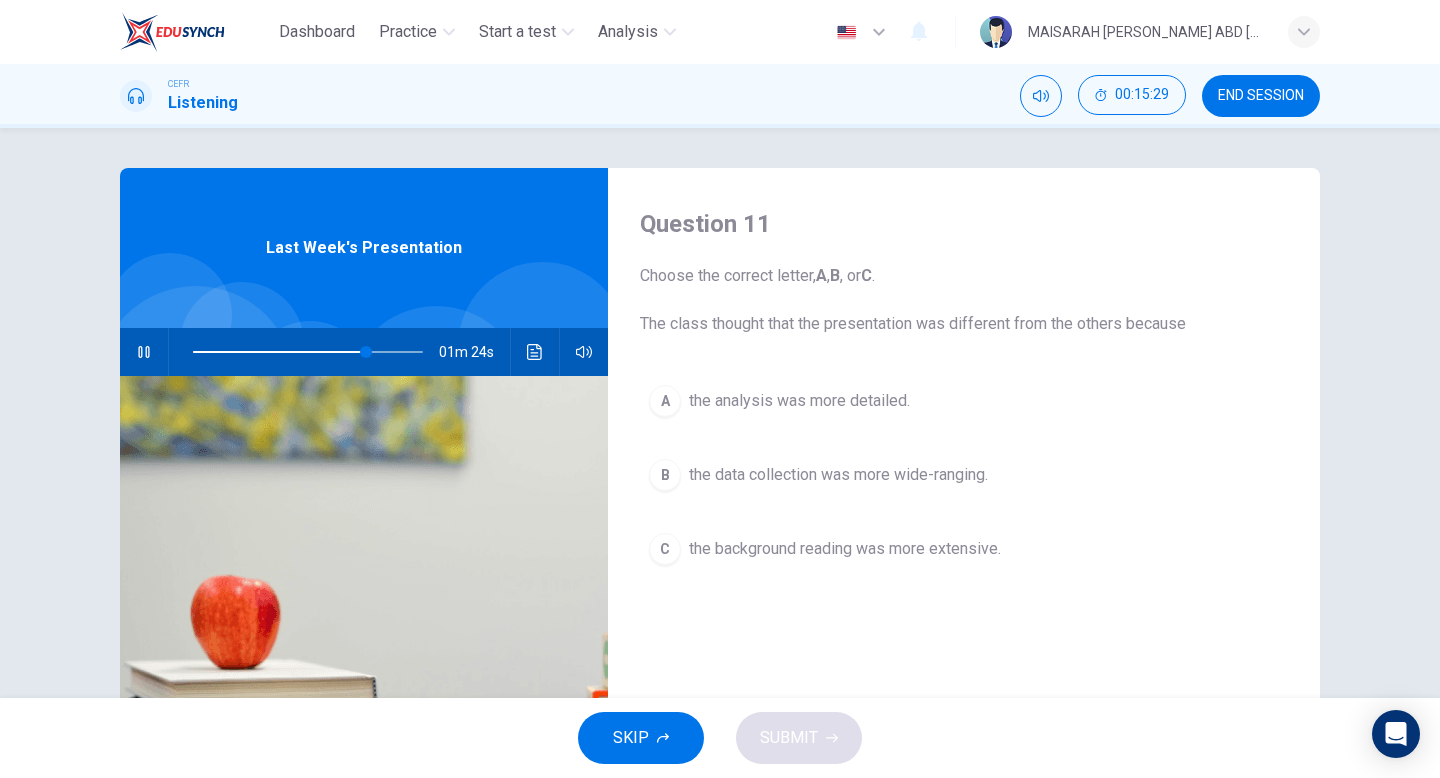 click on "B the data collection was more wide-ranging." at bounding box center [964, 475] 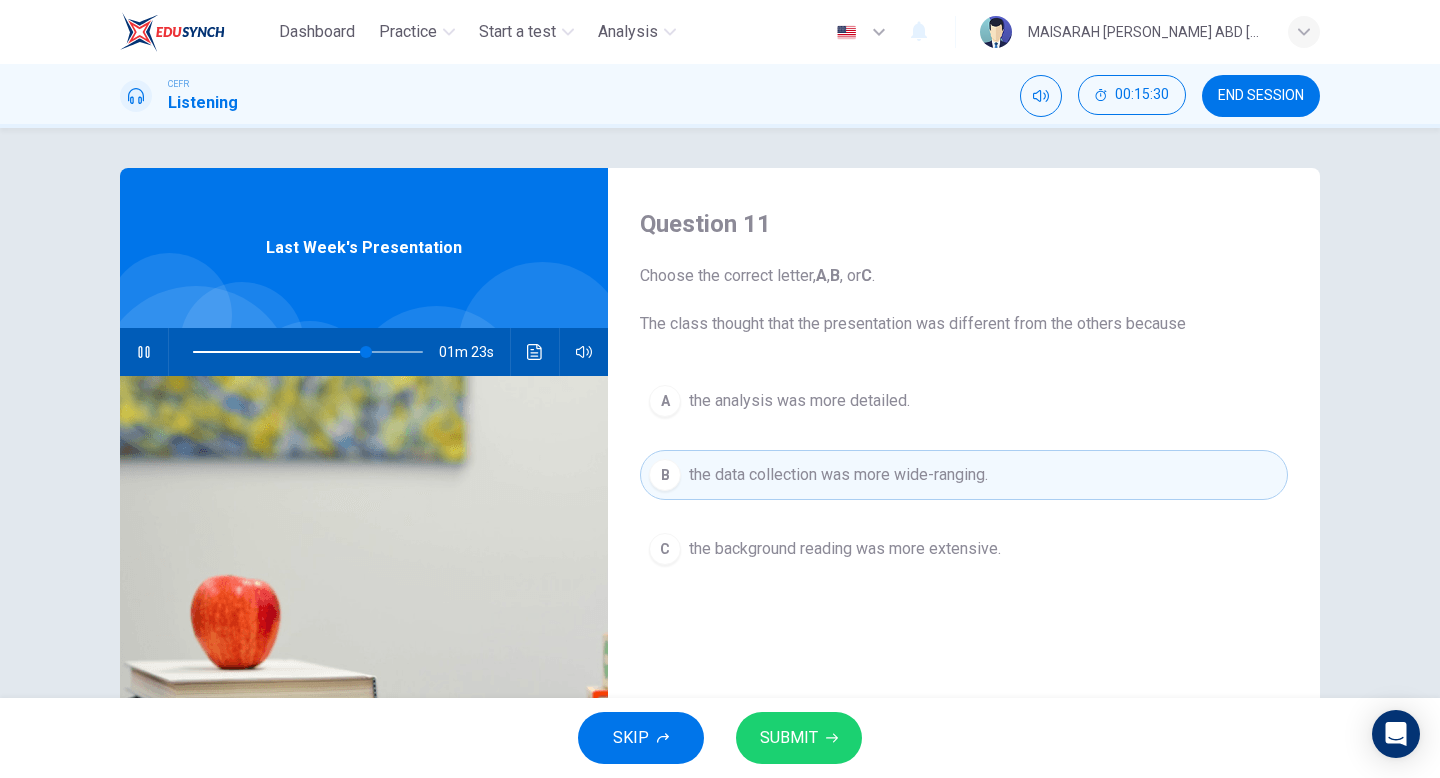 click on "SUBMIT" at bounding box center [789, 738] 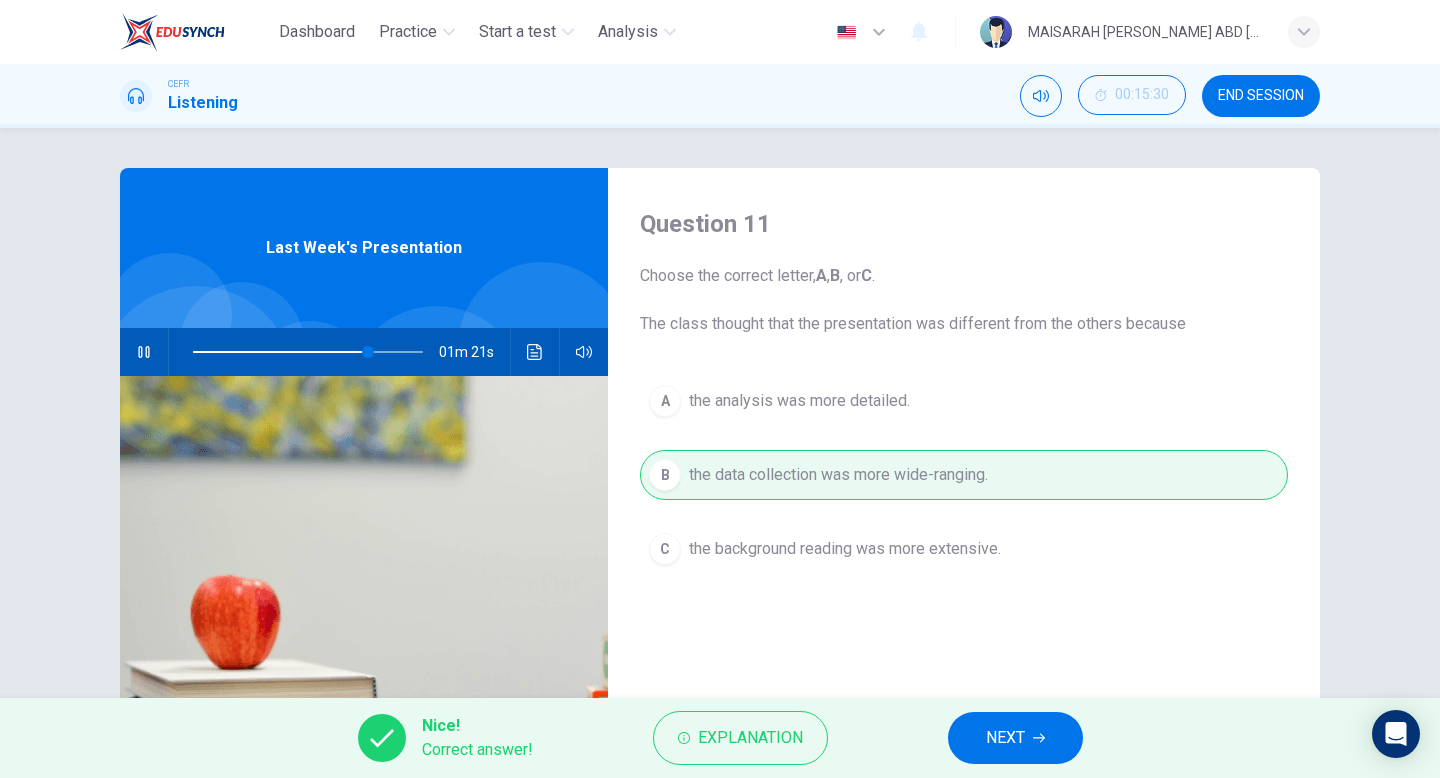 click on "NEXT" at bounding box center (1015, 738) 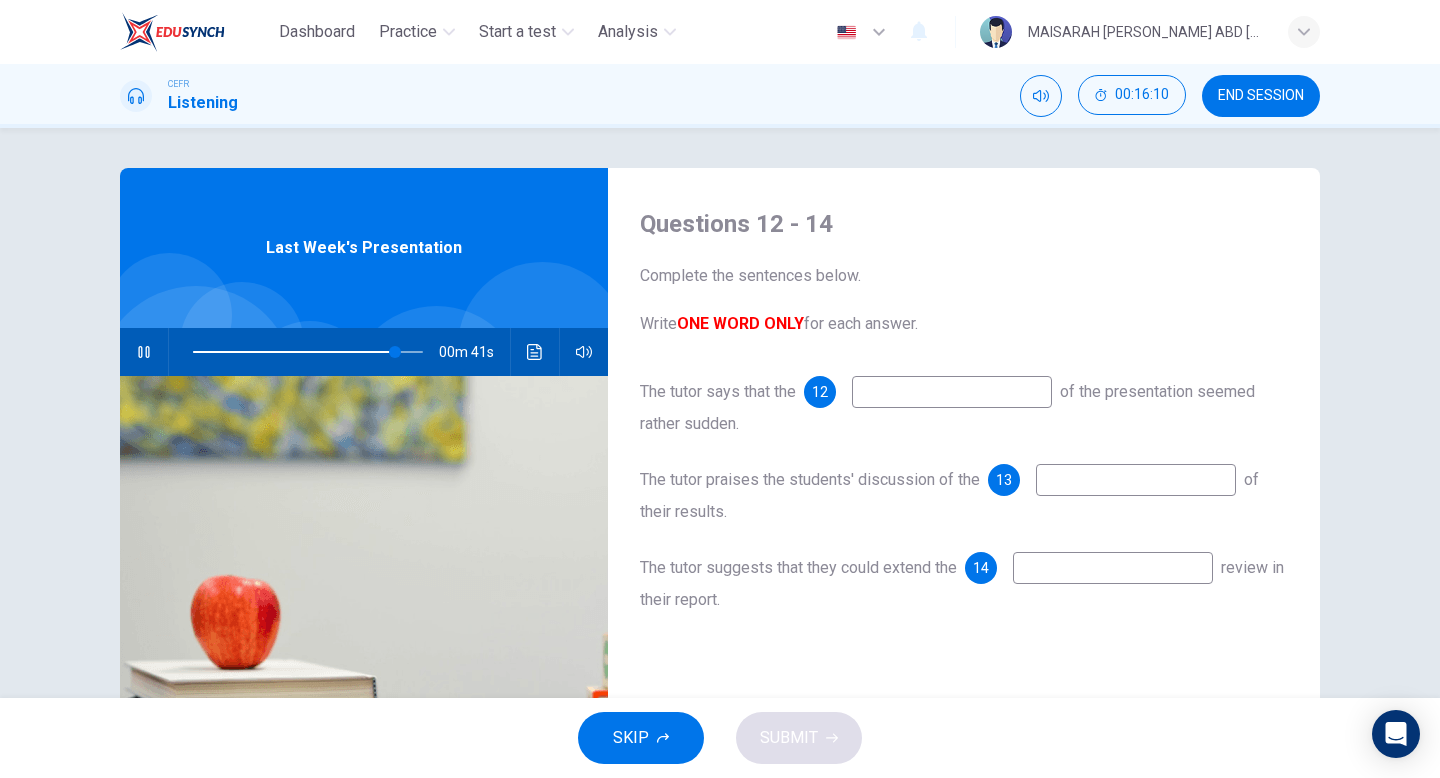 click at bounding box center [1113, 568] 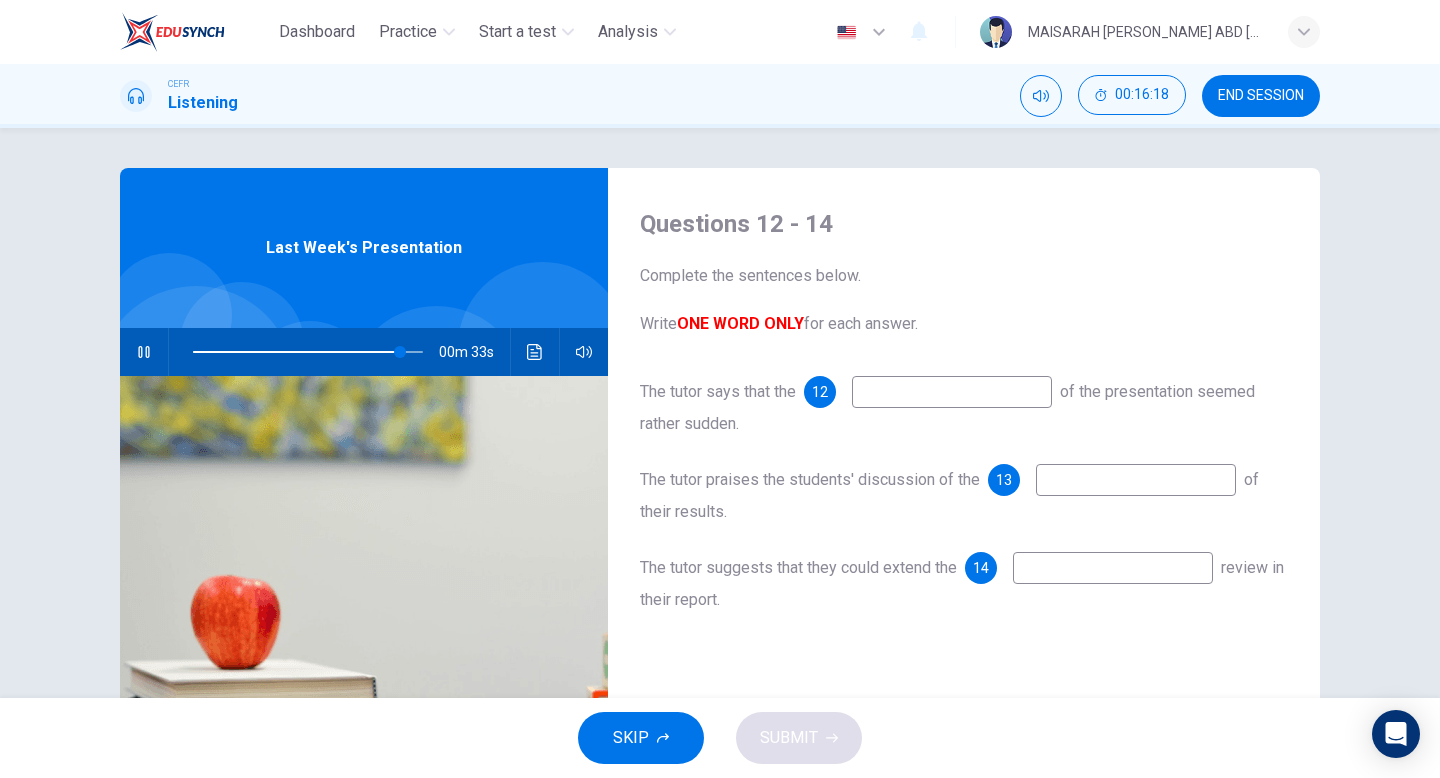 type on "90" 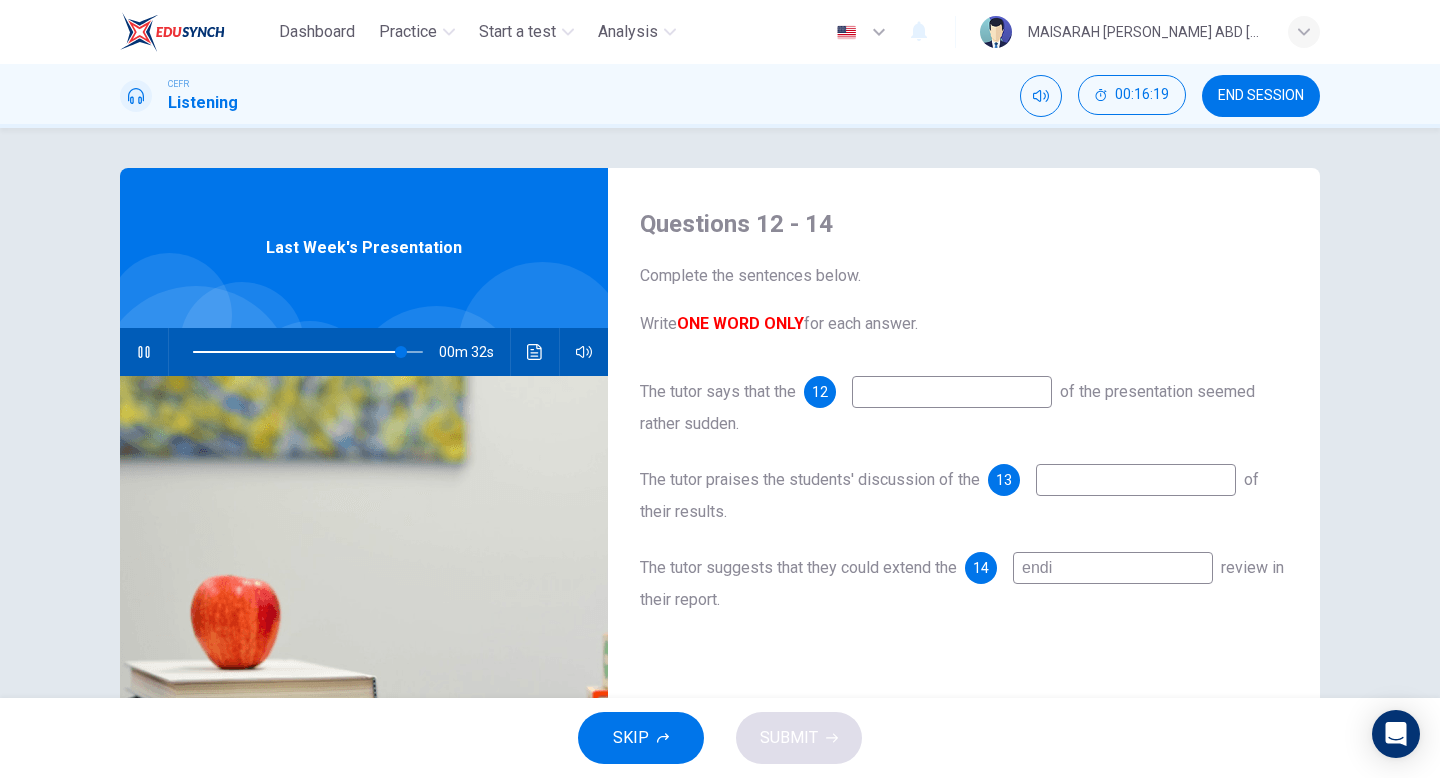 type on "endin" 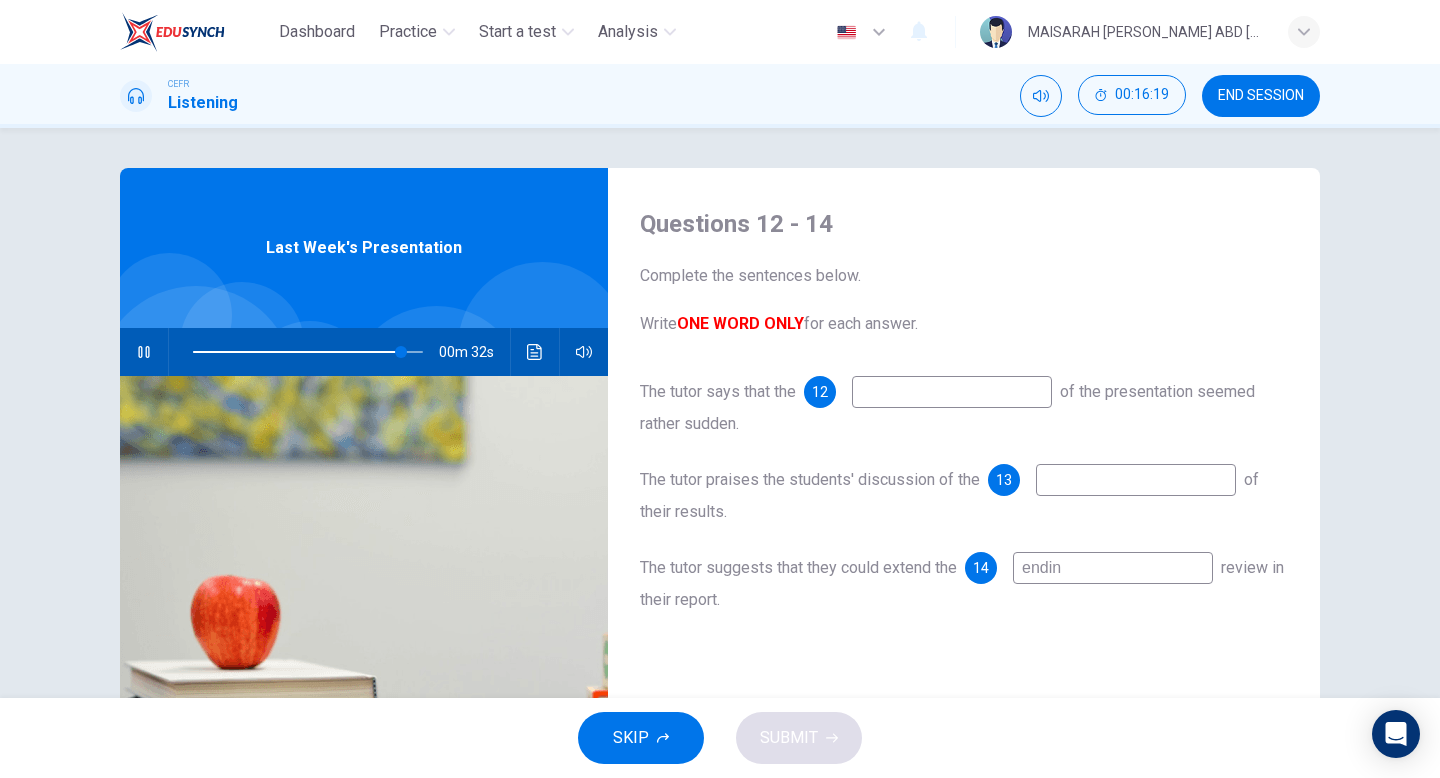 type on "91" 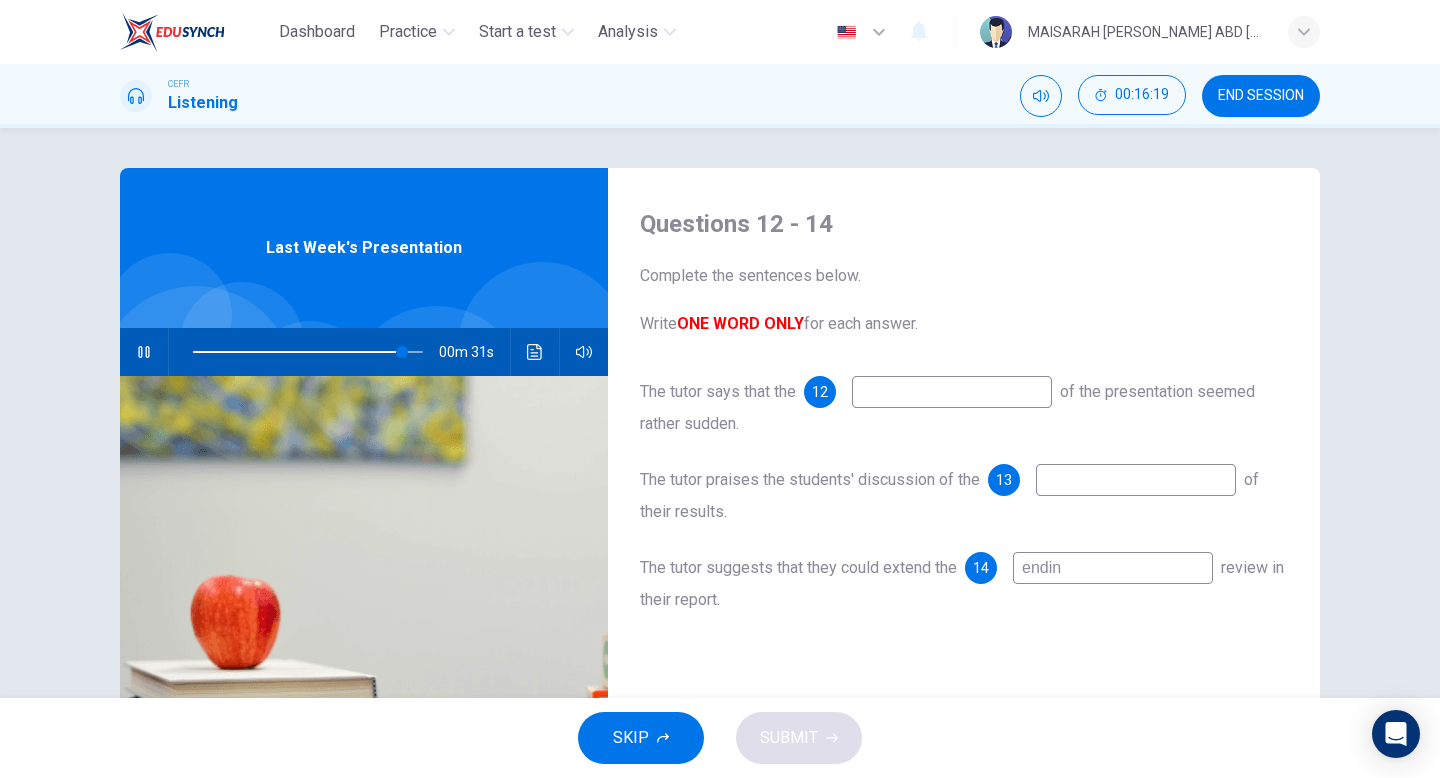 type on "ending" 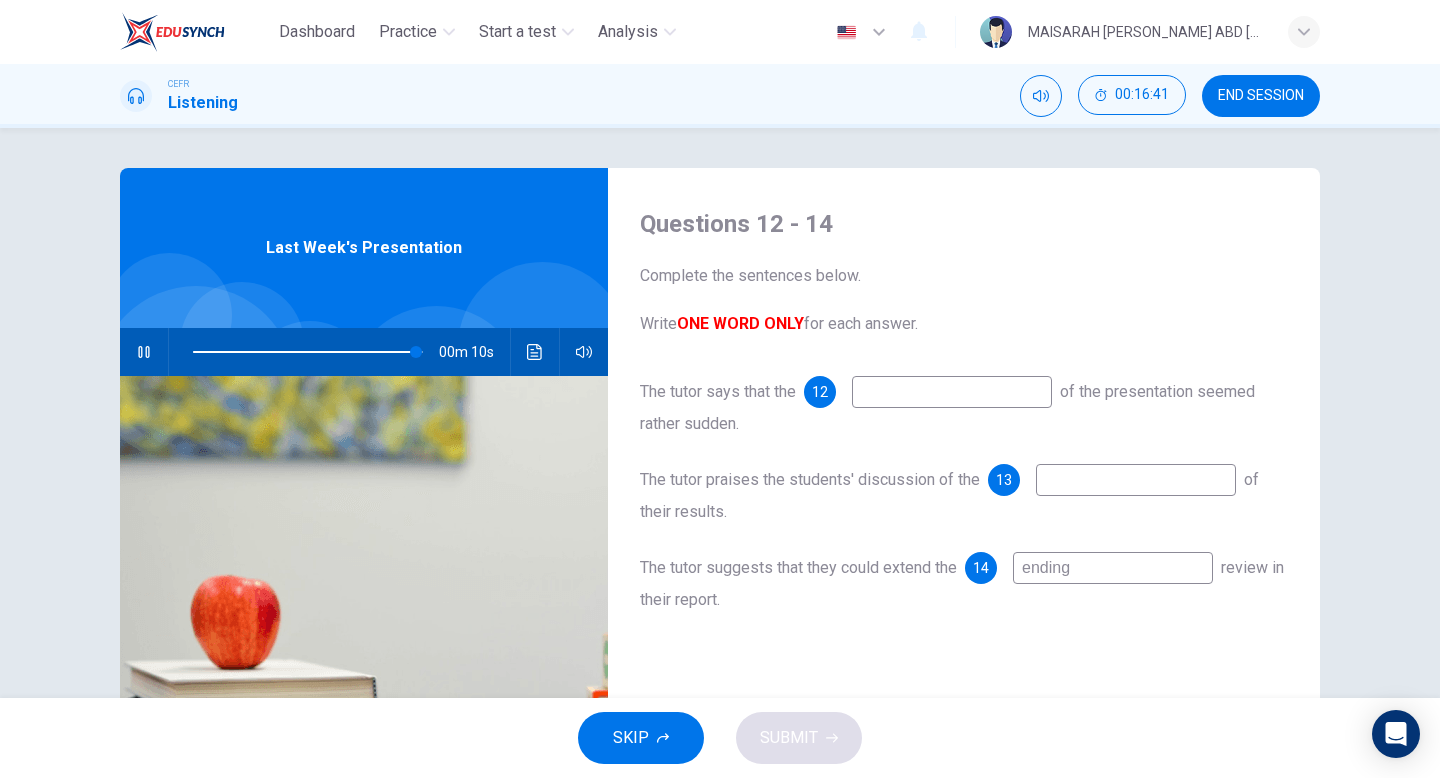 click on "ending" at bounding box center [1113, 568] 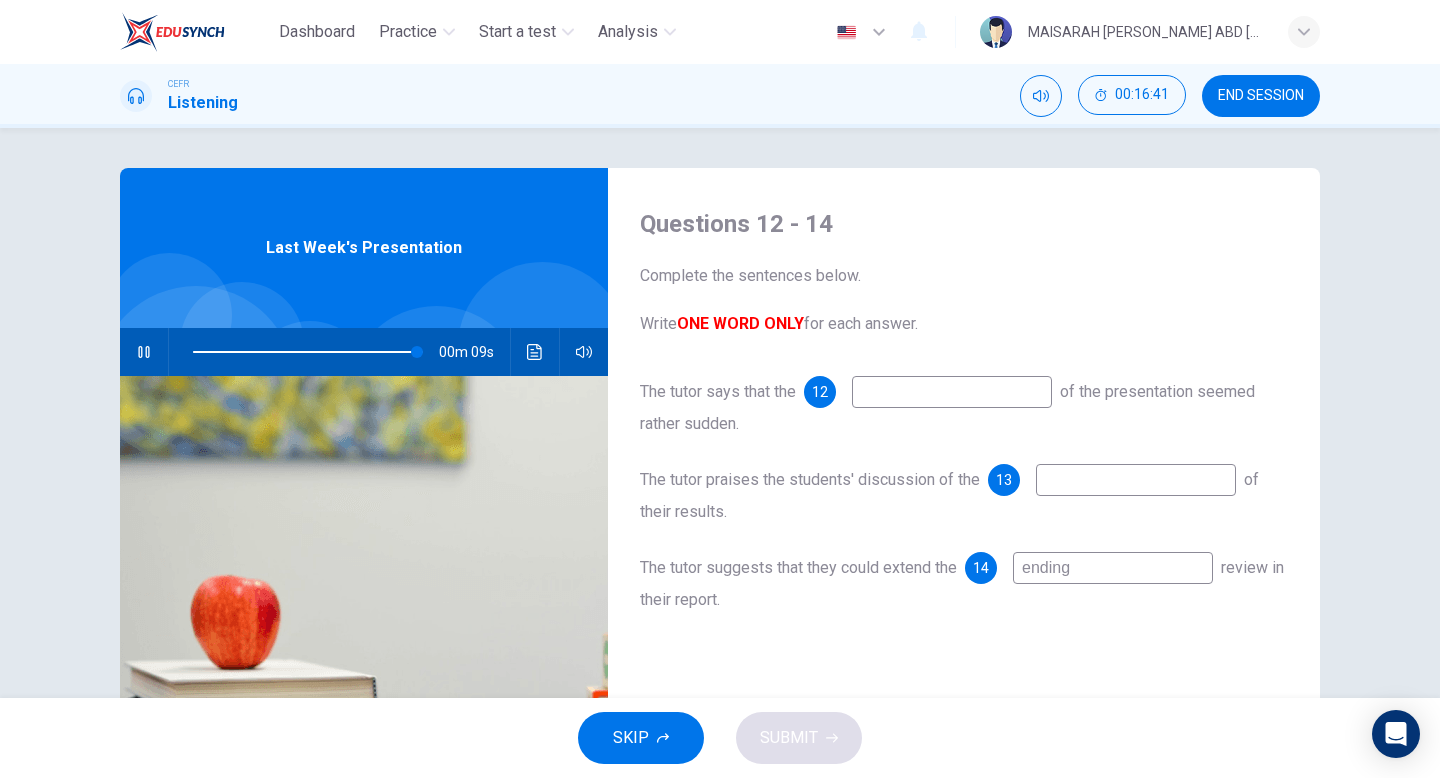 click on "ending" at bounding box center (1113, 568) 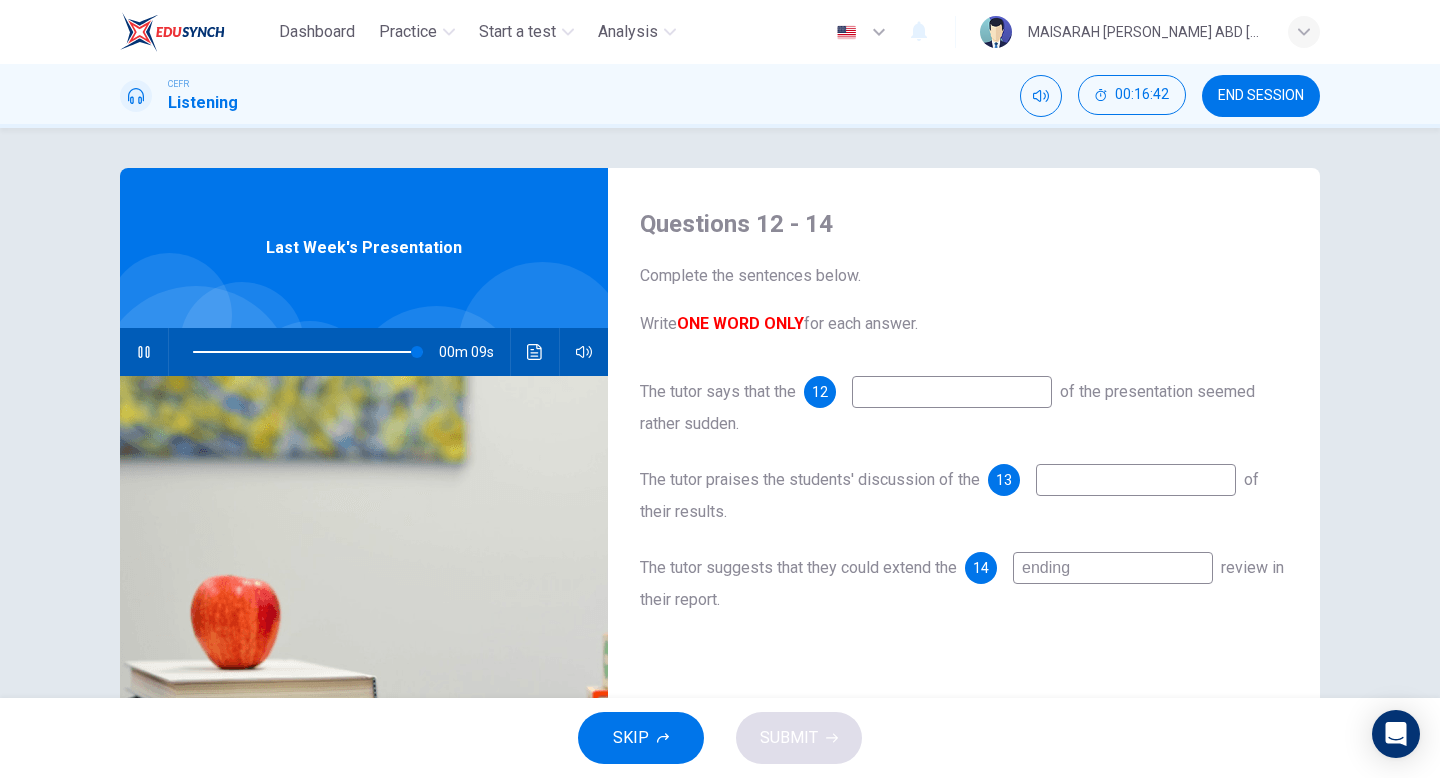 type 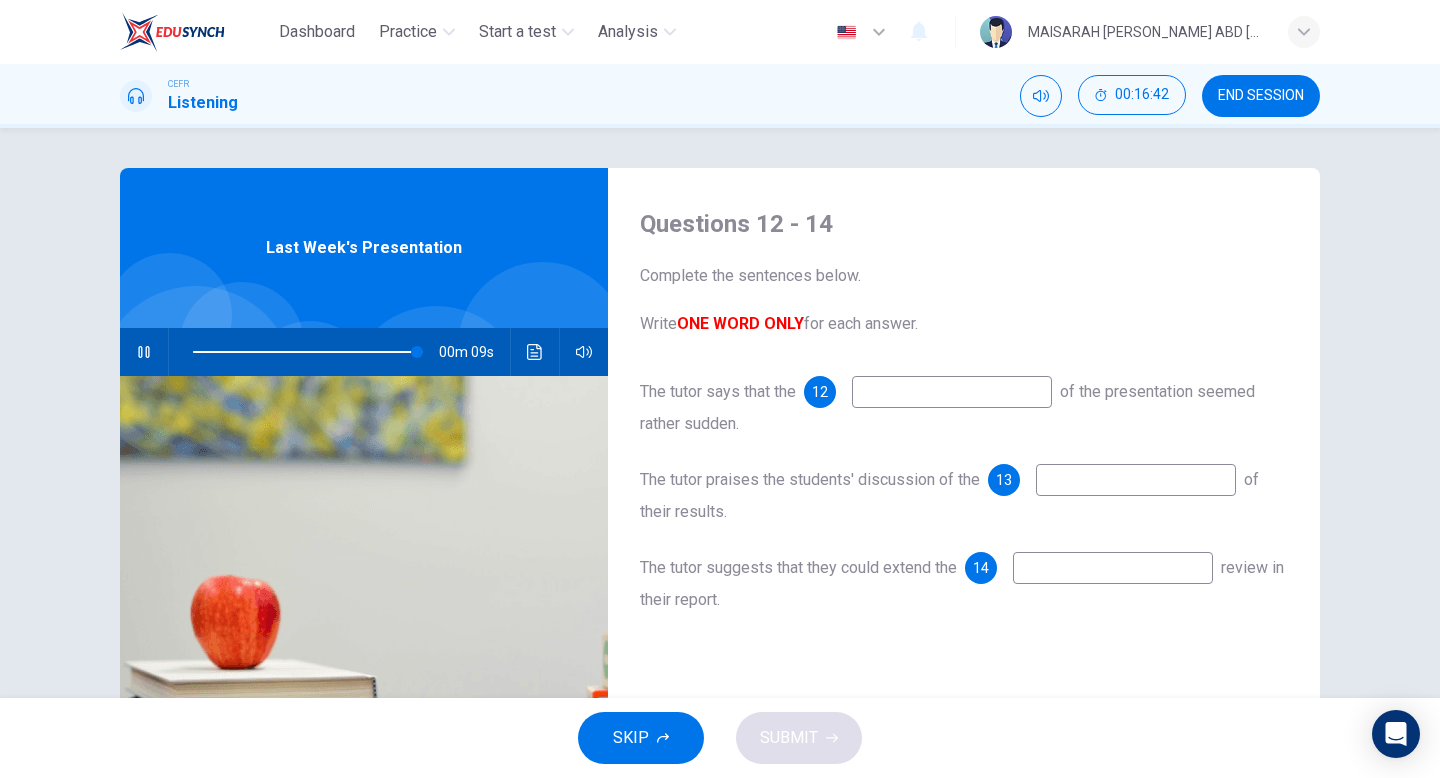 type on "98" 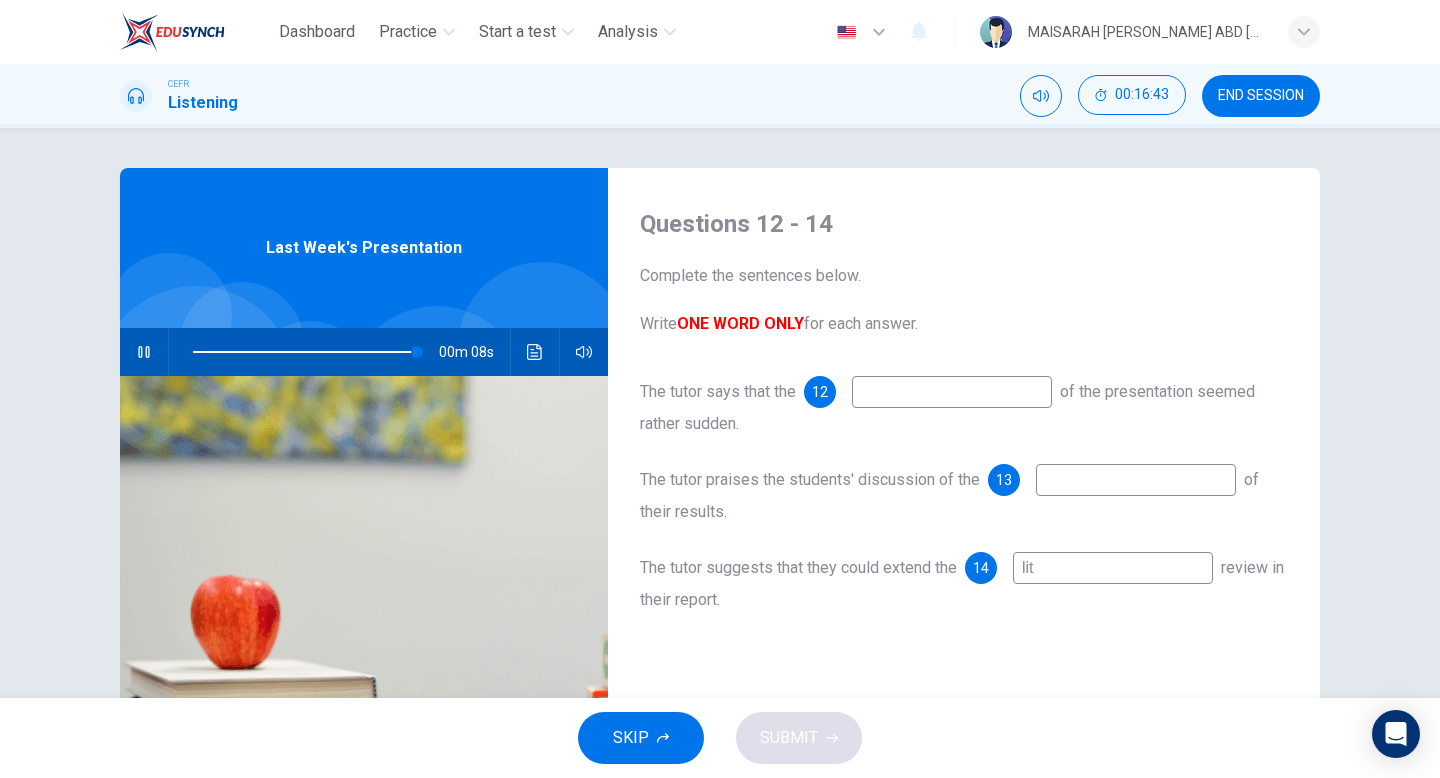 type on "lite" 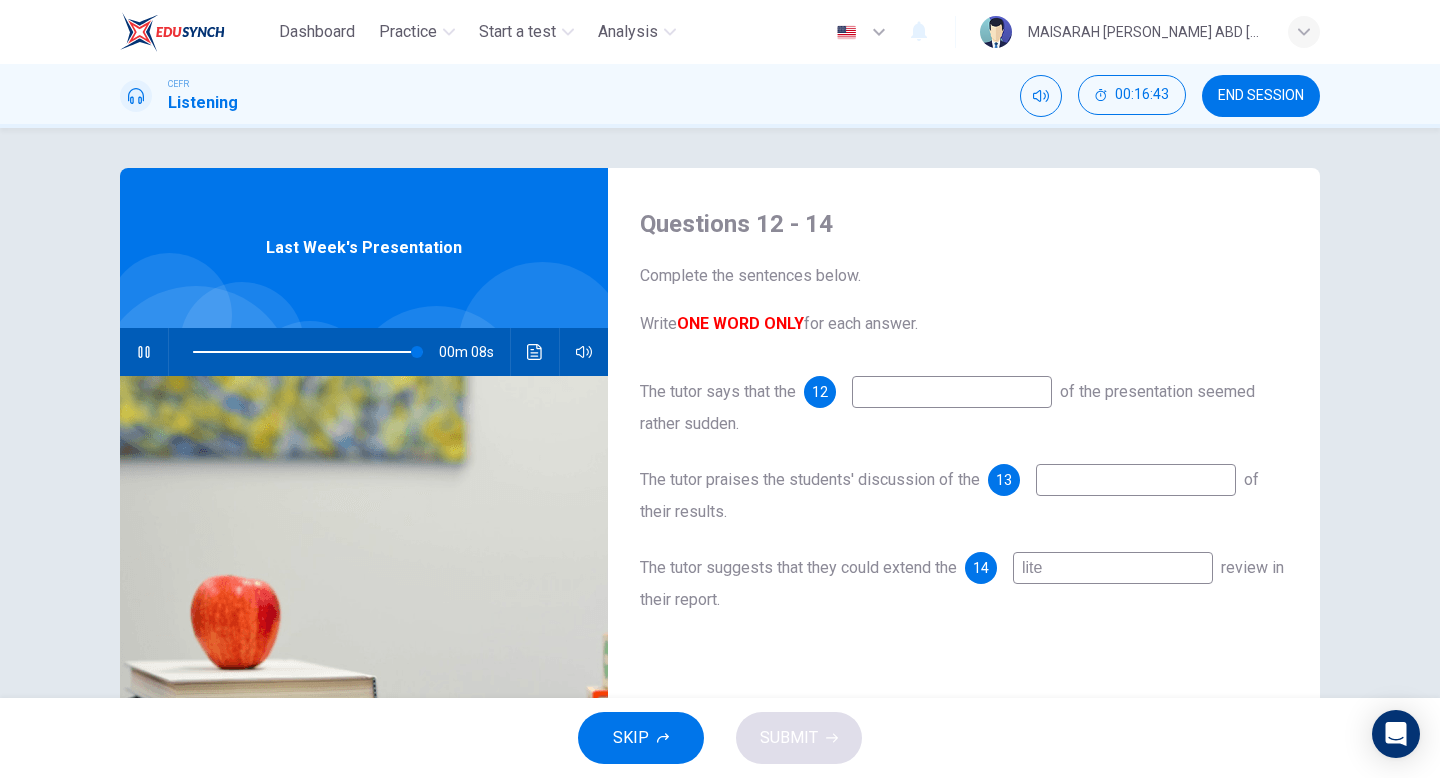 type on "98" 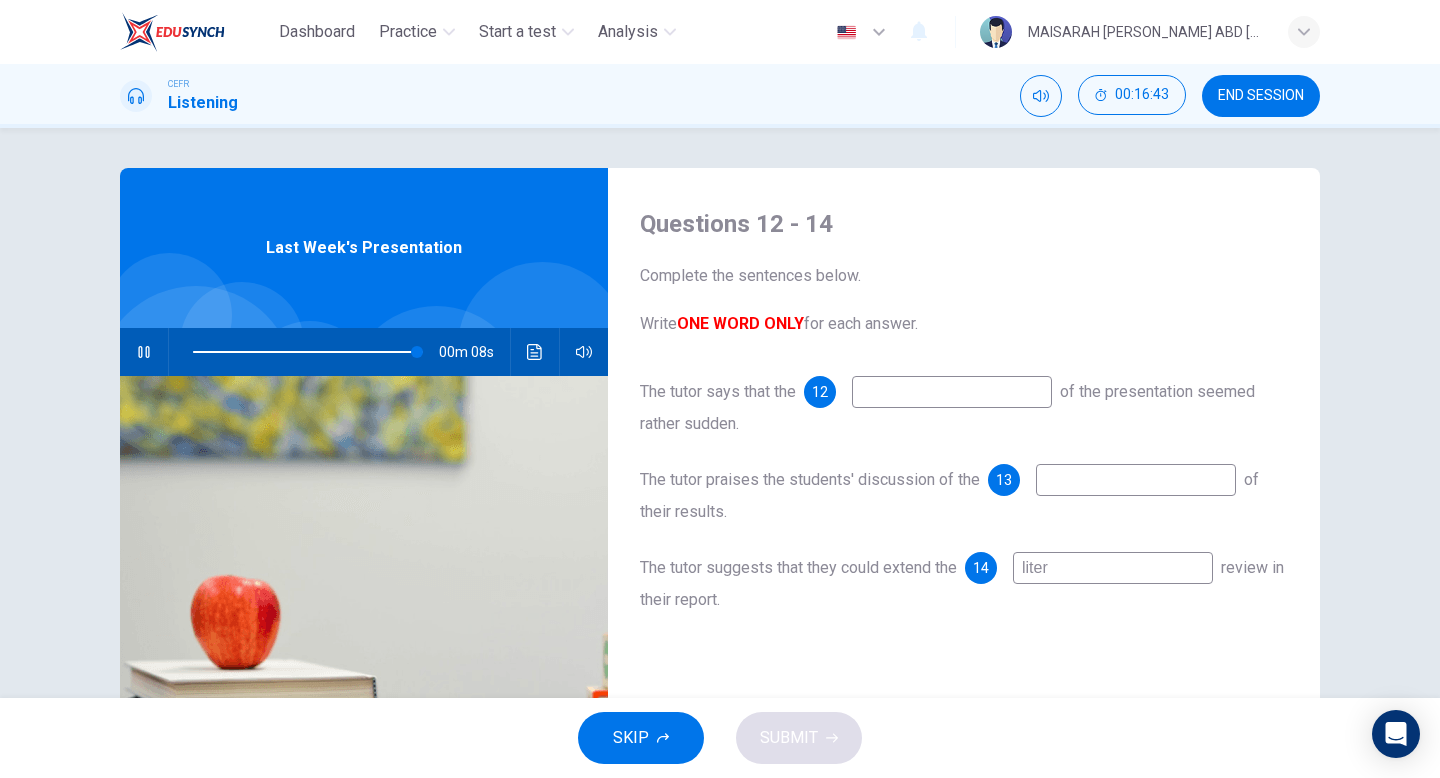 type on "98" 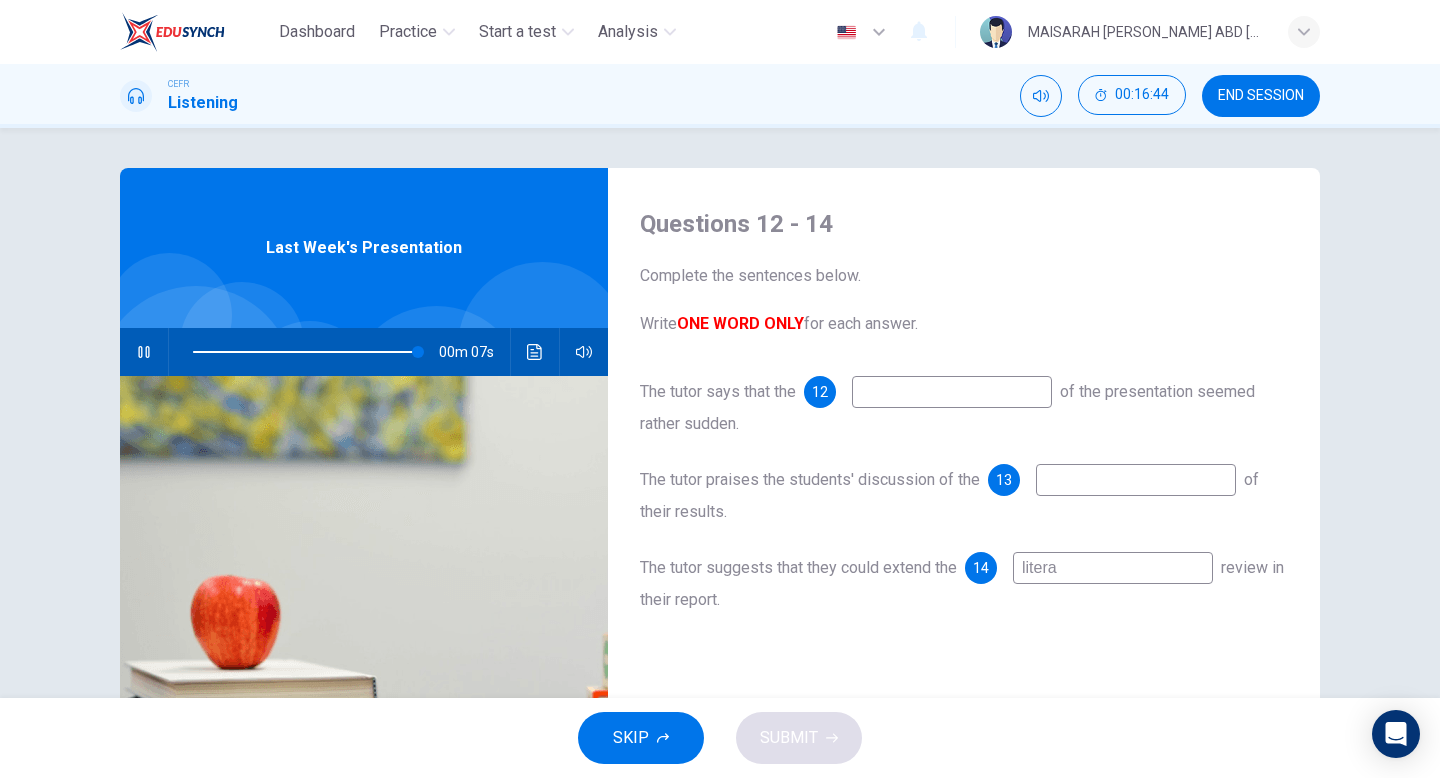 type on "literat" 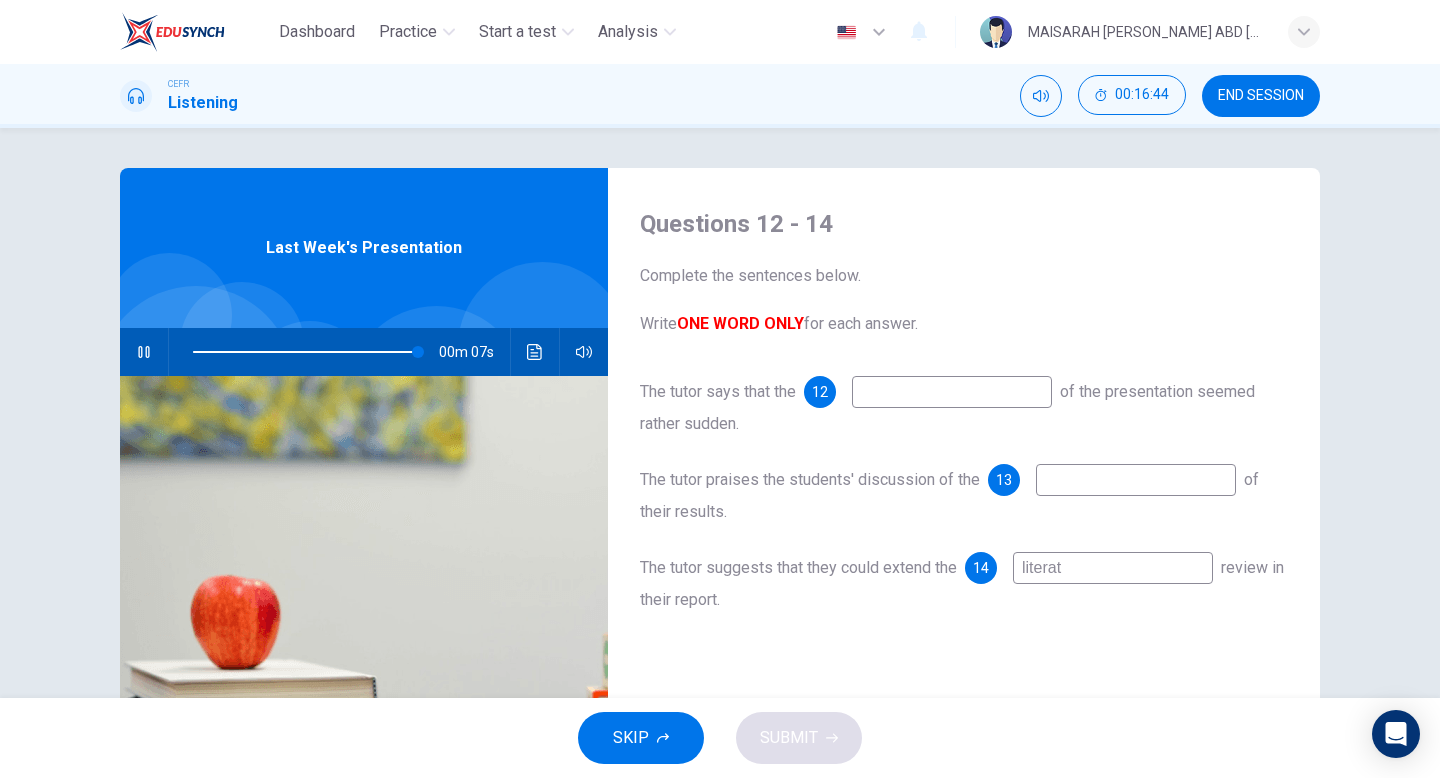 type on "98" 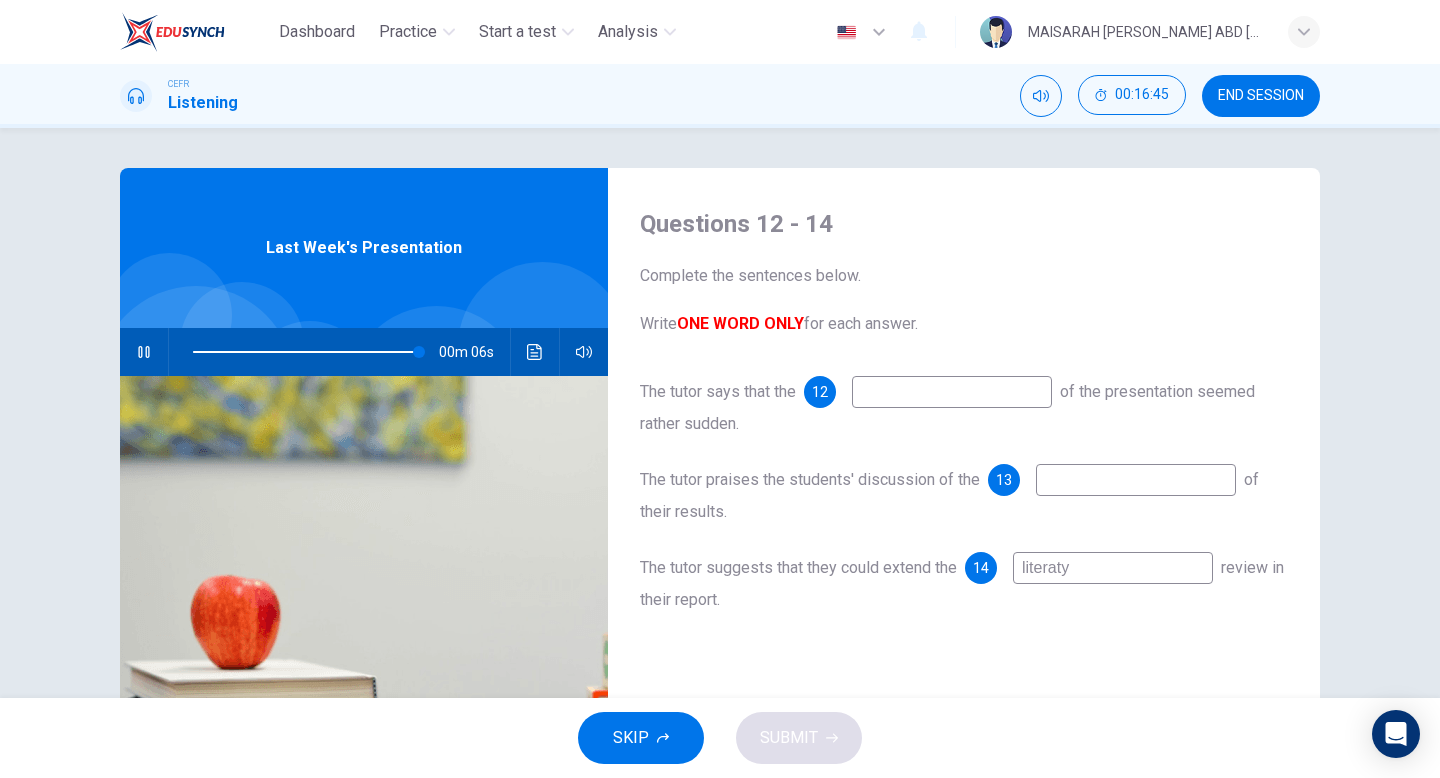 type on "literat" 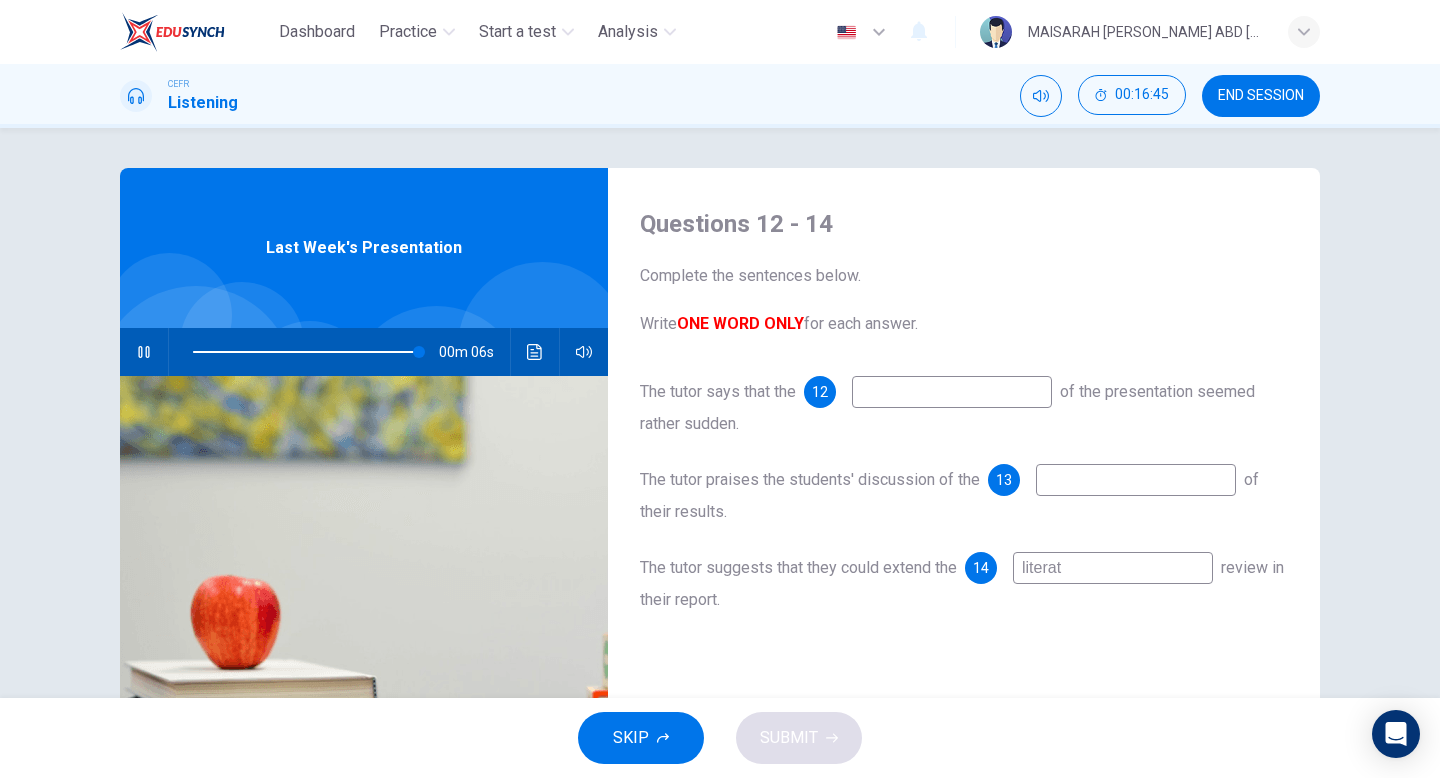 type on "98" 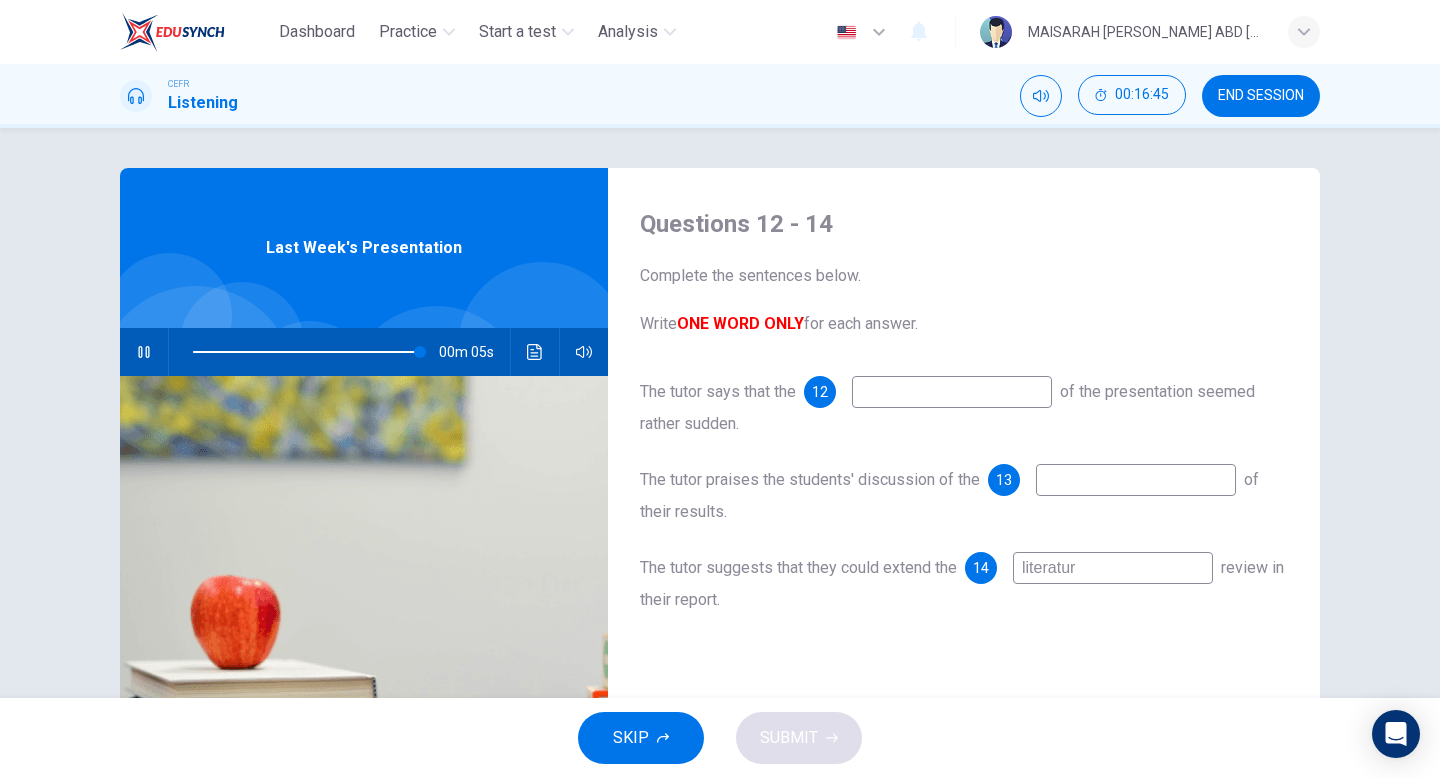 type on "literature" 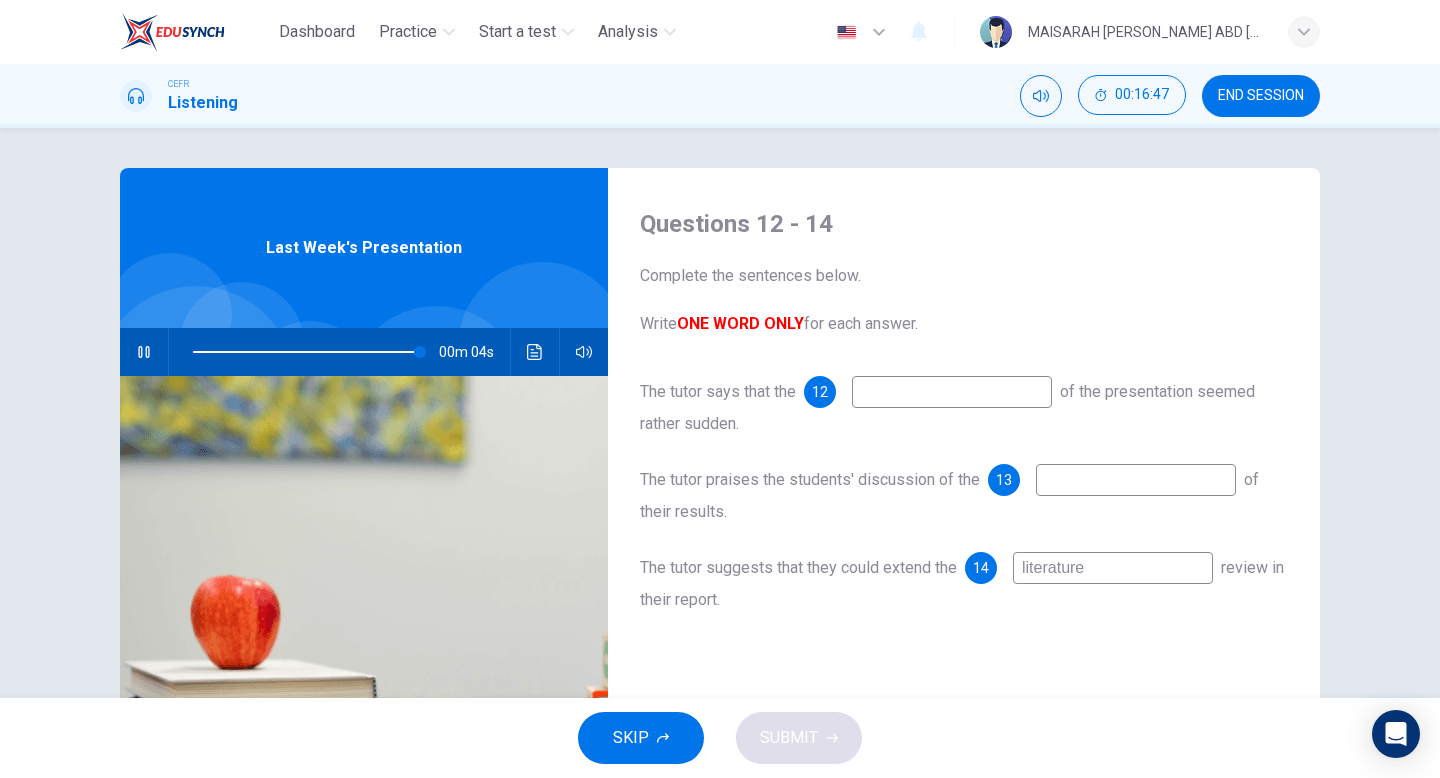 type on "99" 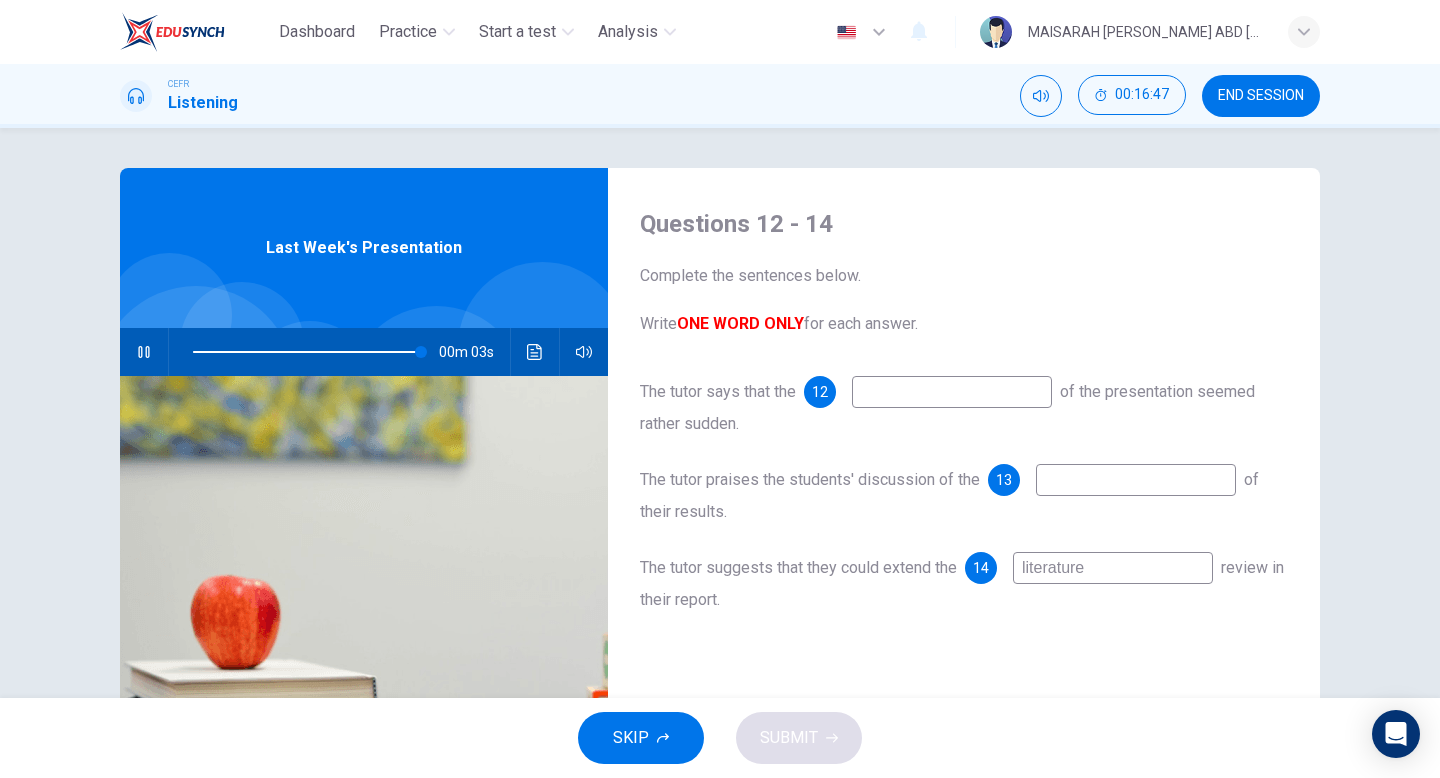 type on "literature" 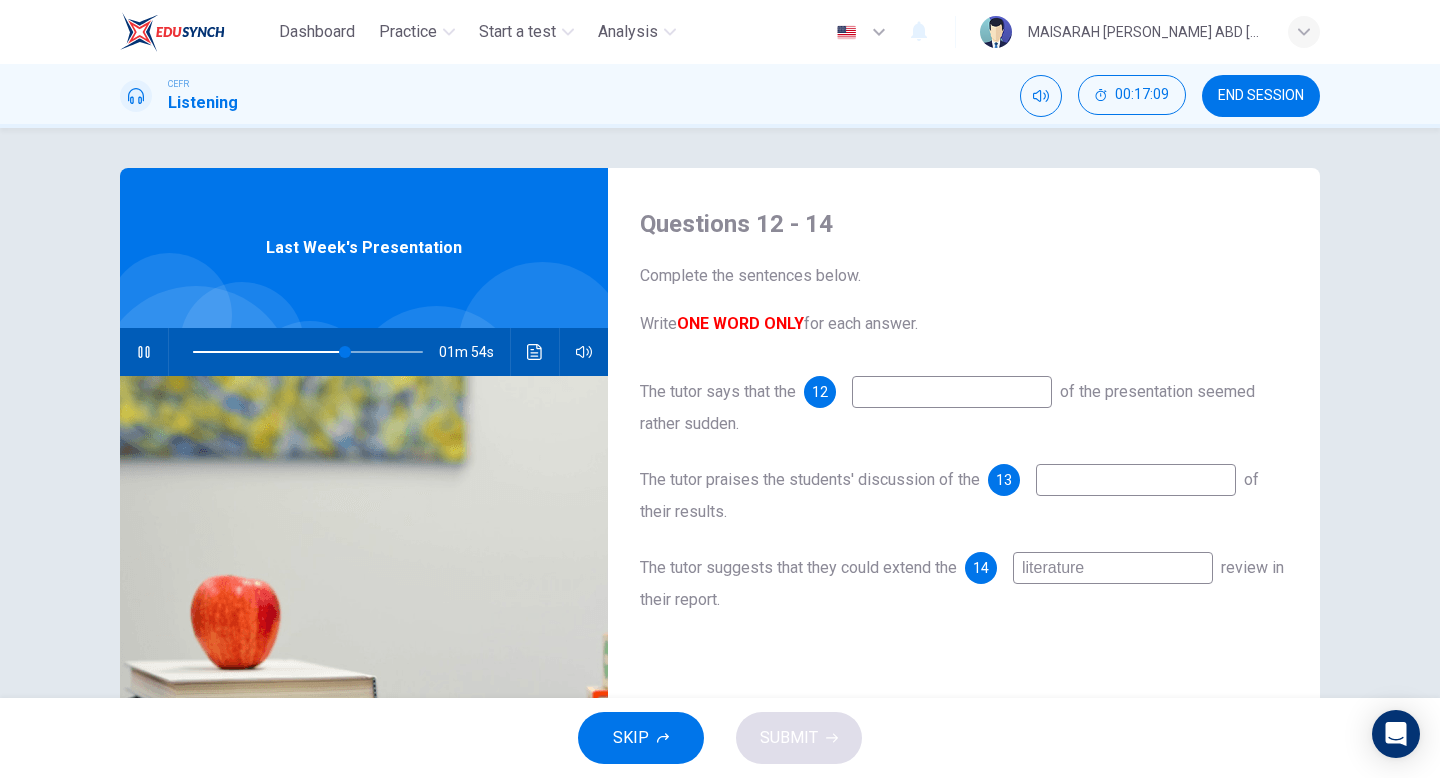 type on "66" 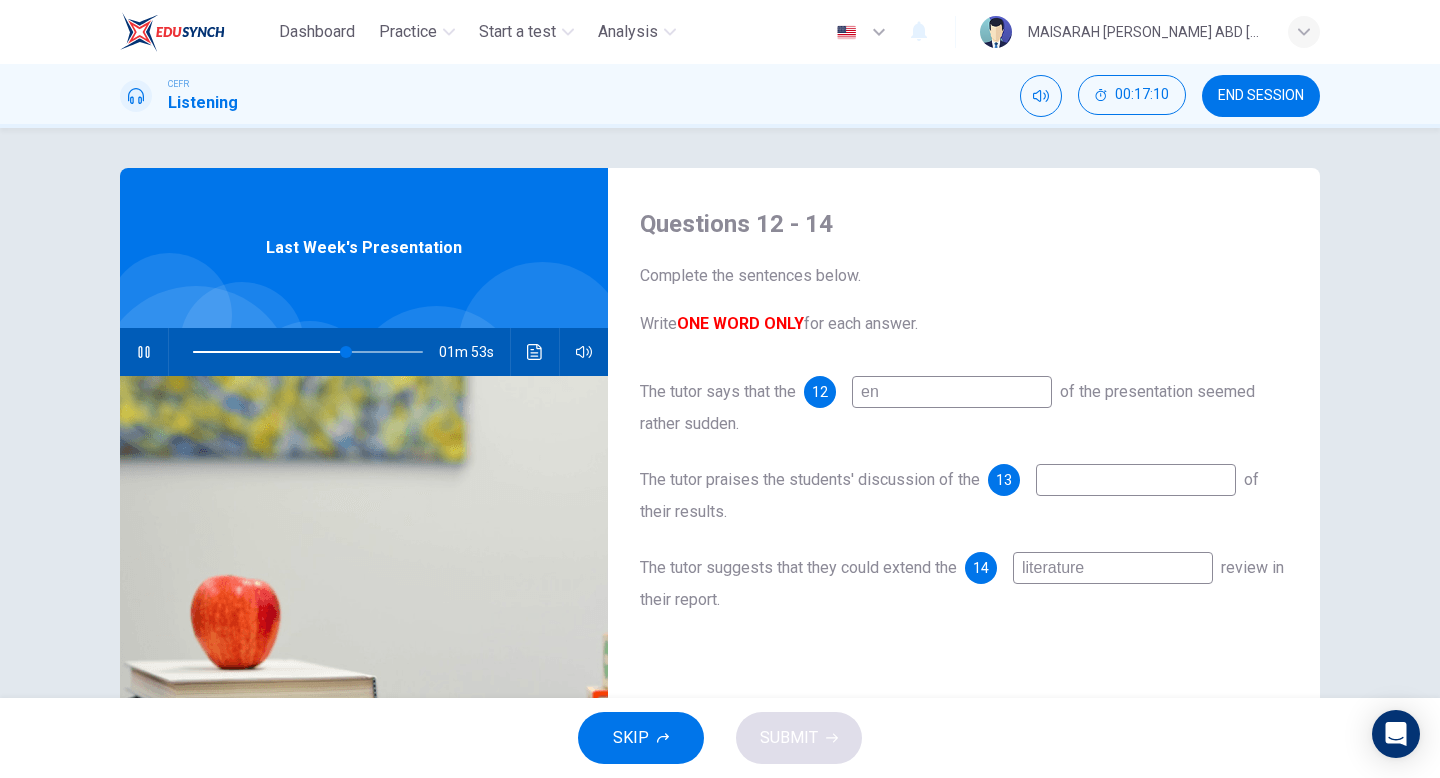 type on "end" 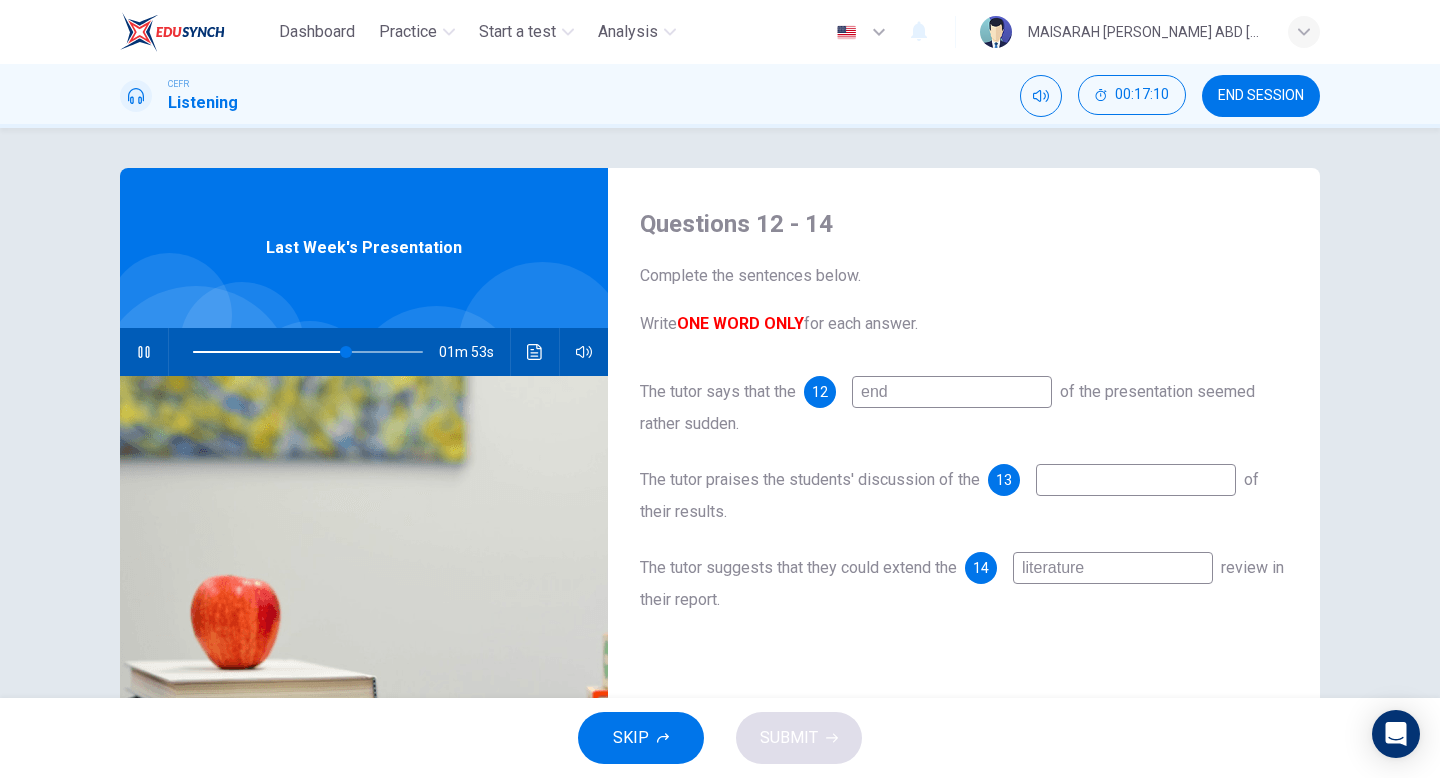 type on "67" 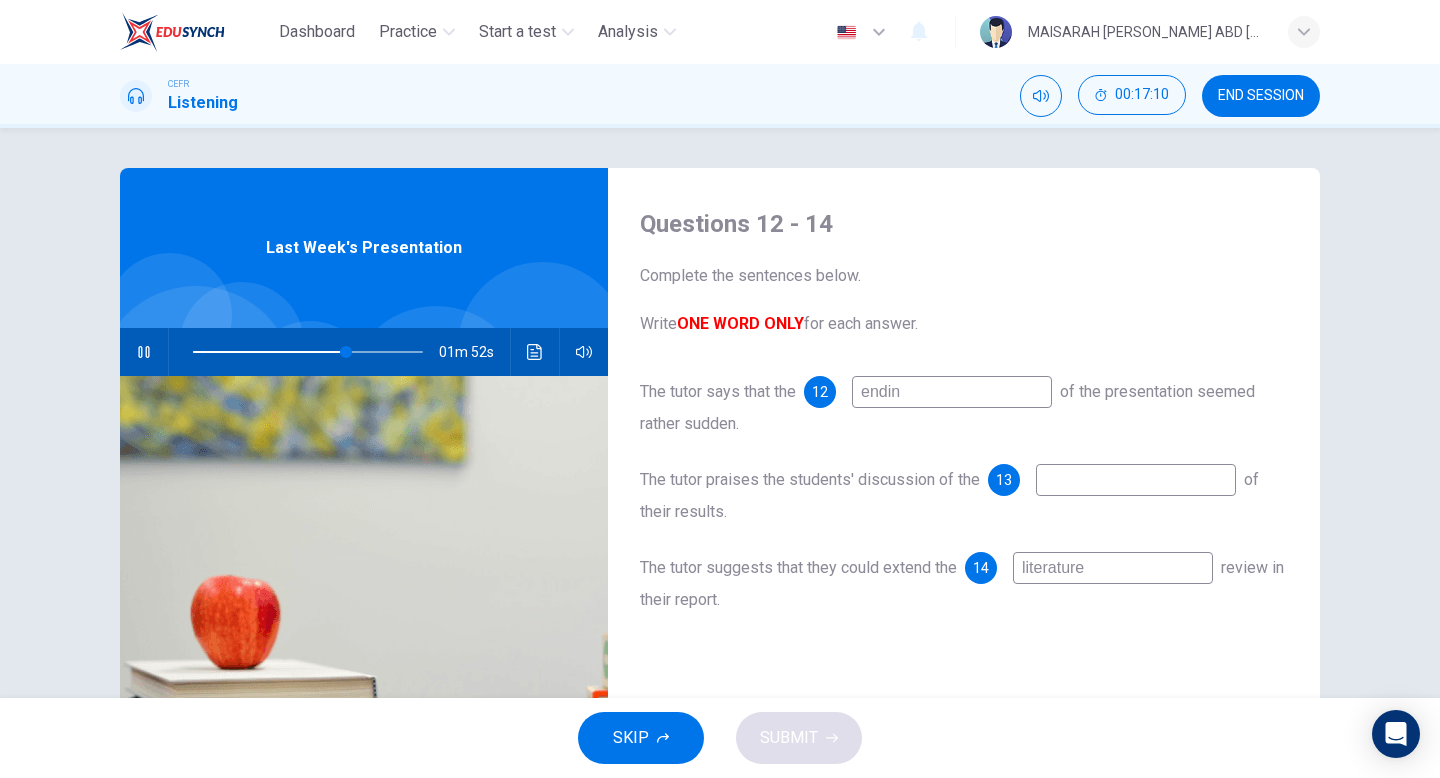 type on "ending" 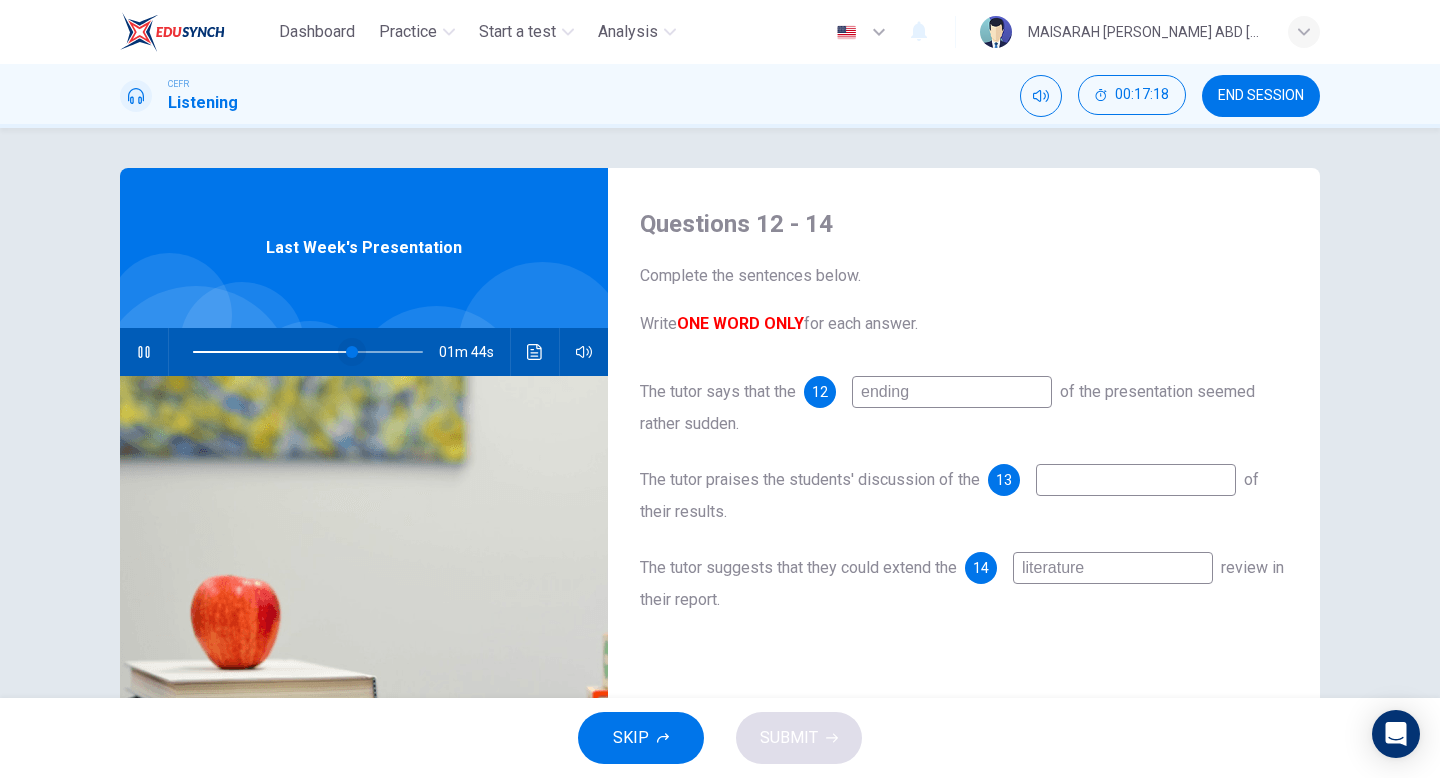 type on "69" 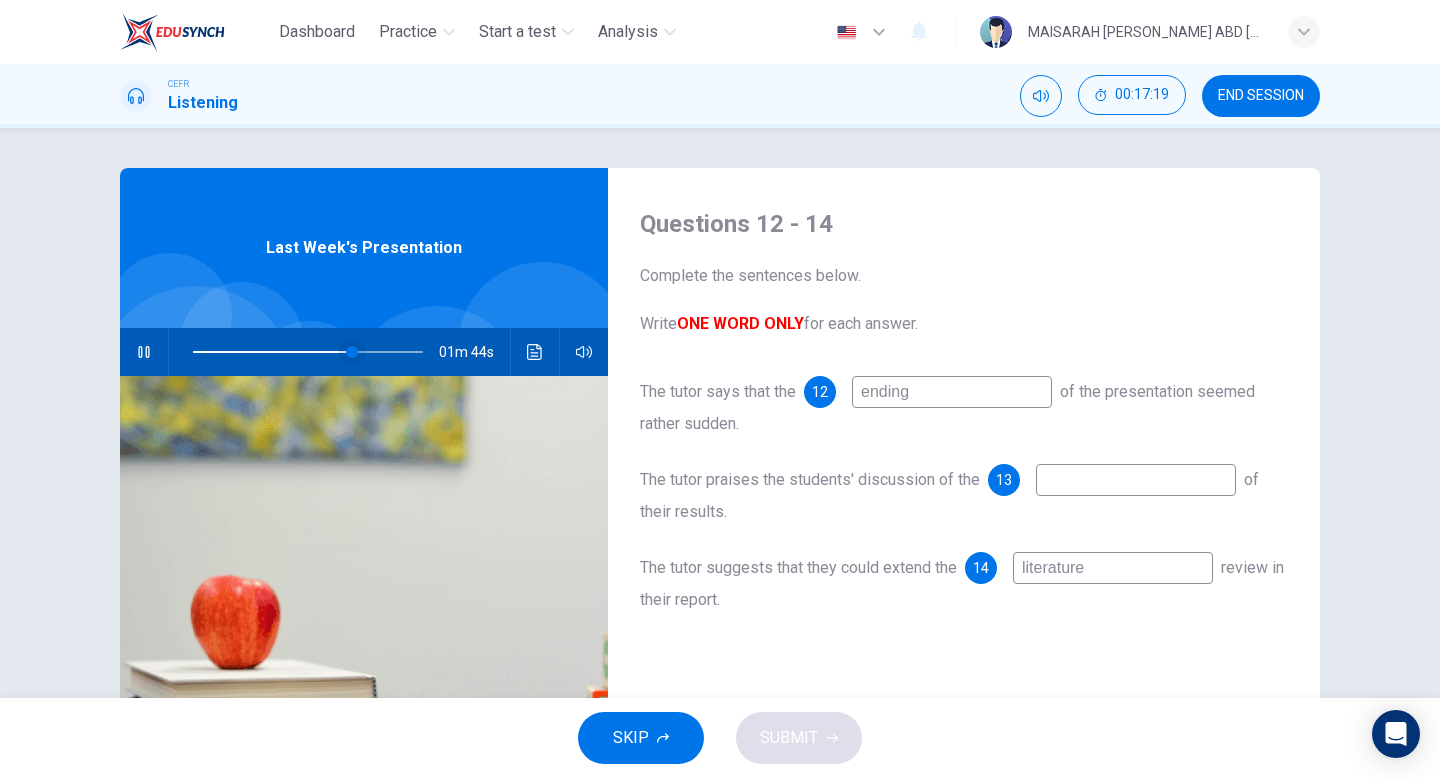 type on "ending" 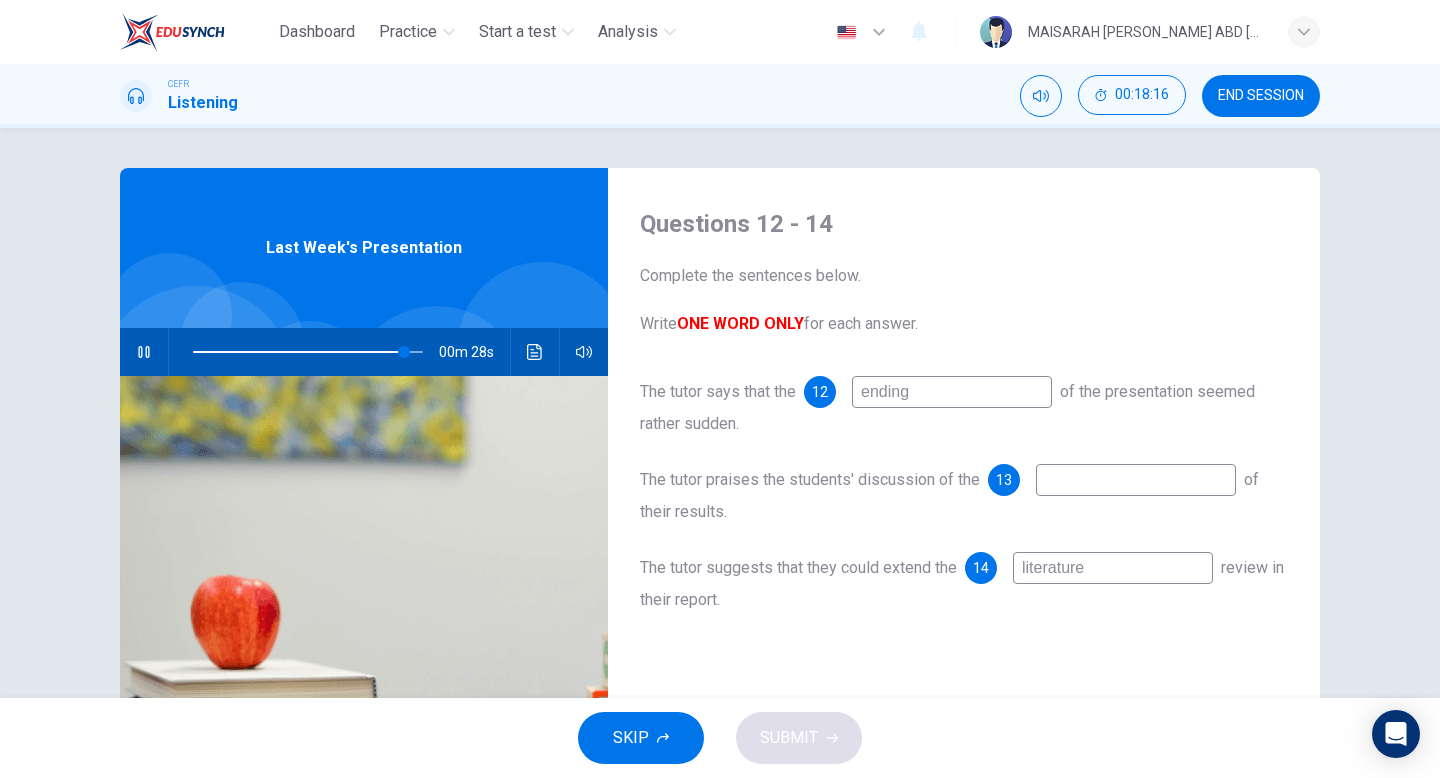 click at bounding box center [1136, 480] 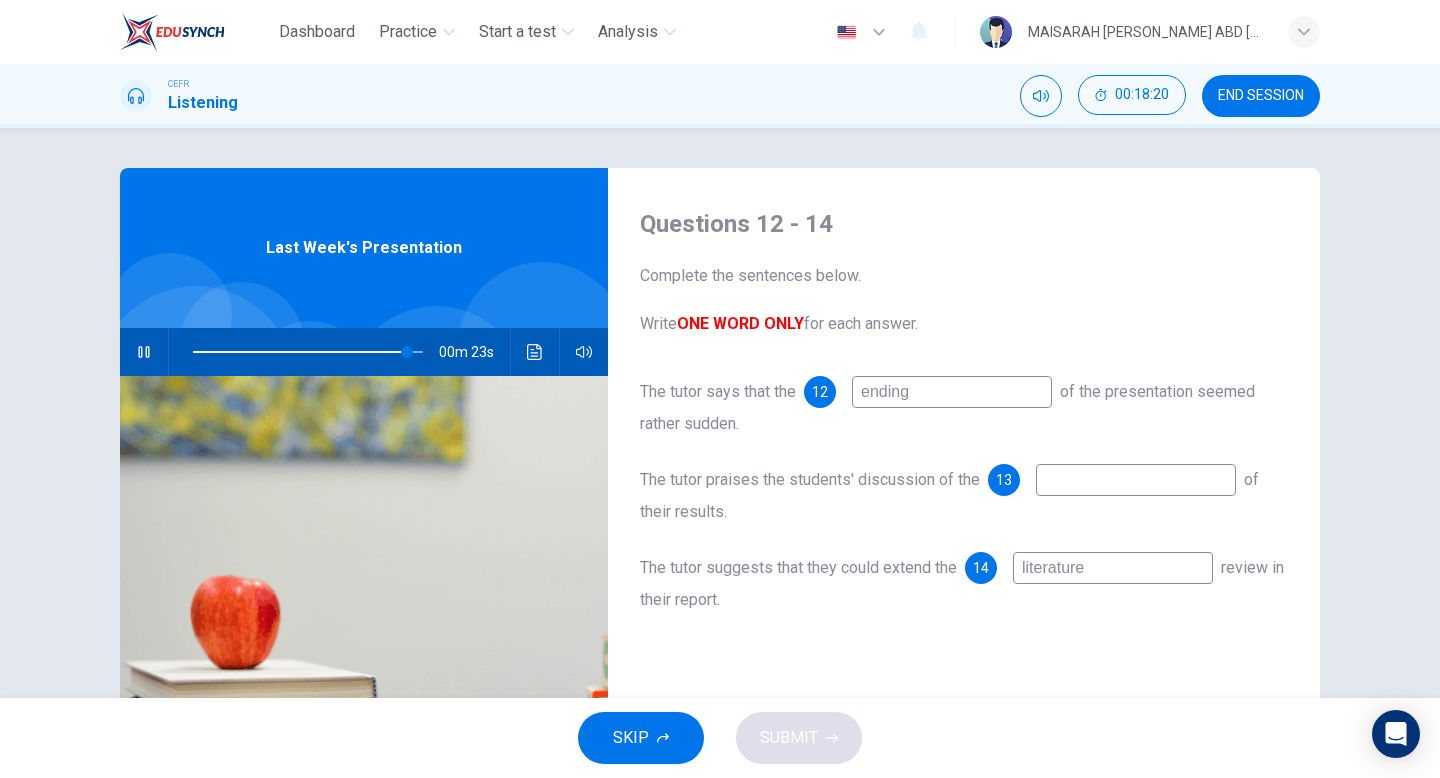 type on "93" 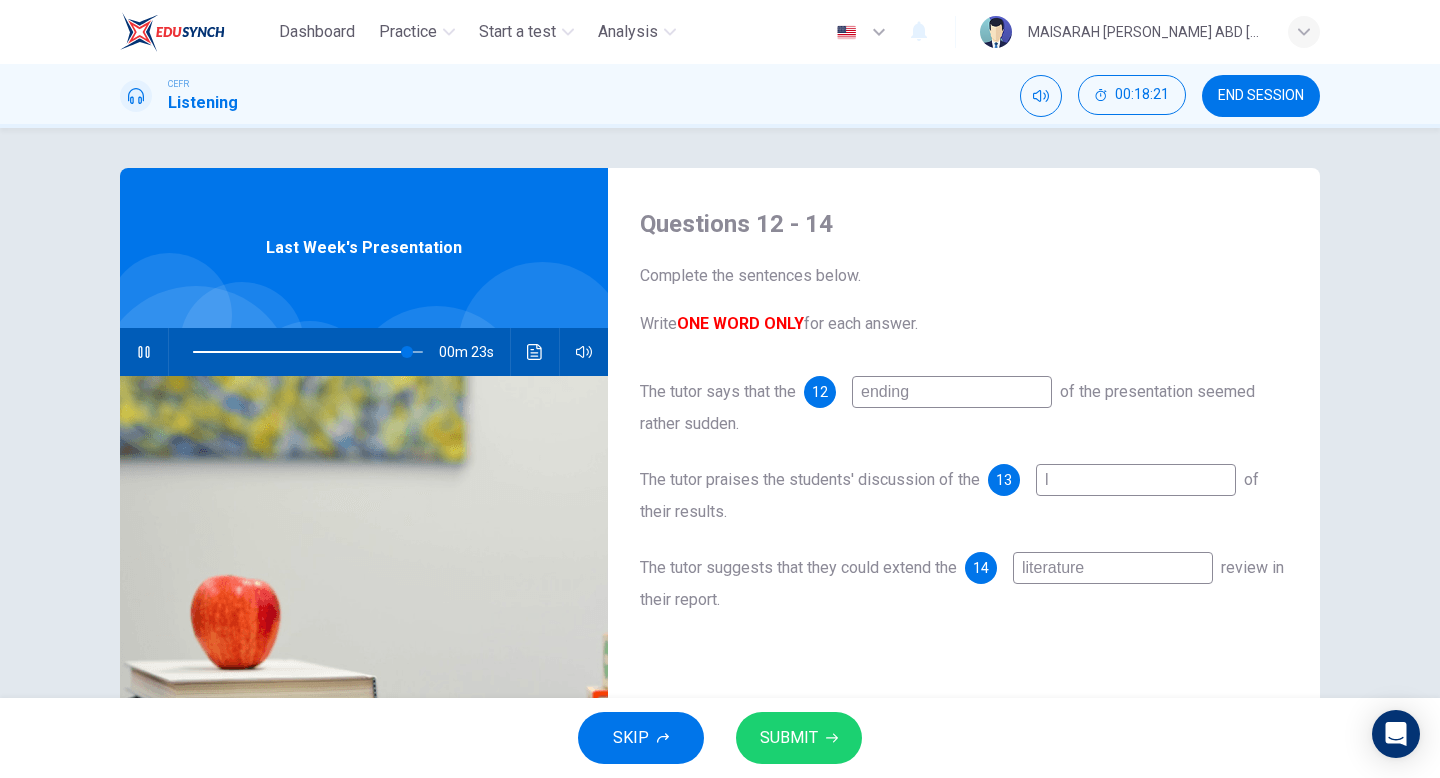type on "li" 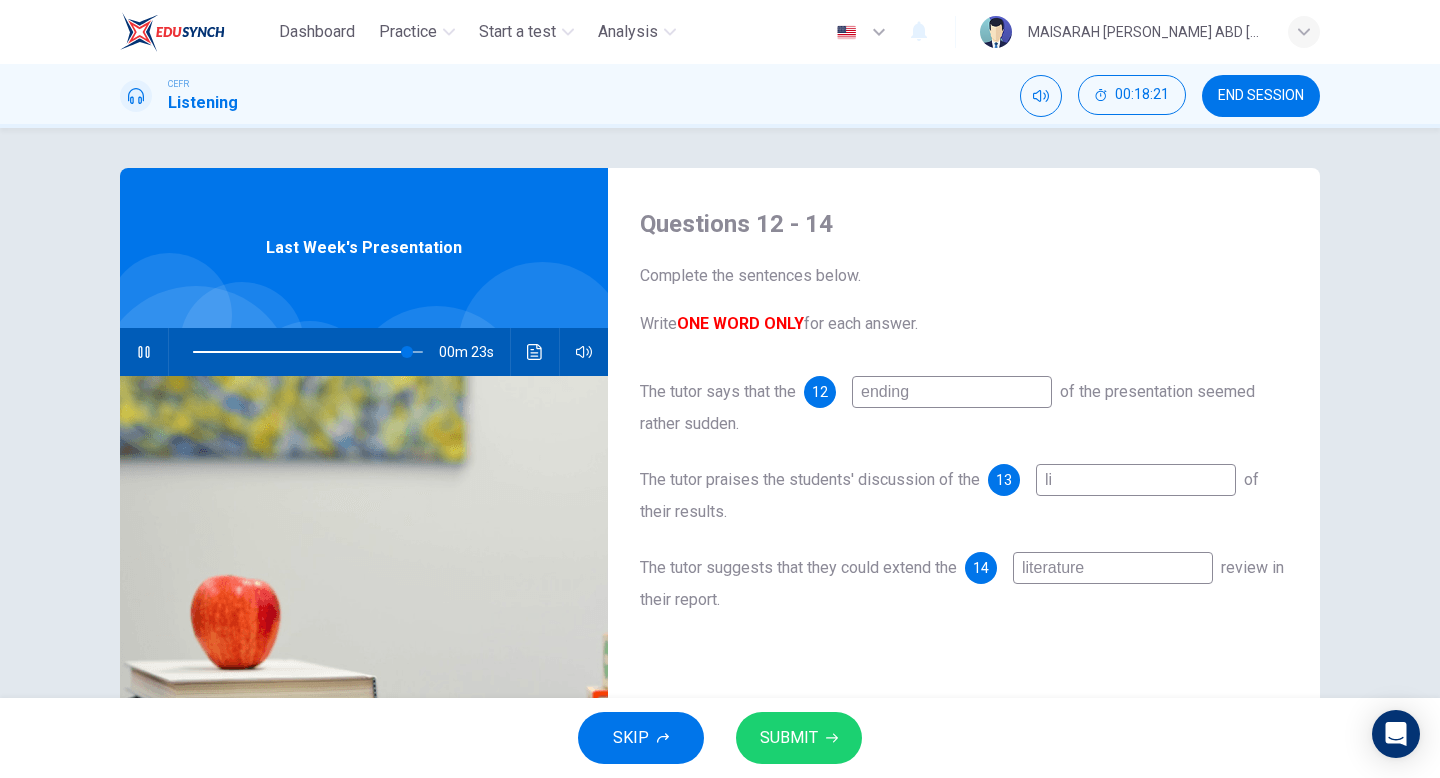 type on "93" 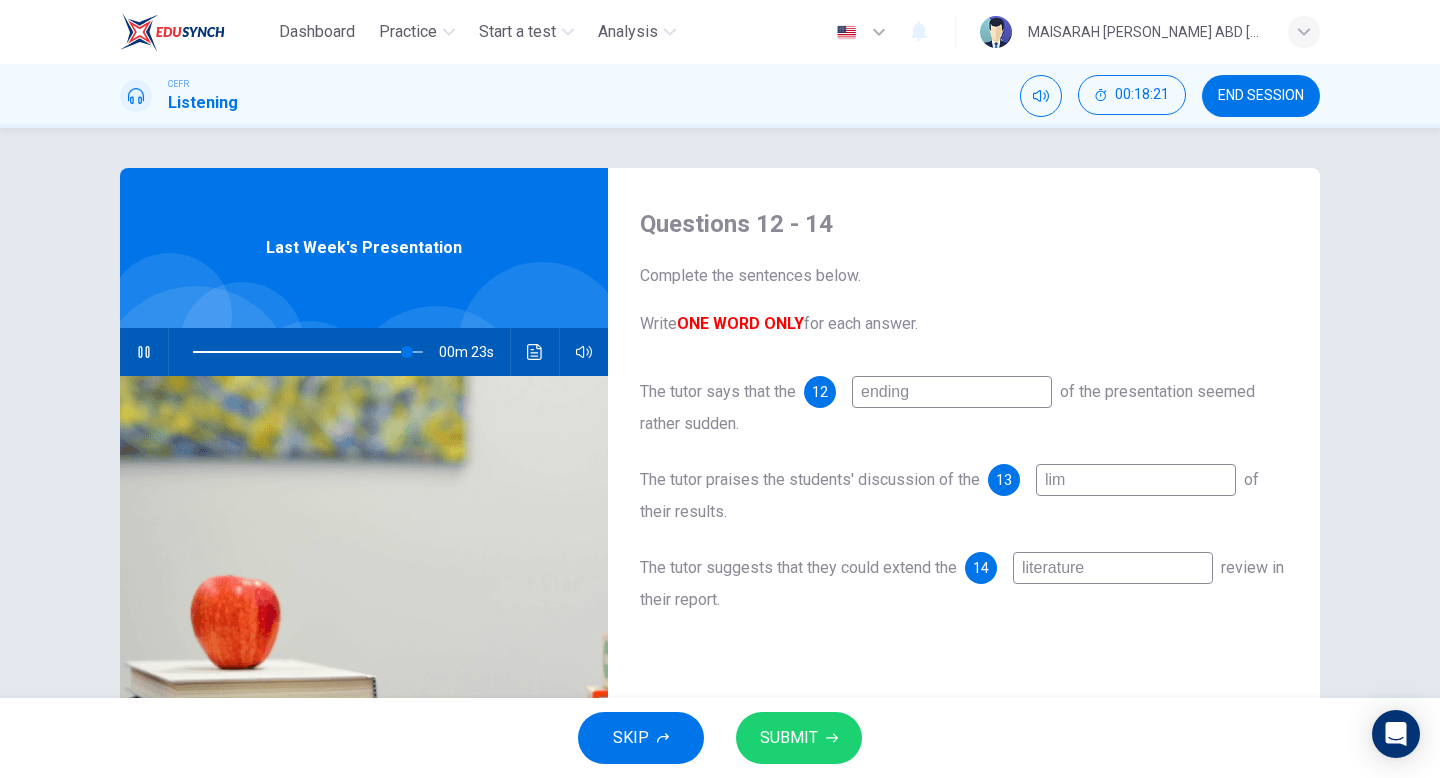 type on "93" 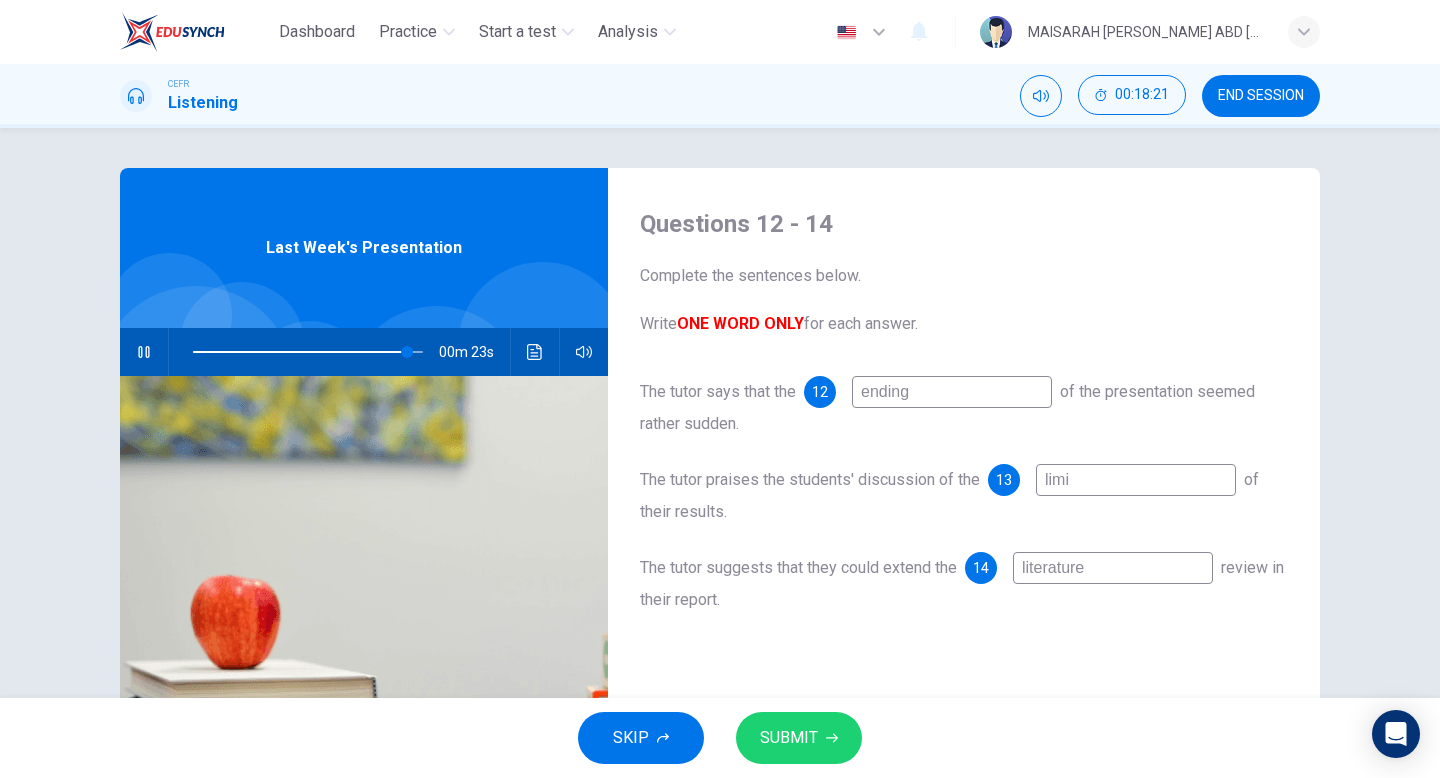 type on "93" 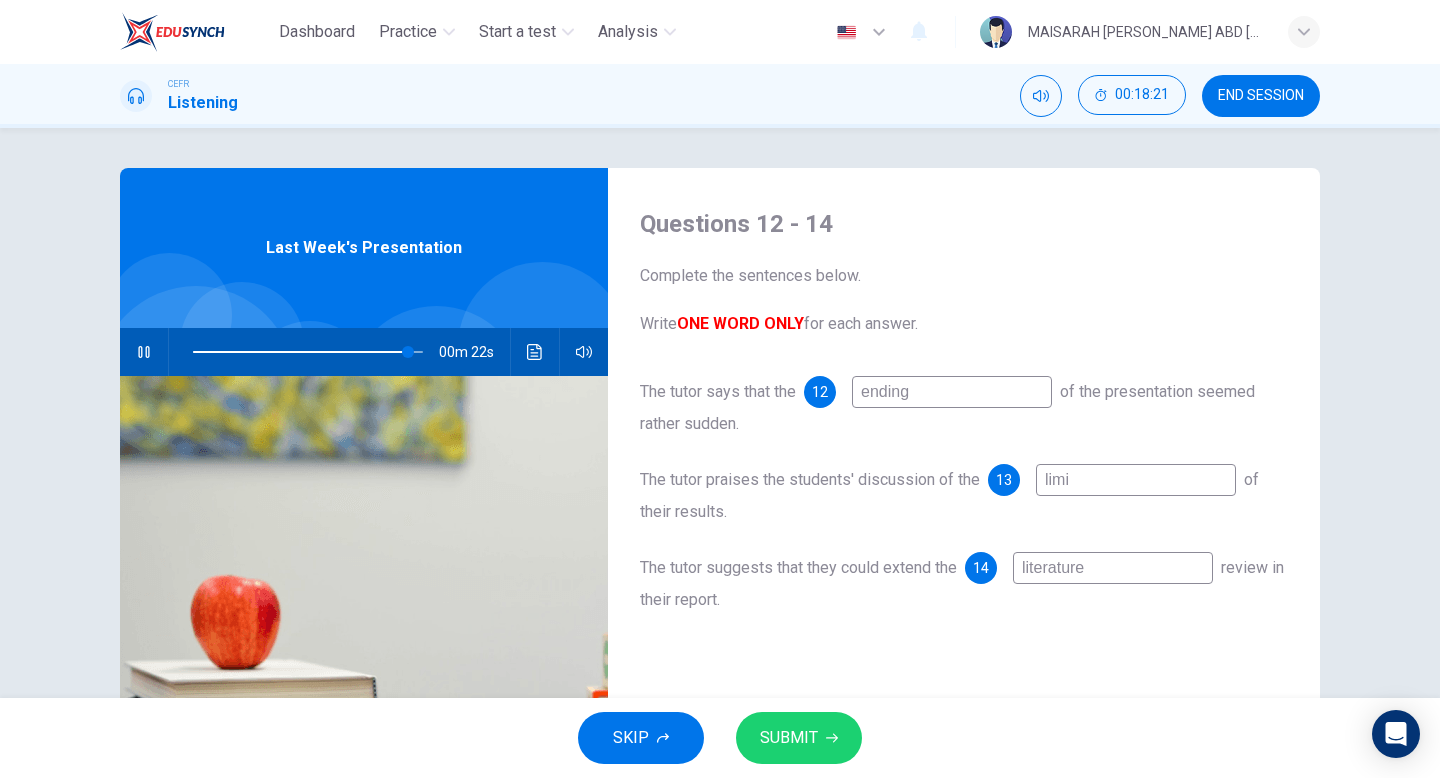type on "limit" 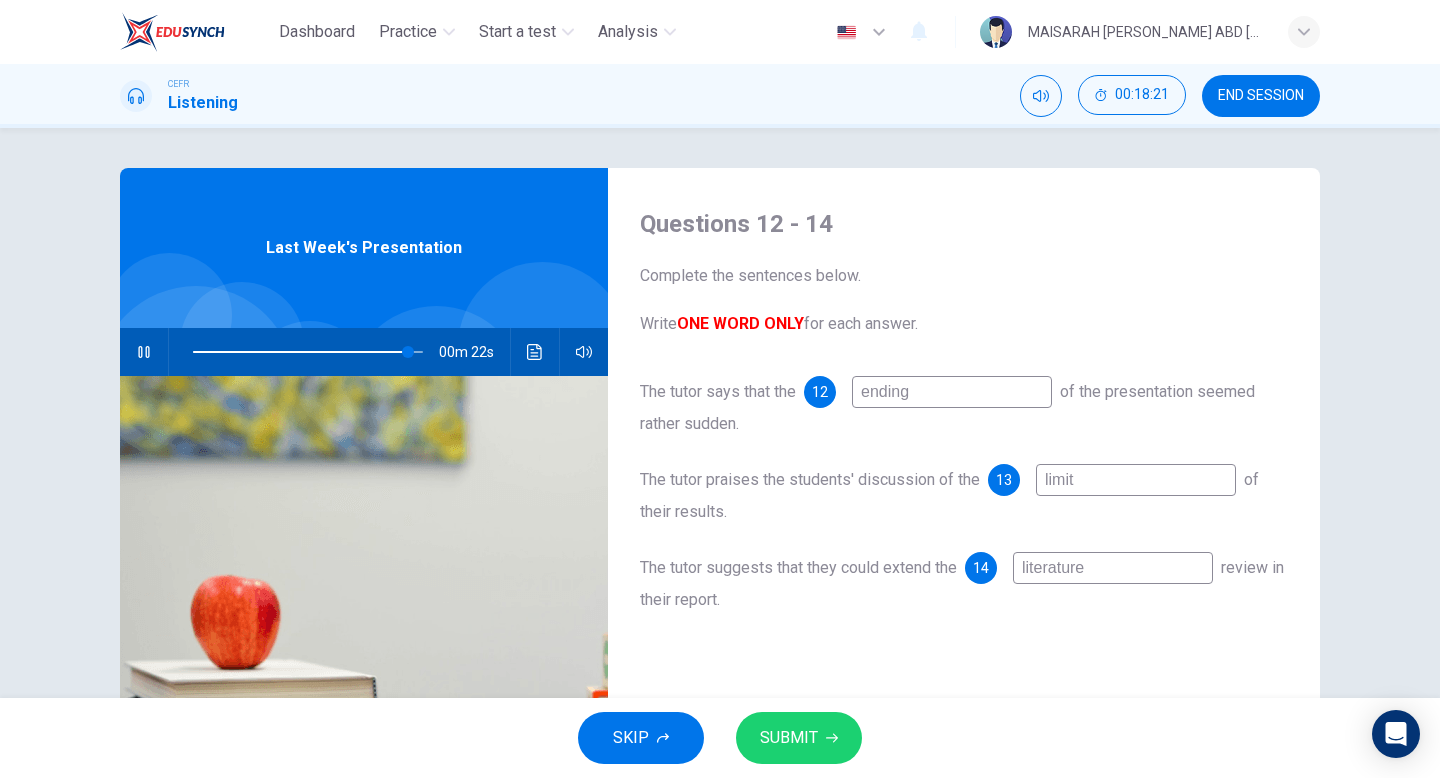 type on "93" 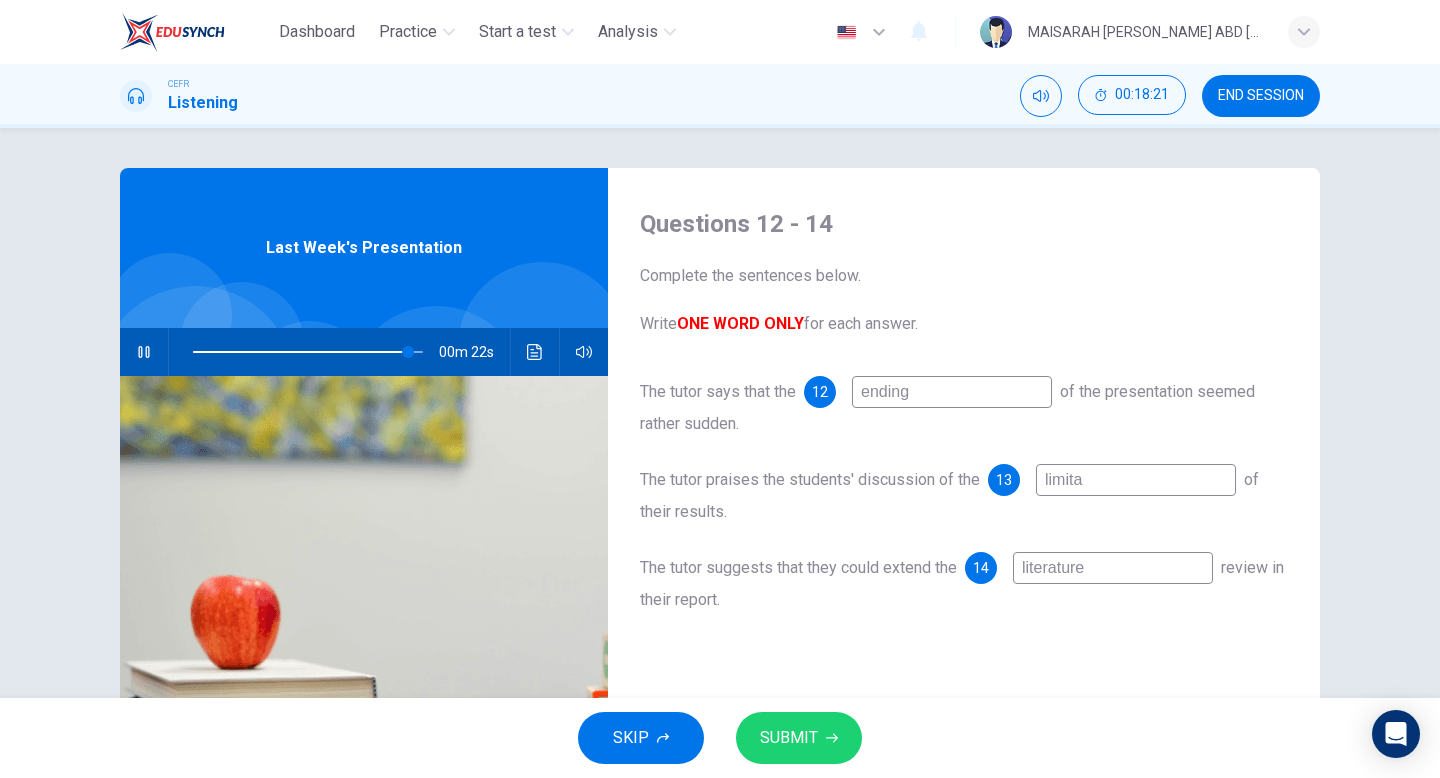 type on "93" 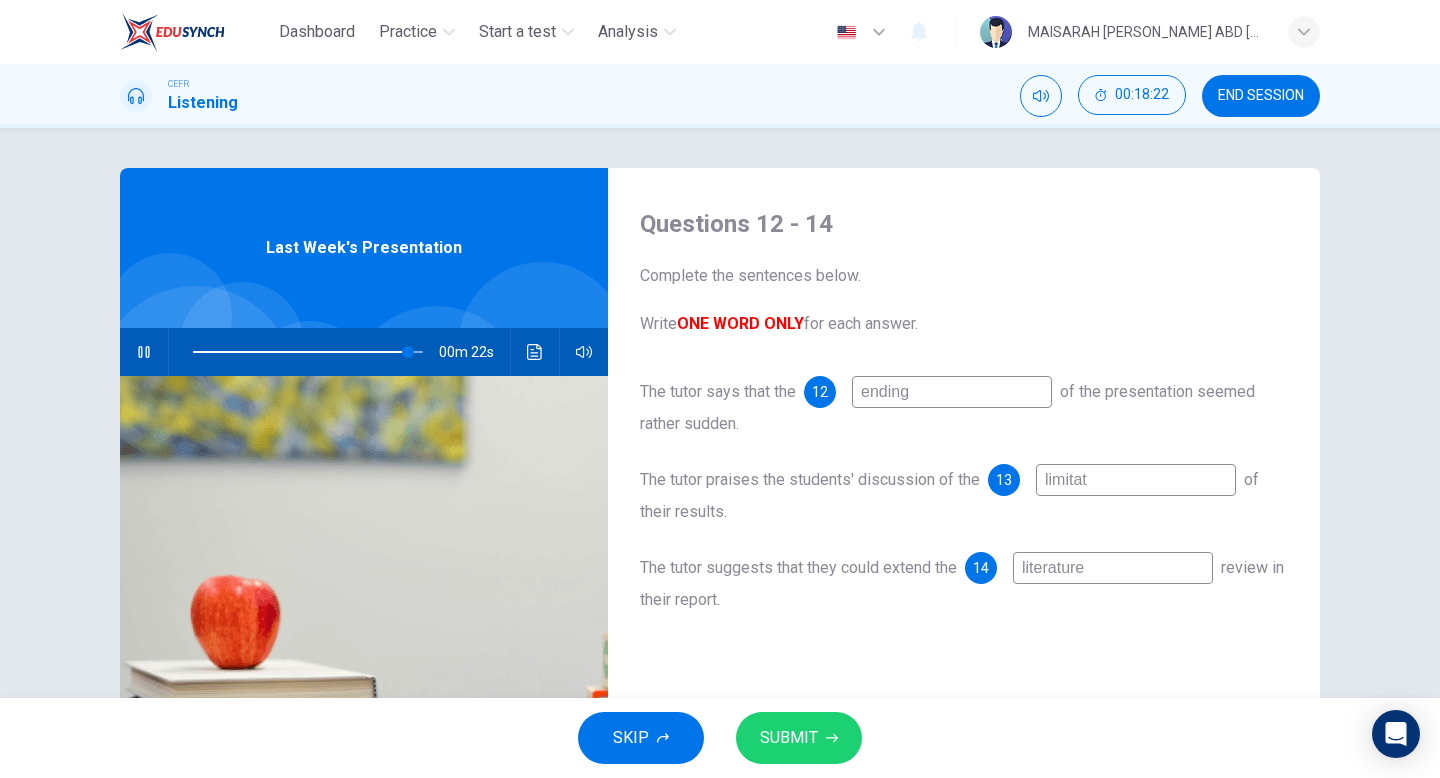 type on "93" 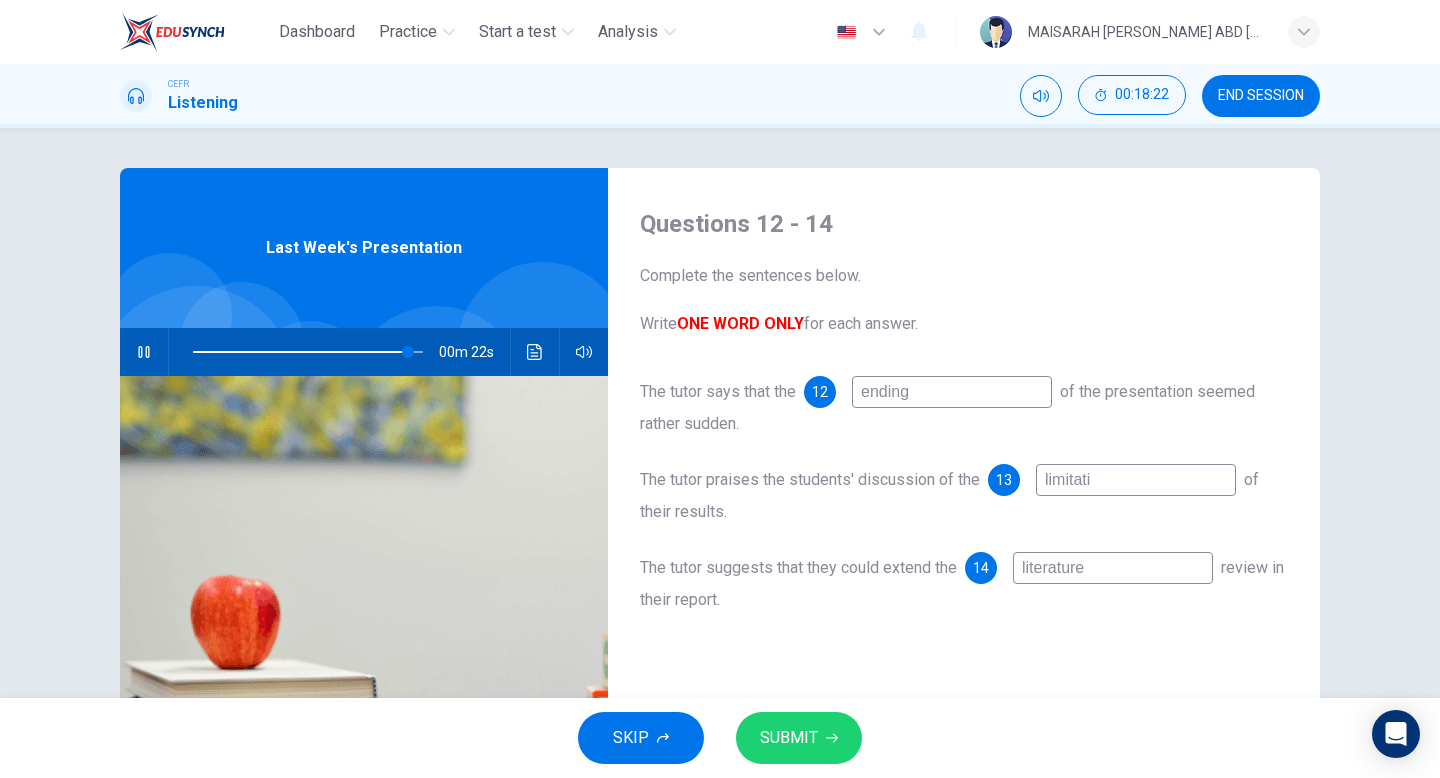 type on "94" 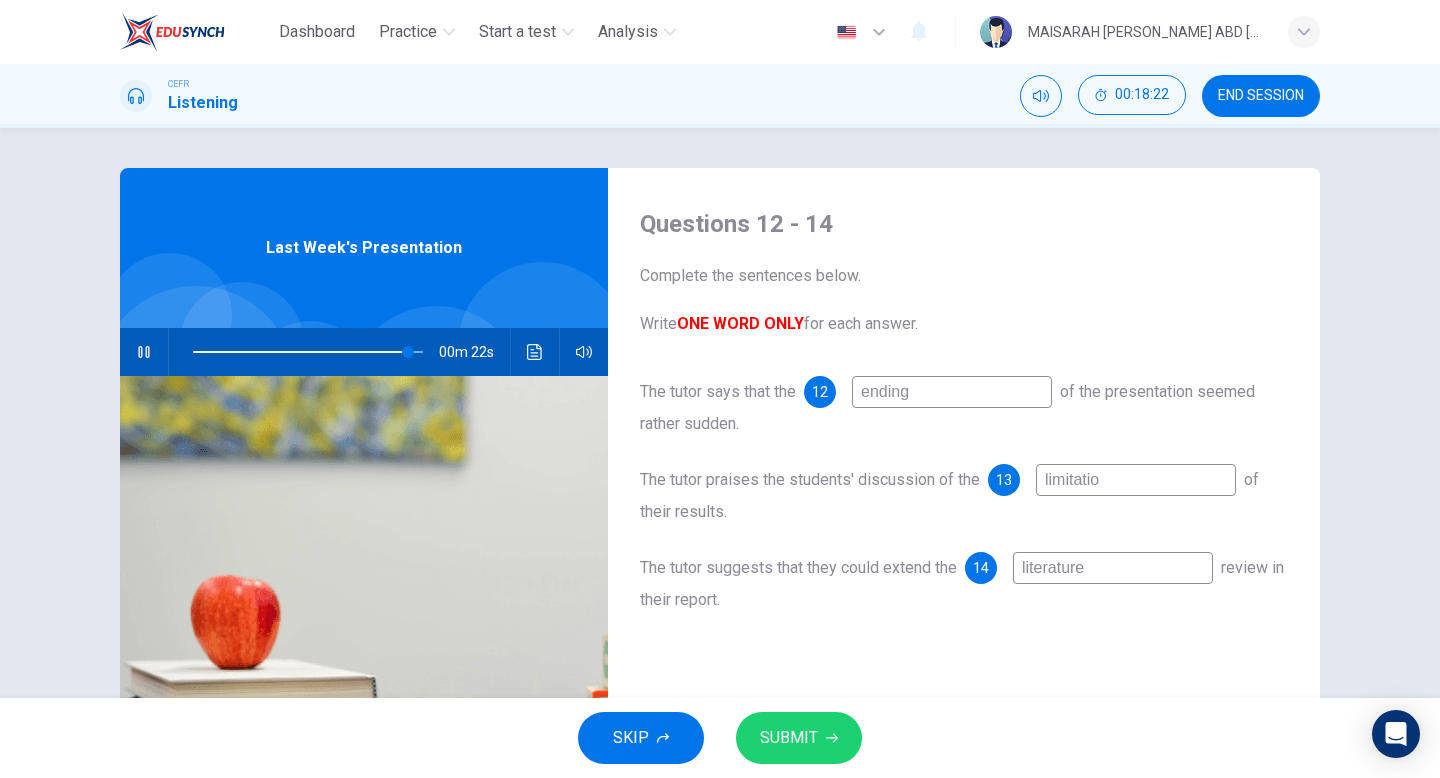 type on "94" 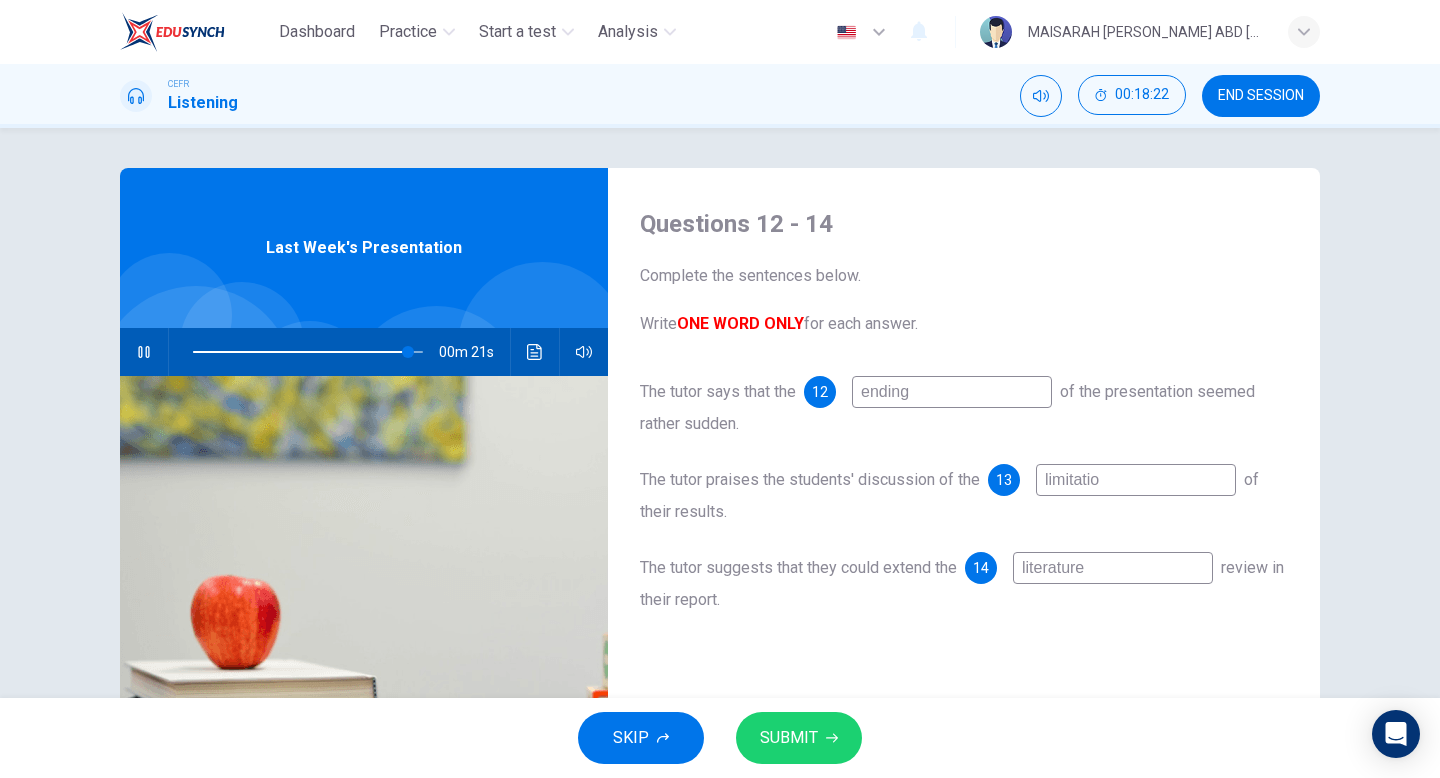 type on "limitation" 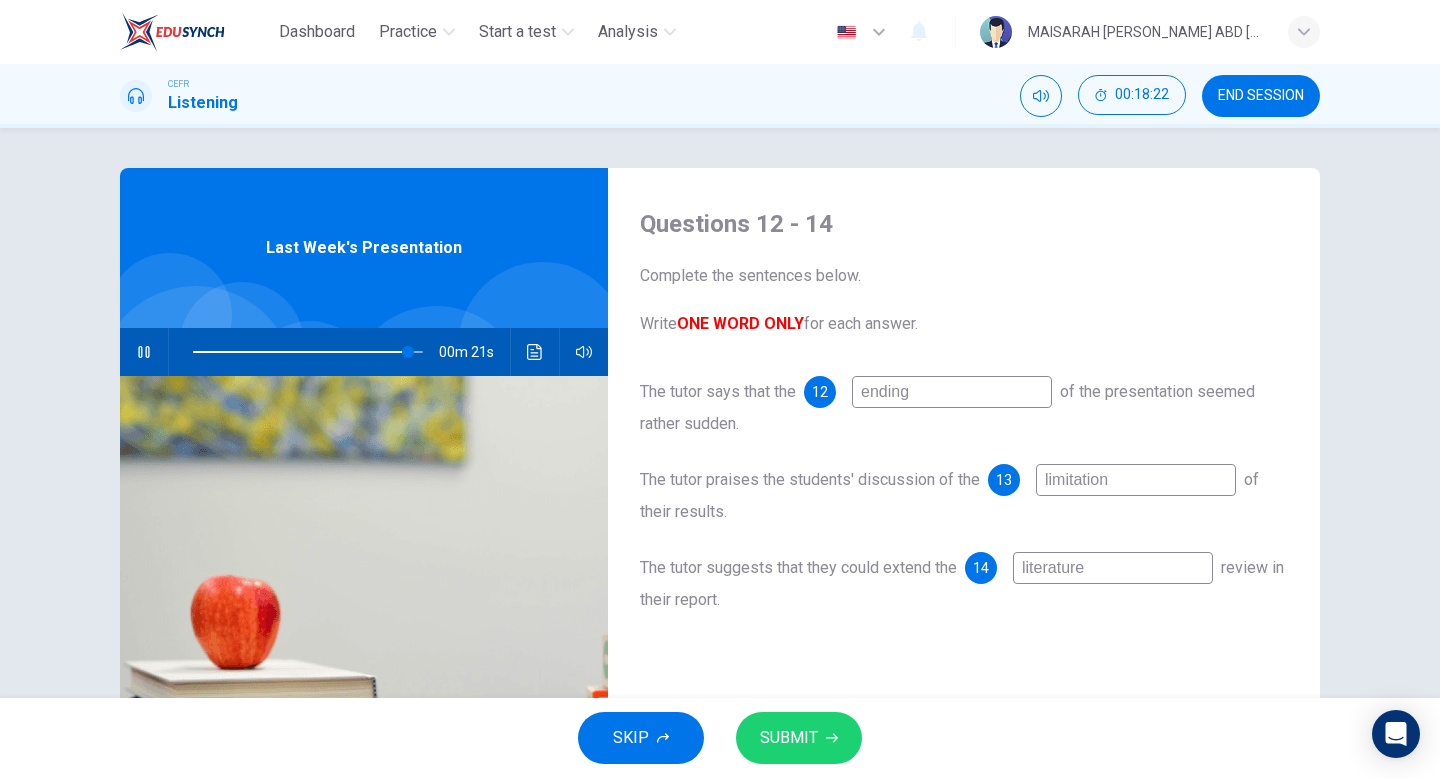 type on "94" 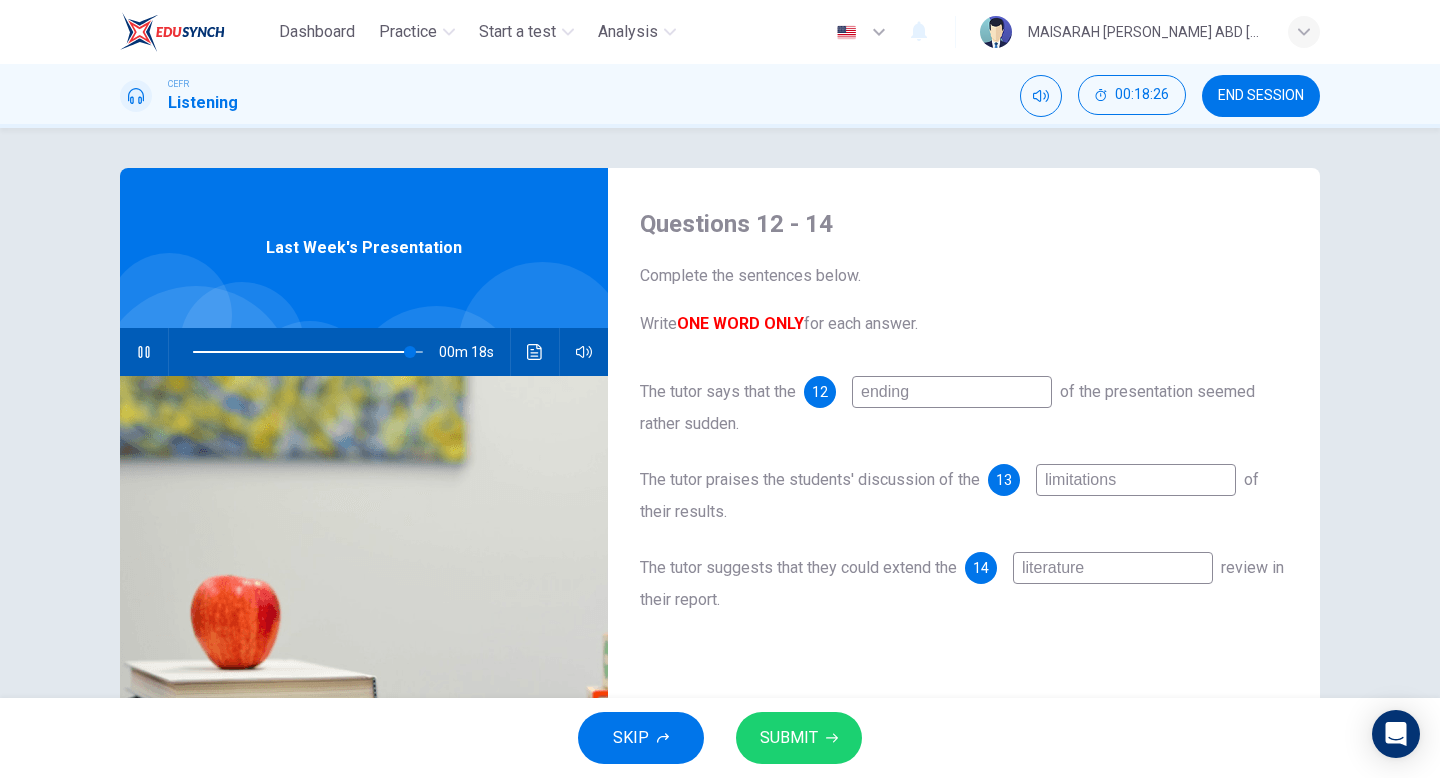 type on "95" 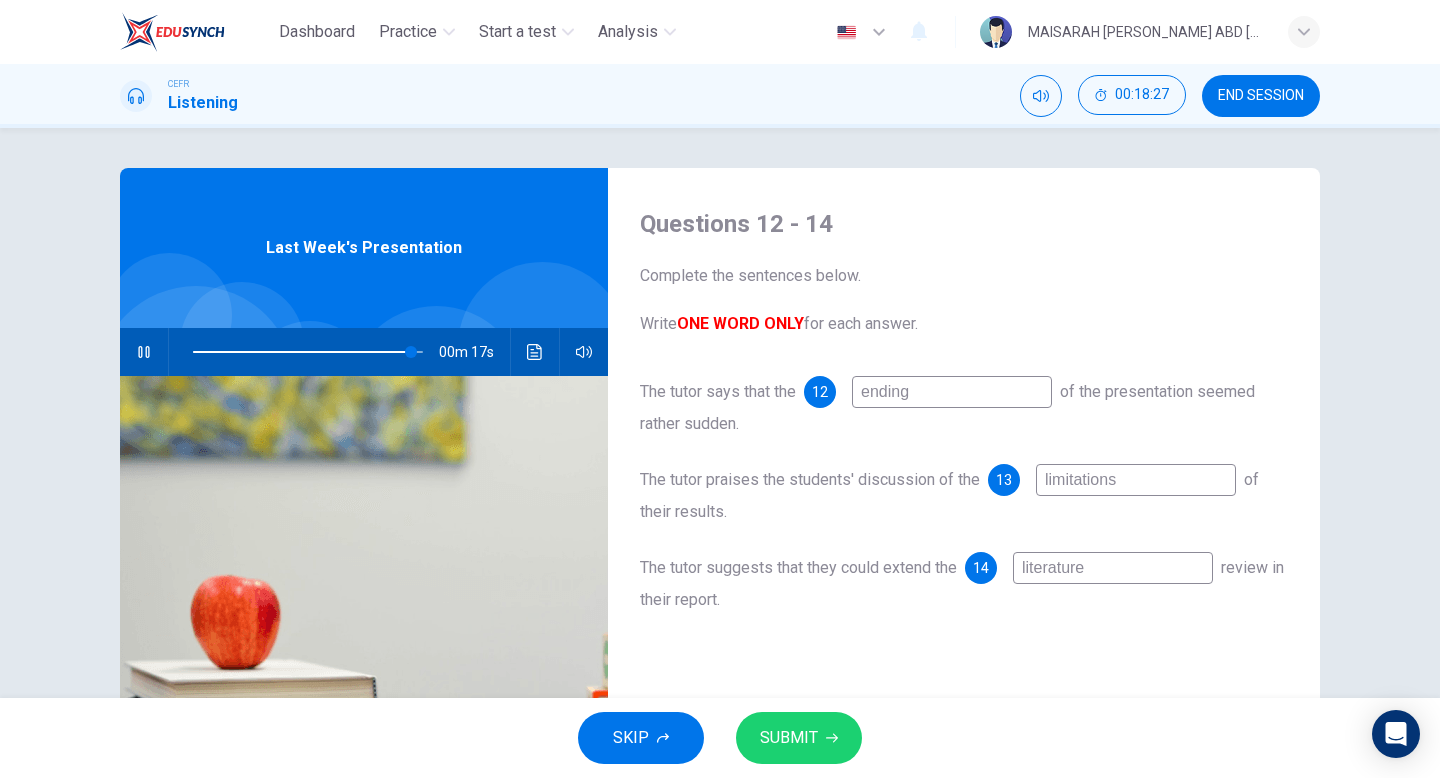 type on "limitations" 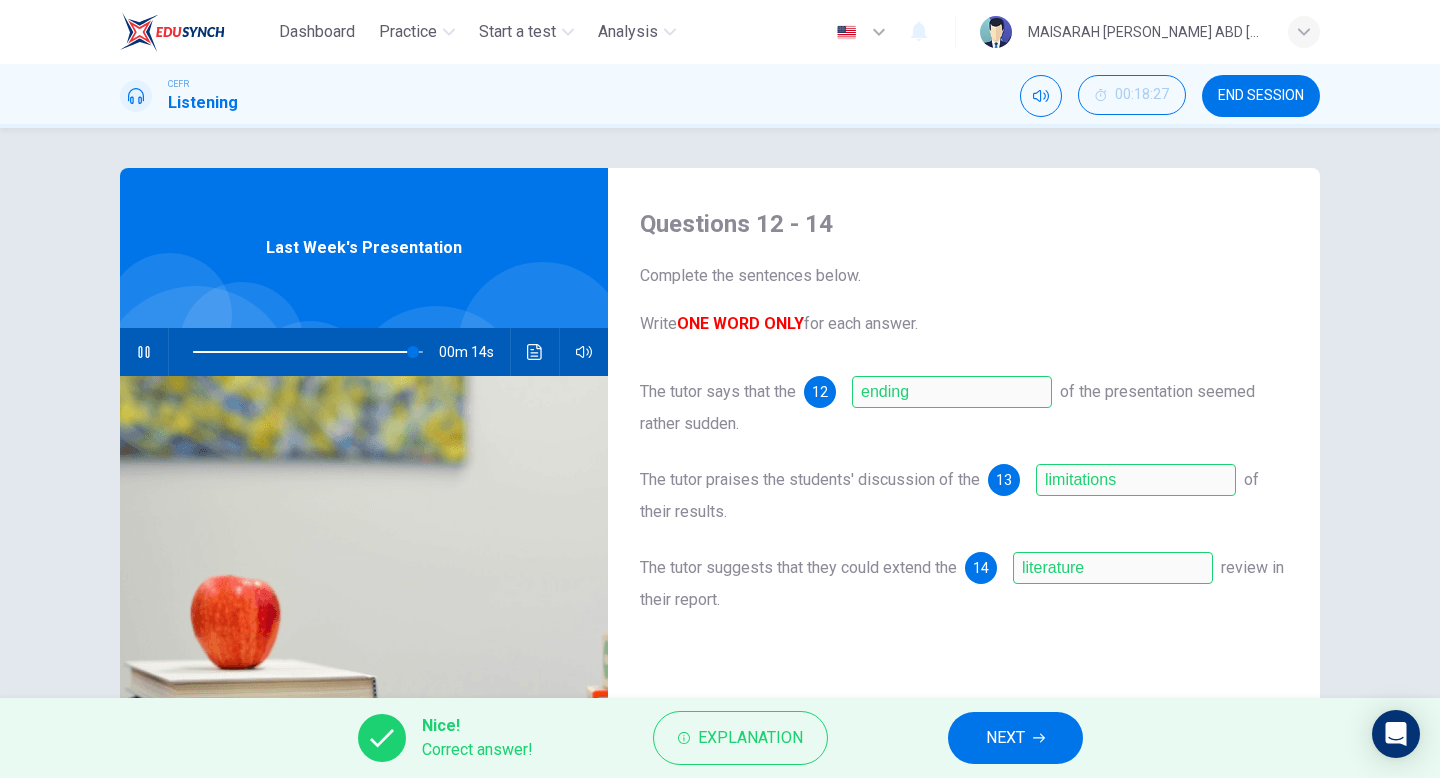 type on "96" 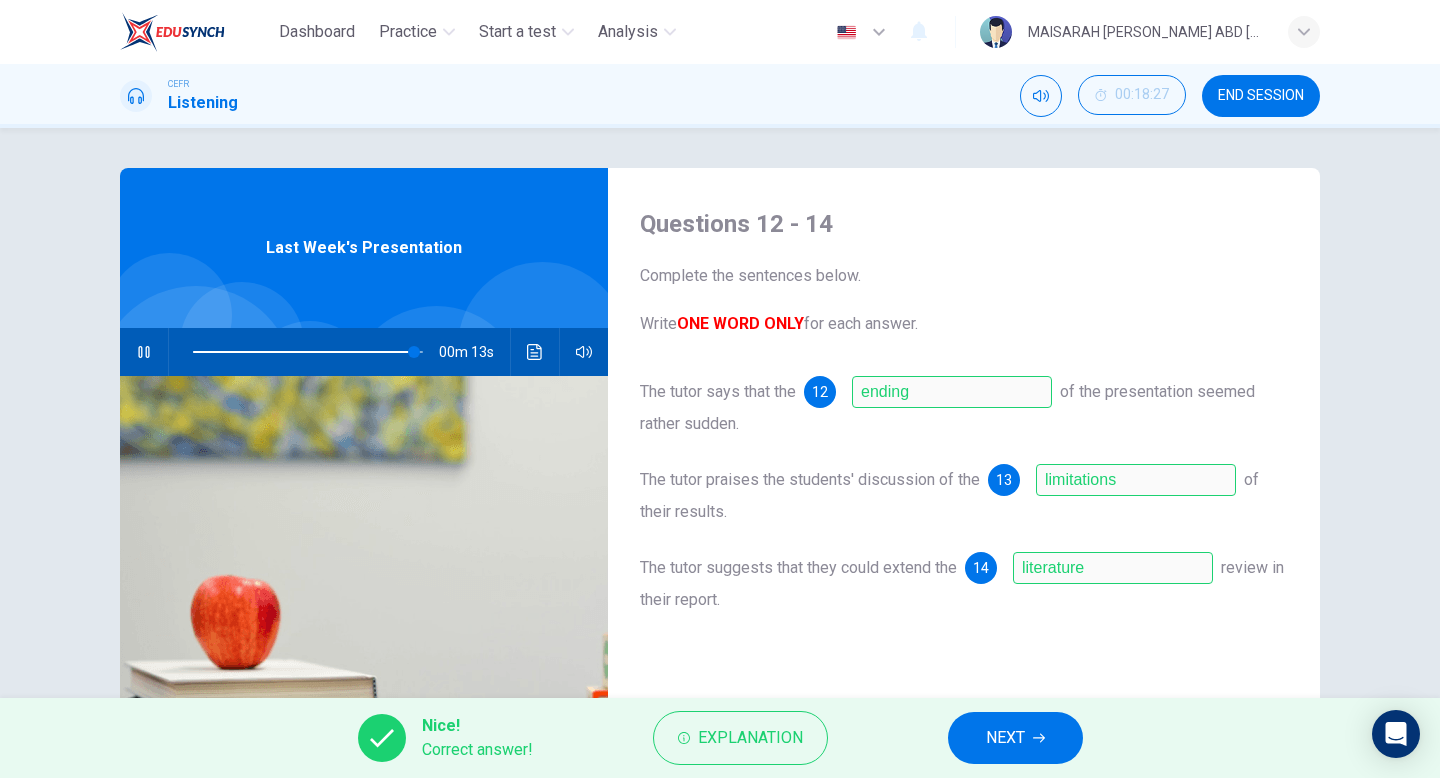 click on "NEXT" at bounding box center (1015, 738) 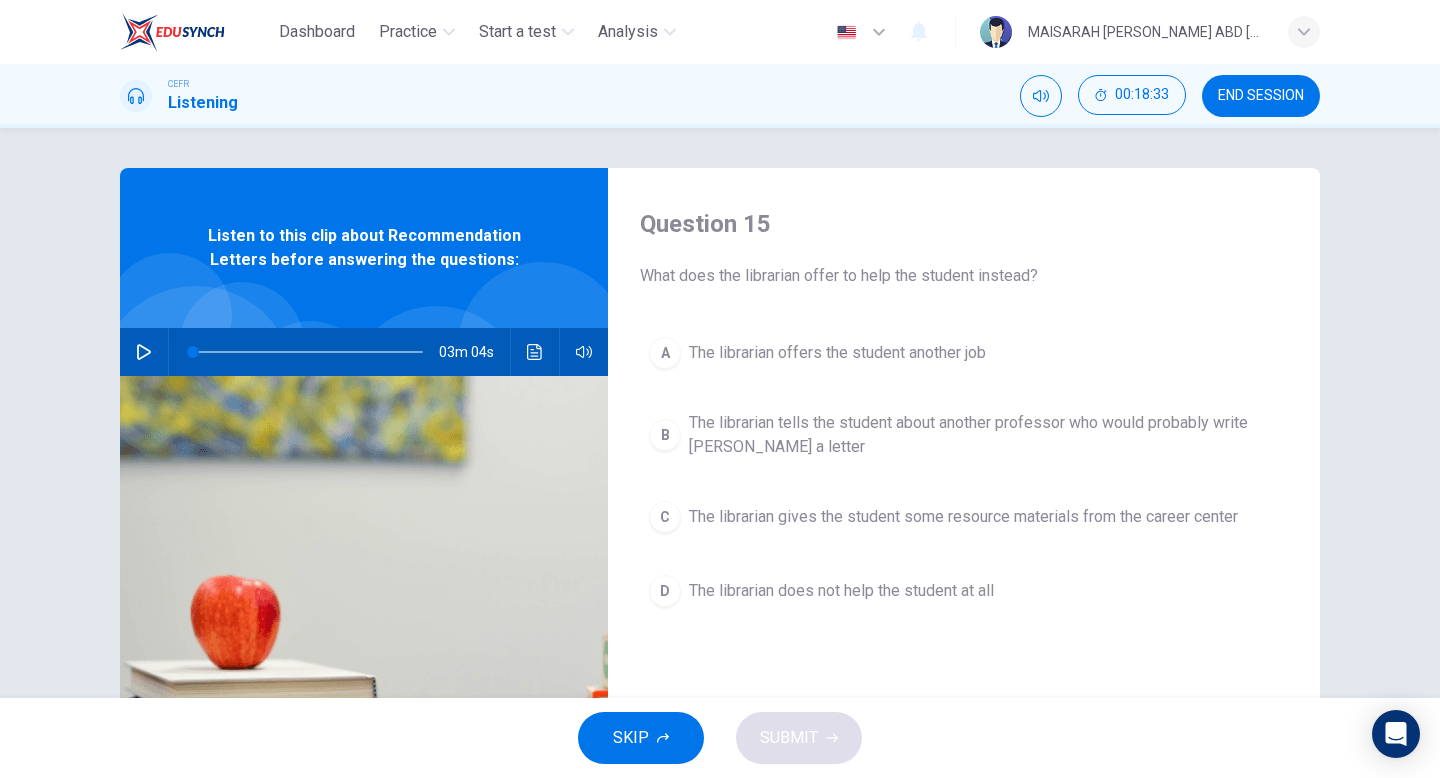 click at bounding box center [169, 315] 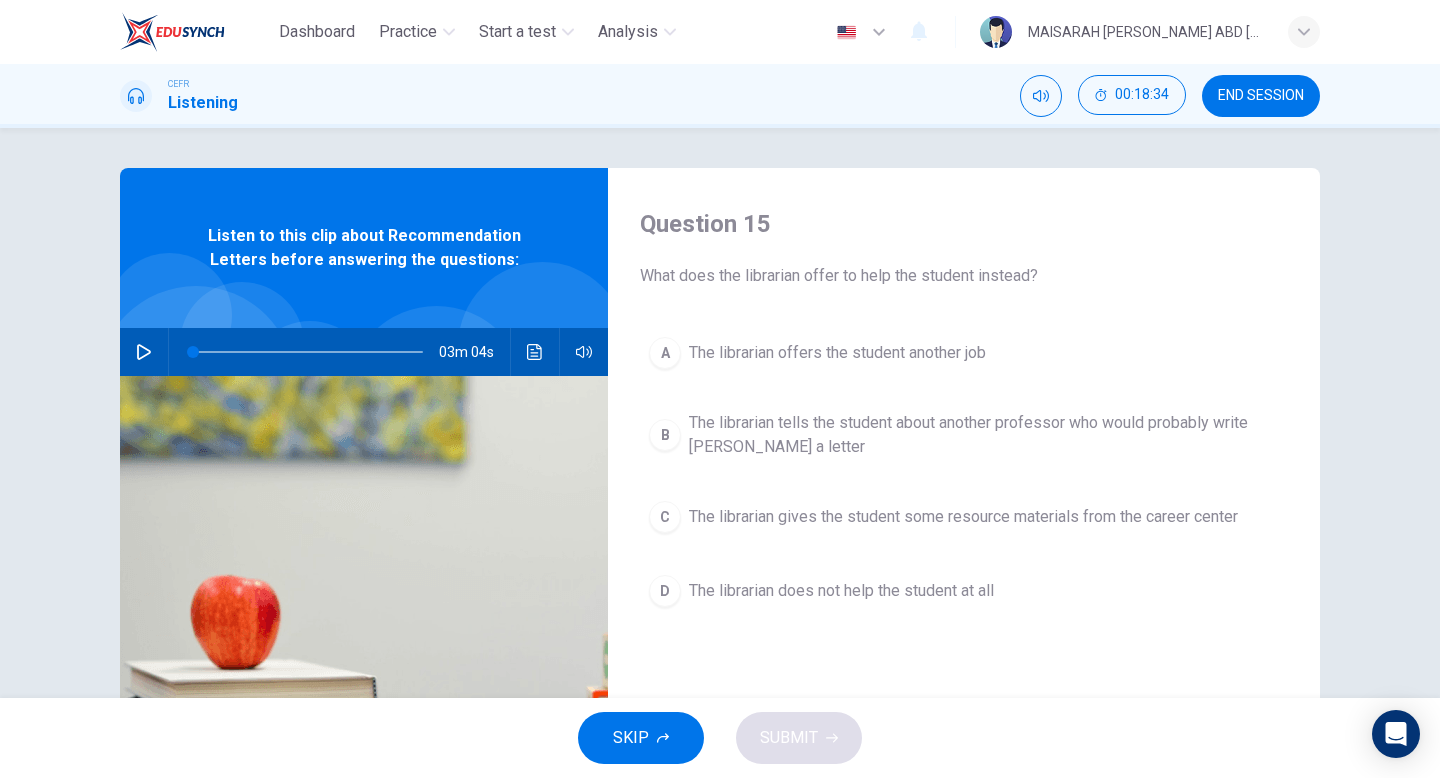 click 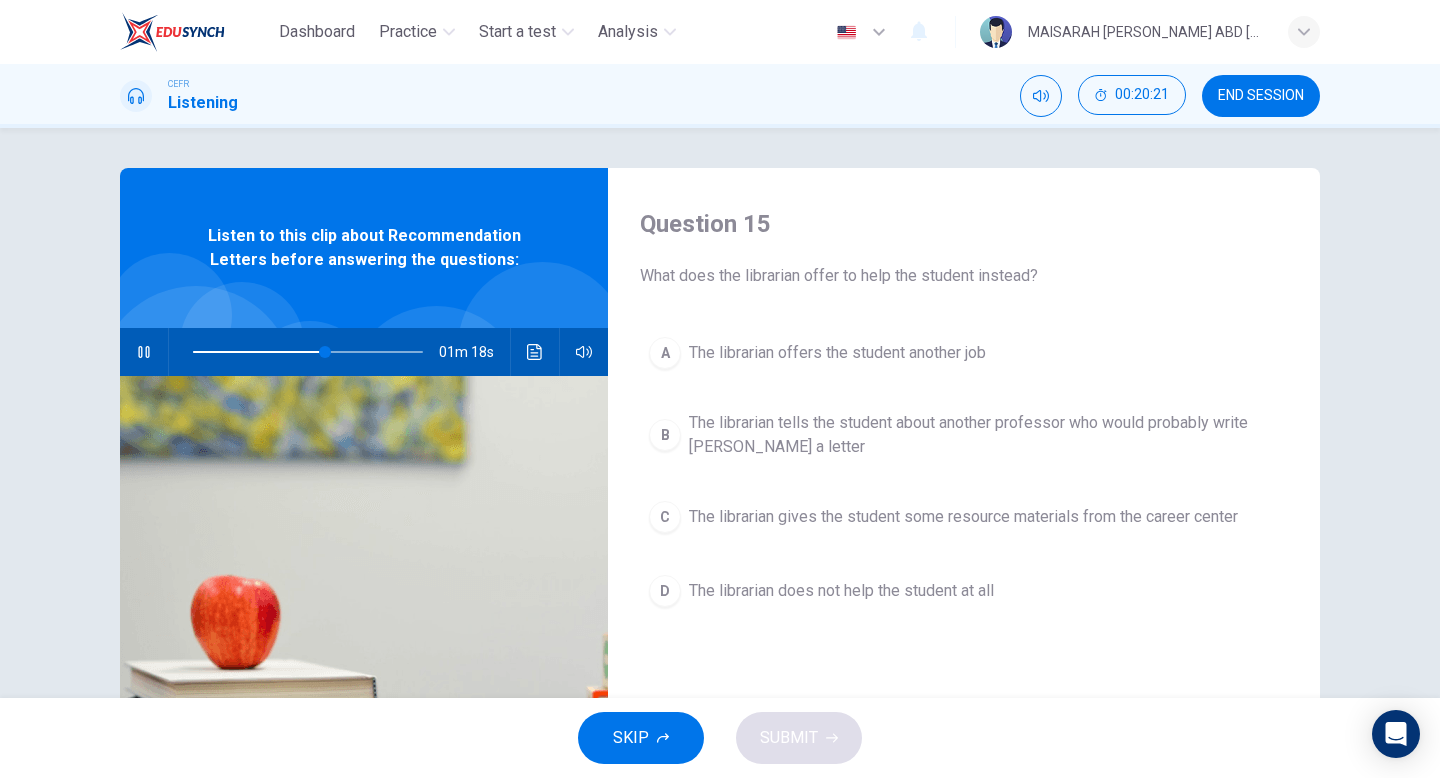 click on "The librarian offers the student another job" at bounding box center (837, 353) 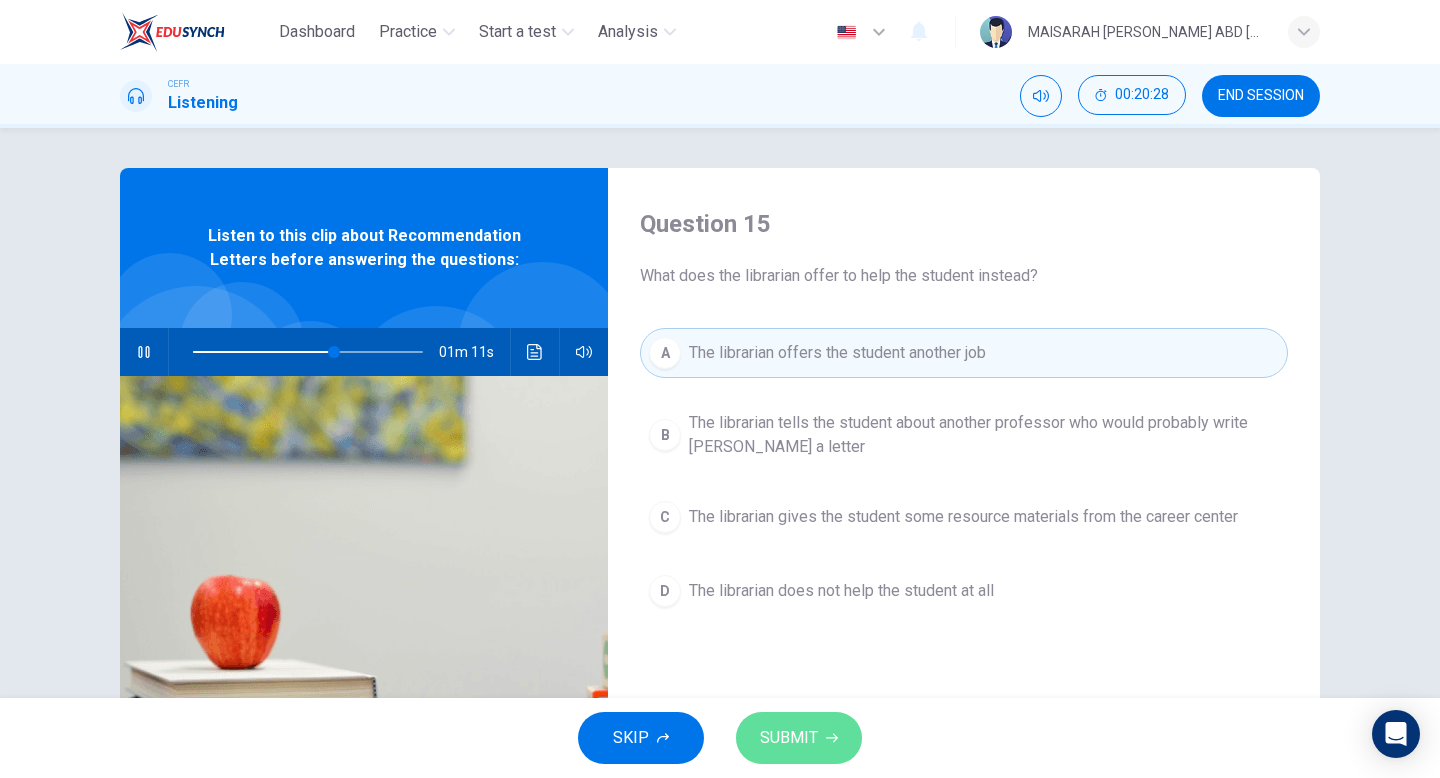 click on "SUBMIT" at bounding box center (799, 738) 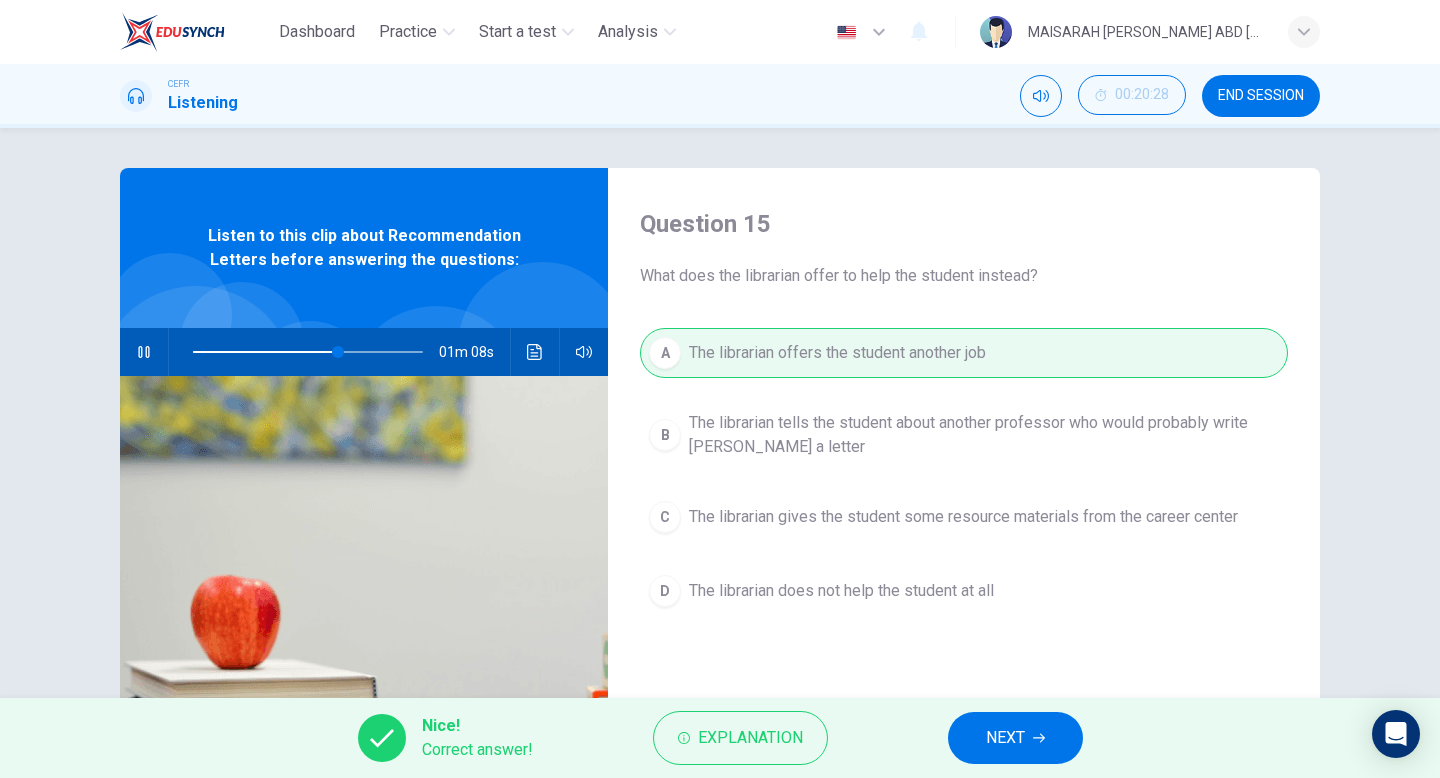 click on "NEXT" at bounding box center [1015, 738] 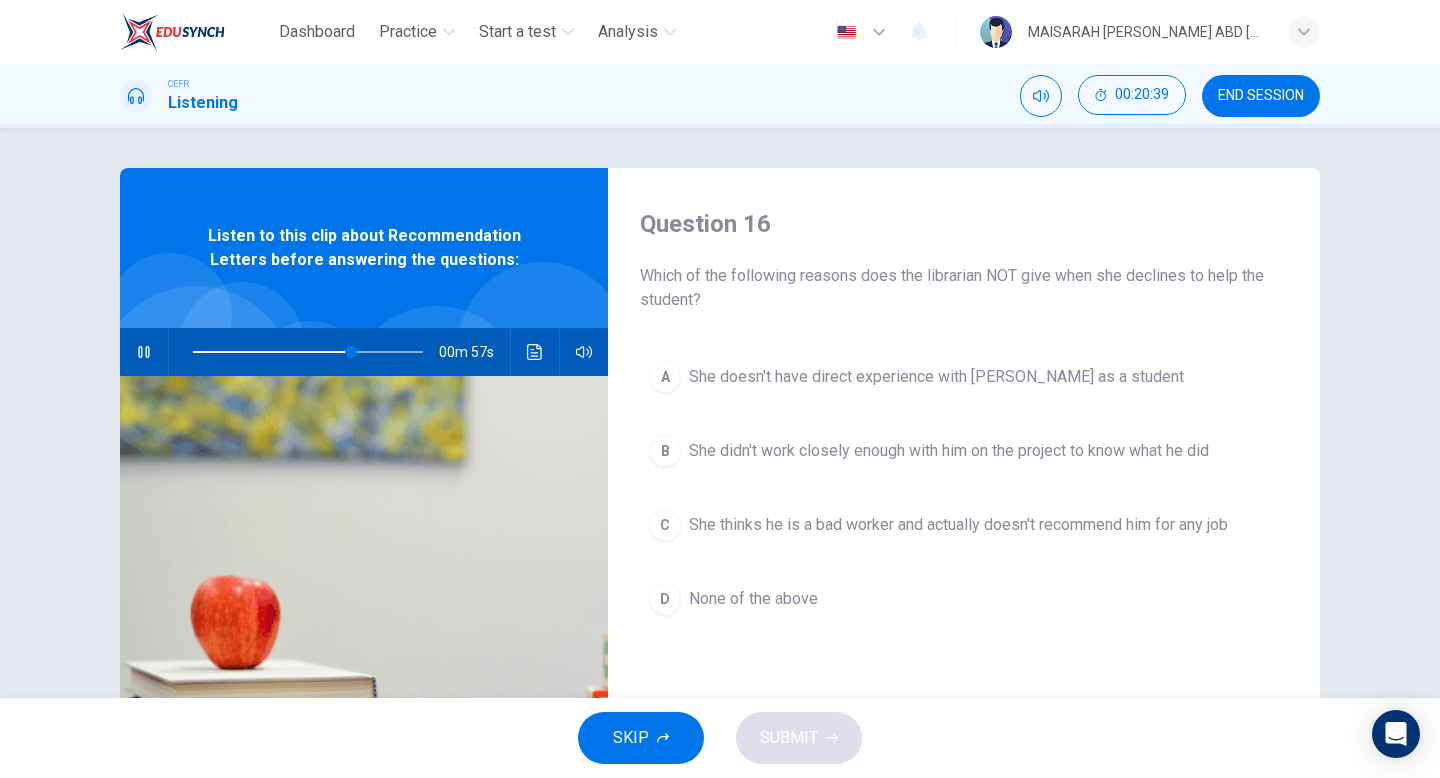 click at bounding box center (144, 352) 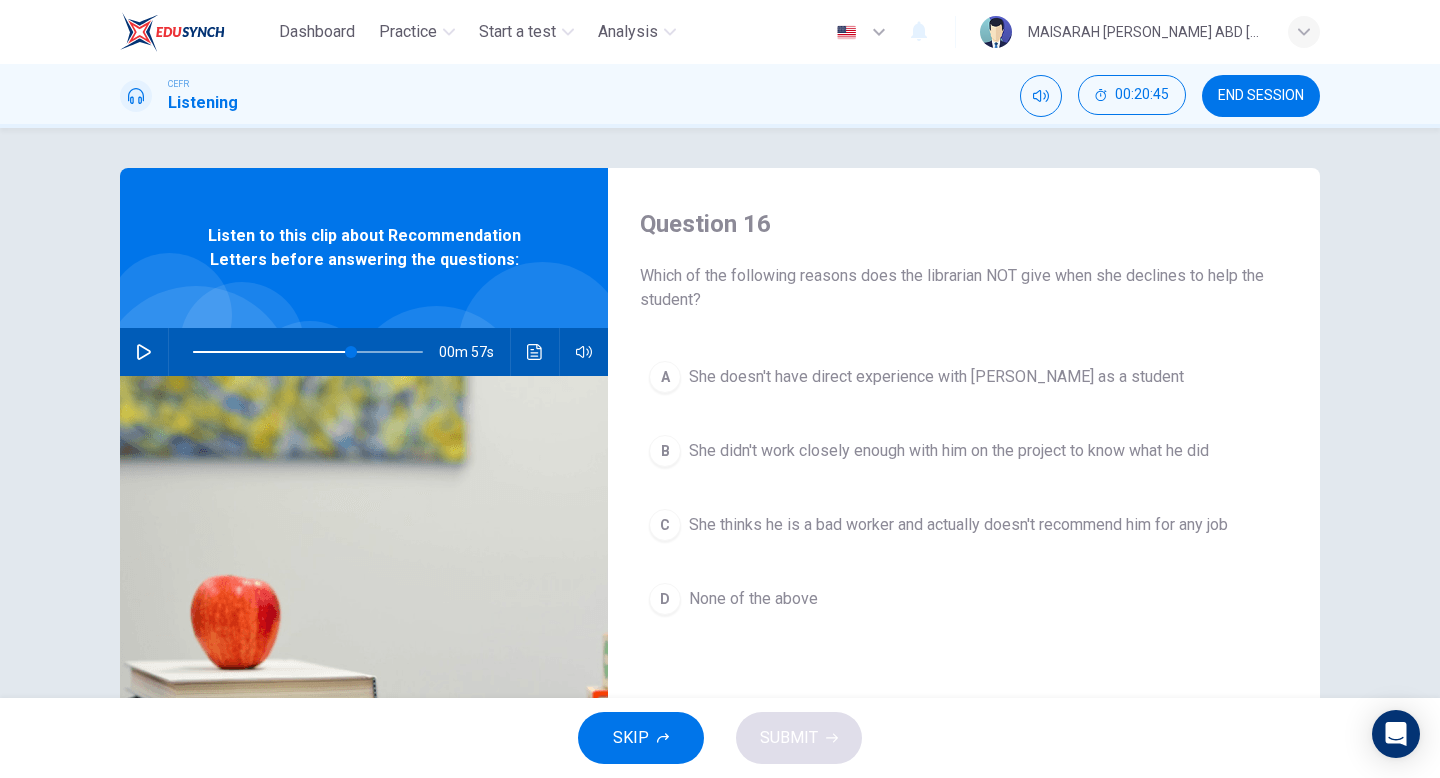 click on "A She doesn't have direct experience with [PERSON_NAME] as a student B She didn't work closely enough with him on the project to know what he did C She thinks he is a bad worker and actually doesn't recommend him for any job D None of the above" at bounding box center (964, 508) 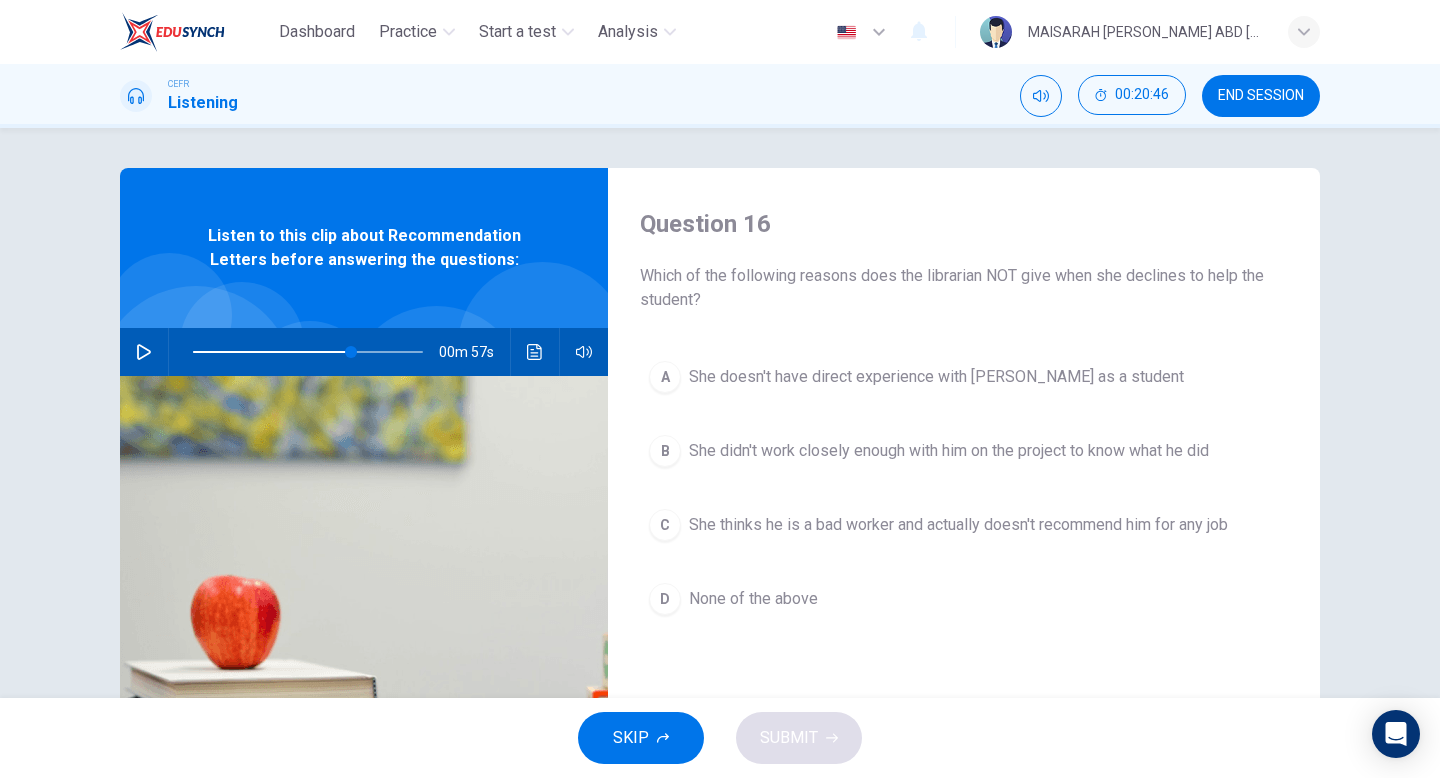 click on "C She thinks he is a bad worker and actually doesn't recommend him for any job" at bounding box center (964, 525) 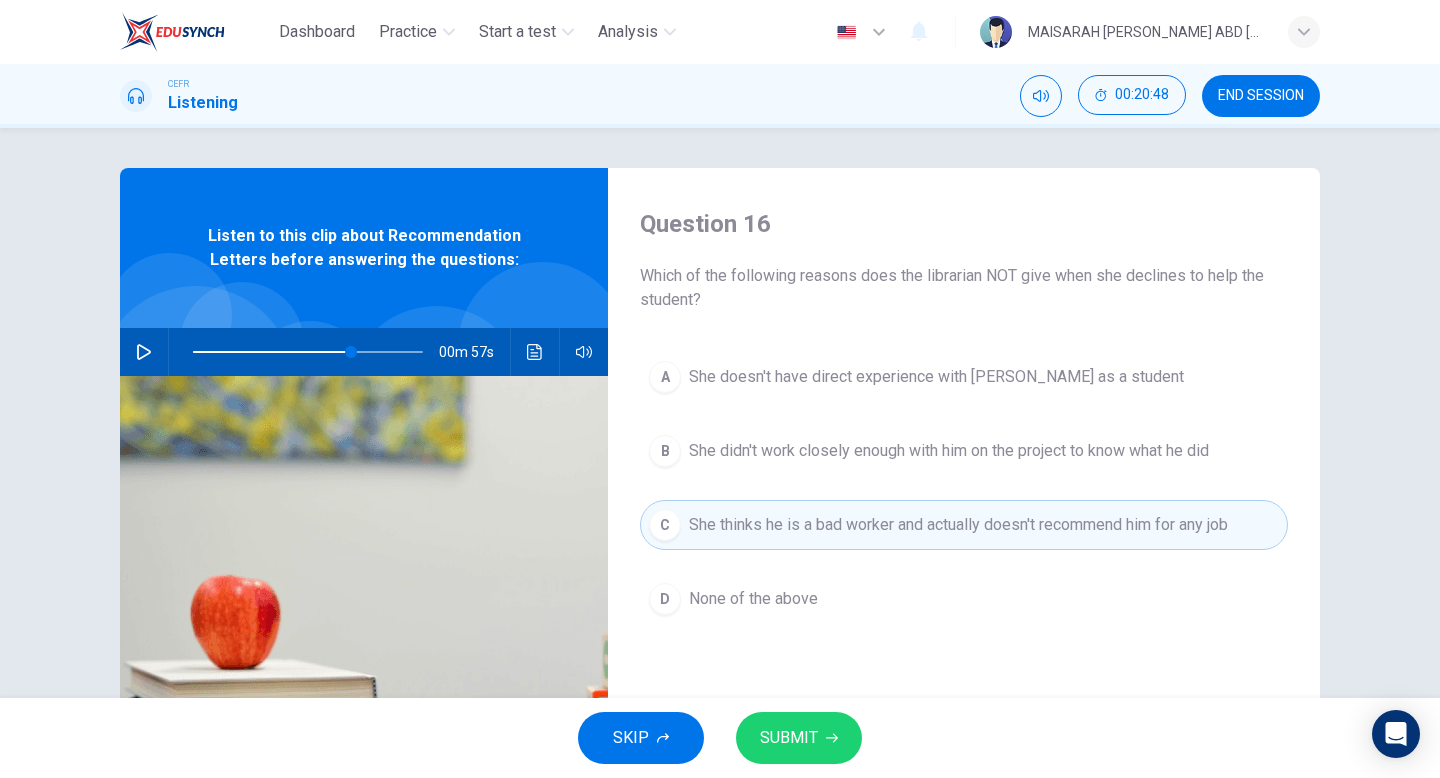 click on "SUBMIT" at bounding box center [799, 738] 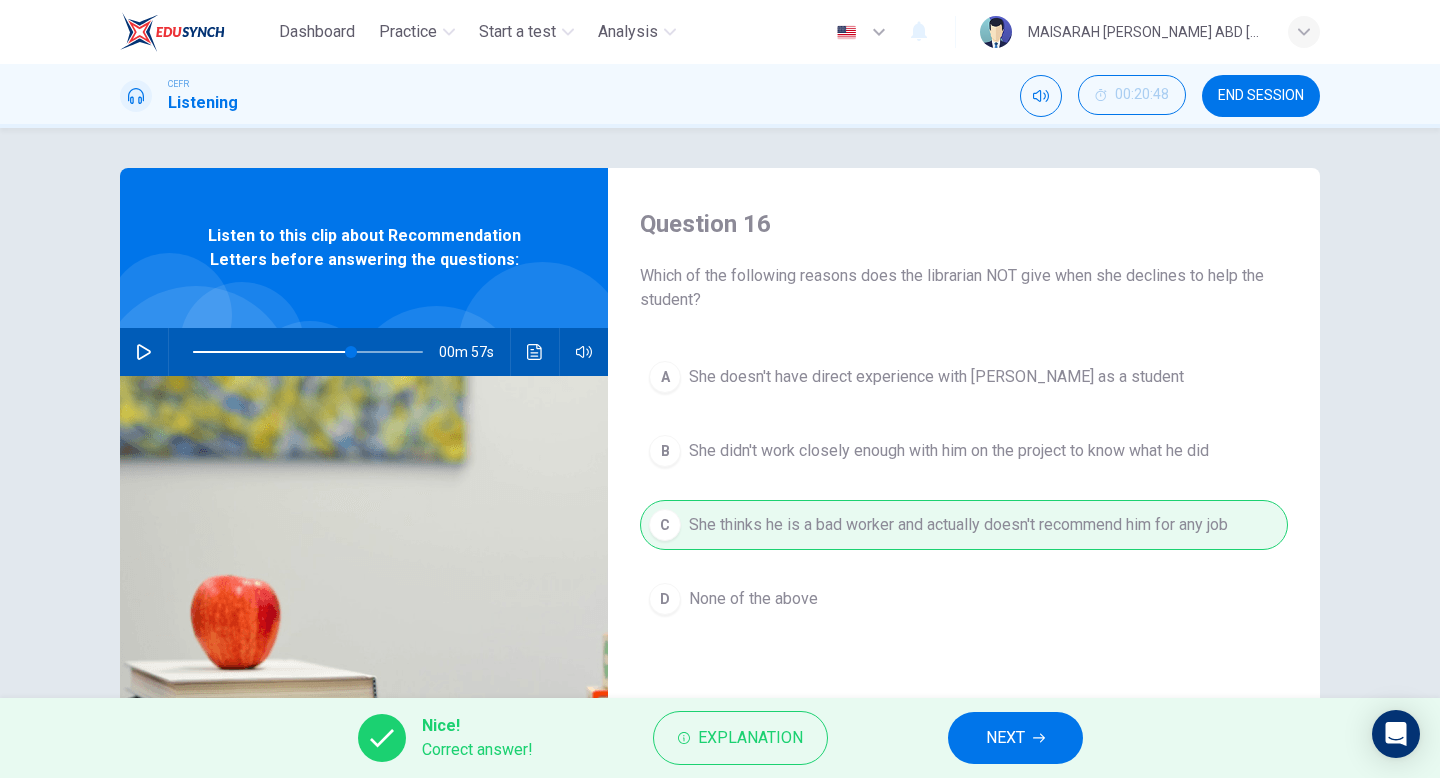 click on "NEXT" at bounding box center (1015, 738) 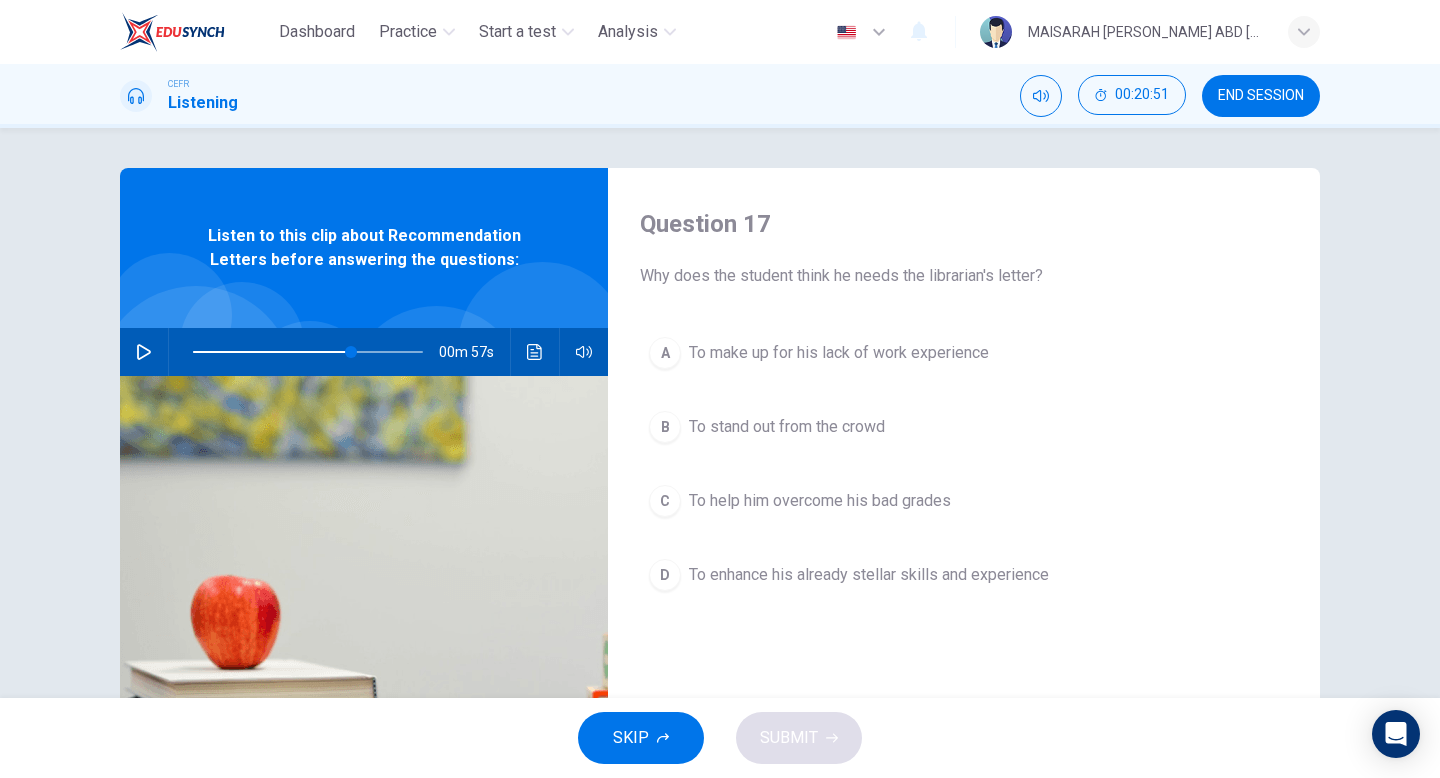click on "A To make up for his lack of work experience" at bounding box center (964, 353) 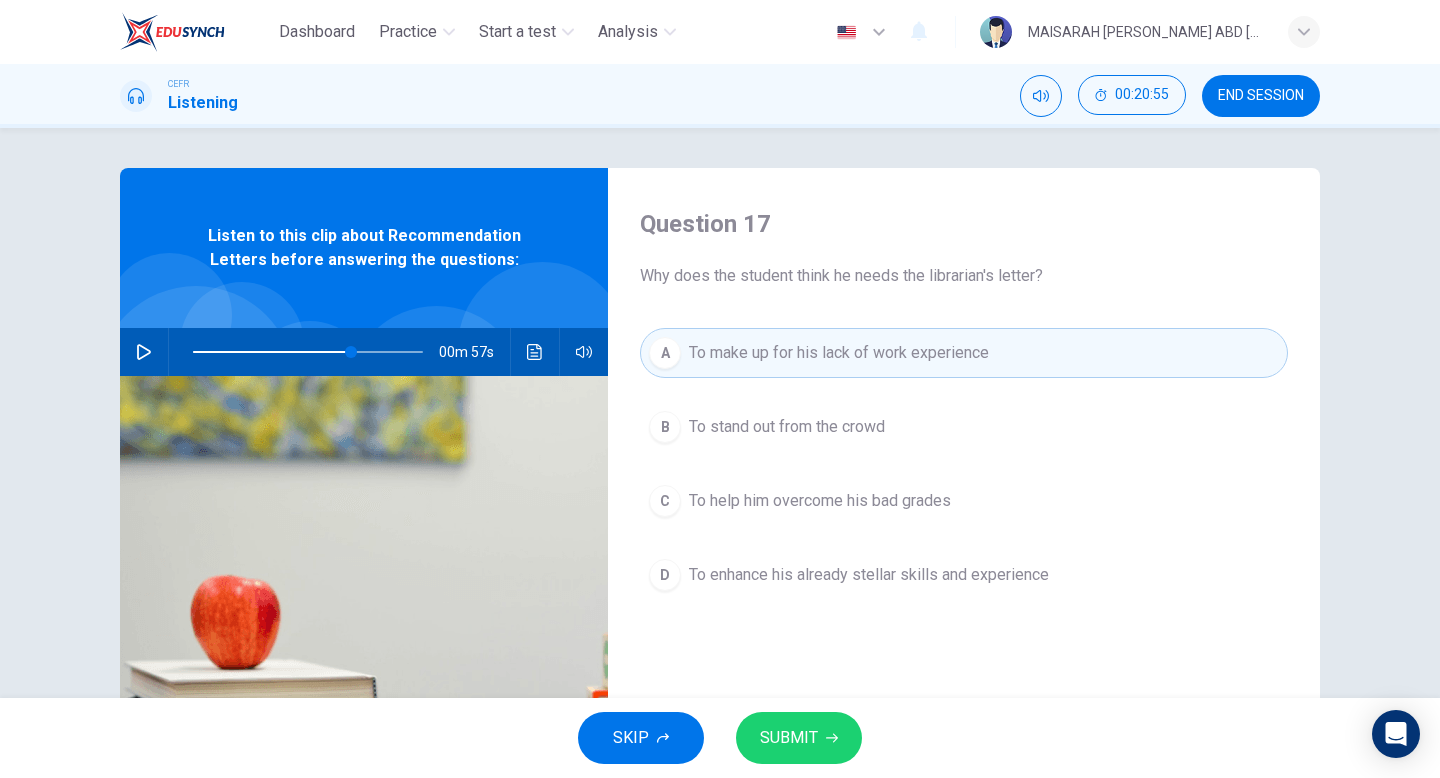 click at bounding box center (308, 352) 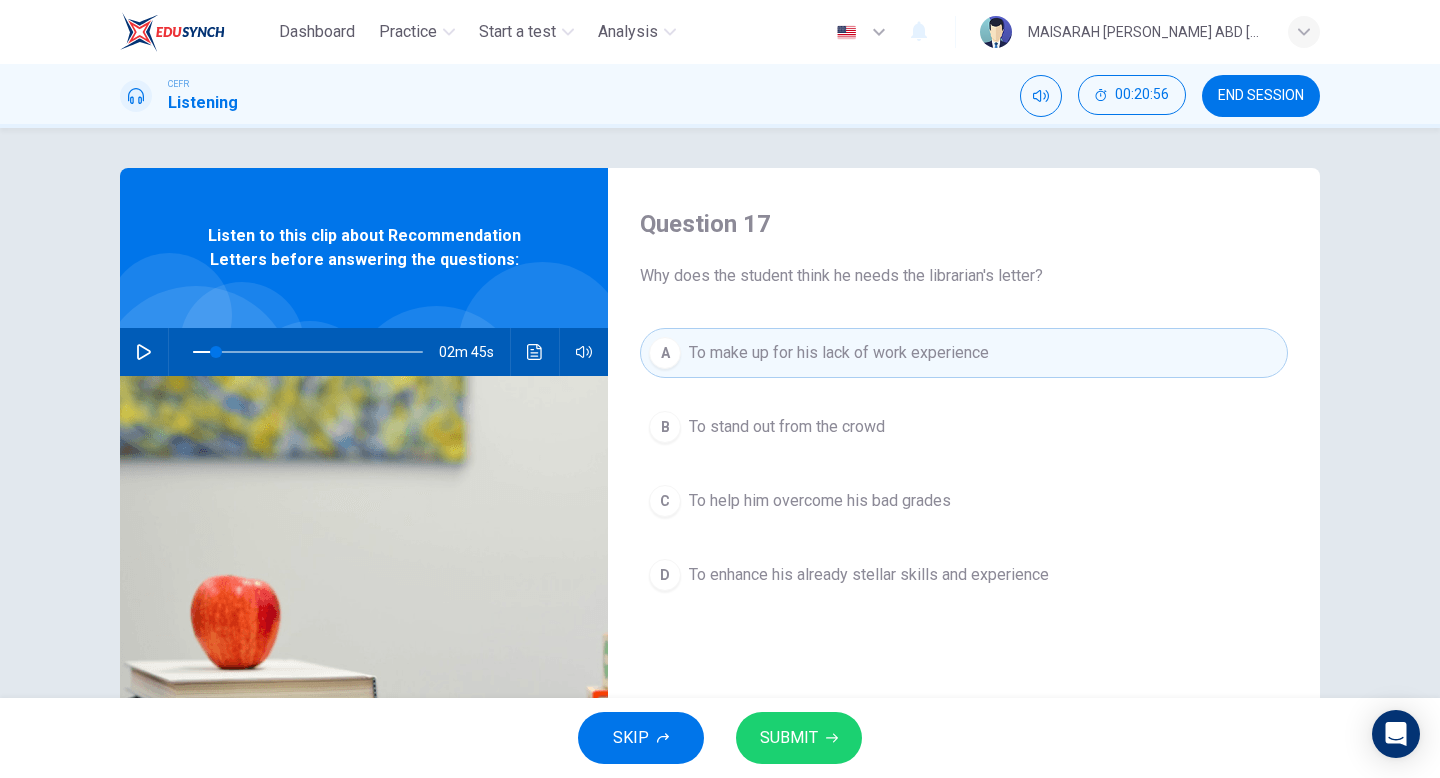 click 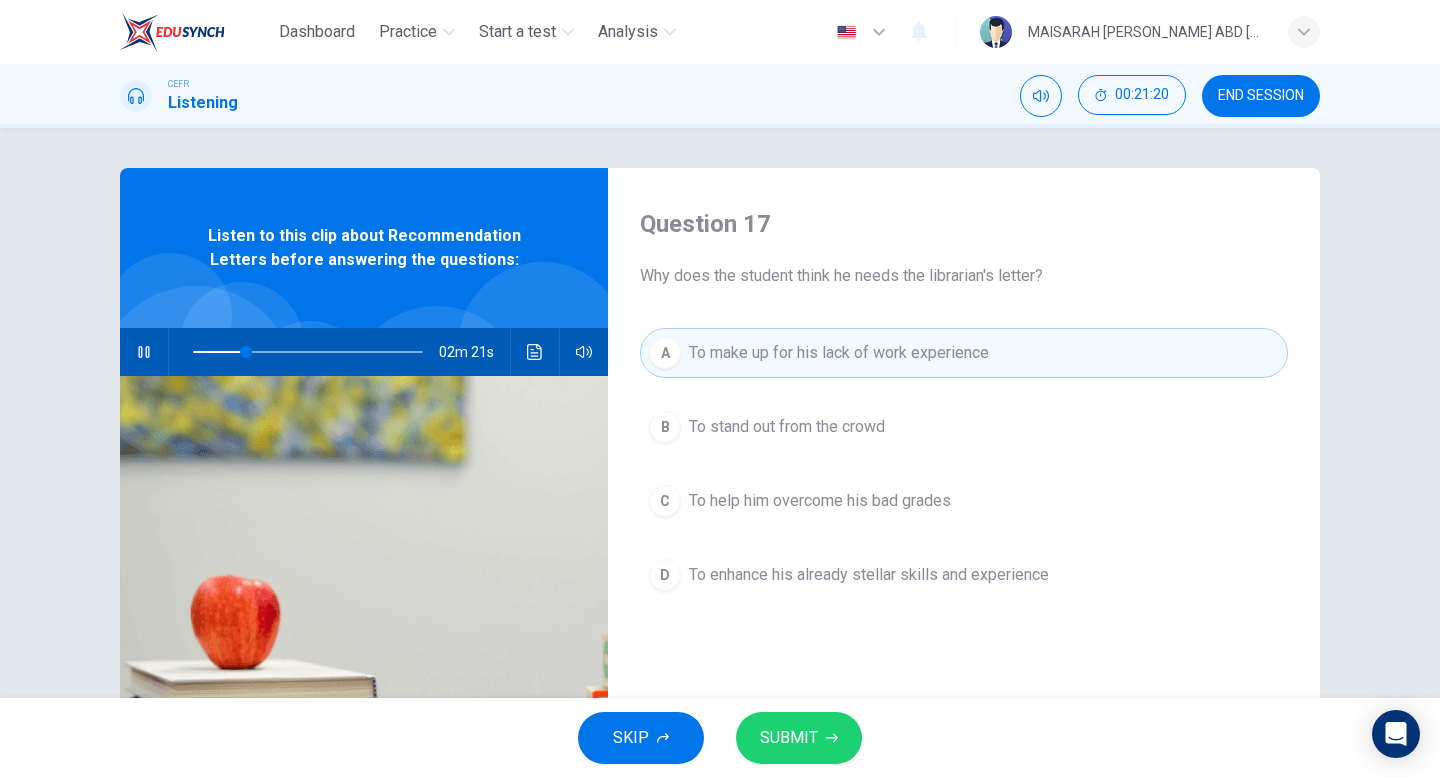 click on "SUBMIT" at bounding box center [799, 738] 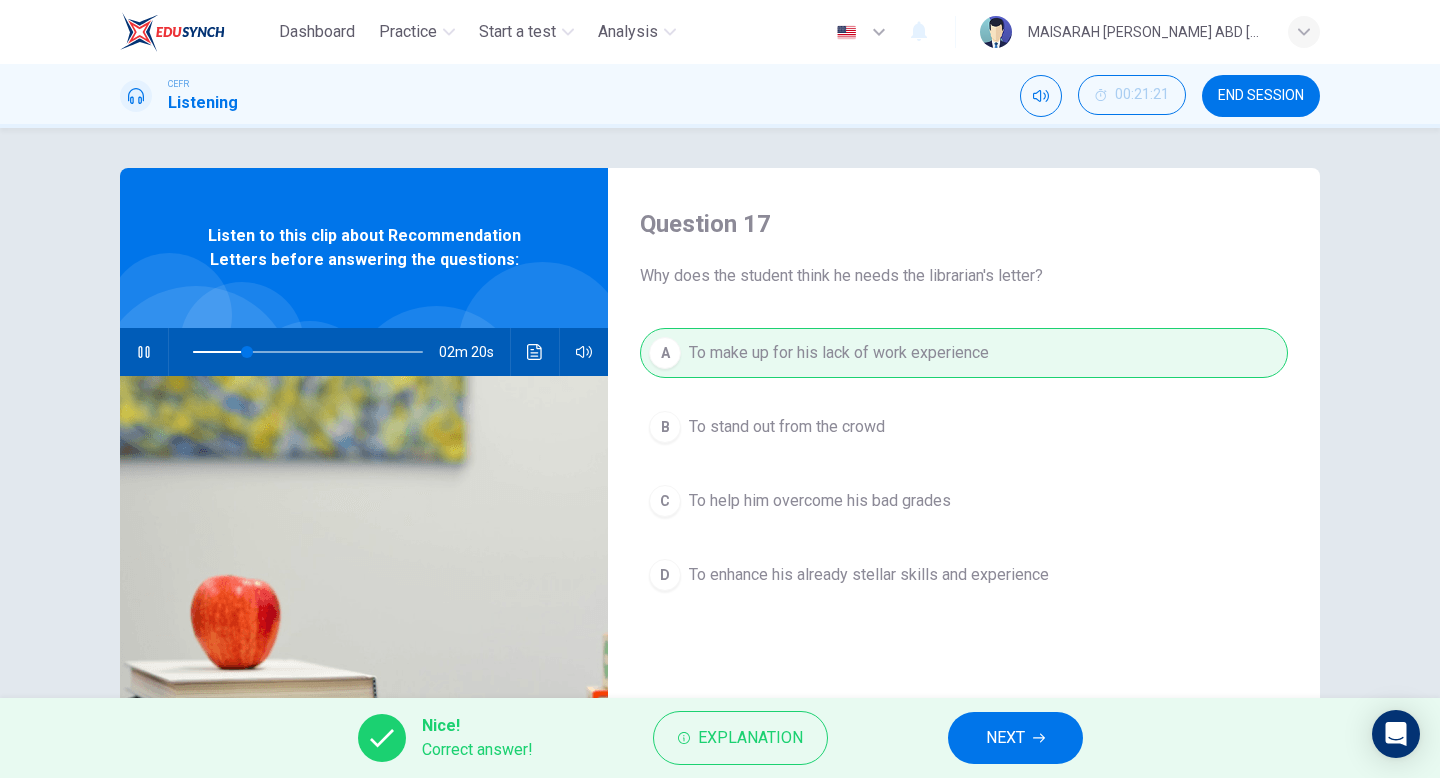 click on "NEXT" at bounding box center (1005, 738) 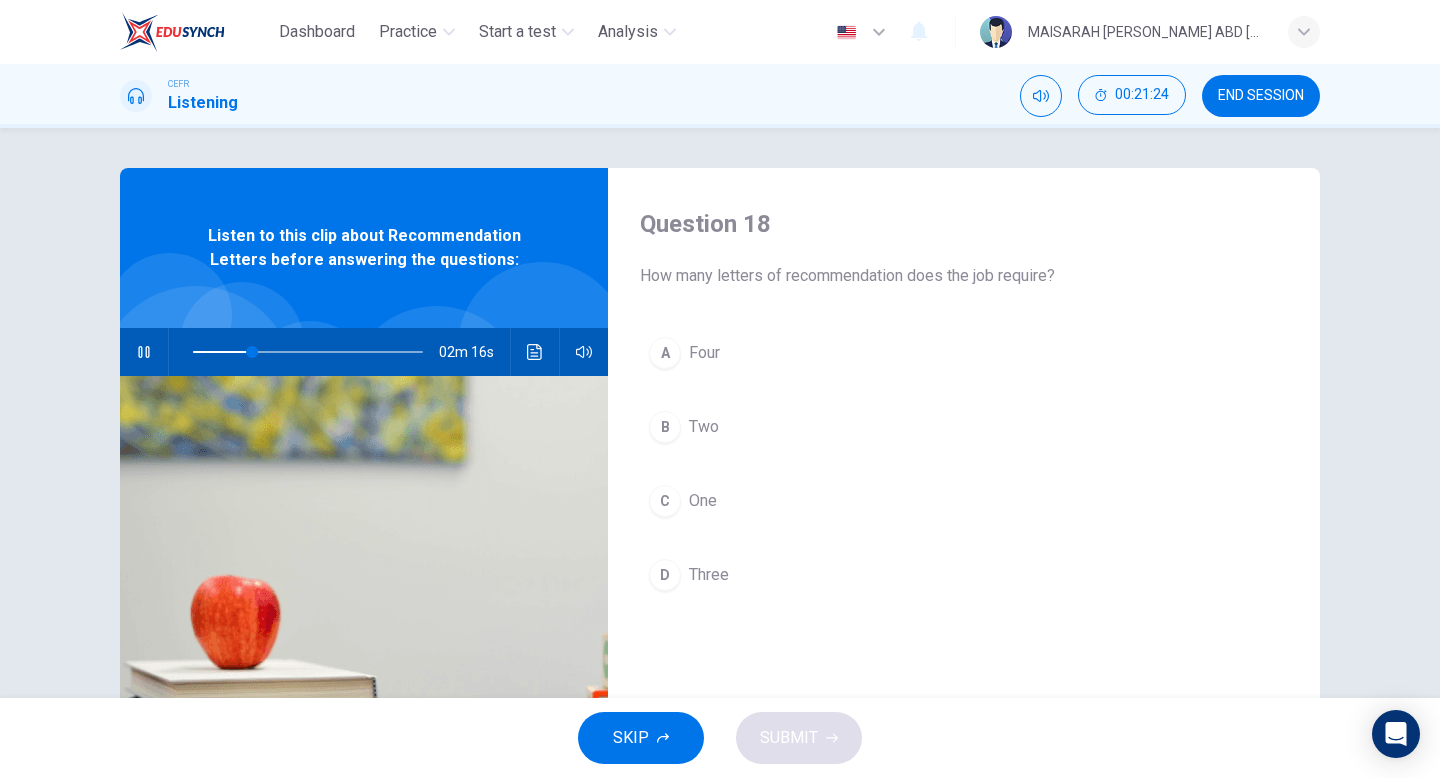 click at bounding box center (308, 352) 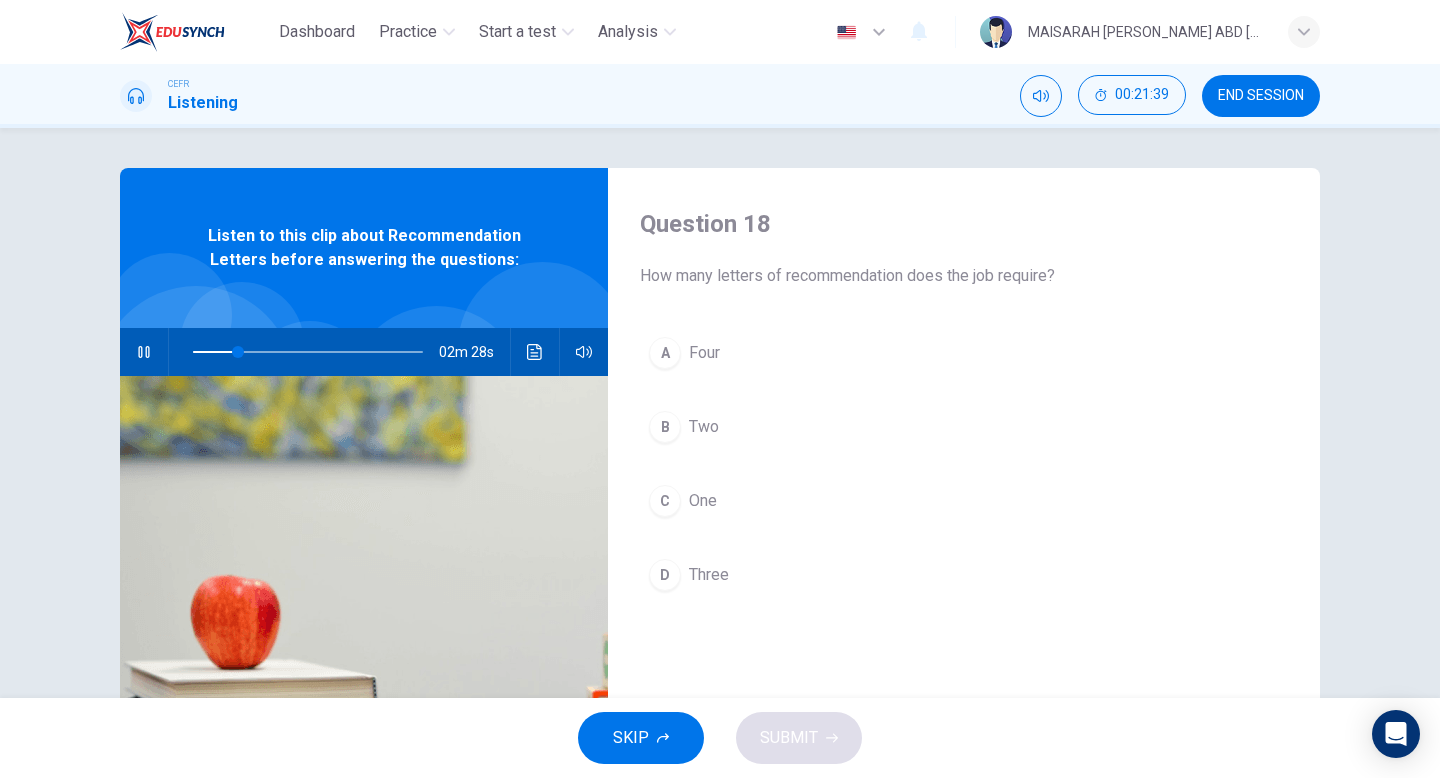 click on "C" at bounding box center [665, 501] 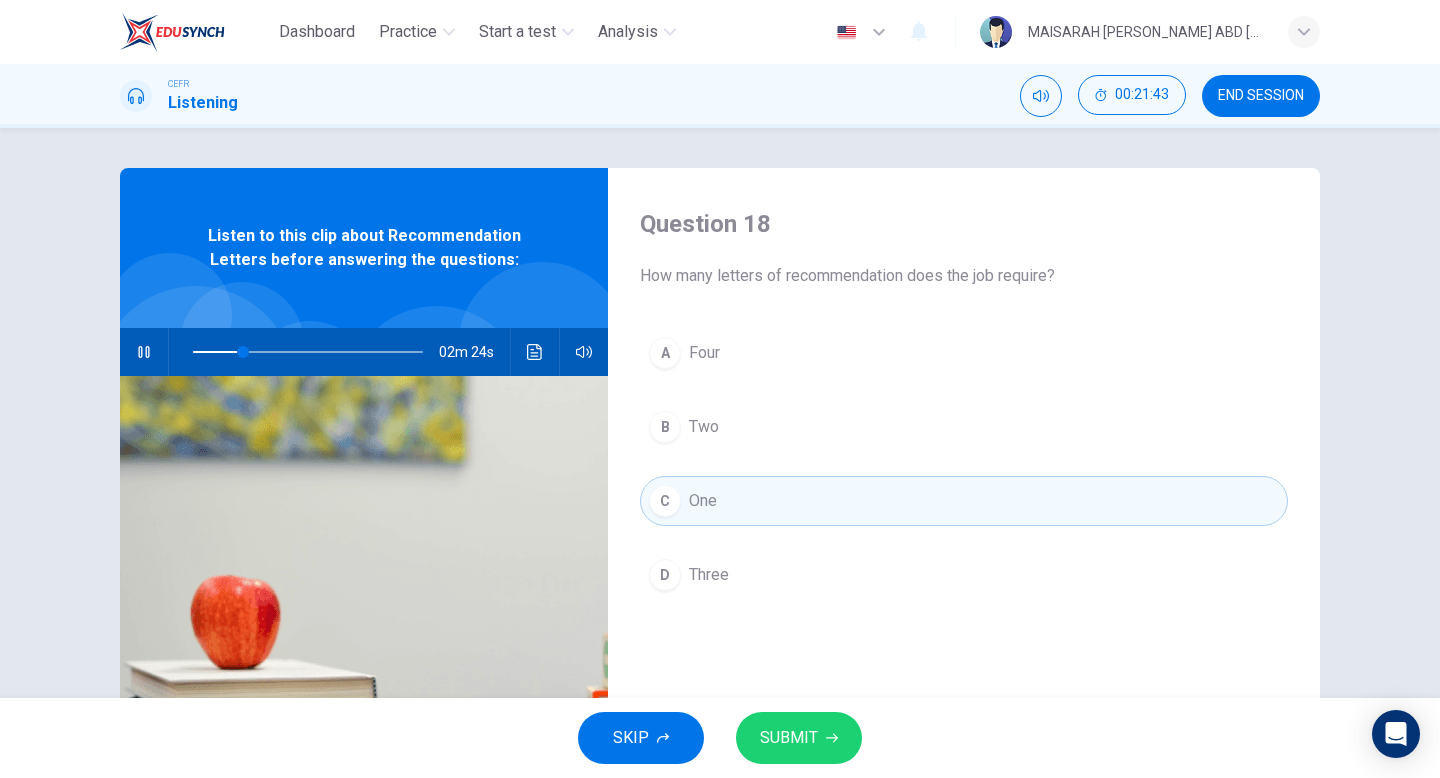 click on "SUBMIT" at bounding box center (789, 738) 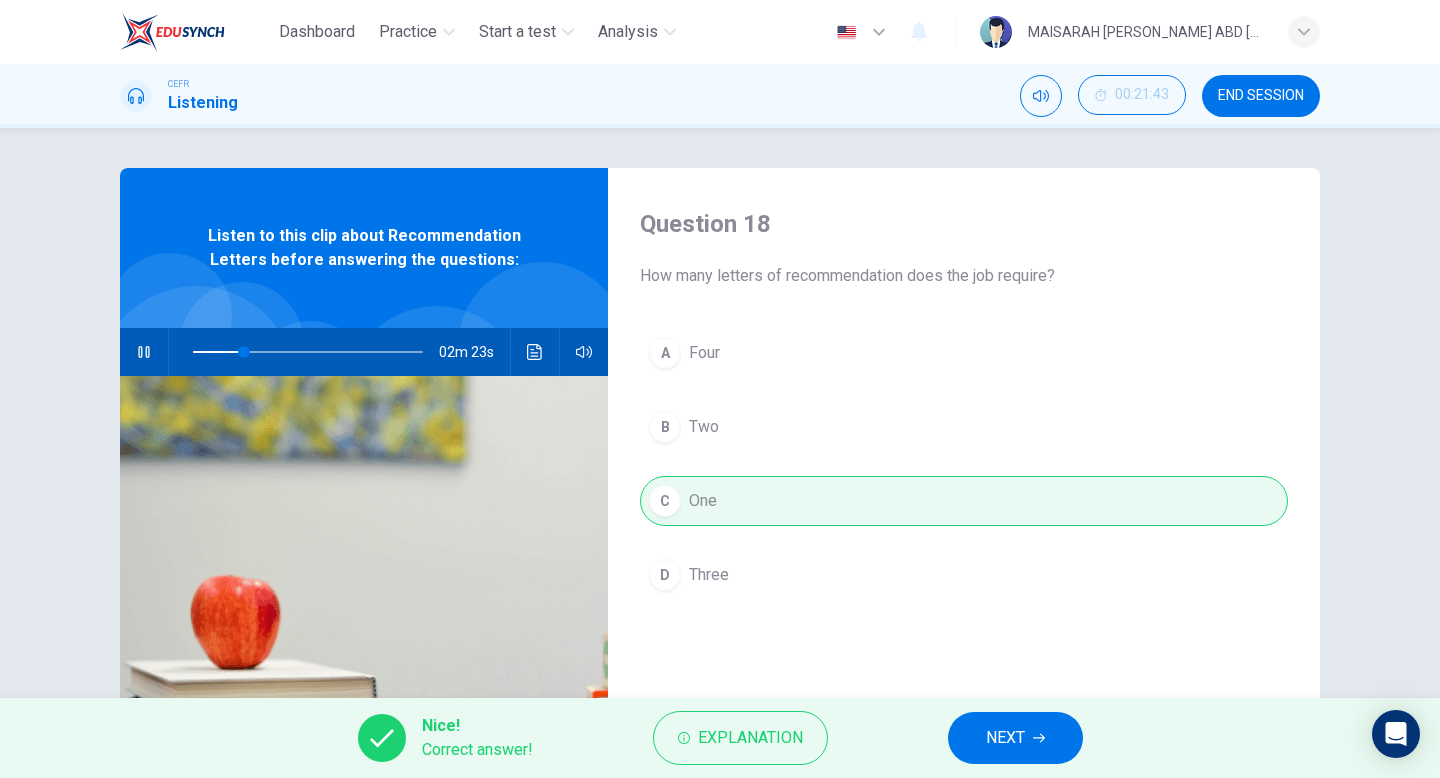 click on "NEXT" at bounding box center (1005, 738) 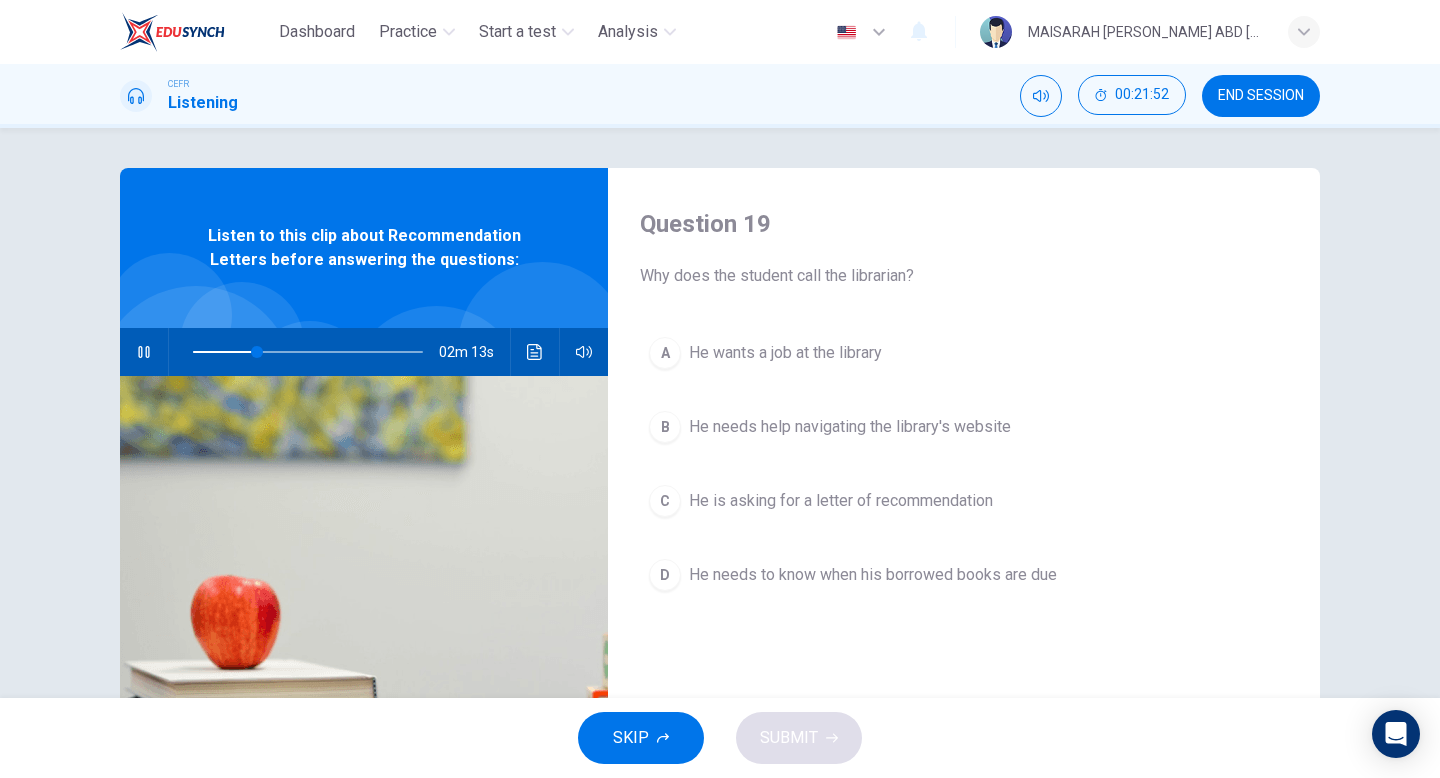 click on "He is asking for a letter of recommendation" at bounding box center [841, 501] 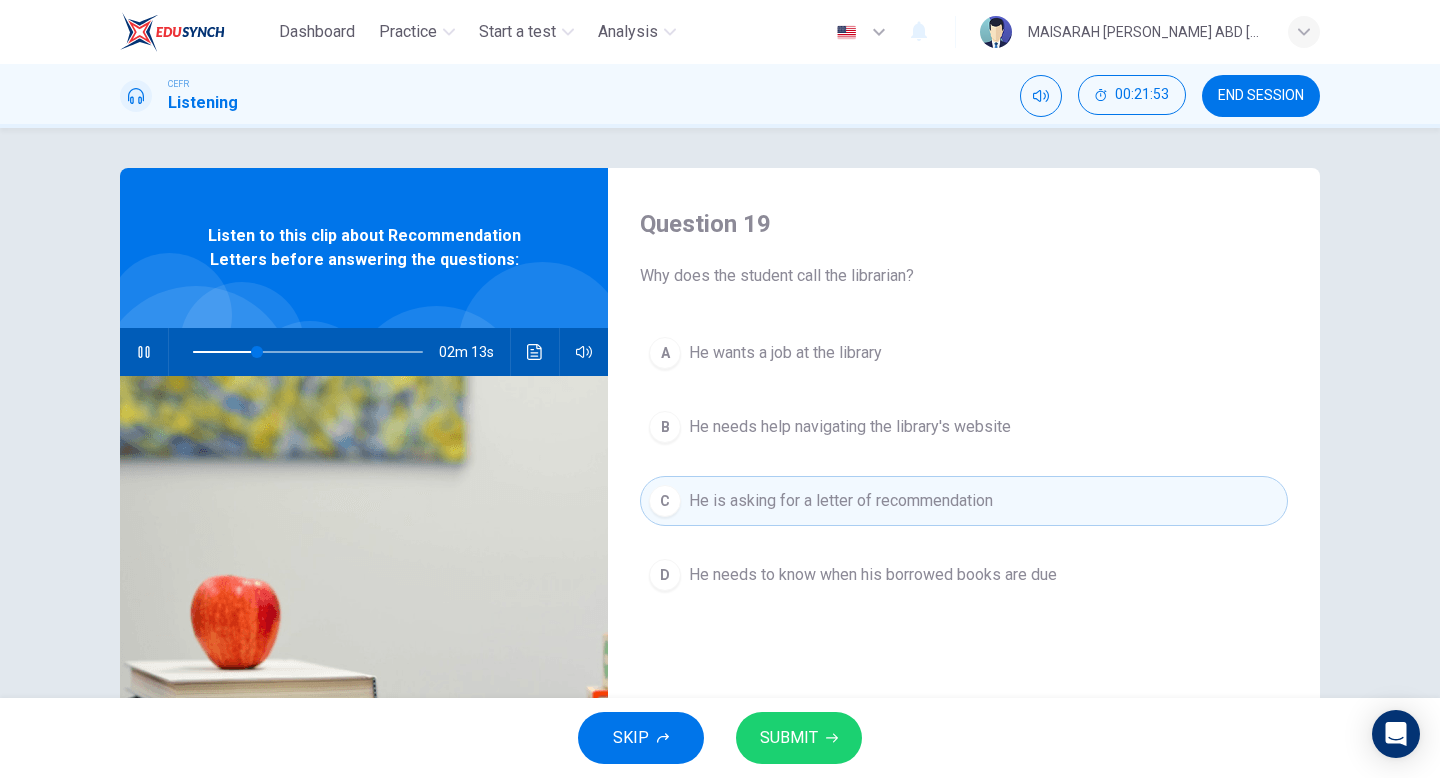 click on "SUBMIT" at bounding box center [799, 738] 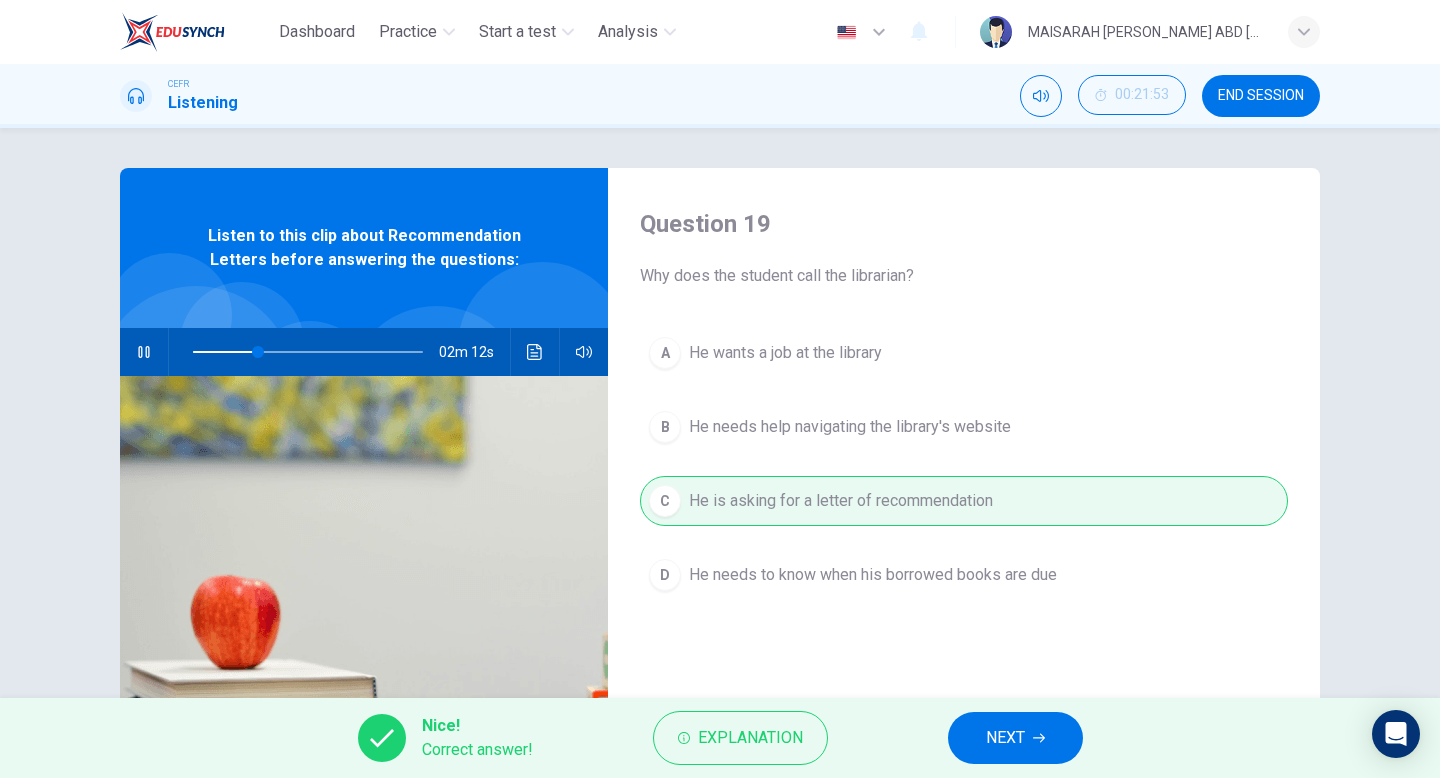 type on "29" 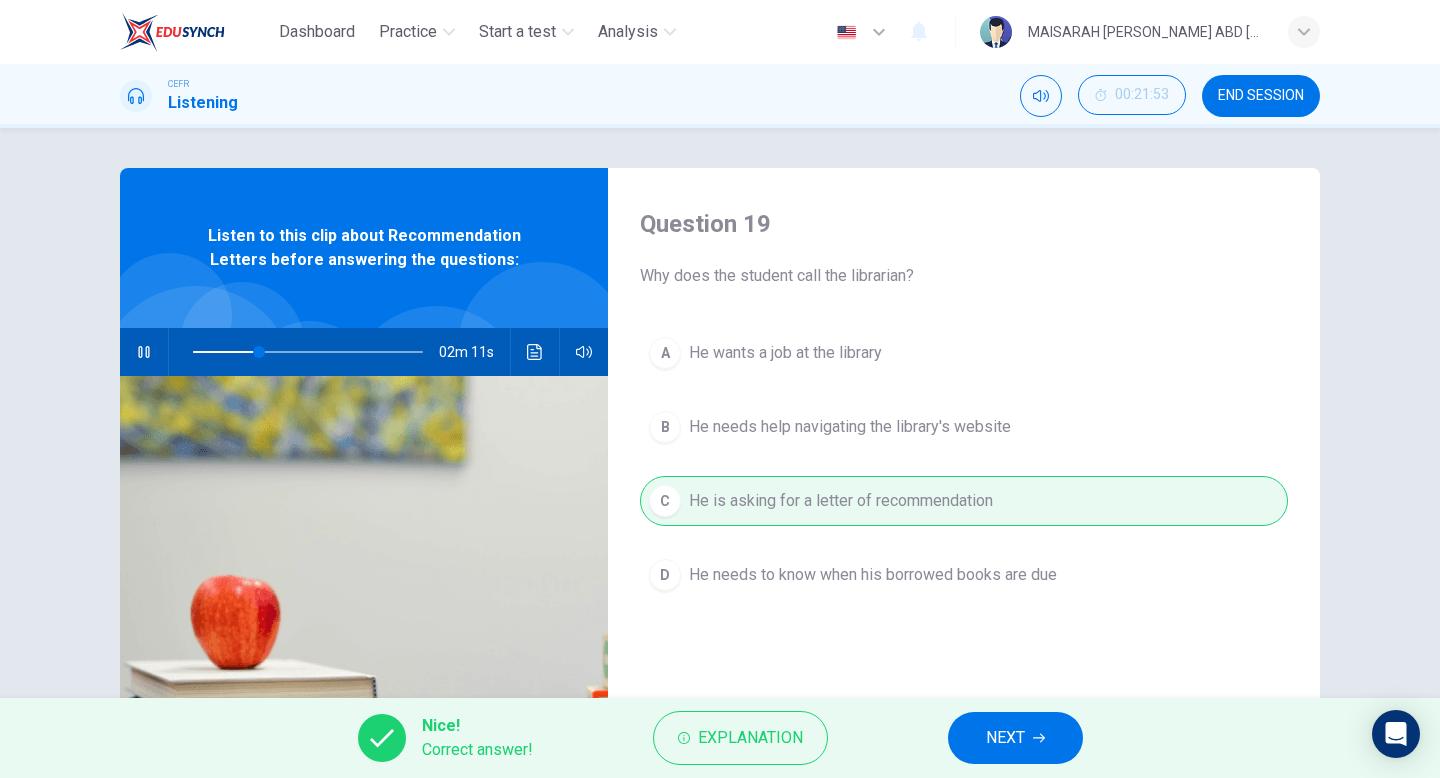 click on "NEXT" at bounding box center (1005, 738) 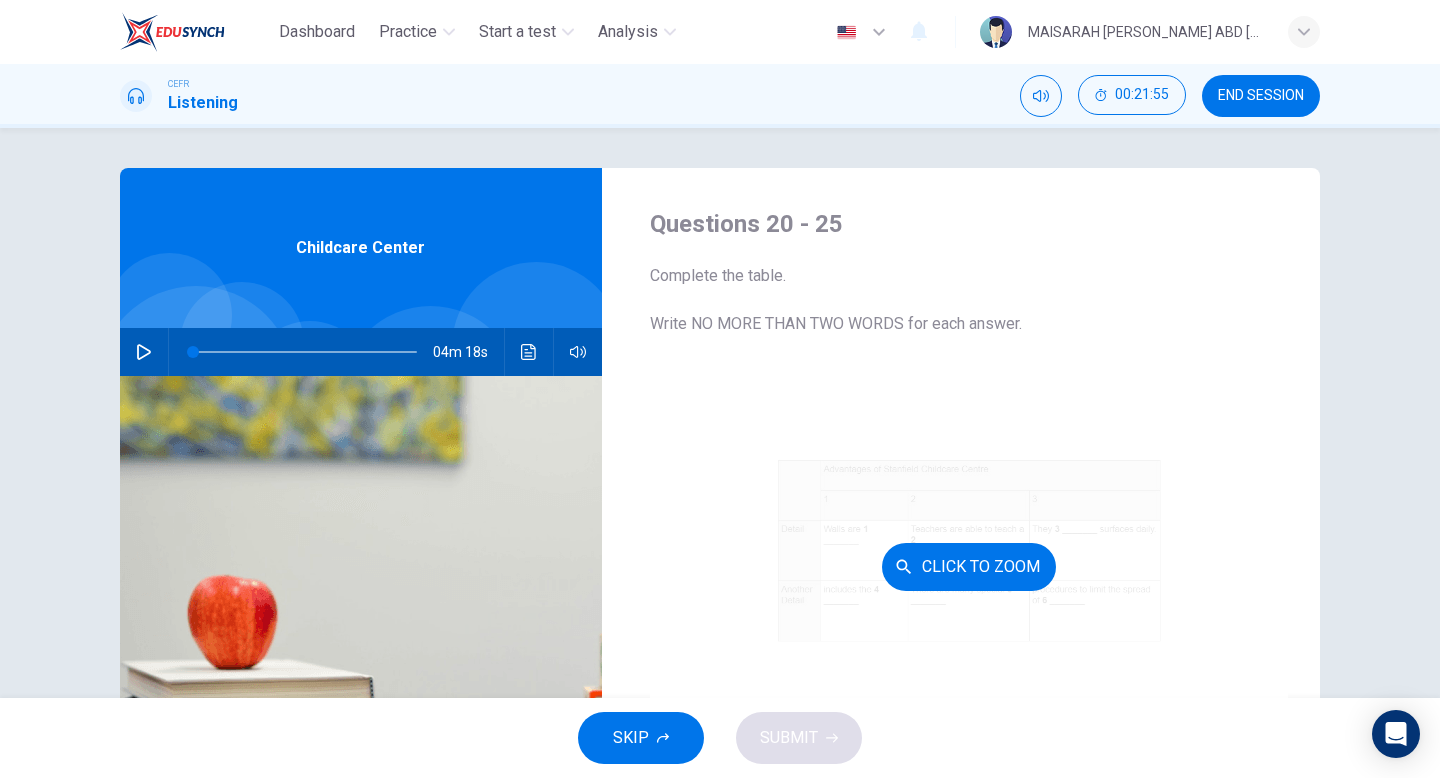 click on "Click to Zoom" at bounding box center [969, 566] 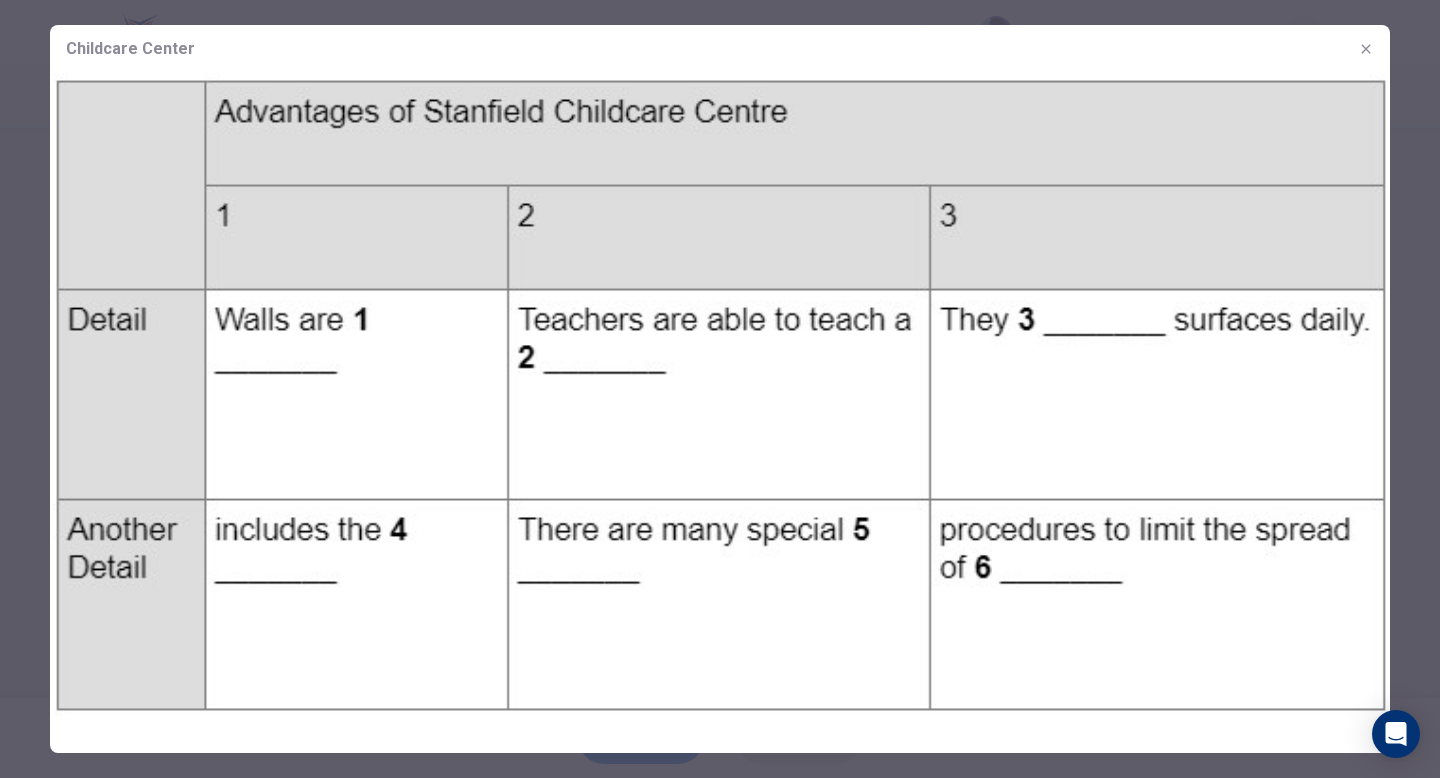click at bounding box center [720, 389] 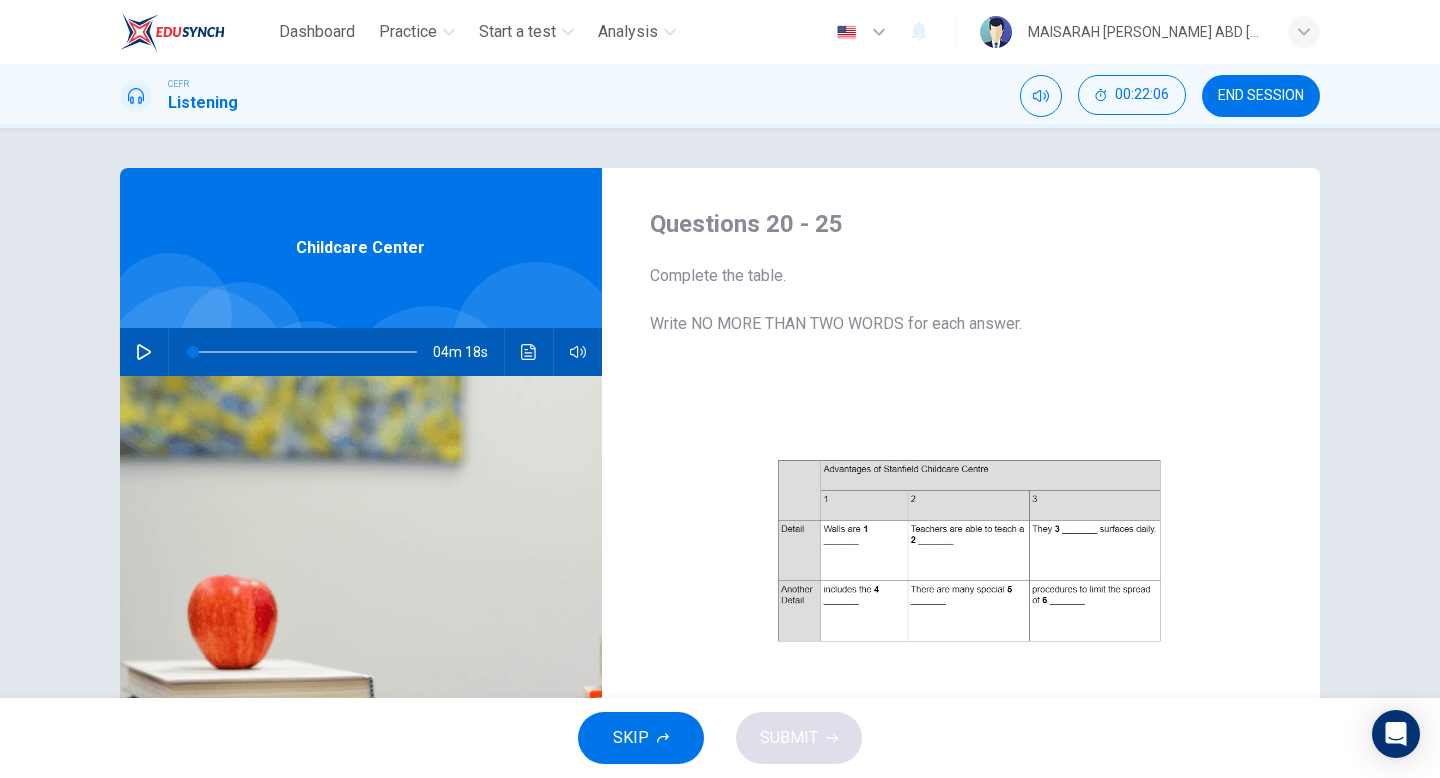 click at bounding box center [144, 352] 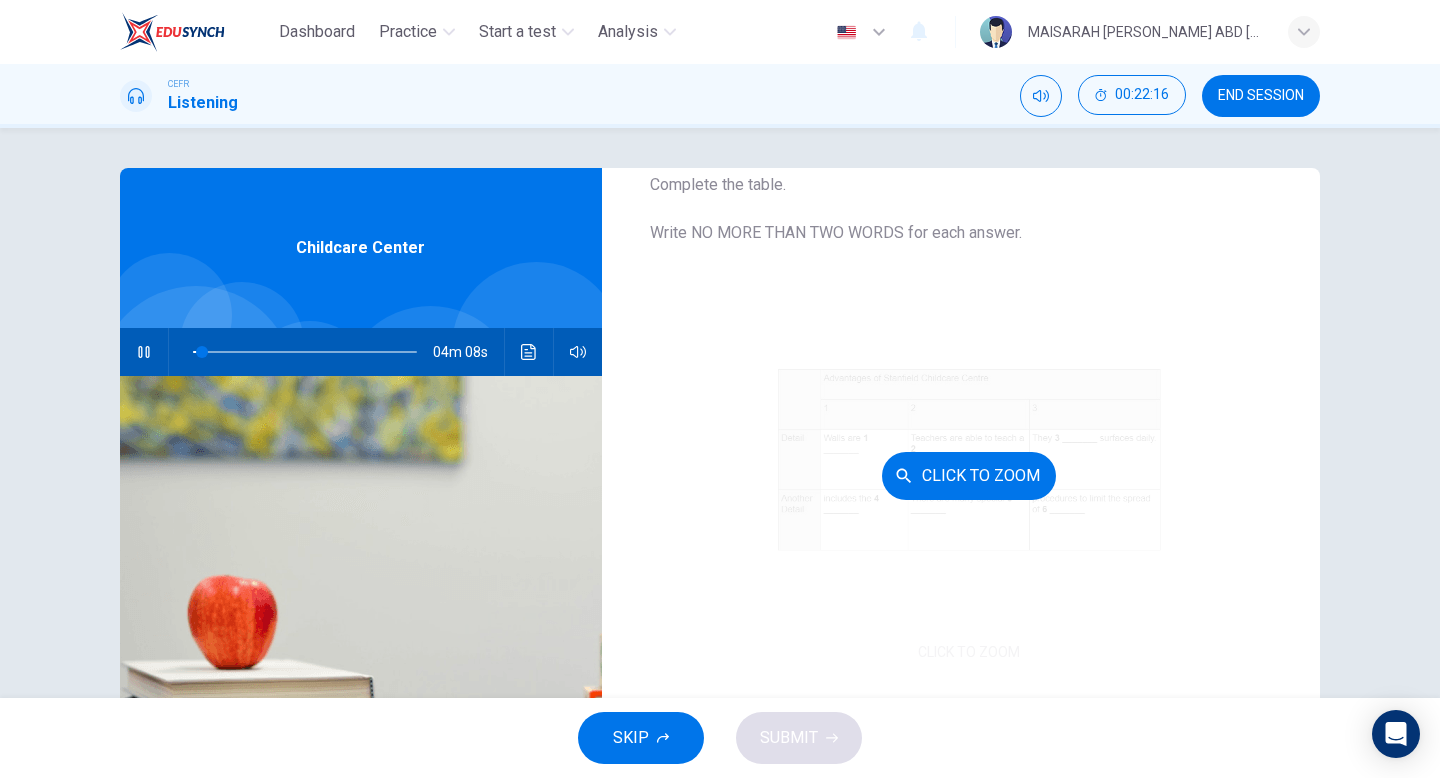 scroll, scrollTop: 0, scrollLeft: 0, axis: both 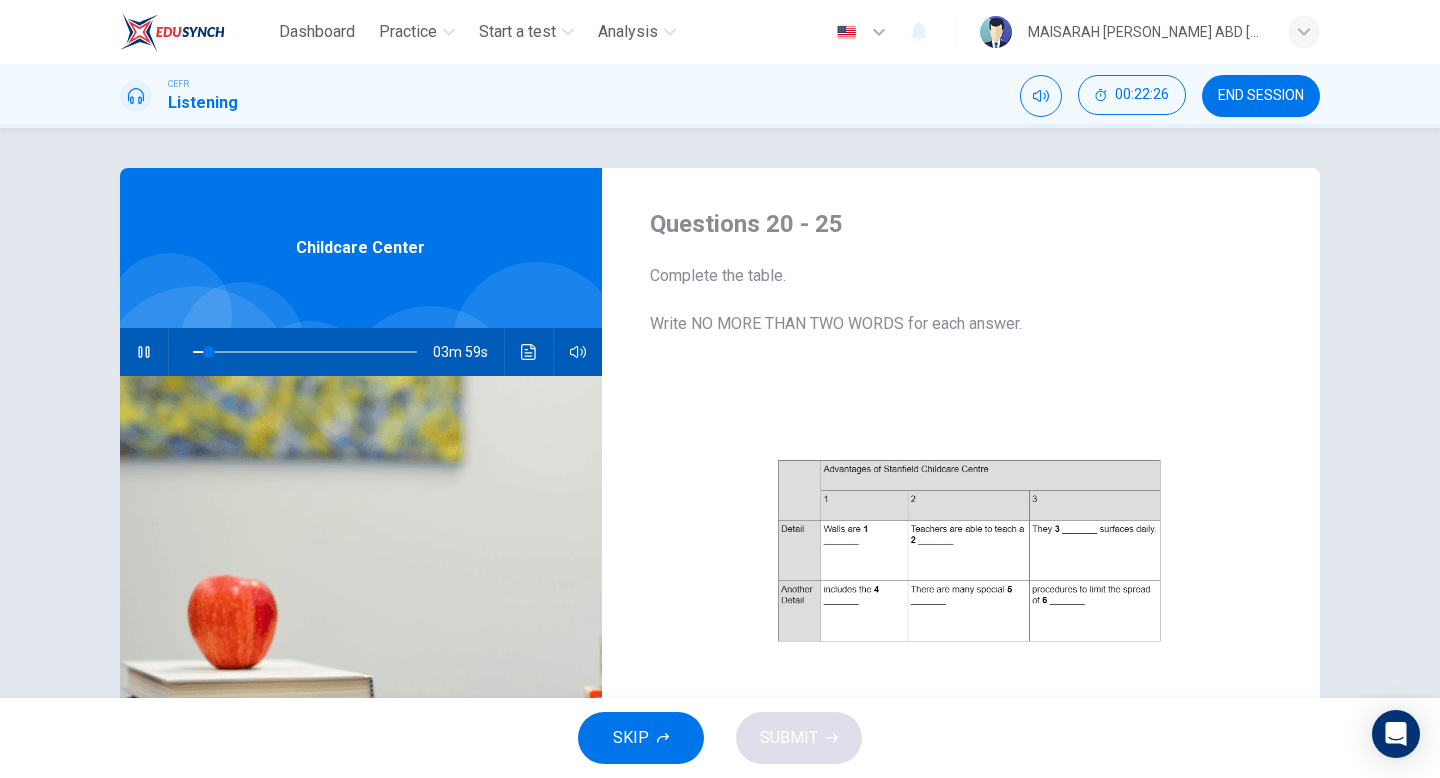 type on "8" 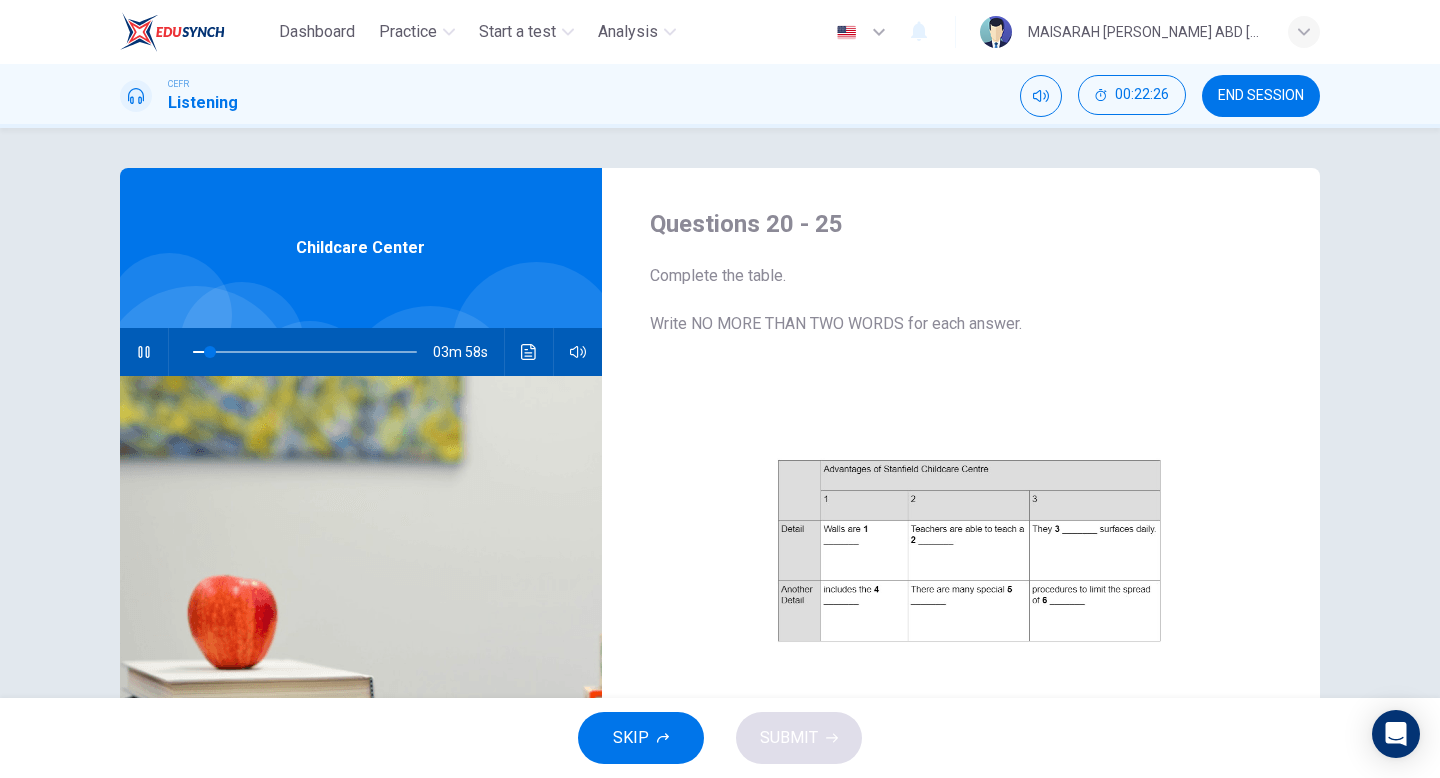 click on "END SESSION" at bounding box center (1261, 96) 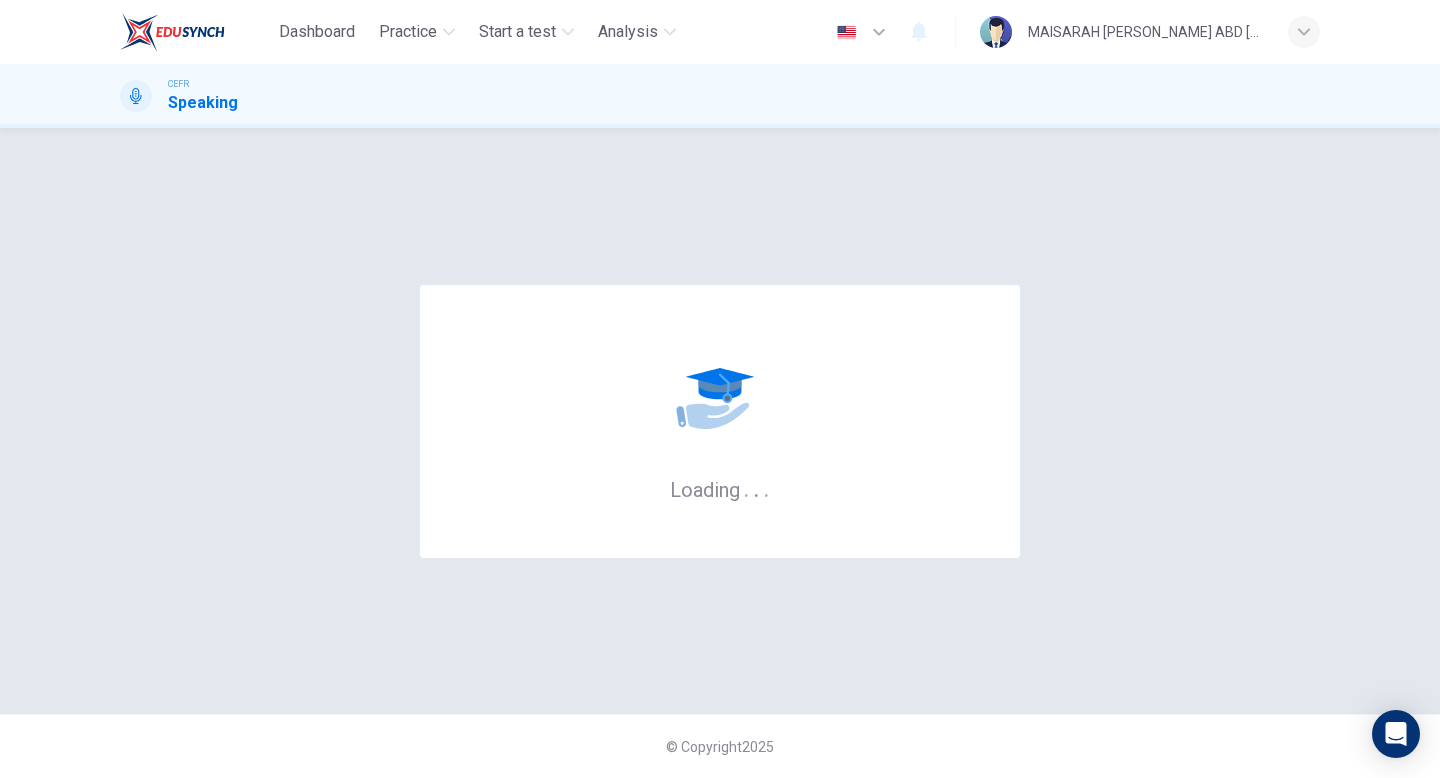 scroll, scrollTop: 0, scrollLeft: 0, axis: both 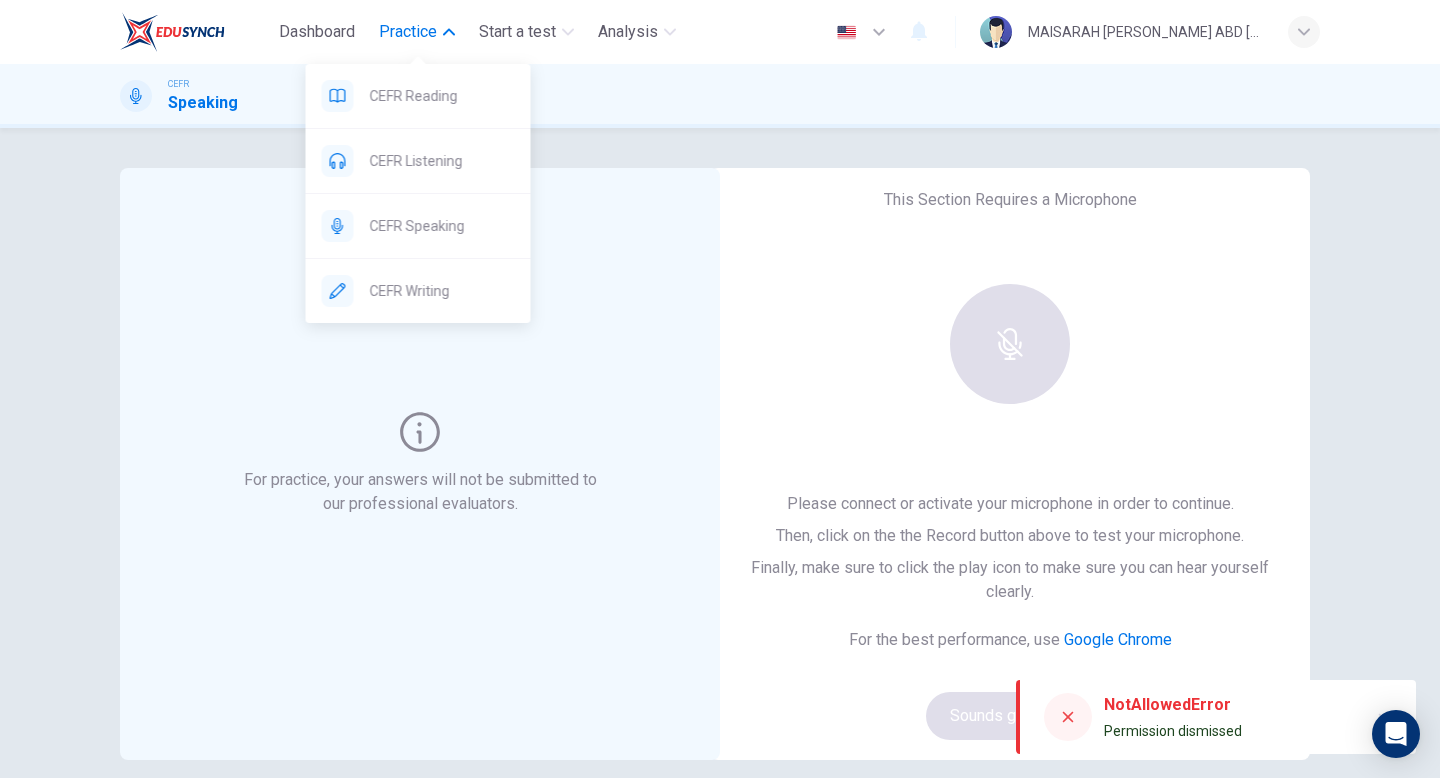 click 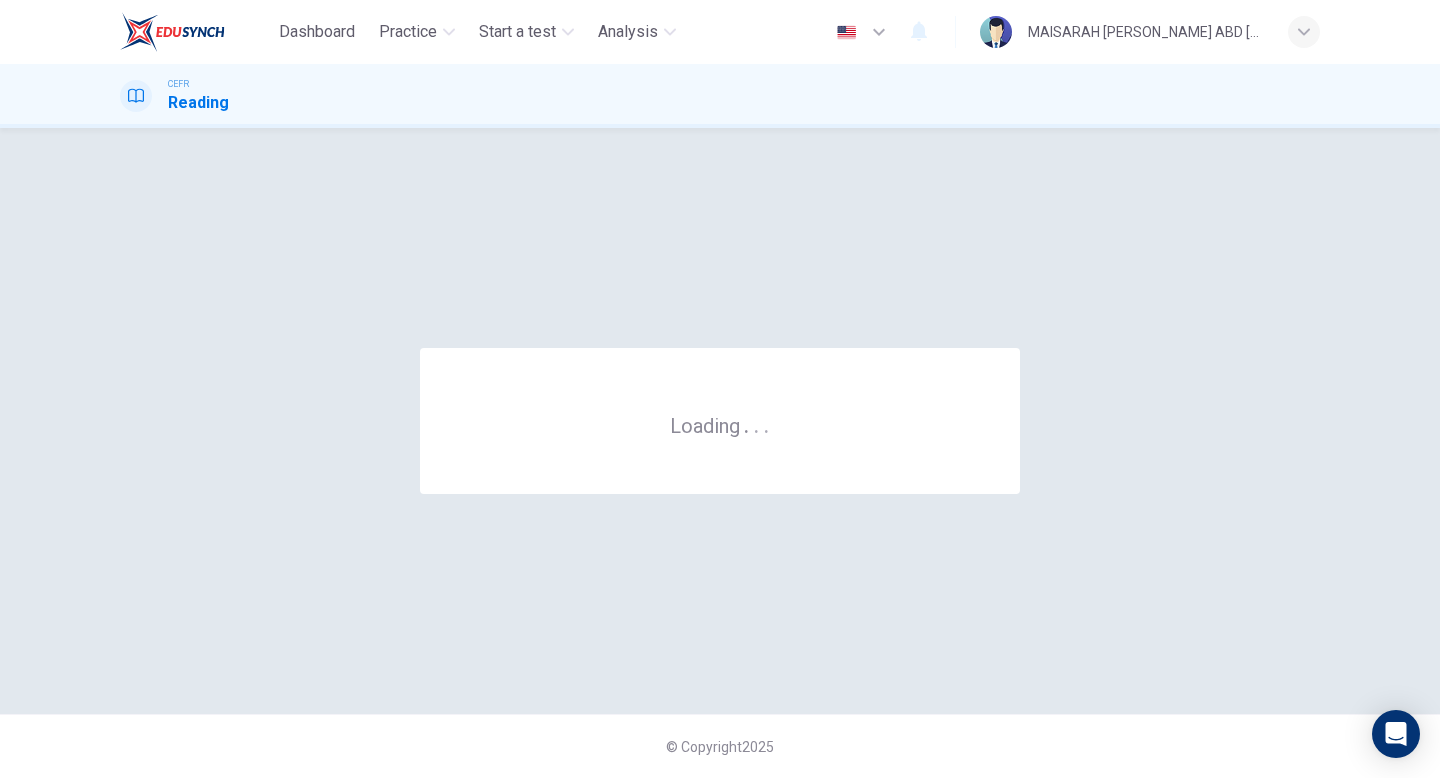 scroll, scrollTop: 0, scrollLeft: 0, axis: both 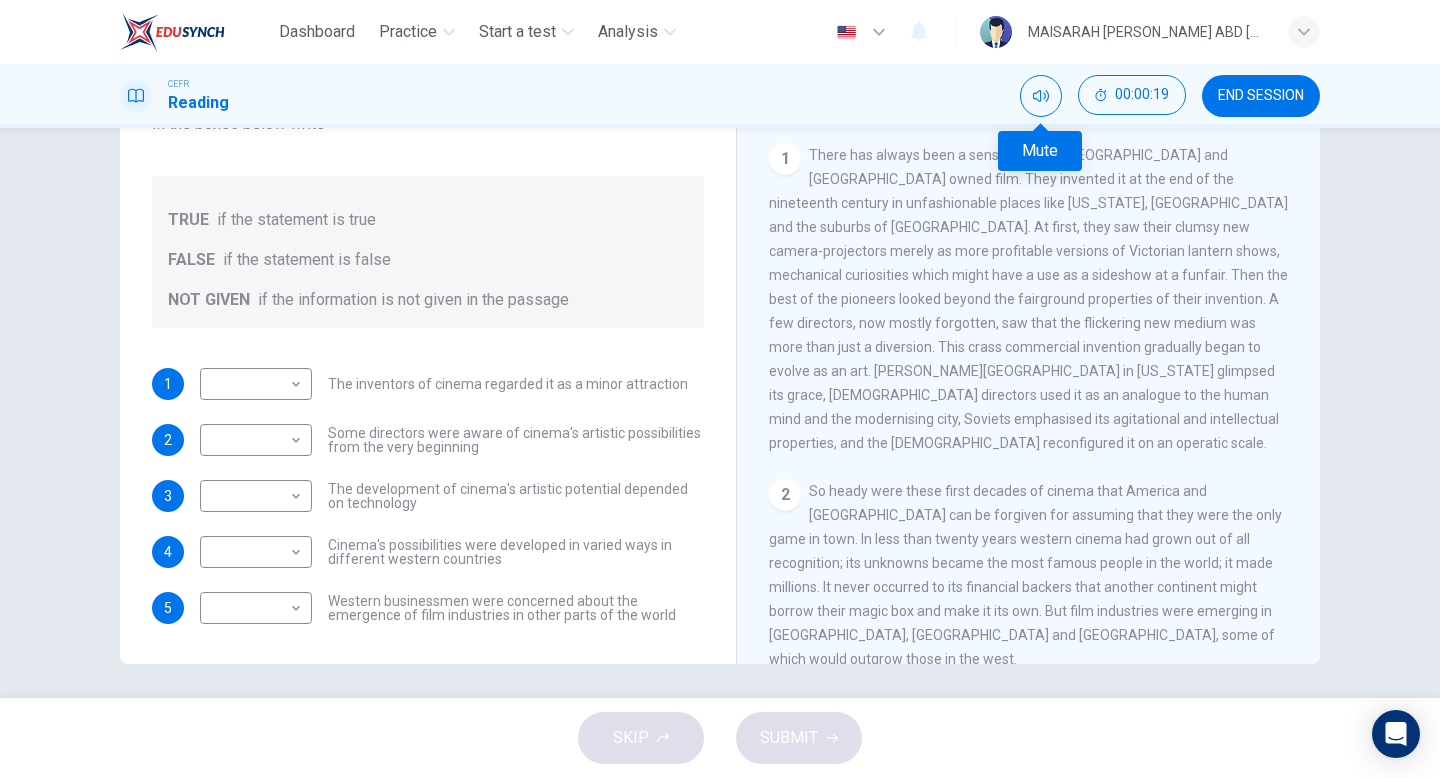click on "Mute" at bounding box center [1040, 144] 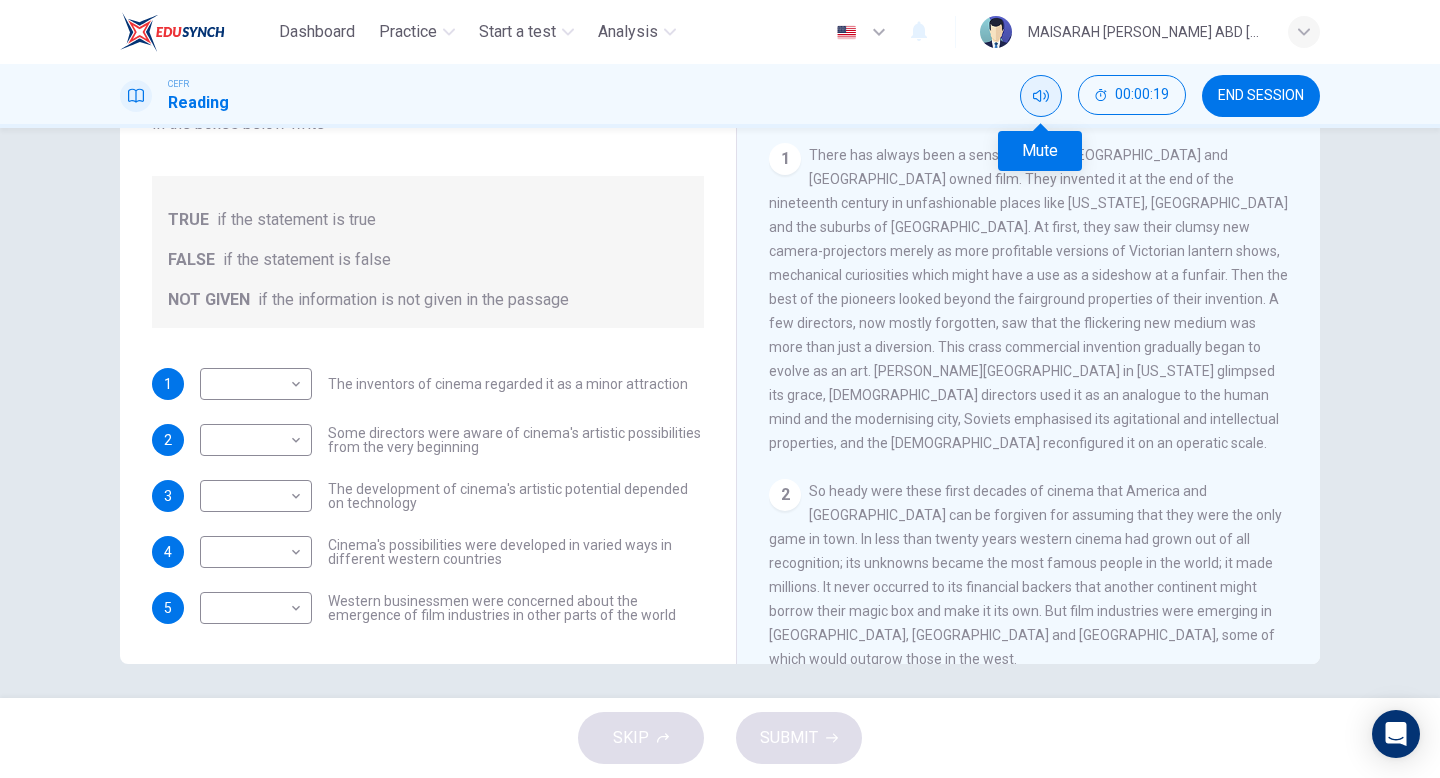 click 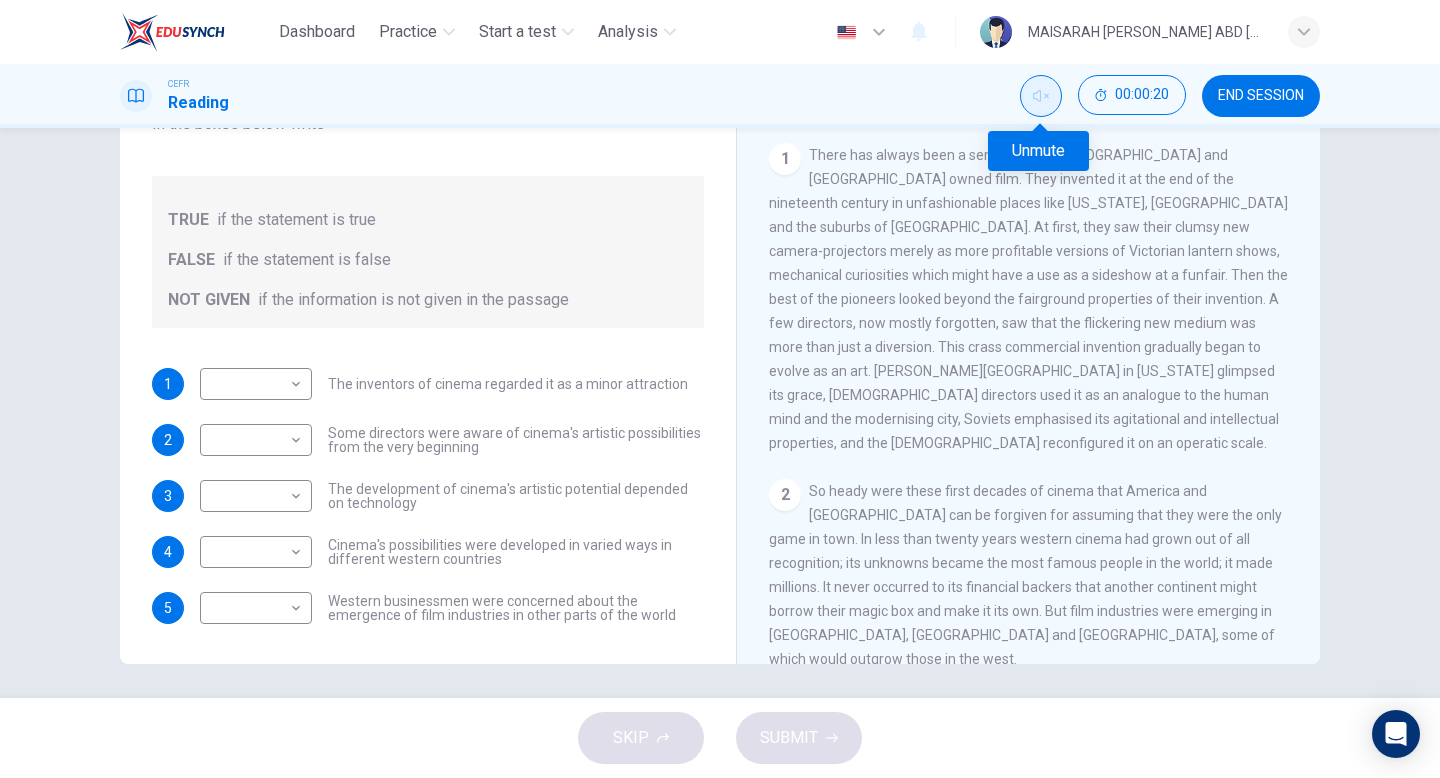 click 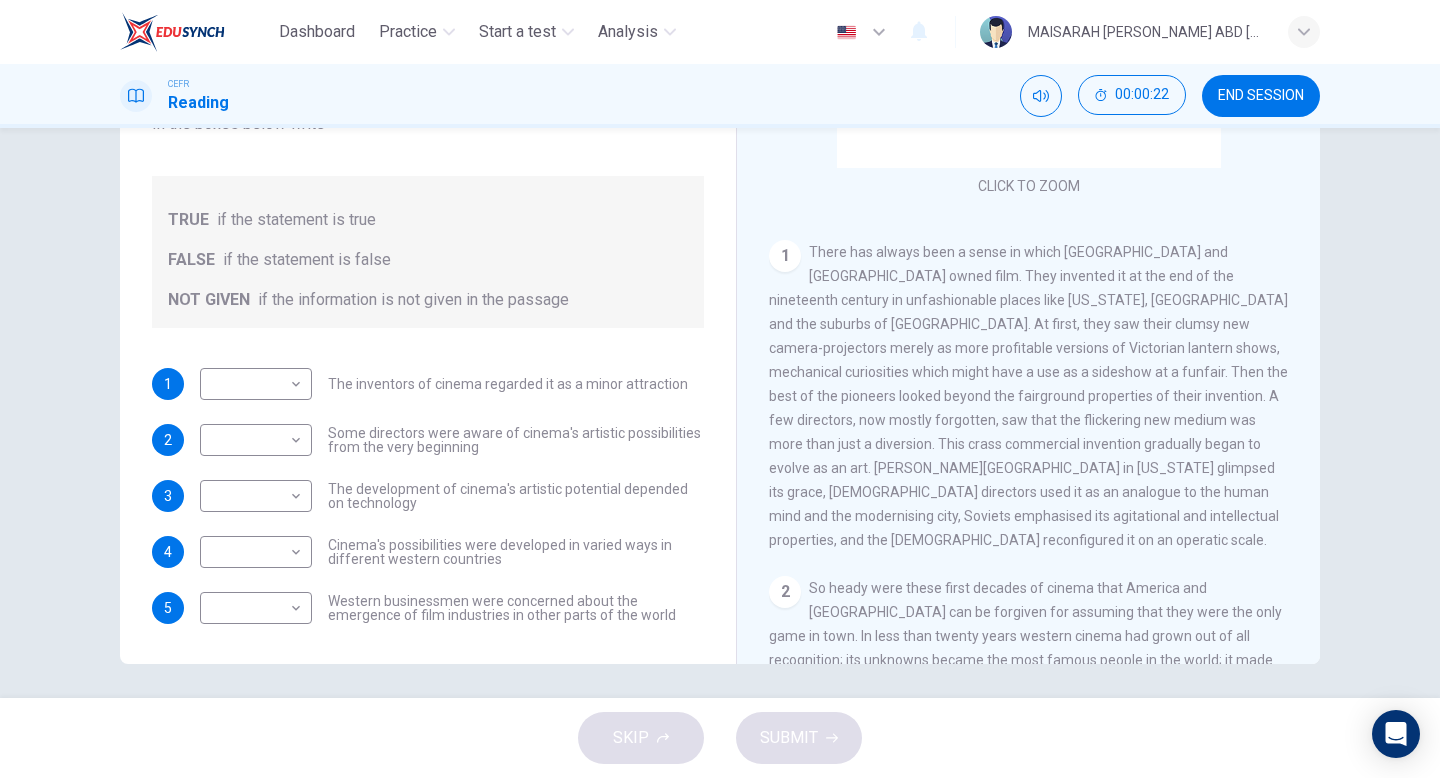 scroll, scrollTop: 235, scrollLeft: 0, axis: vertical 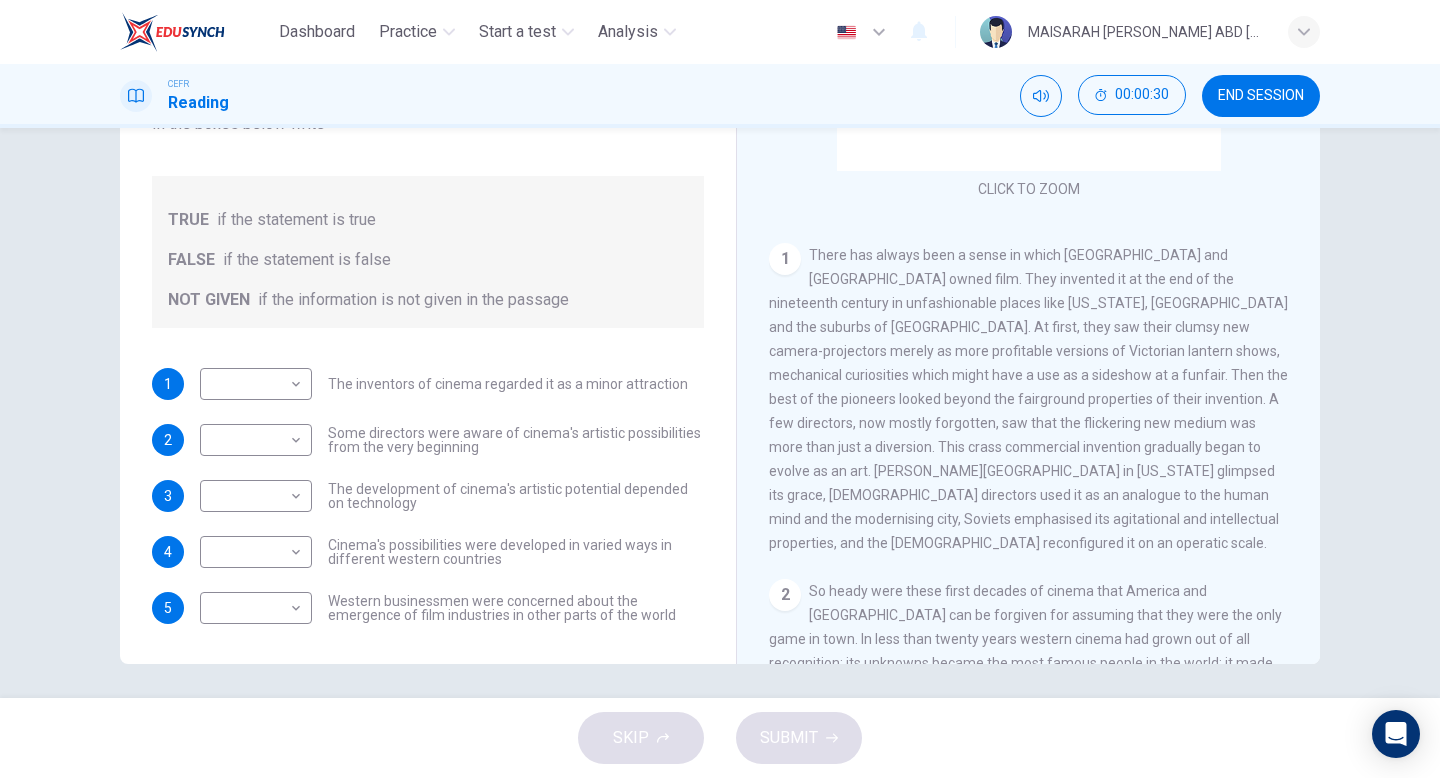 click on "1" at bounding box center (785, 259) 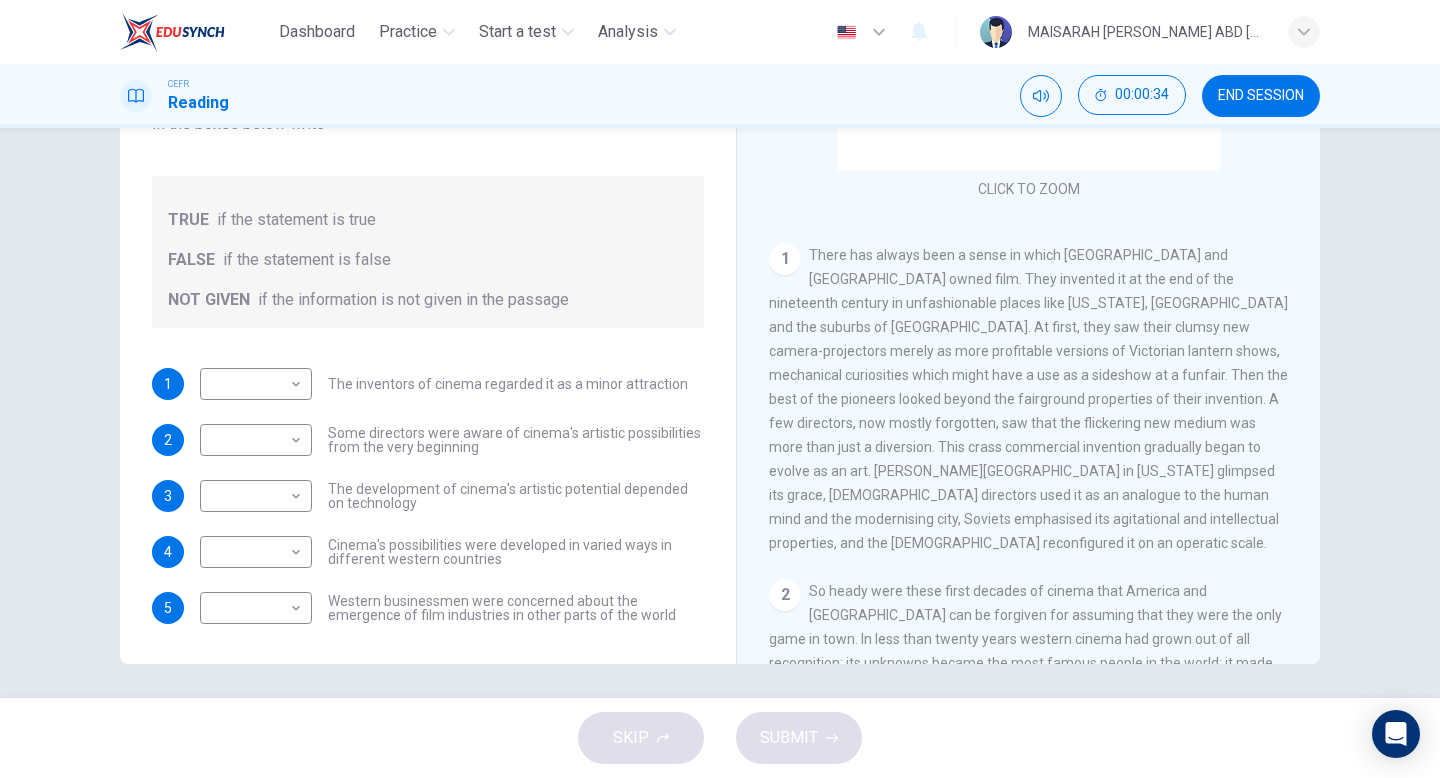 scroll, scrollTop: 0, scrollLeft: 0, axis: both 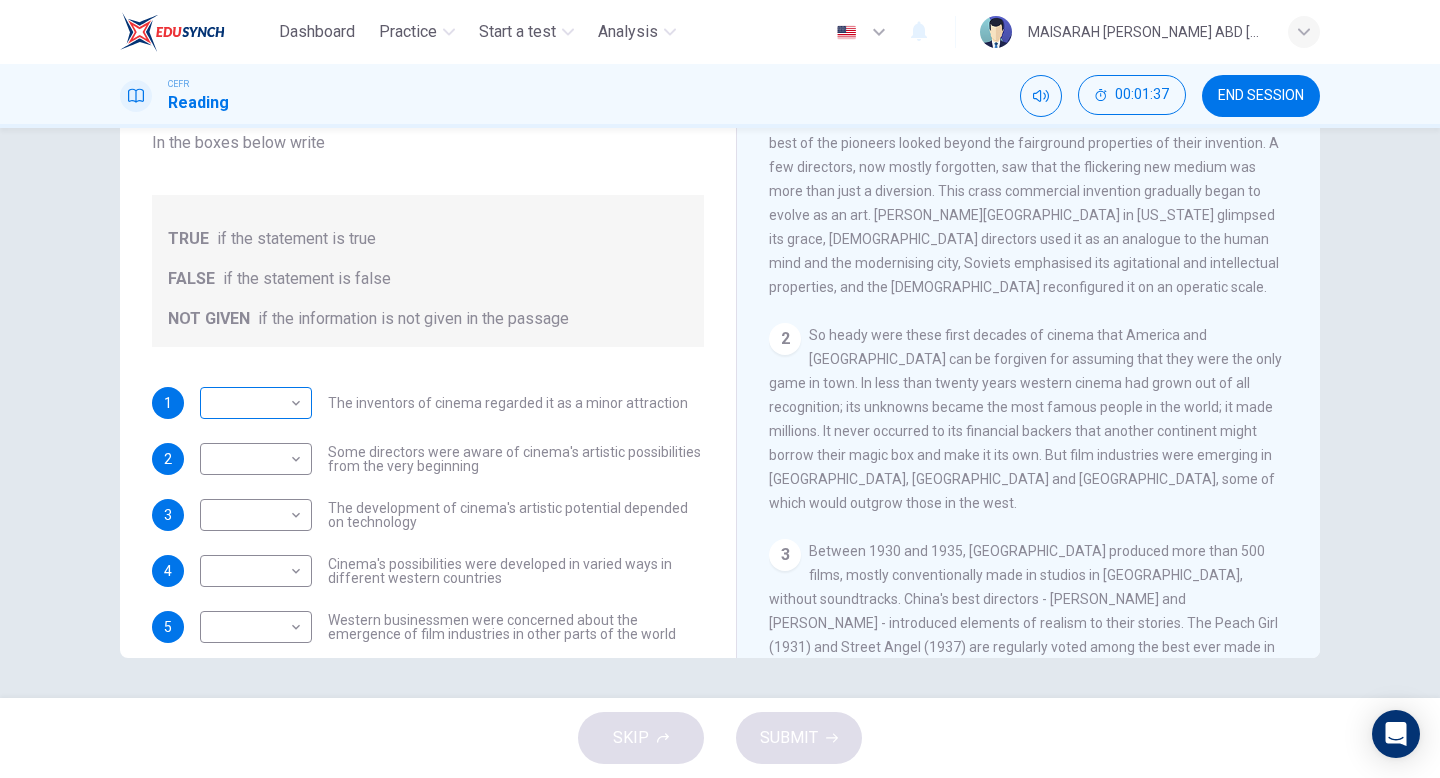 click on "Dashboard Practice Start a test Analysis English en ​ MAISARAH HUDA BINTI ABD MUSTAFFA CEFR Reading 00:01:37 END SESSION Questions 1 - 5 Do the following statements agree with the information given in the Reading Passage?
In the boxes below write TRUE if the statement is true FALSE if the statement is false NOT GIVEN if the information is not given in the passage 1 ​ ​ The inventors of cinema regarded it as a minor attraction 2 ​ ​ Some directors were aware of cinema's artistic possibilities from the very beginning 3 ​ ​ The development of cinema's artistic potential depended on technology 4 ​ ​ Cinema's possibilities were developed in varied ways in different western countries 5 ​ ​ Western businessmen were concerned about the emergence of film industries in other parts of the world The History of Film CLICK TO ZOOM Click to Zoom 1 2 3 4 5 6 7 8 SKIP SUBMIT EduSynch - Online Language Proficiency Testing" at bounding box center (720, 389) 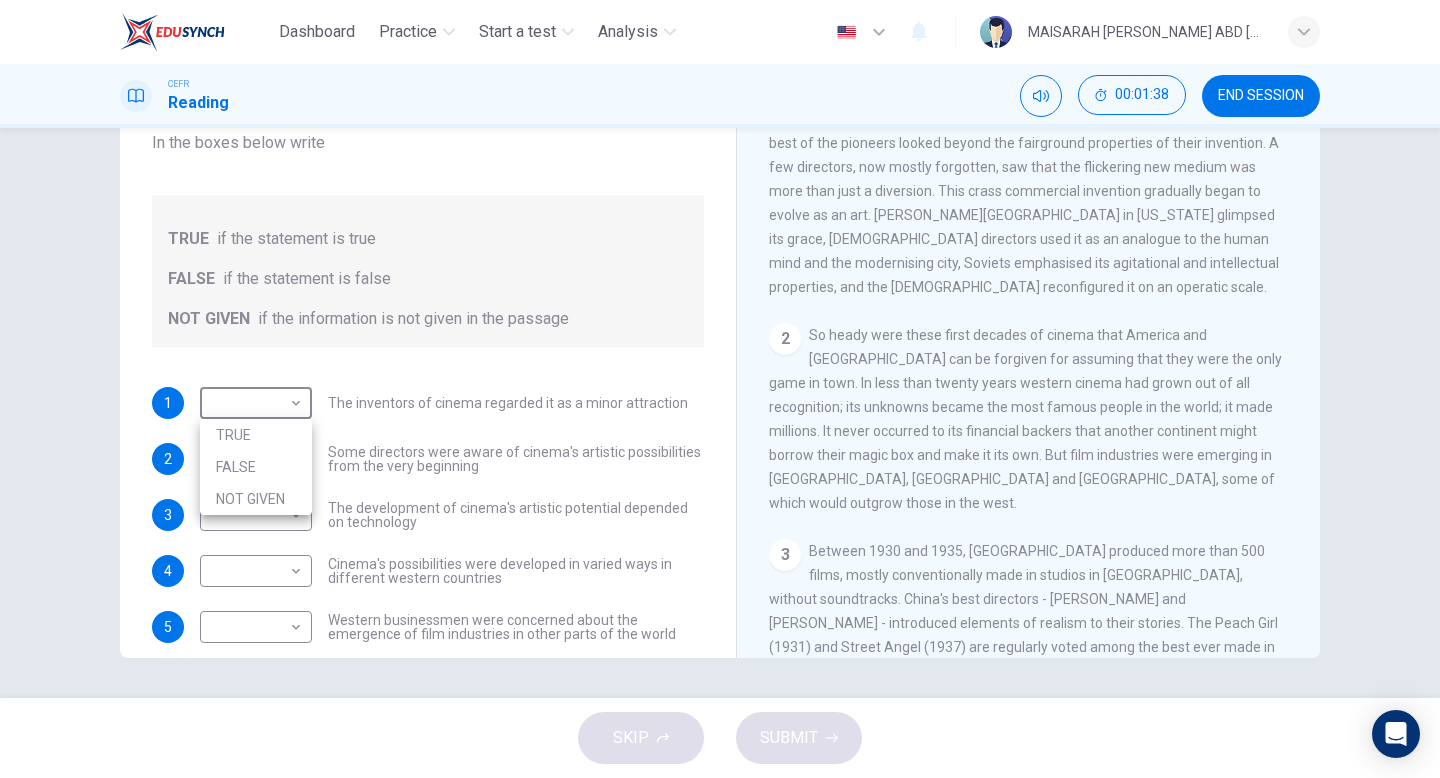 click on "FALSE" at bounding box center [256, 467] 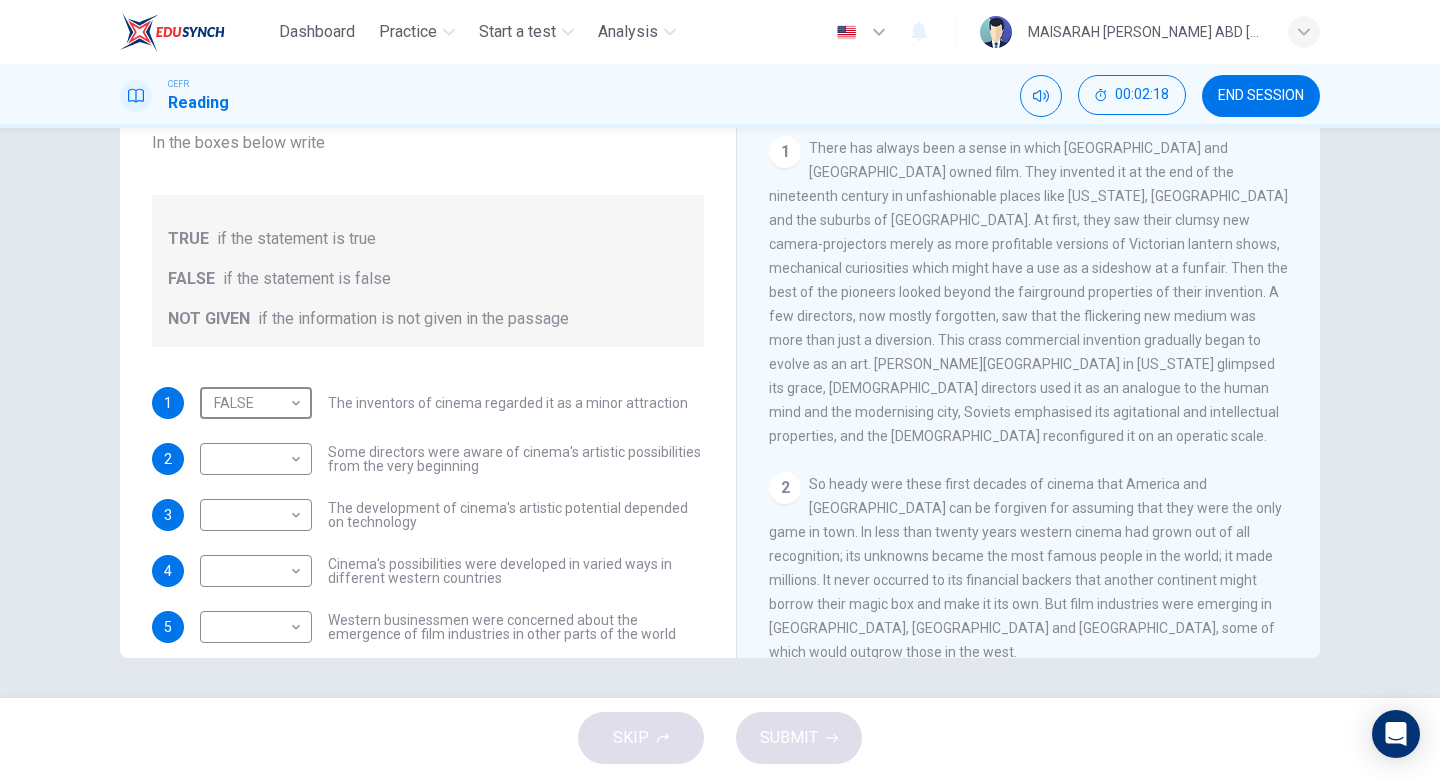 scroll, scrollTop: 327, scrollLeft: 0, axis: vertical 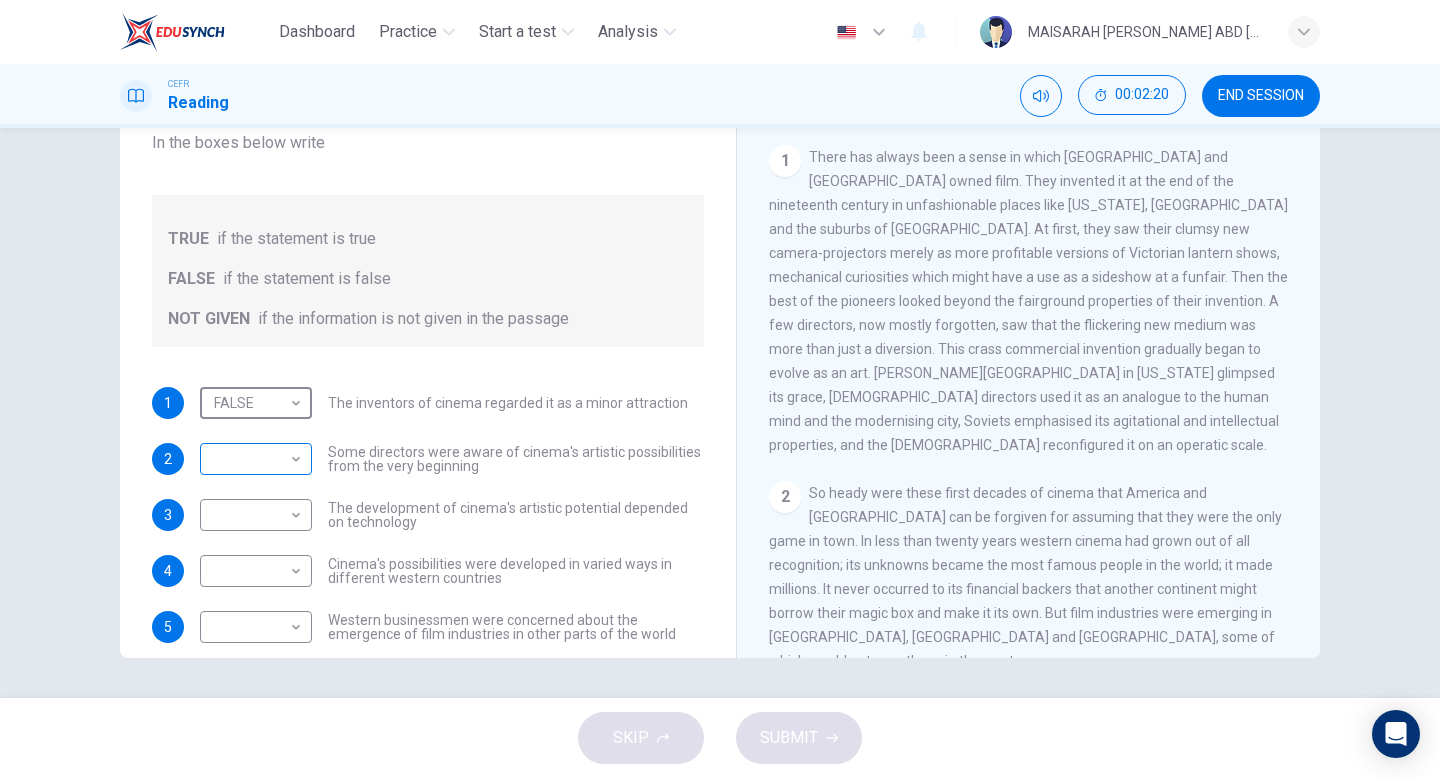 click on "Dashboard Practice Start a test Analysis English en ​ MAISARAH HUDA BINTI ABD MUSTAFFA CEFR Reading 00:02:20 END SESSION Questions 1 - 5 Do the following statements agree with the information given in the Reading Passage?
In the boxes below write TRUE if the statement is true FALSE if the statement is false NOT GIVEN if the information is not given in the passage 1 FALSE FALSE ​ The inventors of cinema regarded it as a minor attraction 2 ​ ​ Some directors were aware of cinema's artistic possibilities from the very beginning 3 ​ ​ The development of cinema's artistic potential depended on technology 4 ​ ​ Cinema's possibilities were developed in varied ways in different western countries 5 ​ ​ Western businessmen were concerned about the emergence of film industries in other parts of the world The History of Film CLICK TO ZOOM Click to Zoom 1 2 3 4 5 6 7 8 SKIP SUBMIT EduSynch - Online Language Proficiency Testing
× 2025" at bounding box center (720, 389) 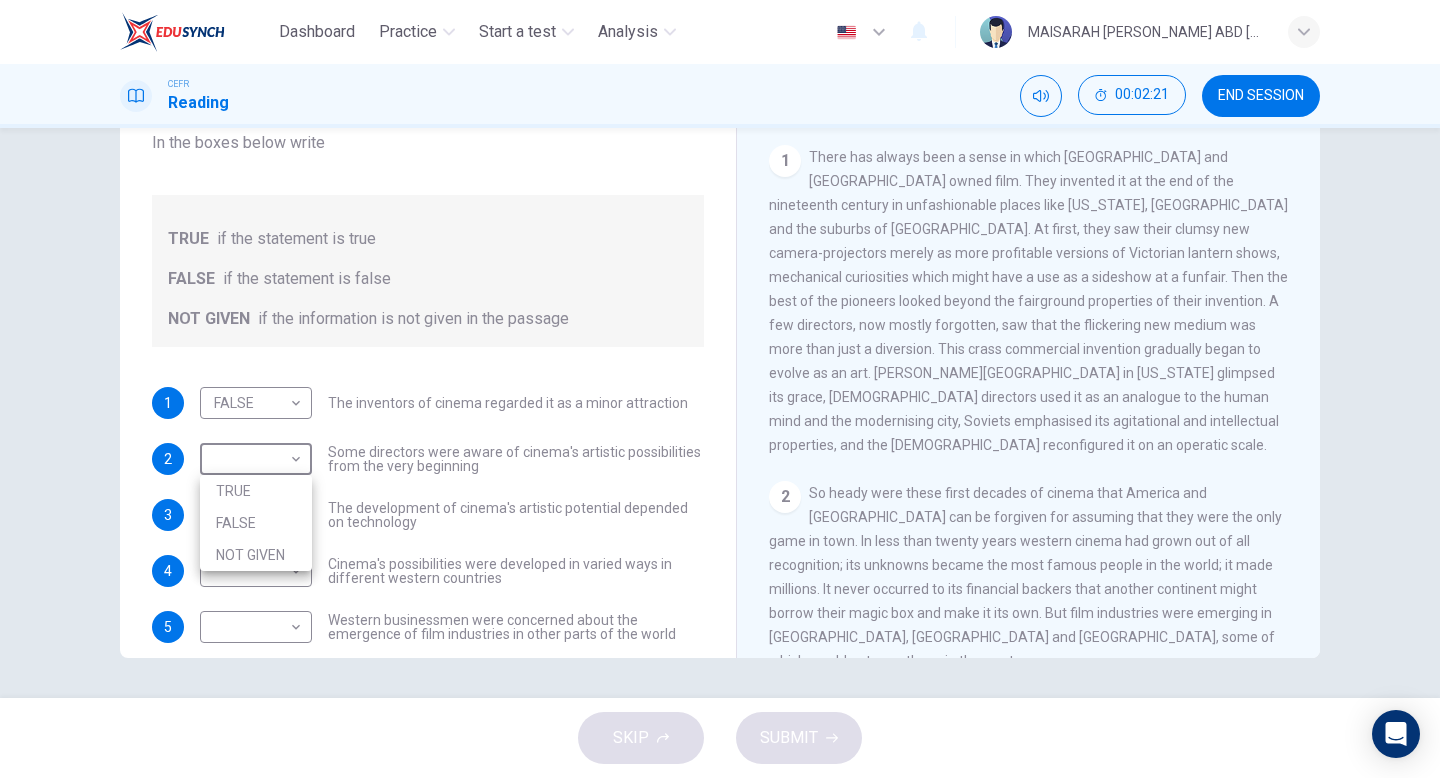 click on "TRUE" at bounding box center [256, 491] 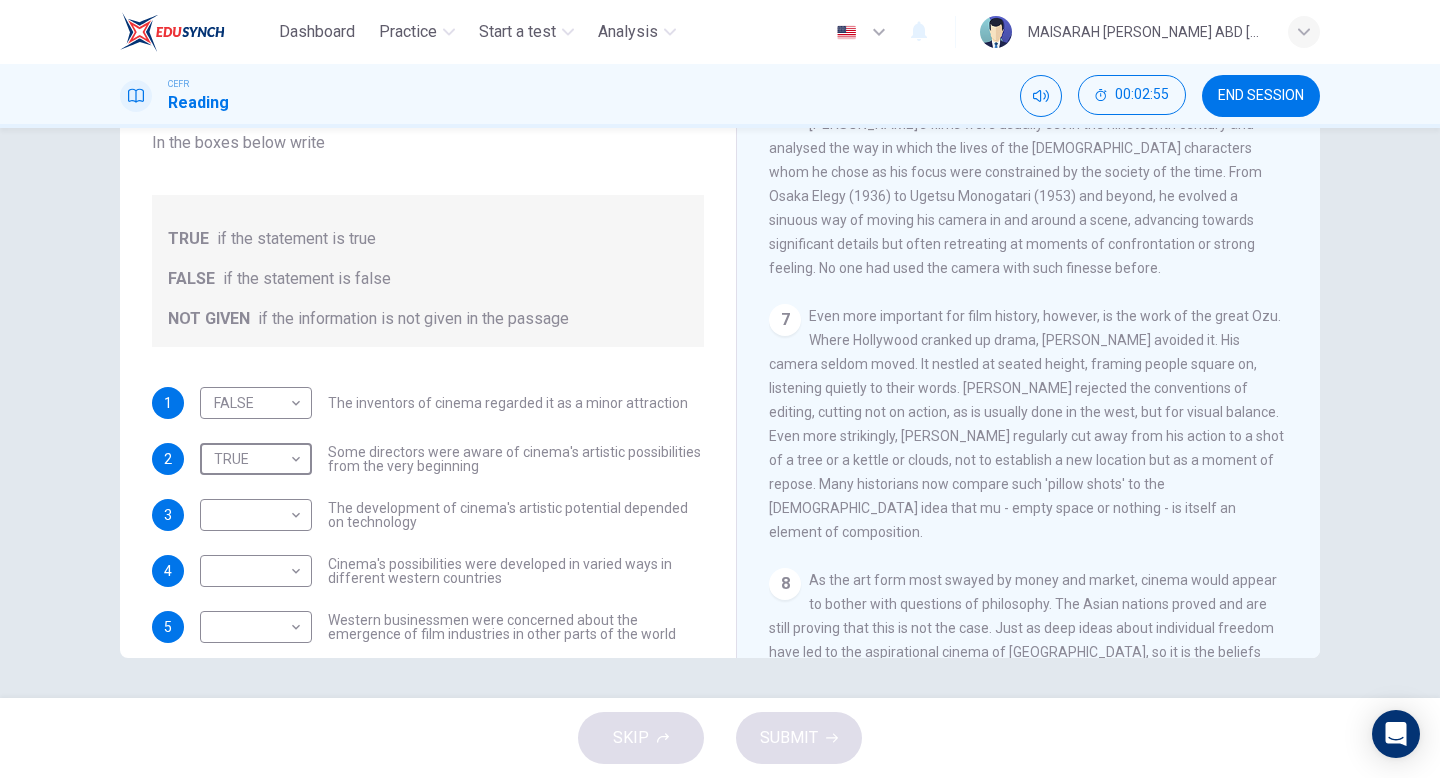scroll, scrollTop: 1652, scrollLeft: 0, axis: vertical 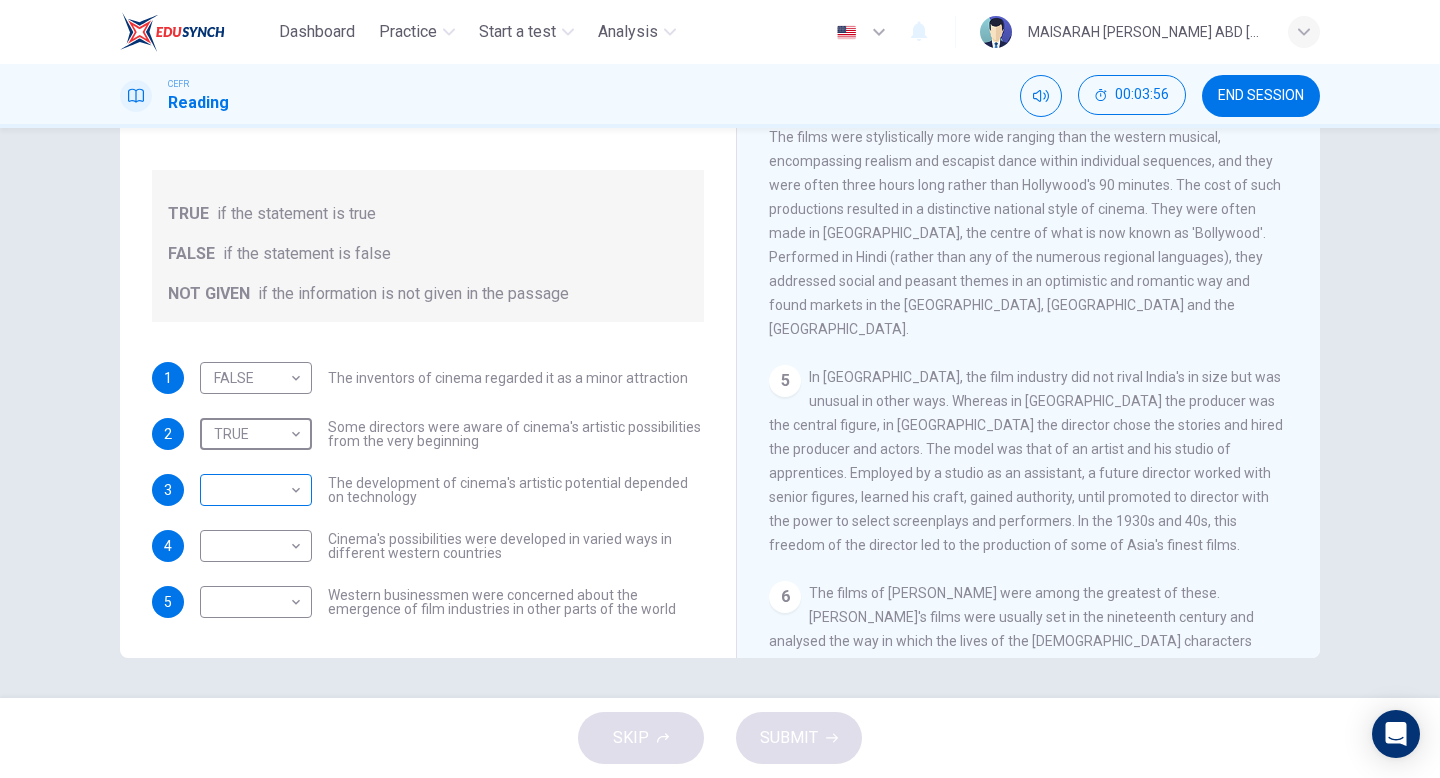 click on "Dashboard Practice Start a test Analysis English en ​ MAISARAH HUDA BINTI ABD MUSTAFFA CEFR Reading 00:03:56 END SESSION Questions 1 - 5 Do the following statements agree with the information given in the Reading Passage?
In the boxes below write TRUE if the statement is true FALSE if the statement is false NOT GIVEN if the information is not given in the passage 1 FALSE FALSE ​ The inventors of cinema regarded it as a minor attraction 2 TRUE TRUE ​ Some directors were aware of cinema's artistic possibilities from the very beginning 3 ​ ​ The development of cinema's artistic potential depended on technology 4 ​ ​ Cinema's possibilities were developed in varied ways in different western countries 5 ​ ​ Western businessmen were concerned about the emergence of film industries in other parts of the world The History of Film CLICK TO ZOOM Click to Zoom 1 2 3 4 5 6 7 8 SKIP SUBMIT EduSynch - Online Language Proficiency Testing" at bounding box center [720, 389] 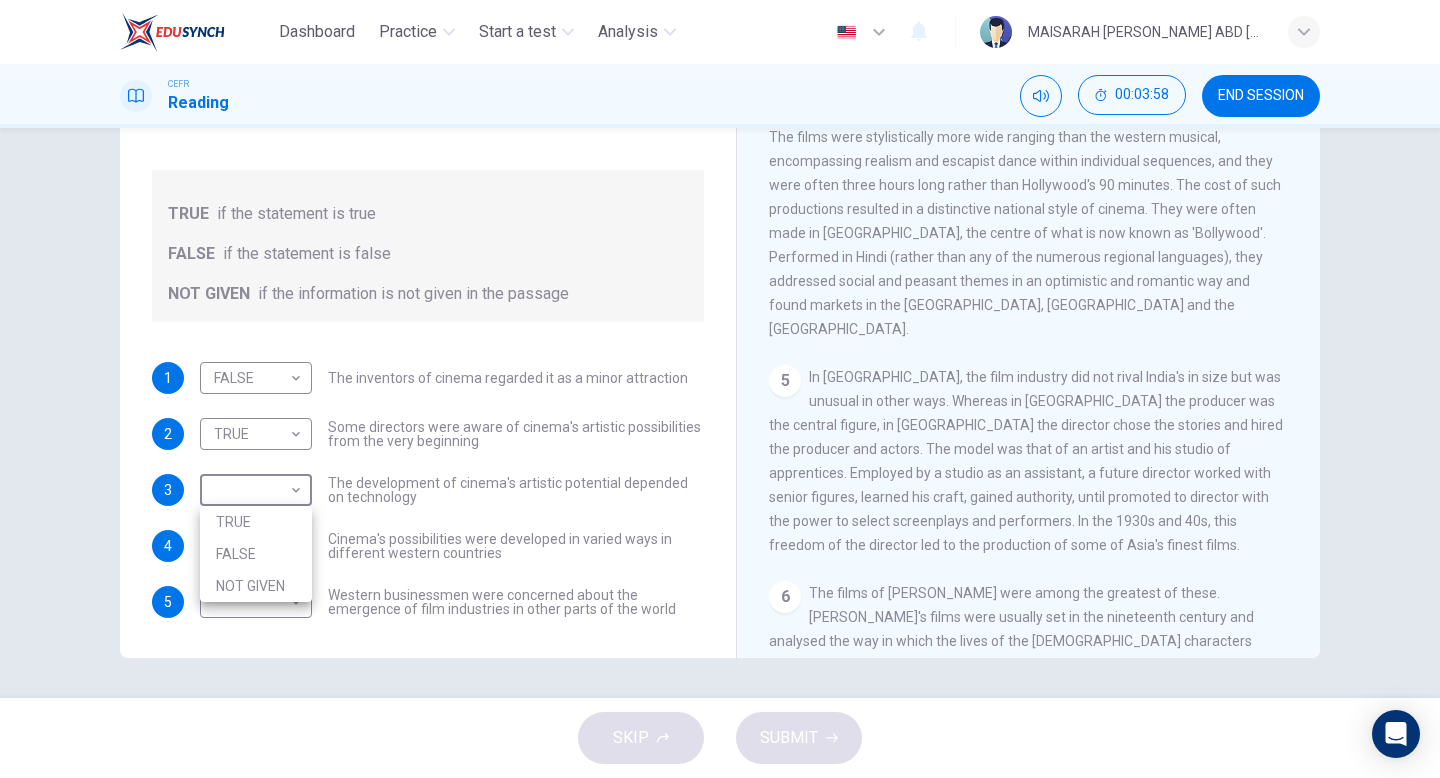 click on "NOT GIVEN" at bounding box center (256, 586) 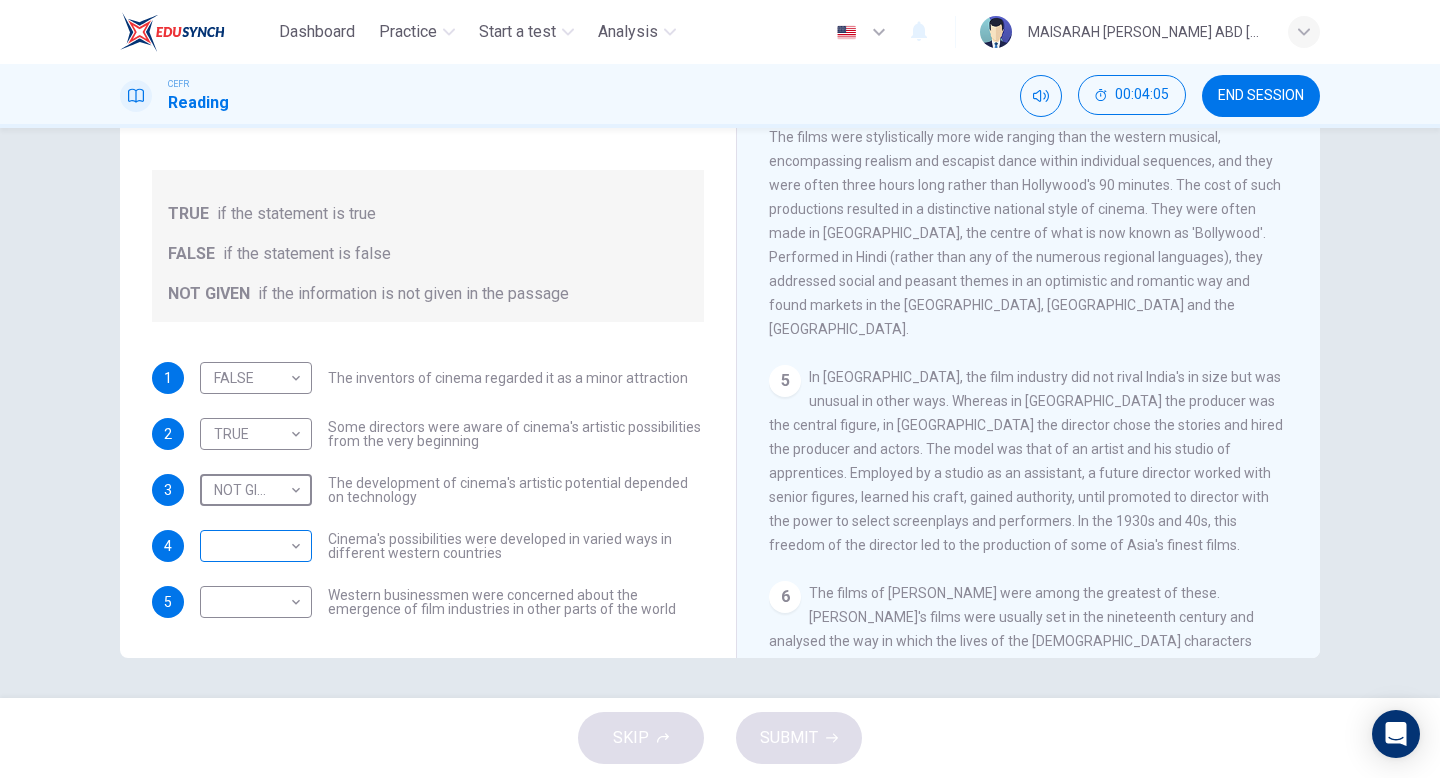 click on "Dashboard Practice Start a test Analysis English en ​ MAISARAH HUDA BINTI ABD MUSTAFFA CEFR Reading 00:04:05 END SESSION Questions 1 - 5 Do the following statements agree with the information given in the Reading Passage?
In the boxes below write TRUE if the statement is true FALSE if the statement is false NOT GIVEN if the information is not given in the passage 1 FALSE FALSE ​ The inventors of cinema regarded it as a minor attraction 2 TRUE TRUE ​ Some directors were aware of cinema's artistic possibilities from the very beginning 3 NOT GIVEN NOT GIVEN ​ The development of cinema's artistic potential depended on technology 4 ​ ​ Cinema's possibilities were developed in varied ways in different western countries 5 ​ ​ Western businessmen were concerned about the emergence of film industries in other parts of the world The History of Film CLICK TO ZOOM Click to Zoom 1 2 3 4 5 6 7 8 SKIP SUBMIT EduSynch - Online Language Proficiency Testing
×" at bounding box center [720, 389] 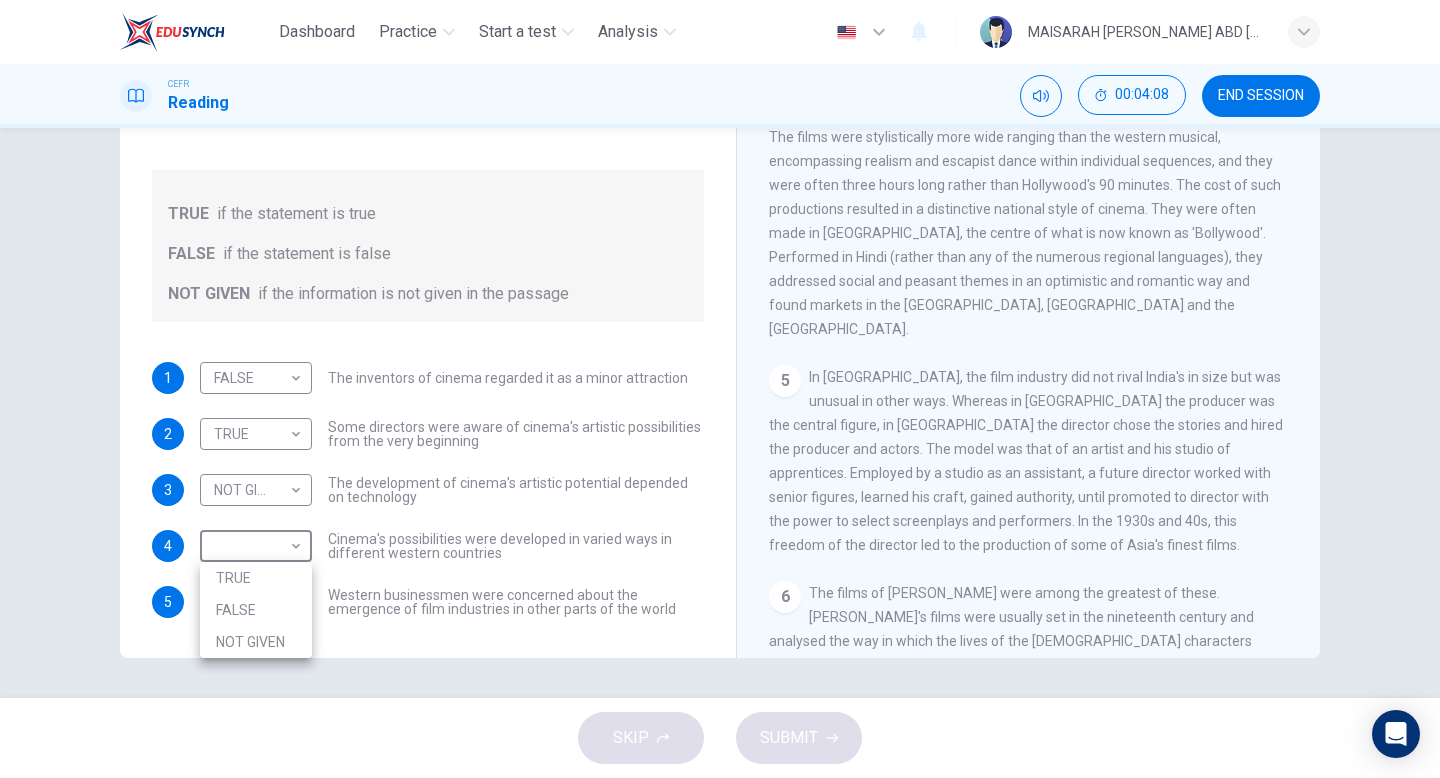click on "TRUE" at bounding box center (256, 578) 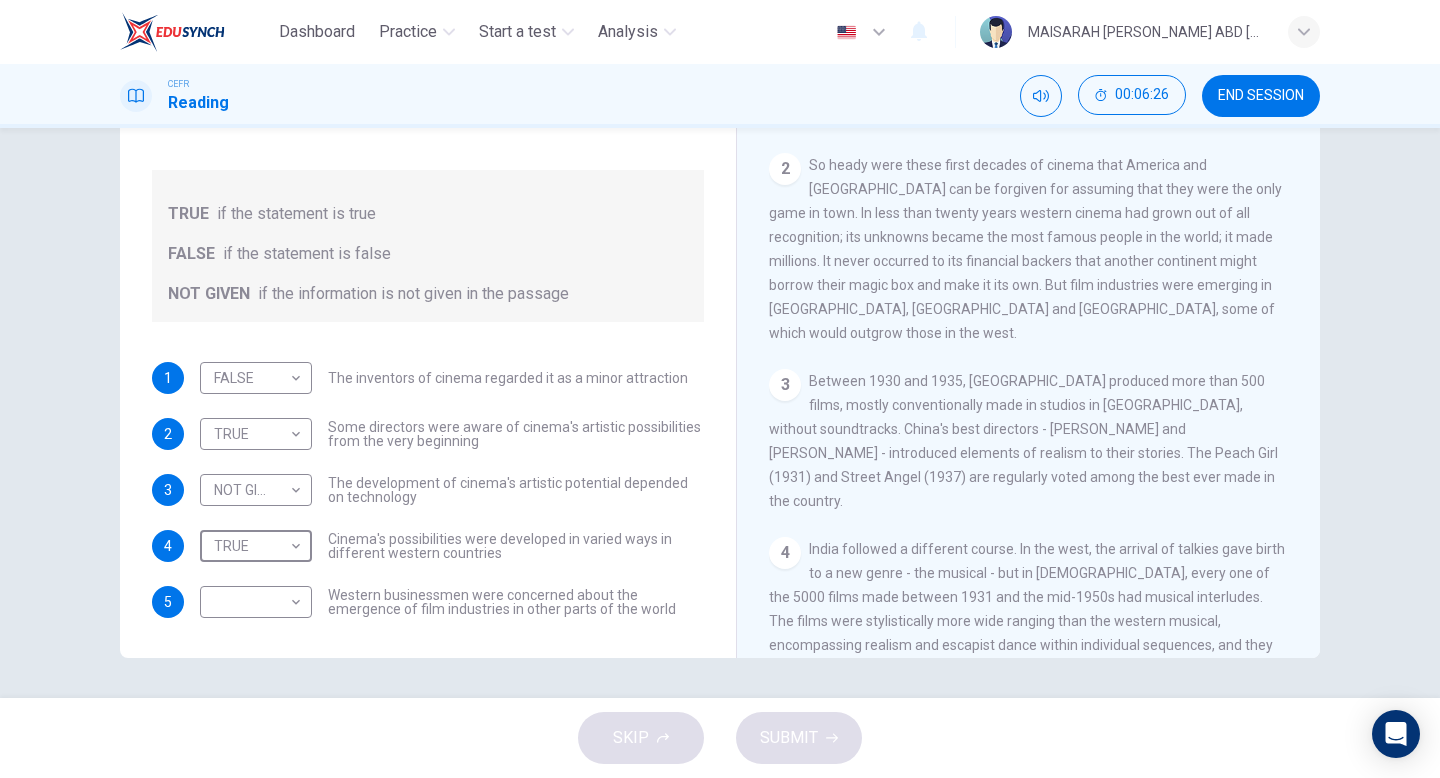 scroll, scrollTop: 622, scrollLeft: 0, axis: vertical 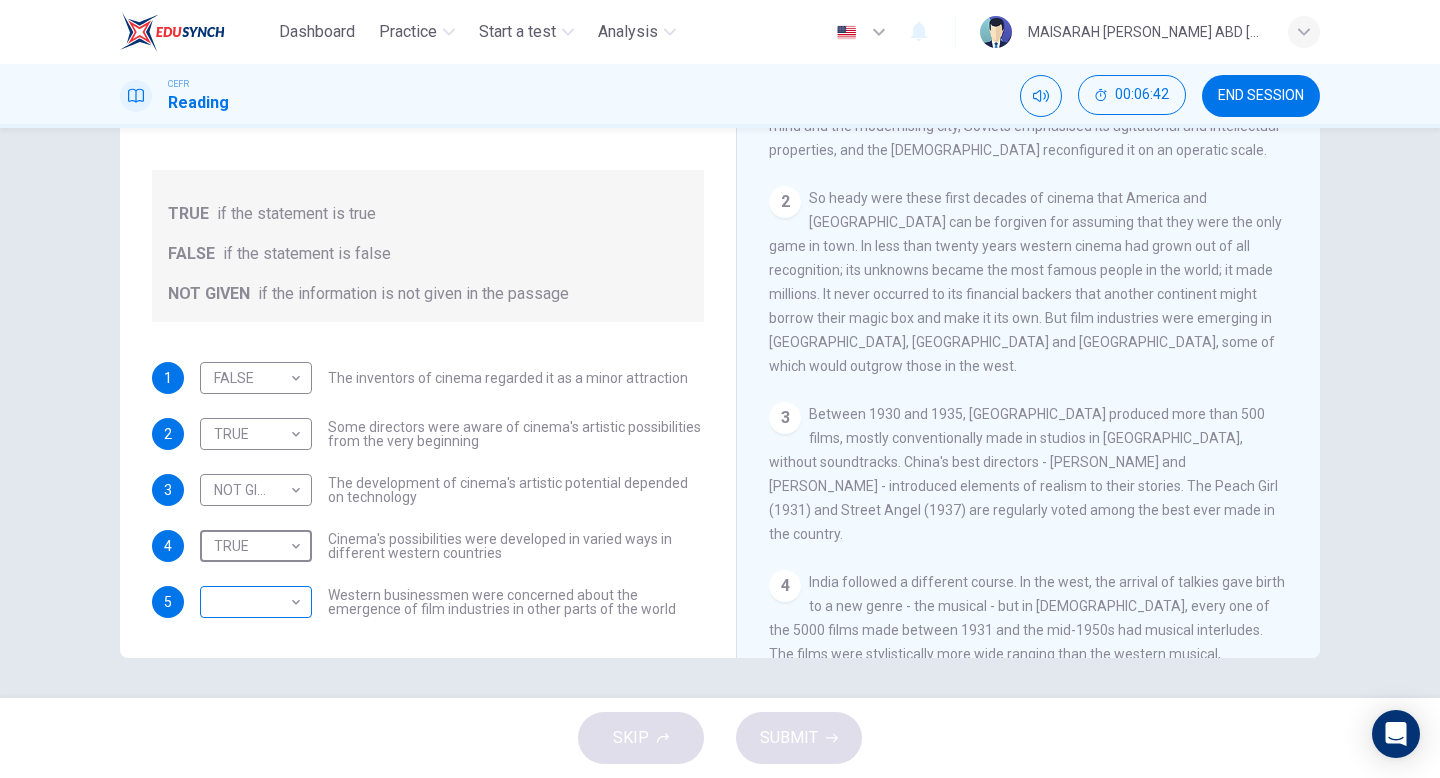 click on "Dashboard Practice Start a test Analysis English en ​ MAISARAH HUDA BINTI ABD MUSTAFFA CEFR Reading 00:06:42 END SESSION Questions 1 - 5 Do the following statements agree with the information given in the Reading Passage?
In the boxes below write TRUE if the statement is true FALSE if the statement is false NOT GIVEN if the information is not given in the passage 1 FALSE FALSE ​ The inventors of cinema regarded it as a minor attraction 2 TRUE TRUE ​ Some directors were aware of cinema's artistic possibilities from the very beginning 3 NOT GIVEN NOT GIVEN ​ The development of cinema's artistic potential depended on technology 4 TRUE TRUE ​ Cinema's possibilities were developed in varied ways in different western countries 5 ​ ​ Western businessmen were concerned about the emergence of film industries in other parts of the world The History of Film CLICK TO ZOOM Click to Zoom 1 2 3 4 5 6 7 8 SKIP SUBMIT EduSynch - Online Language Proficiency Testing" at bounding box center [720, 389] 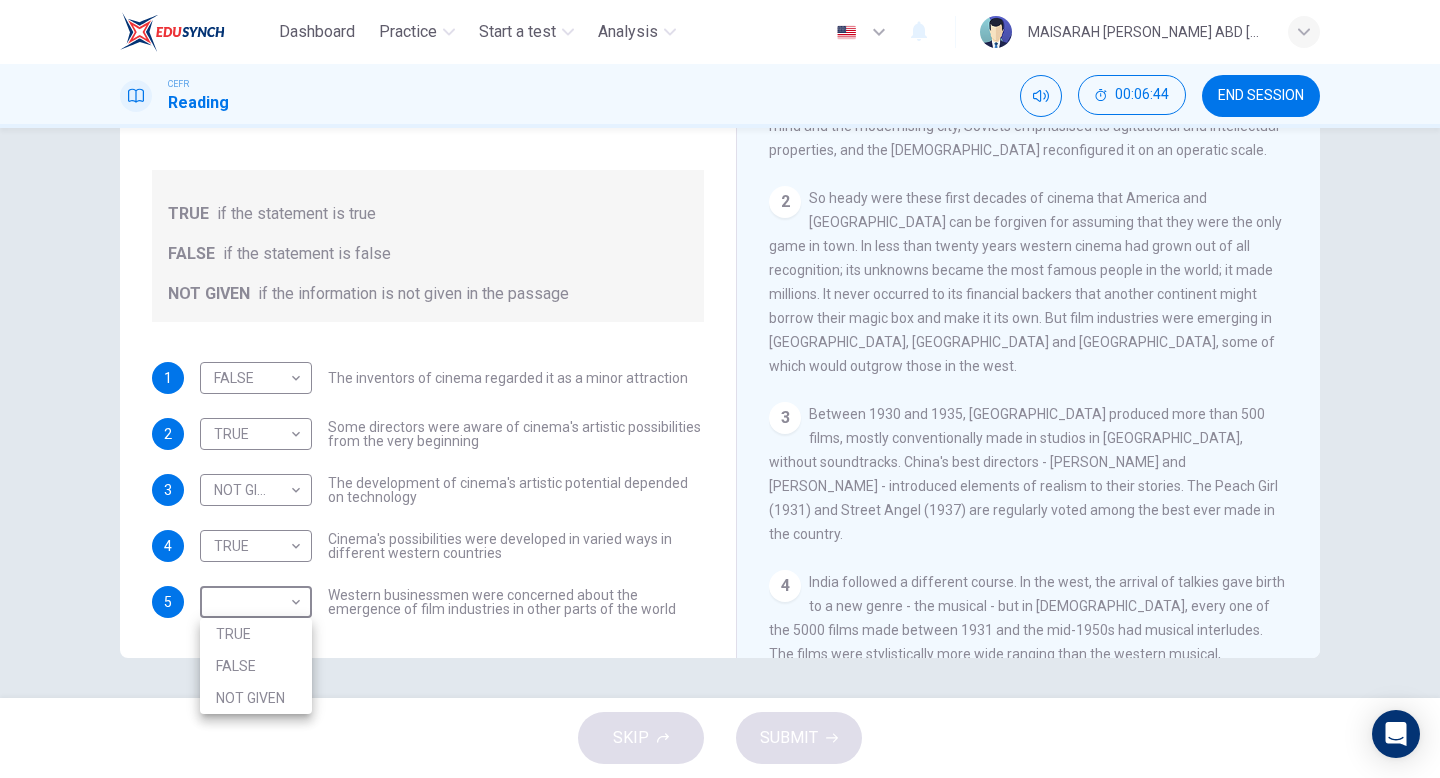 click on "FALSE" at bounding box center [256, 666] 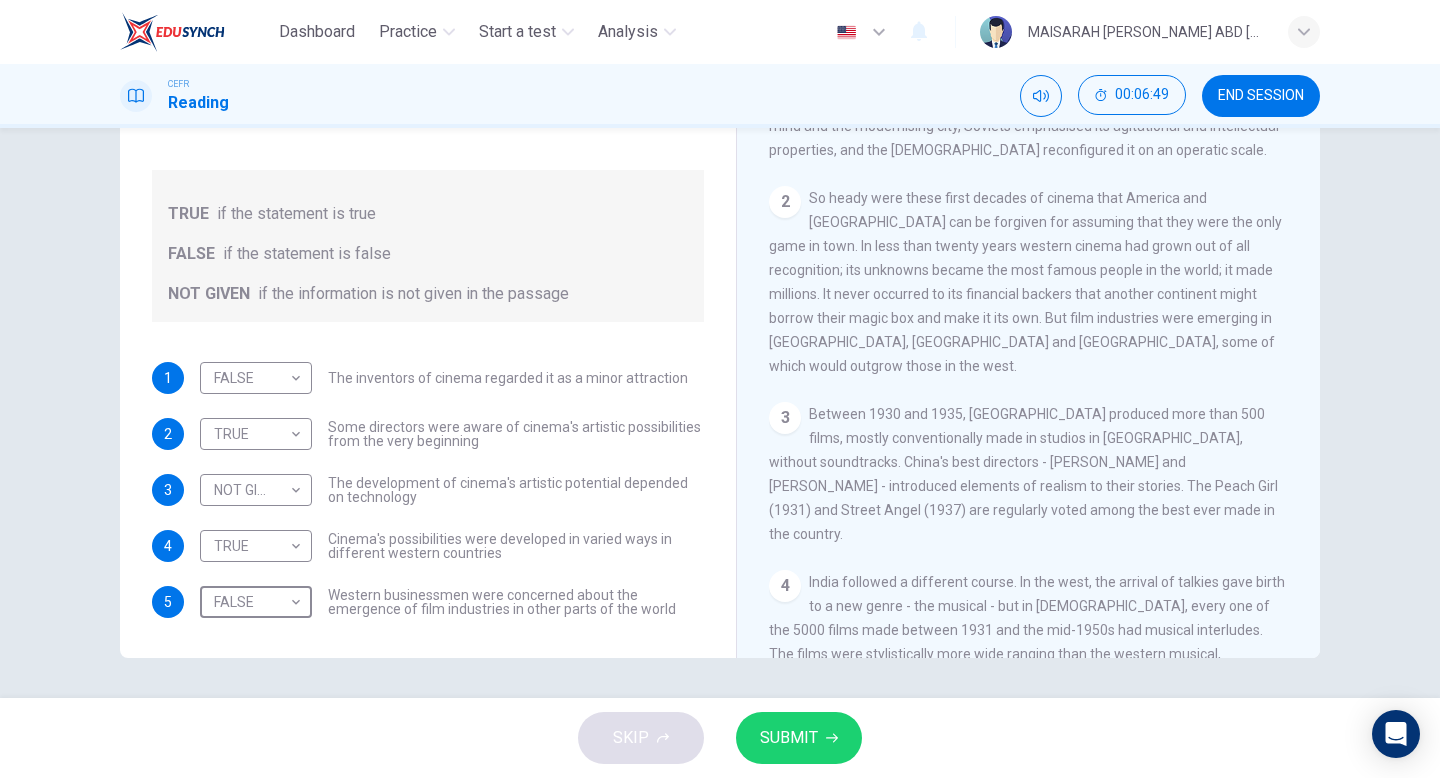 click on "SUBMIT" at bounding box center [799, 738] 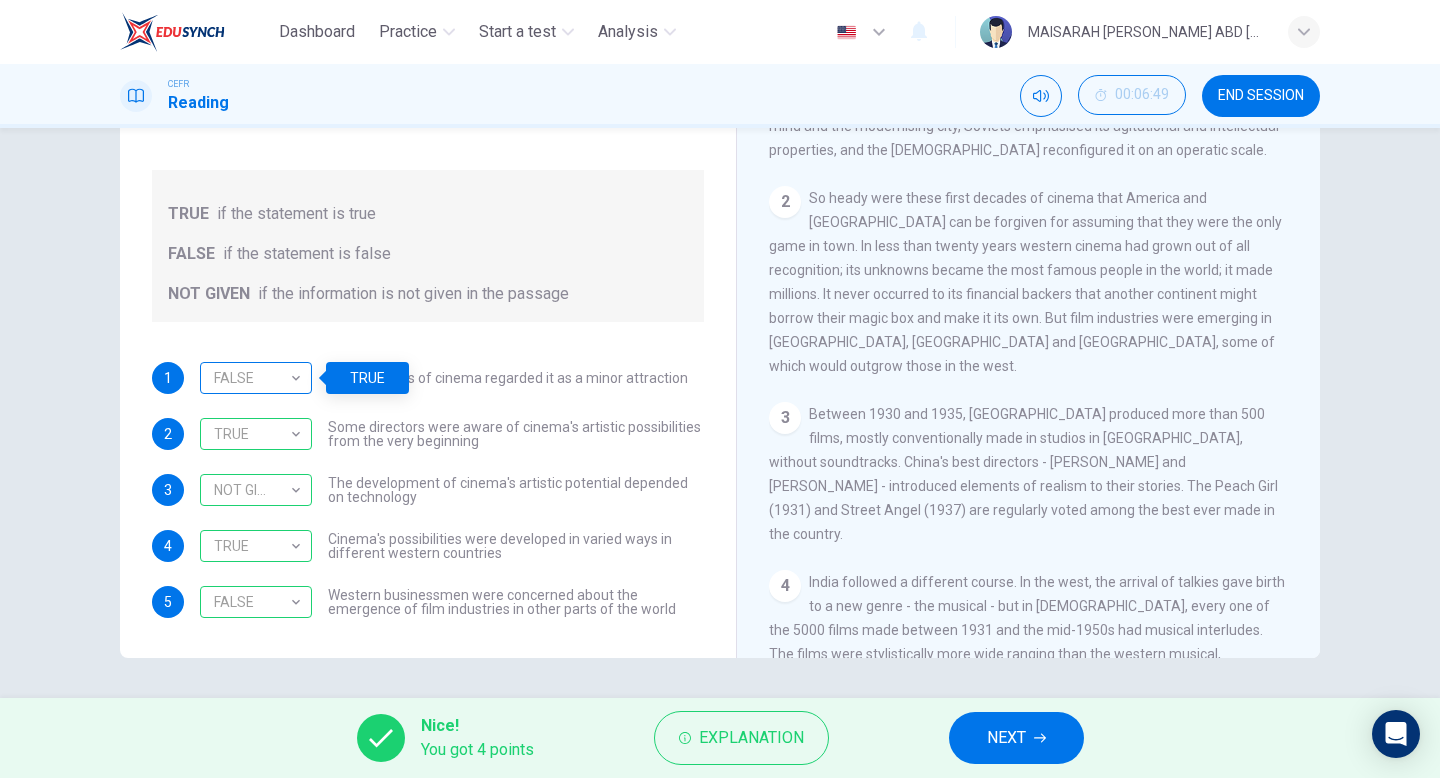click on "FALSE" at bounding box center [252, 378] 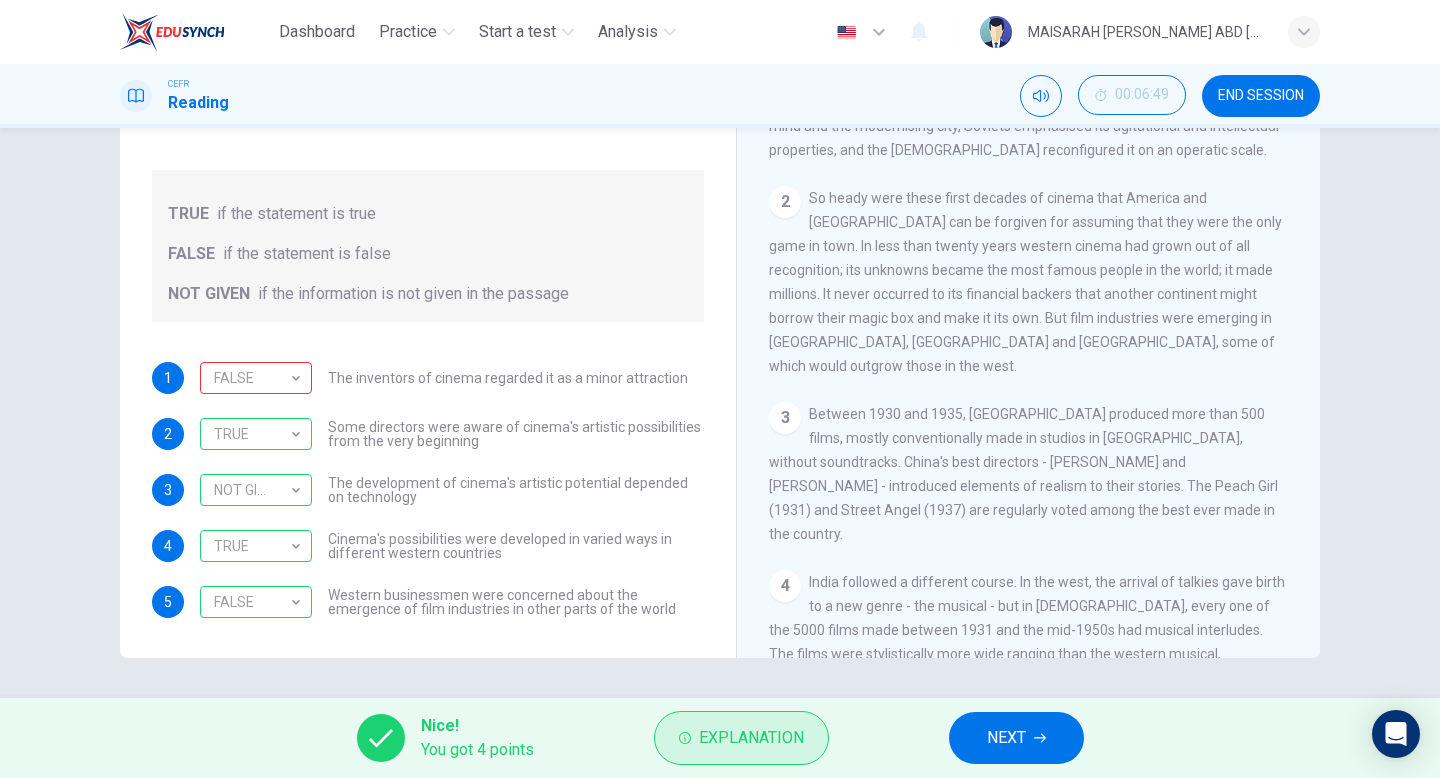 click on "Explanation" at bounding box center (741, 738) 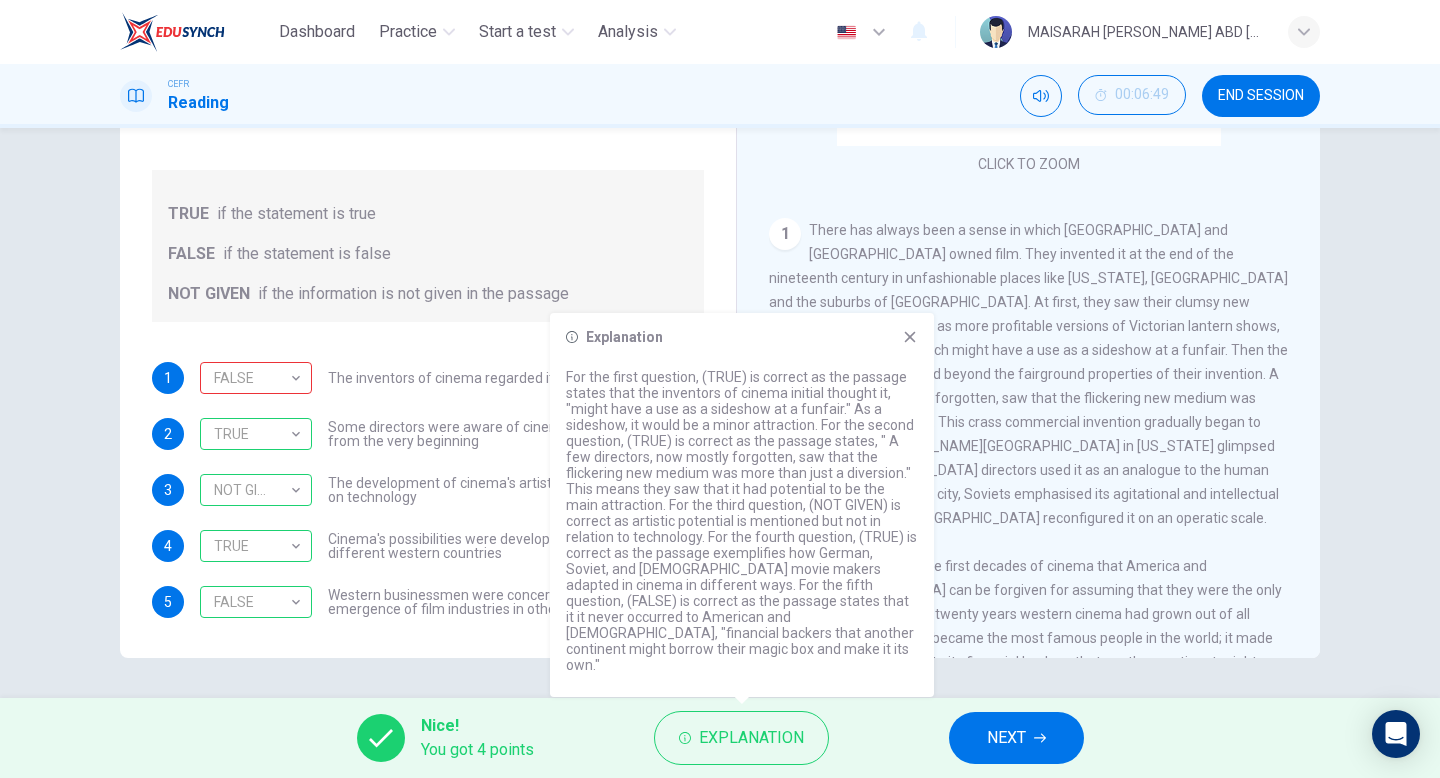 scroll, scrollTop: 292, scrollLeft: 0, axis: vertical 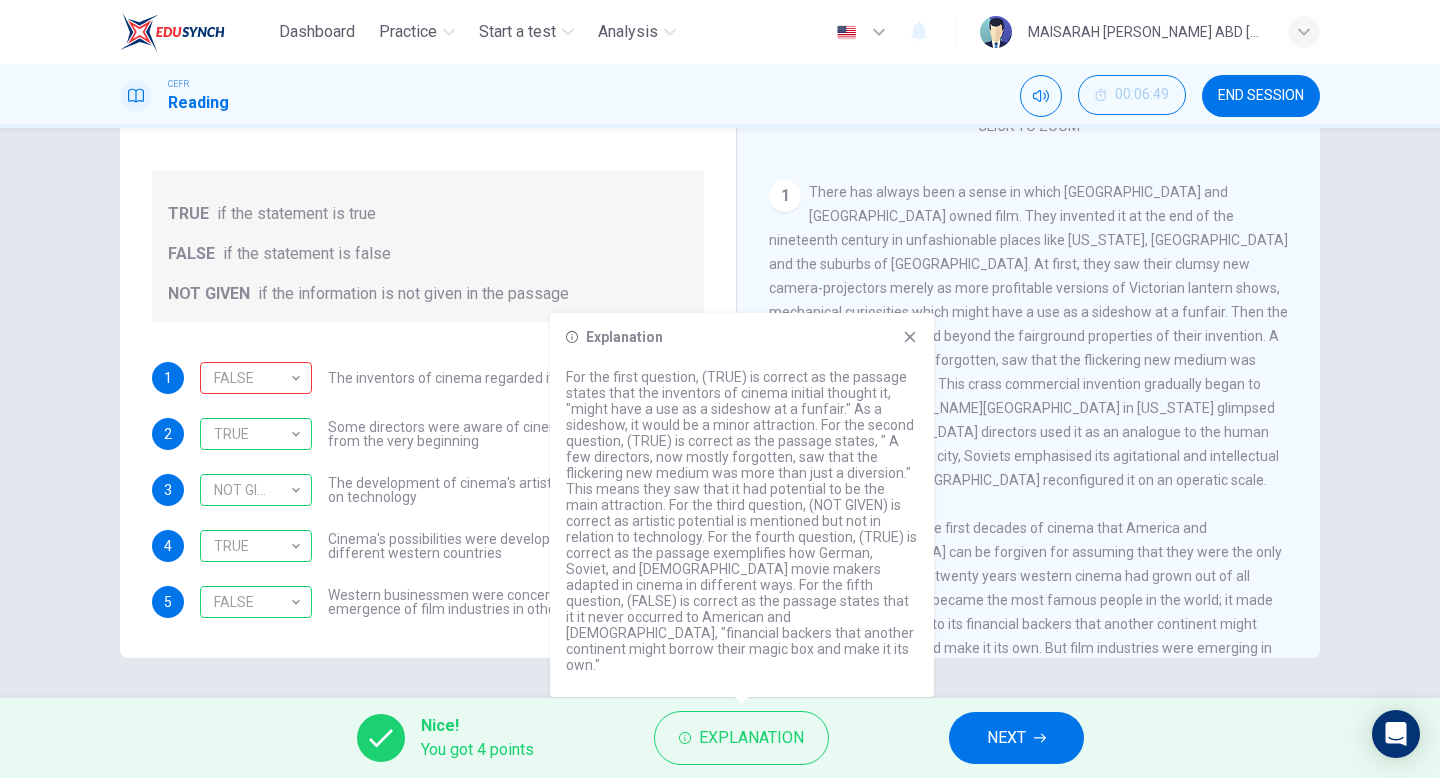 click 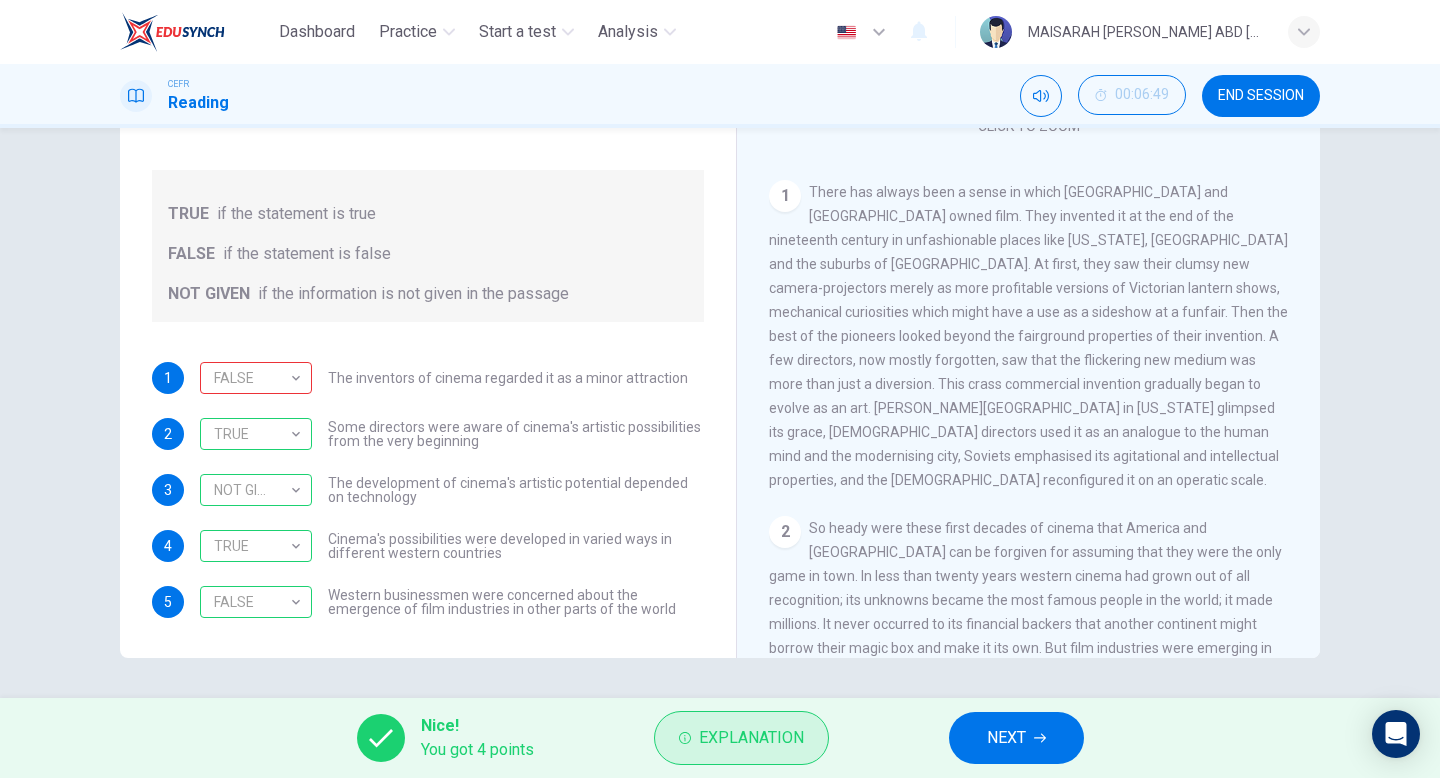 click on "Explanation" at bounding box center [751, 738] 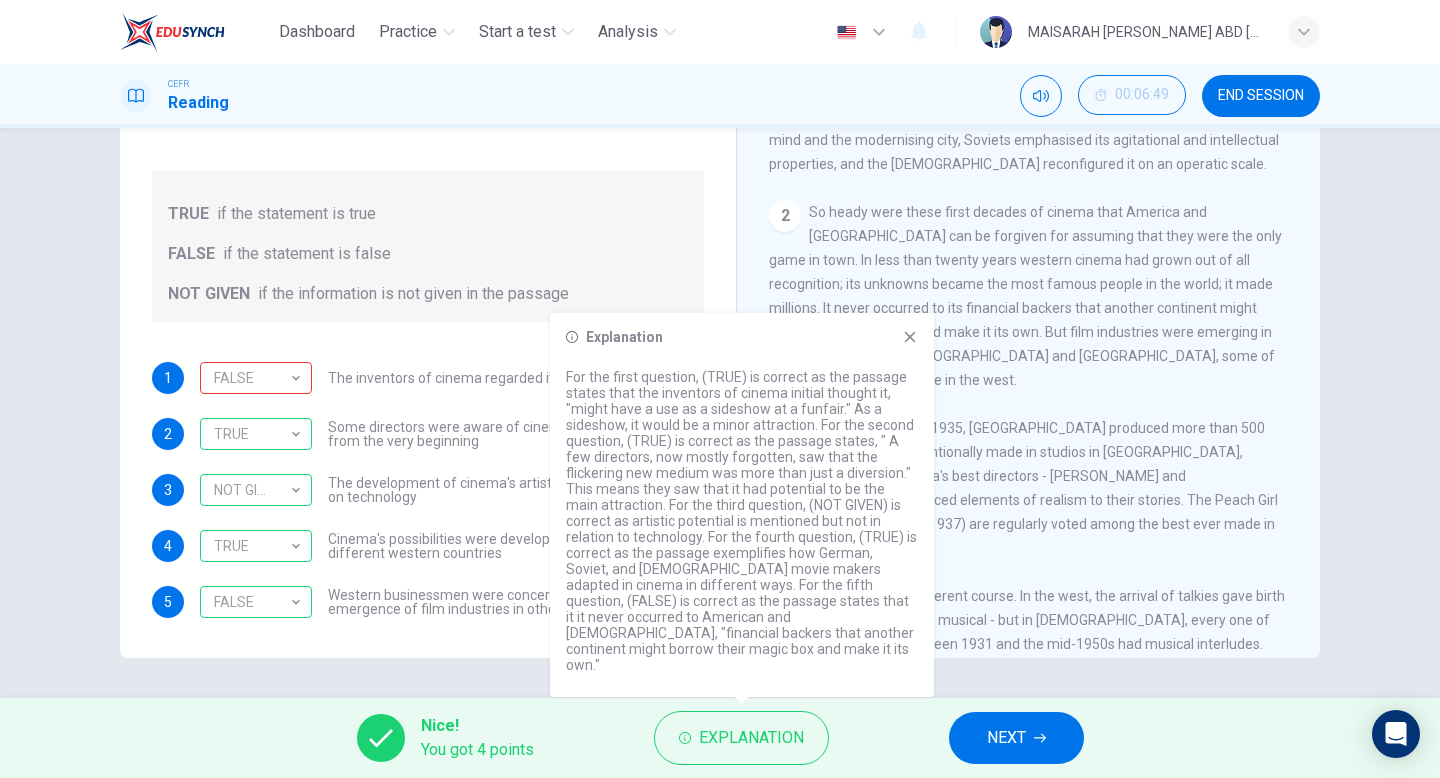 scroll, scrollTop: 613, scrollLeft: 0, axis: vertical 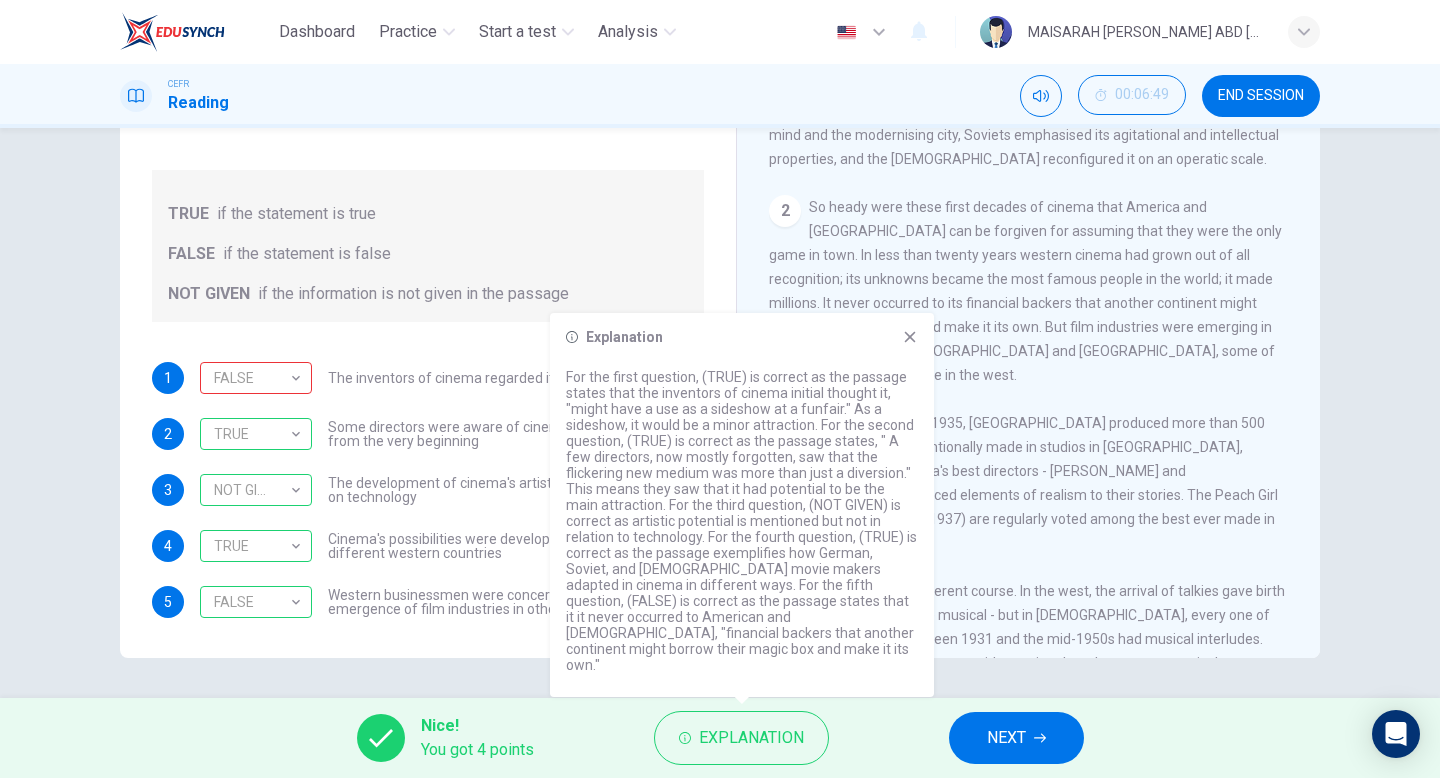 click 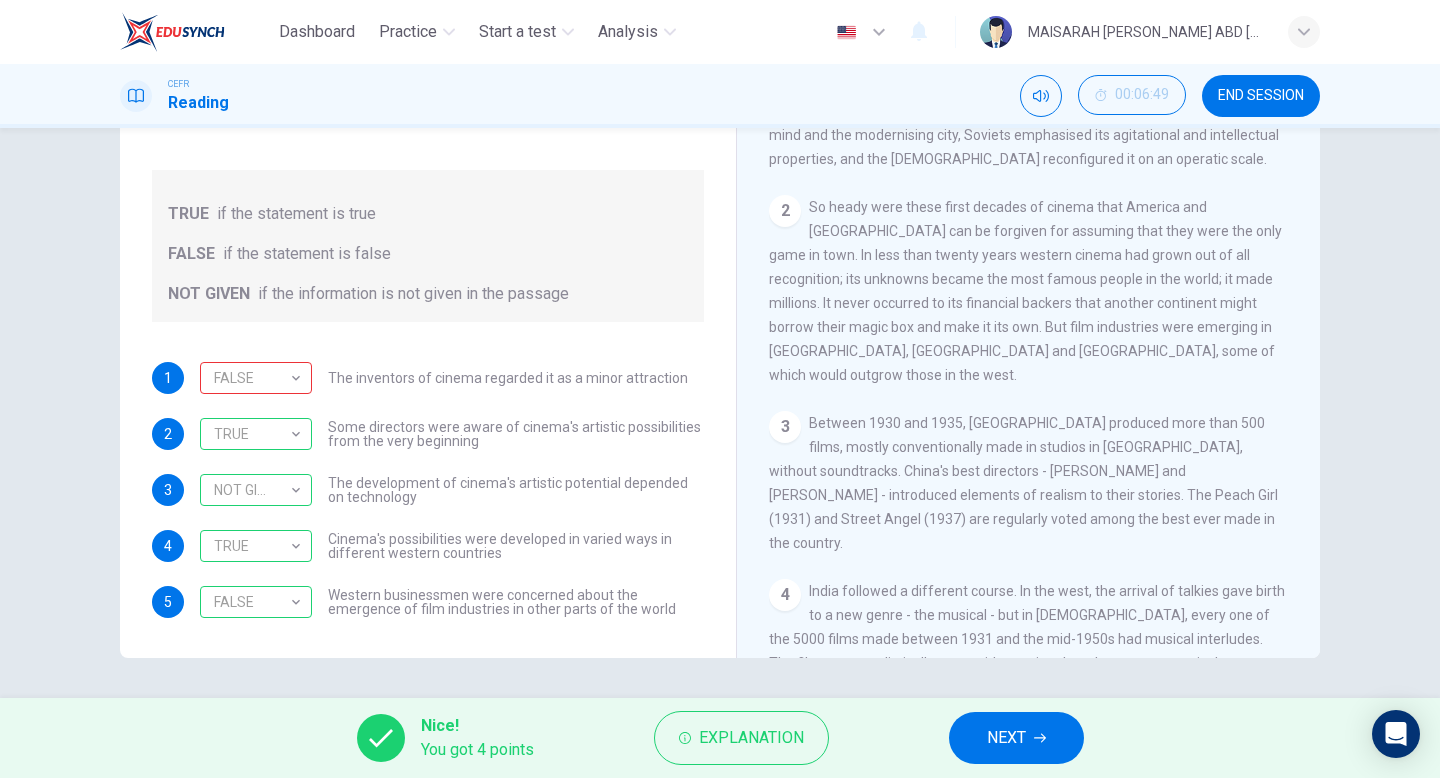 click on "NEXT" at bounding box center (1016, 738) 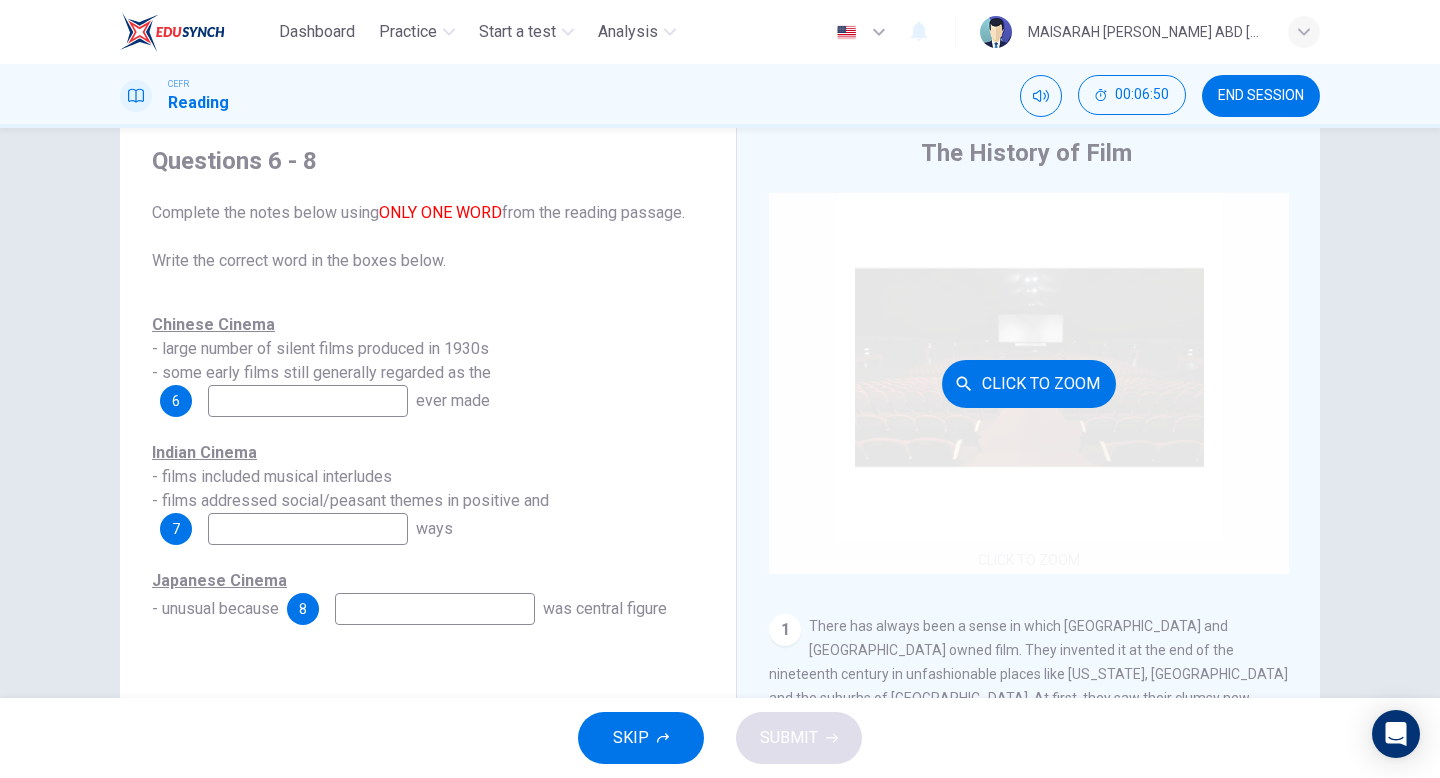 scroll, scrollTop: 0, scrollLeft: 0, axis: both 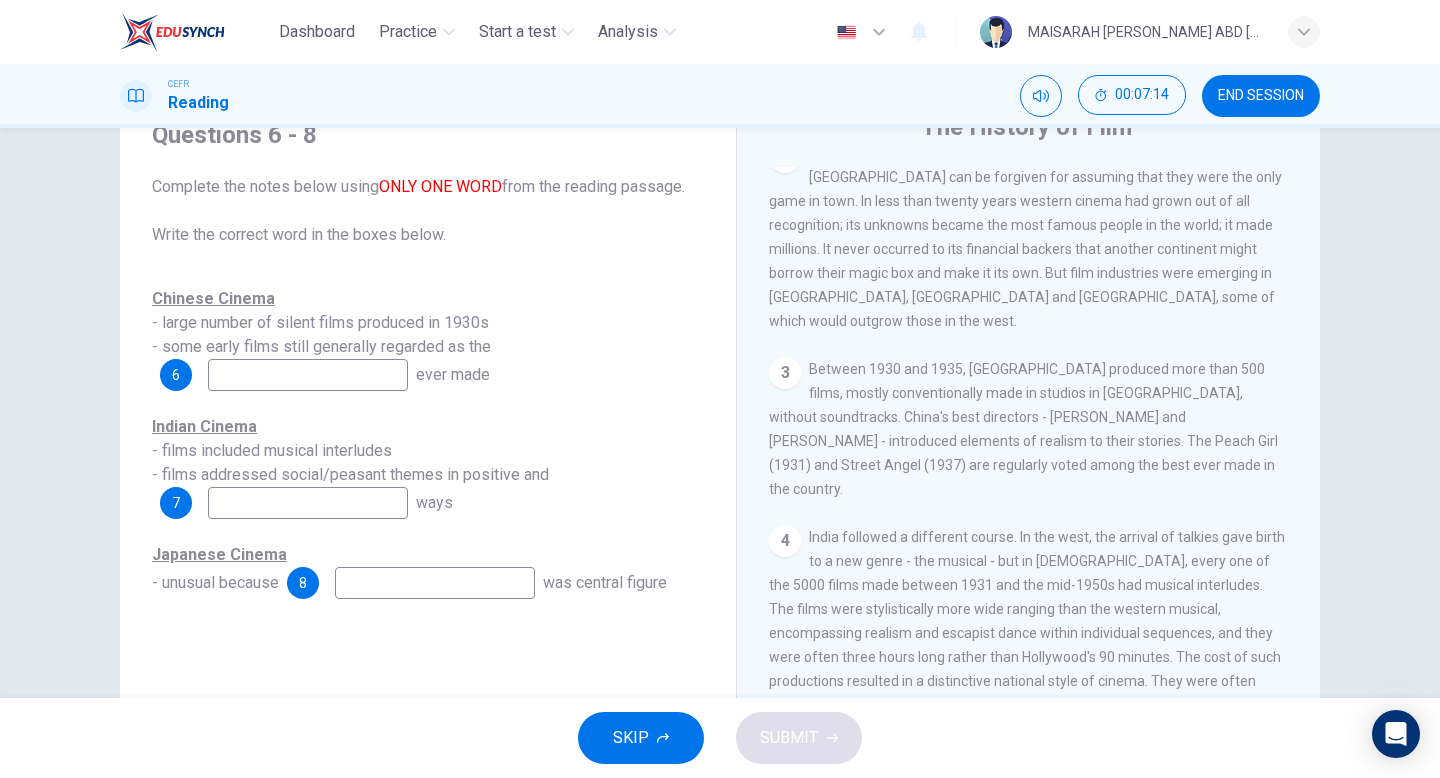 click at bounding box center (308, 375) 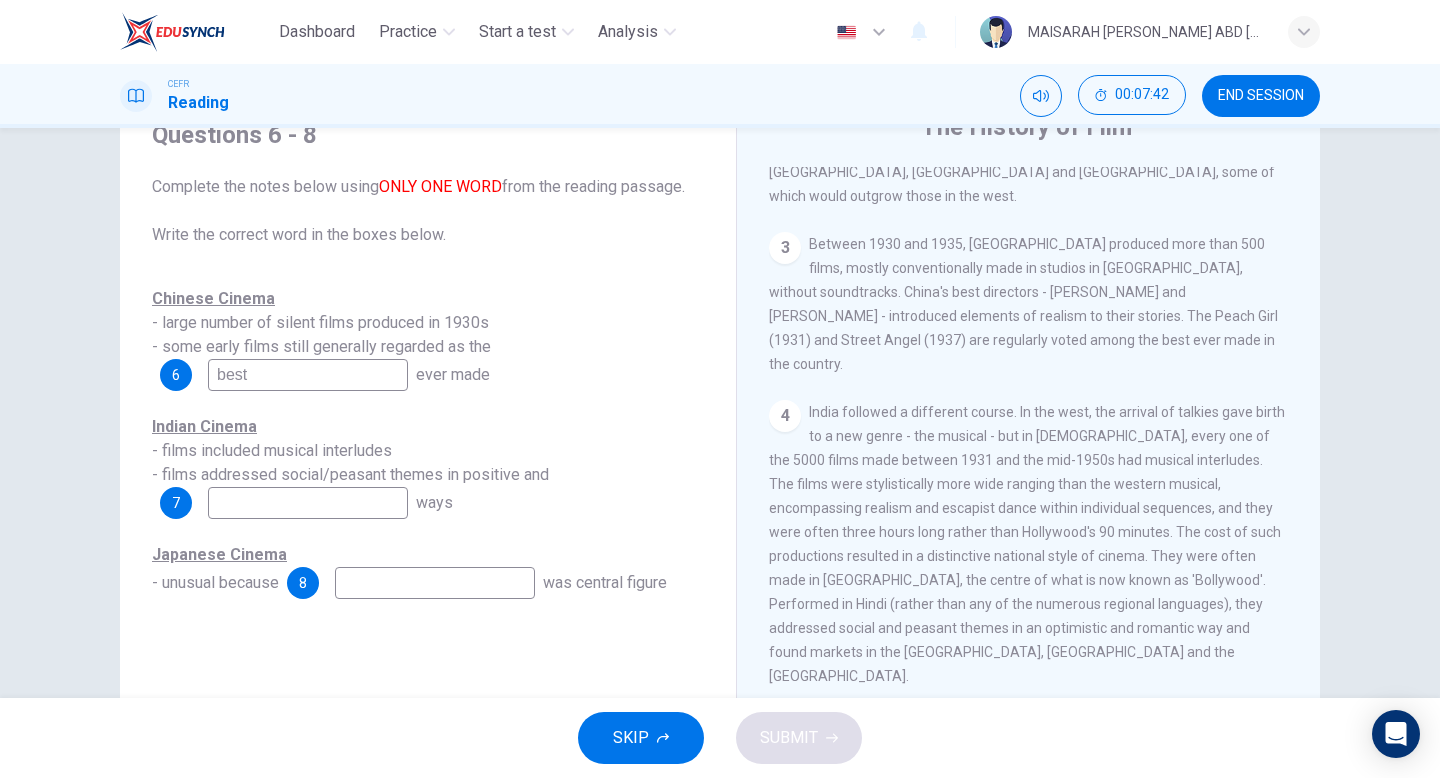 scroll, scrollTop: 918, scrollLeft: 0, axis: vertical 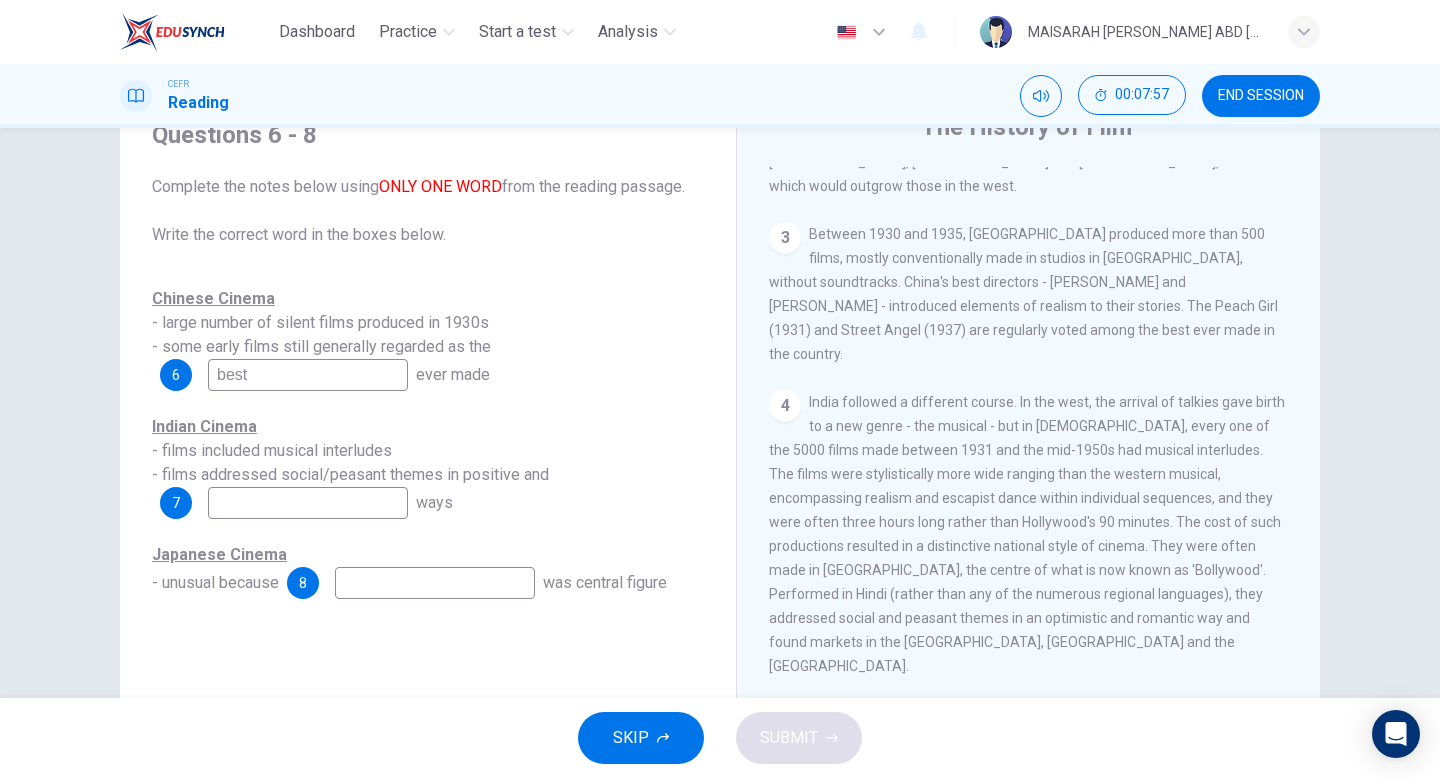 type on "best" 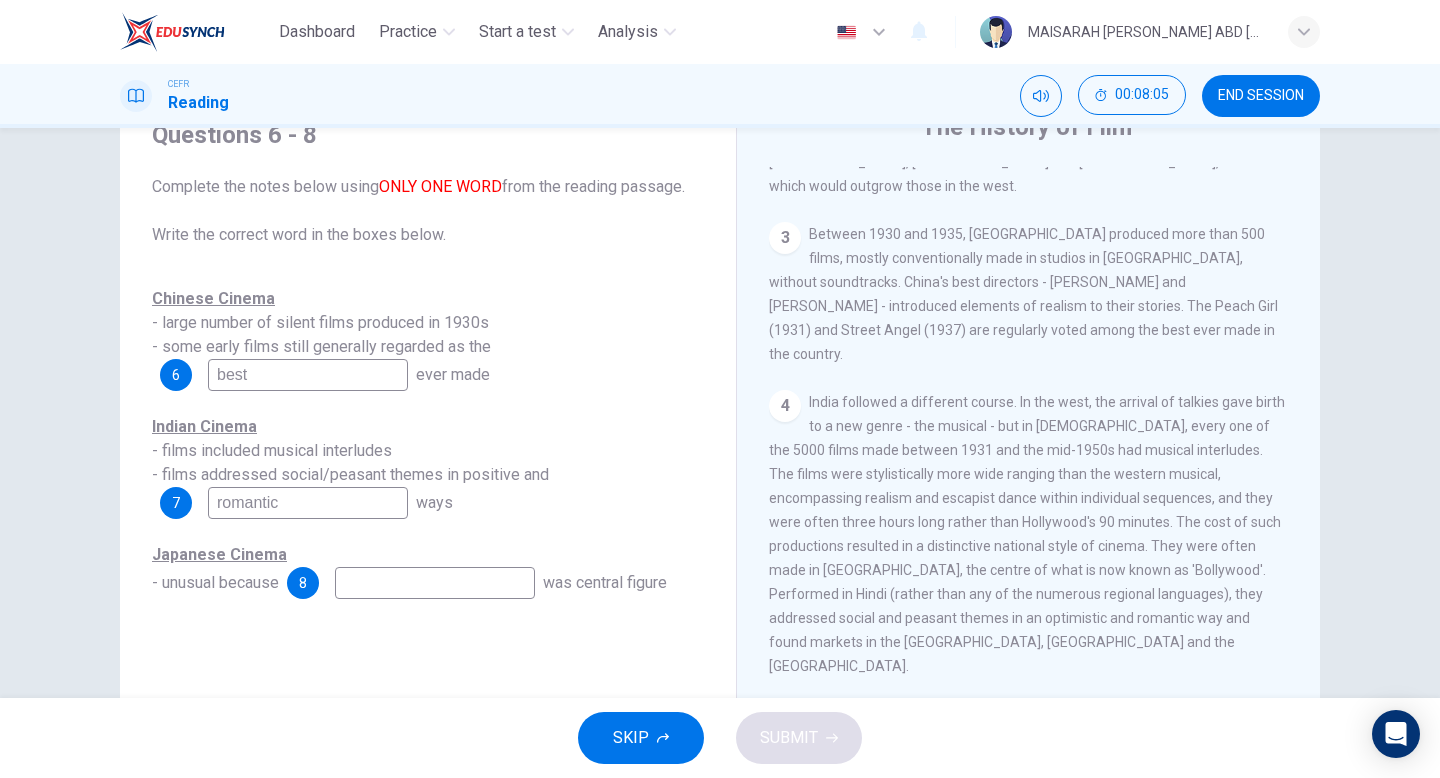 type on "romantic" 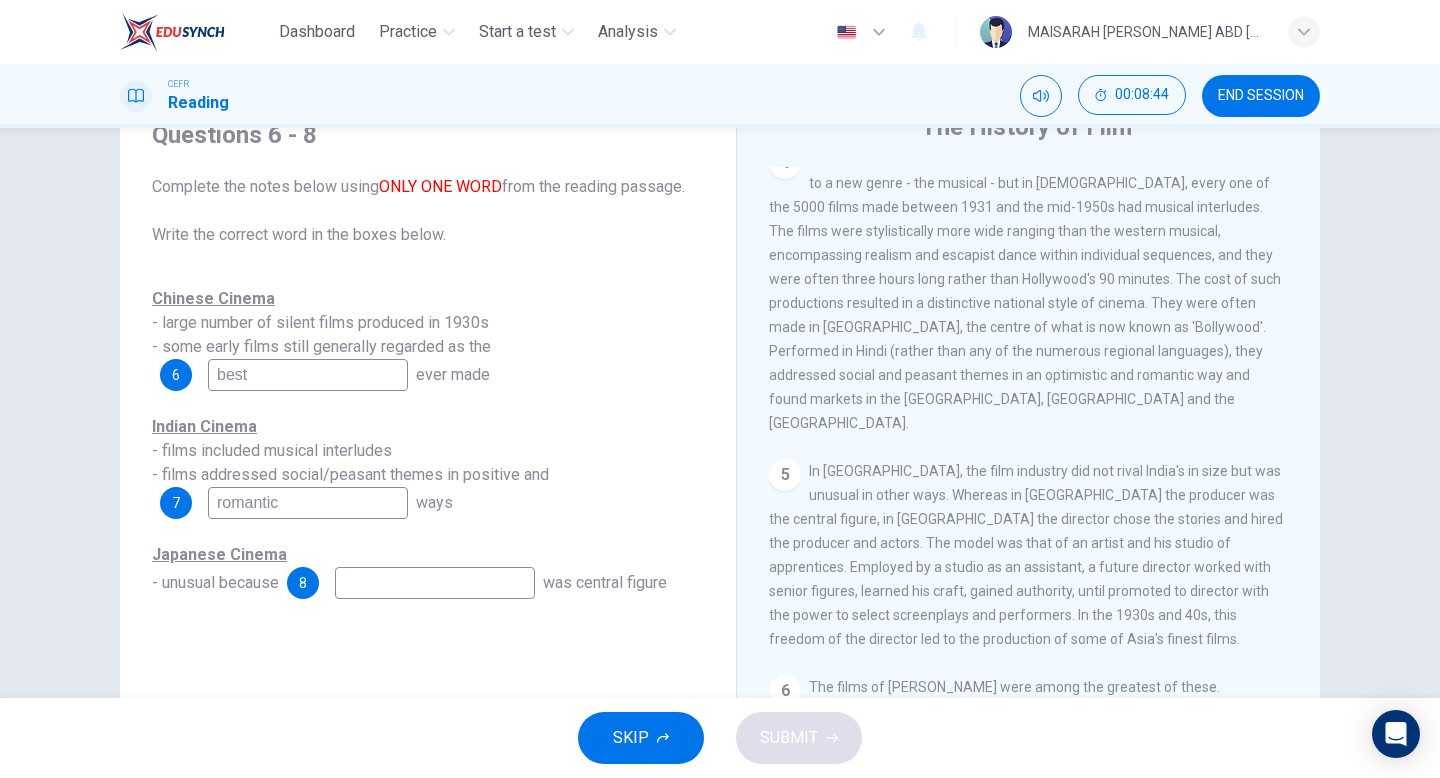 scroll, scrollTop: 1167, scrollLeft: 0, axis: vertical 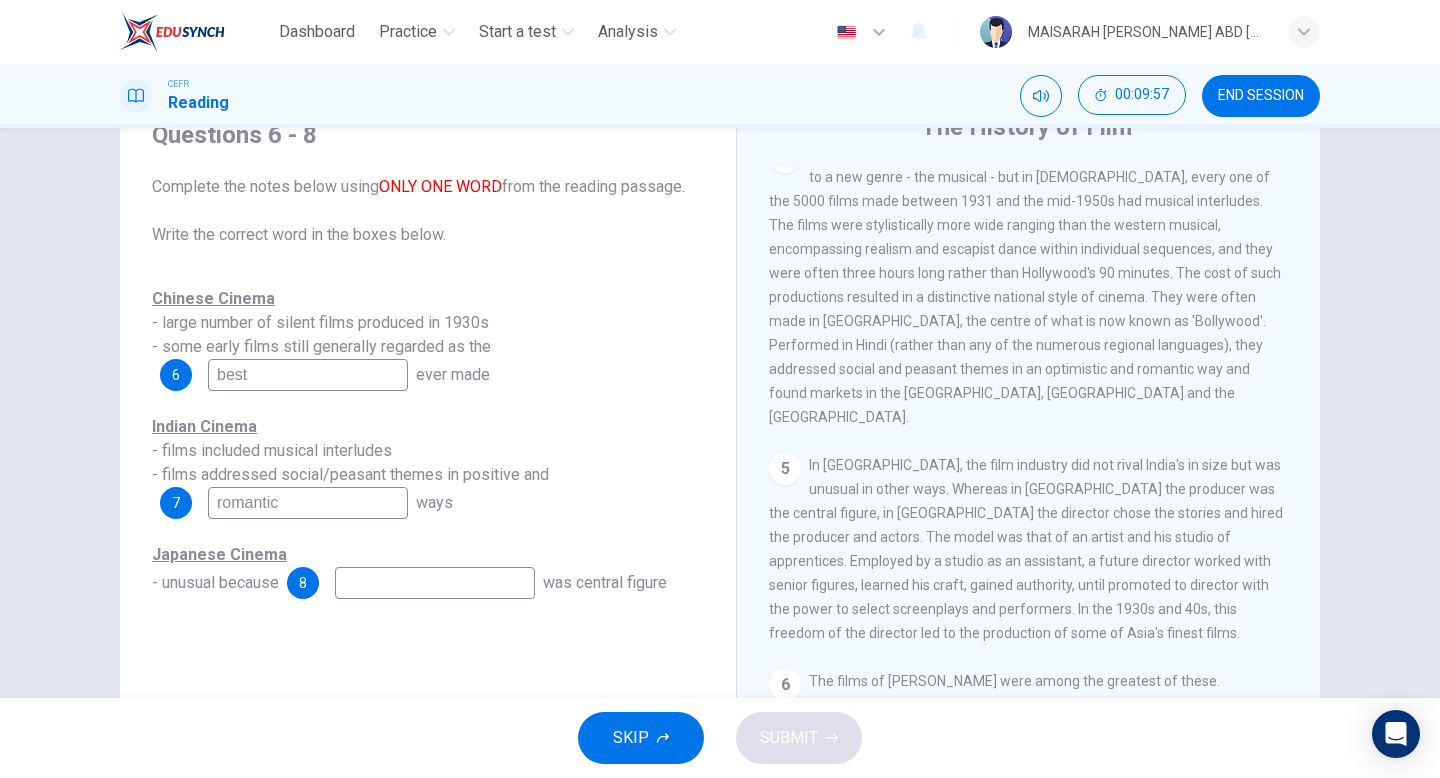 click at bounding box center (435, 583) 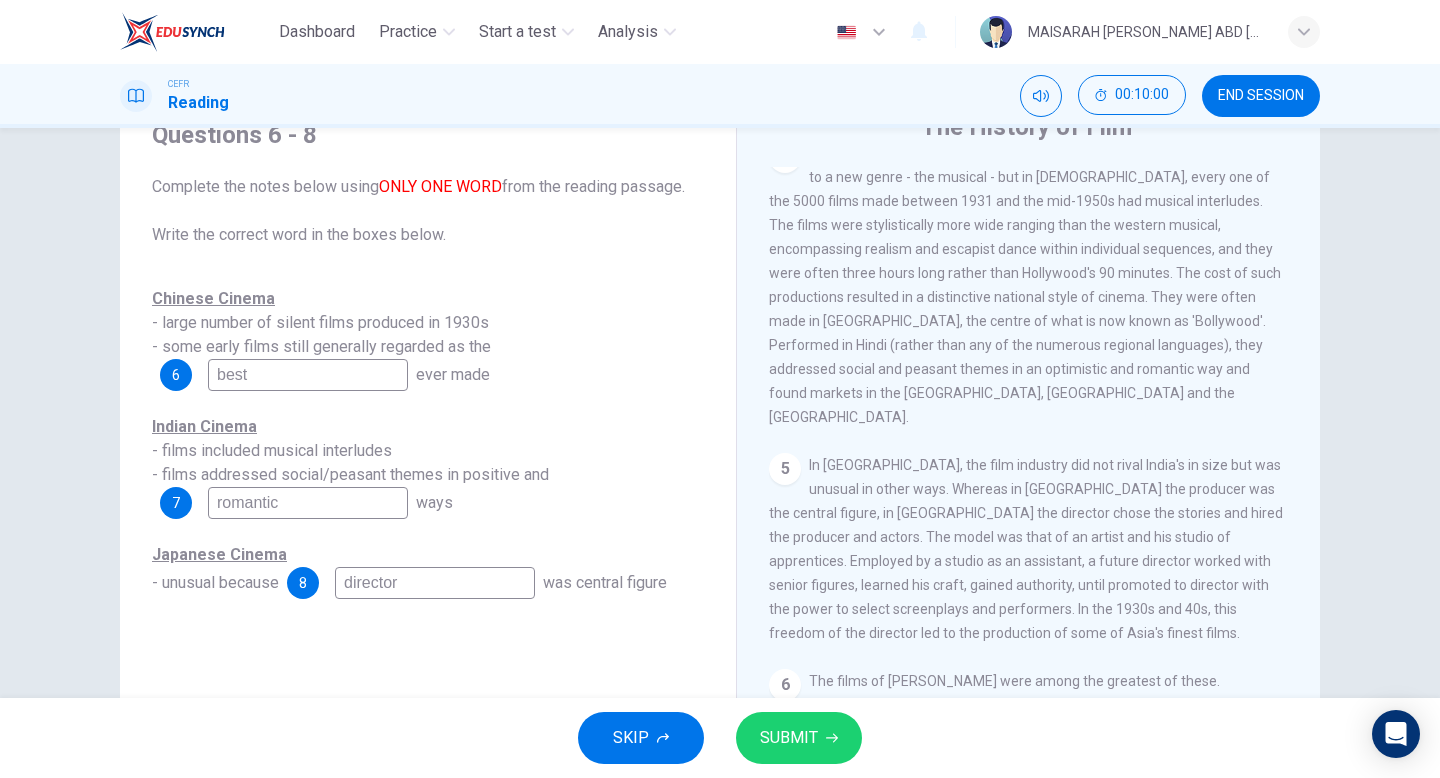 type on "director" 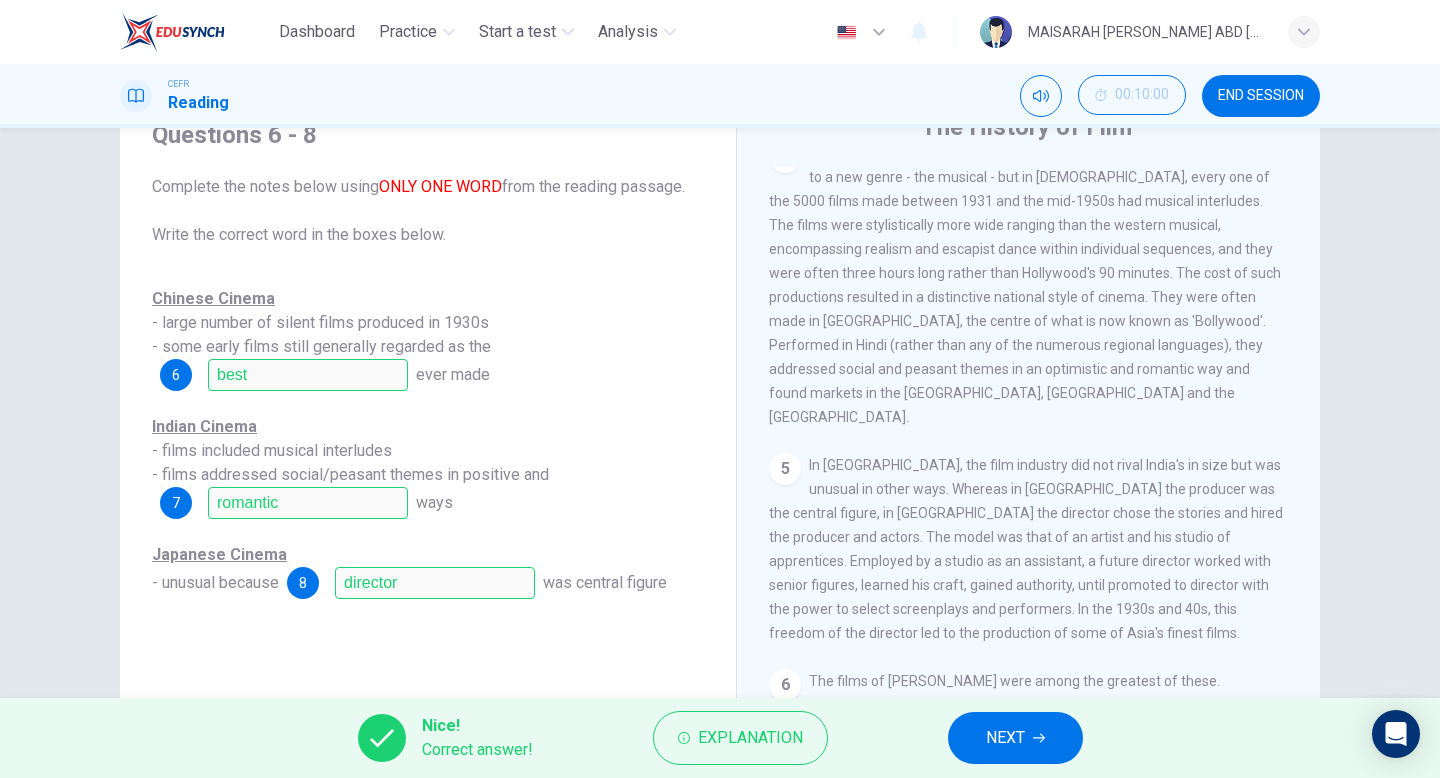 click on "NEXT" at bounding box center (1015, 738) 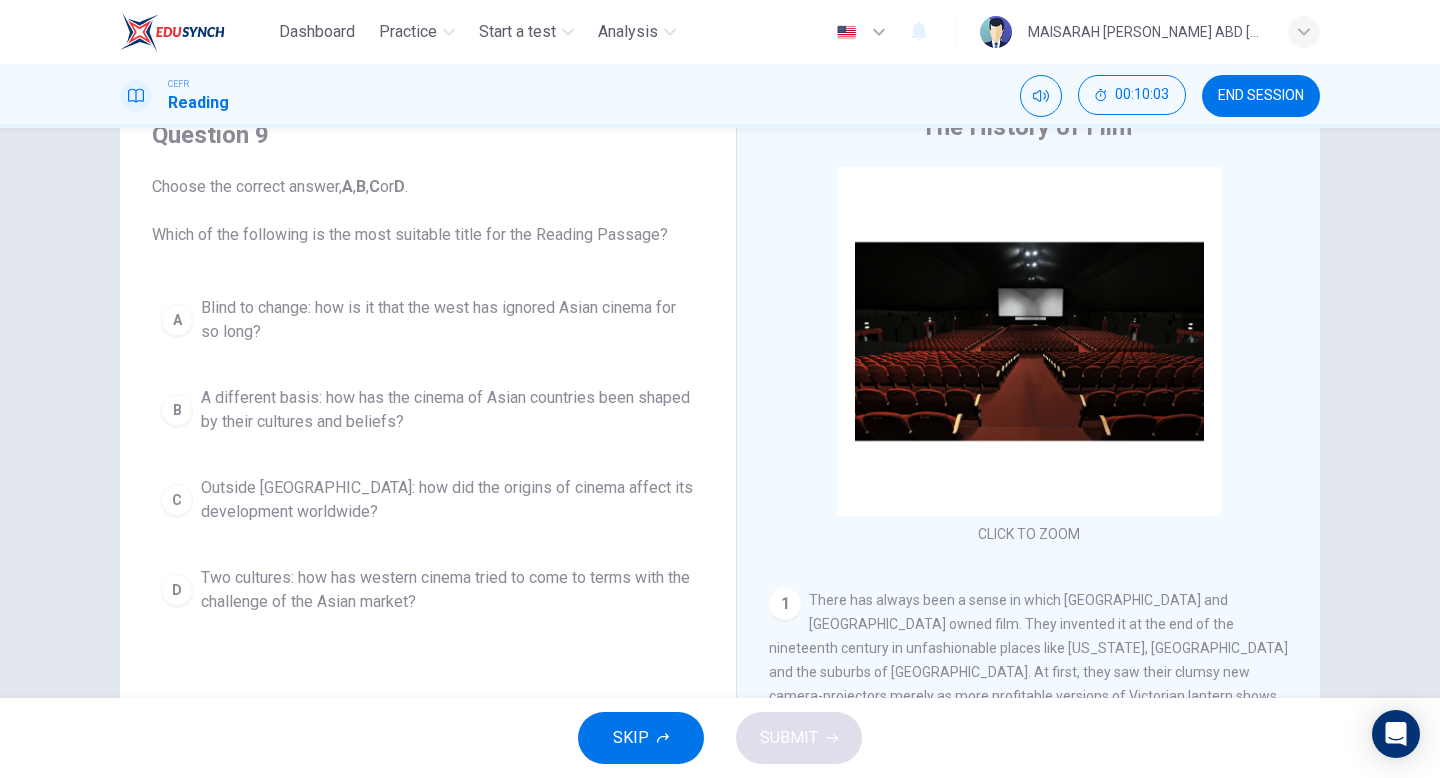scroll, scrollTop: 88, scrollLeft: 0, axis: vertical 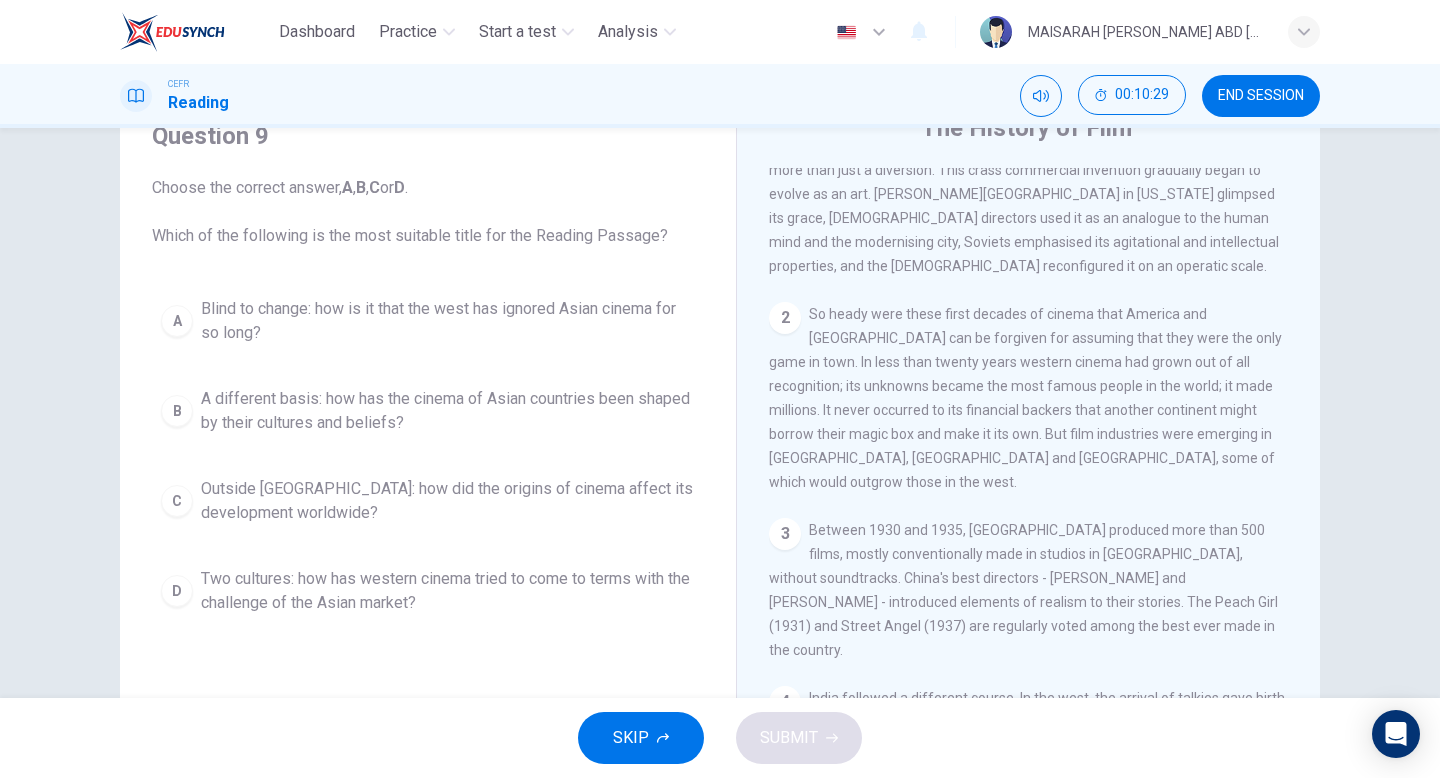 click on "A different basis: how has the cinema of Asian countries been shaped by their cultures and beliefs?" at bounding box center [448, 411] 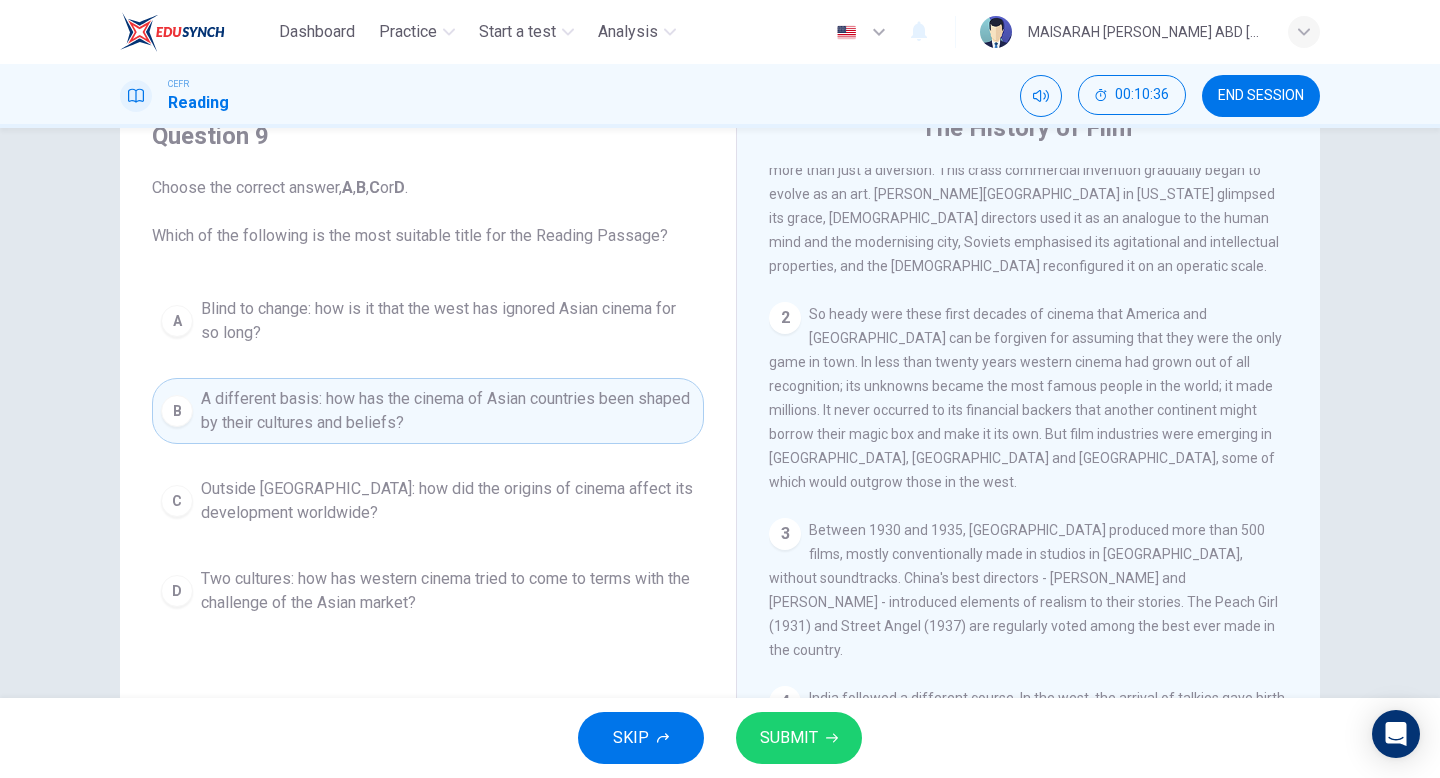 click on "SUBMIT" at bounding box center (789, 738) 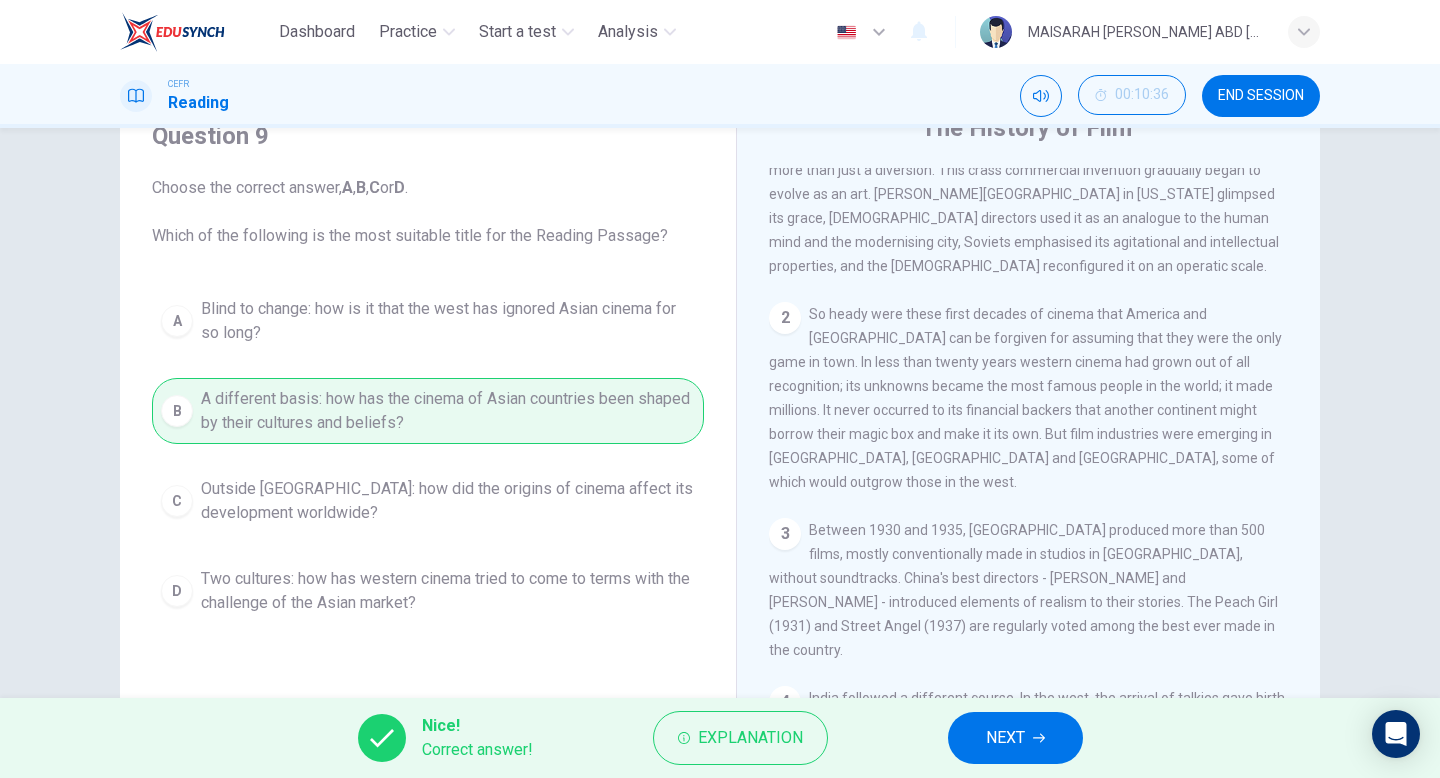 click on "NEXT" at bounding box center [1005, 738] 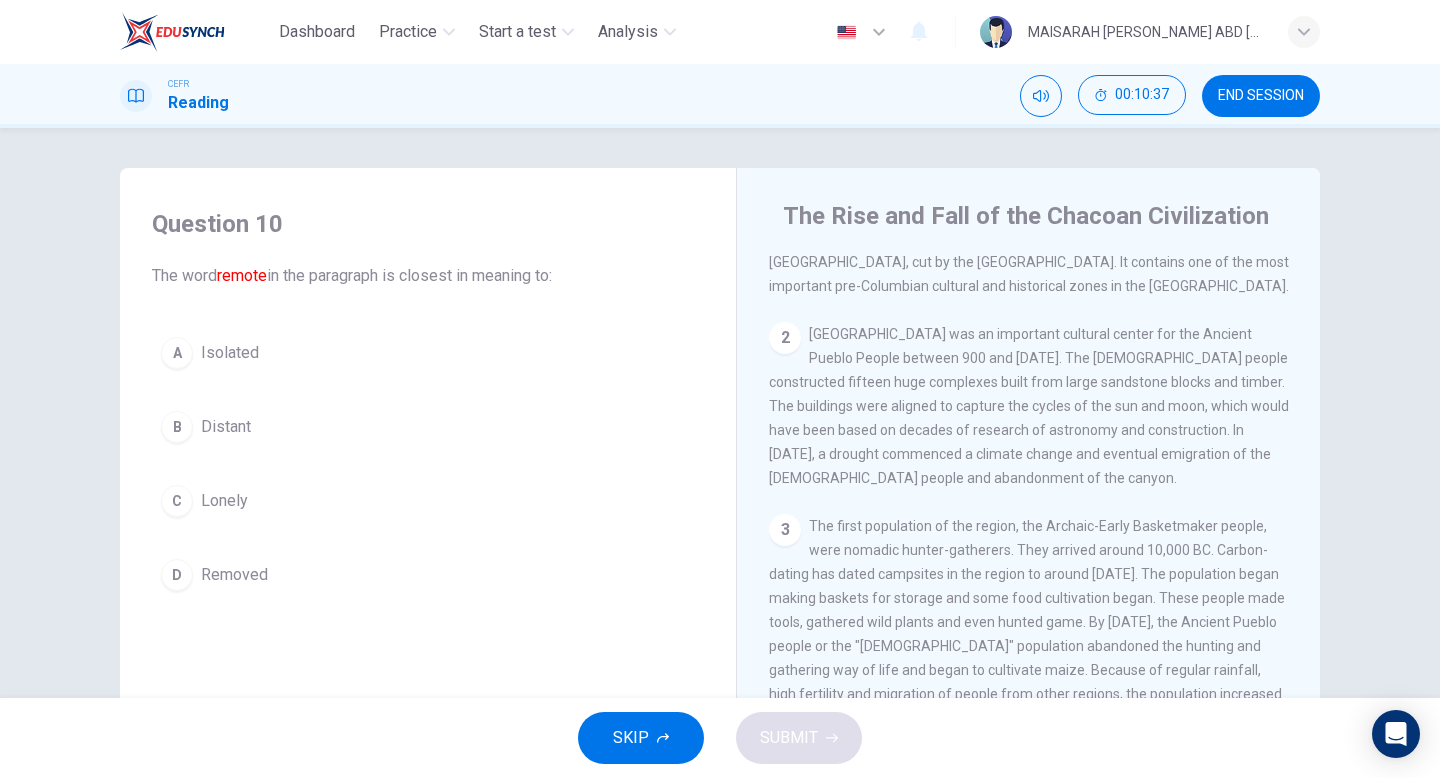 scroll, scrollTop: 0, scrollLeft: 0, axis: both 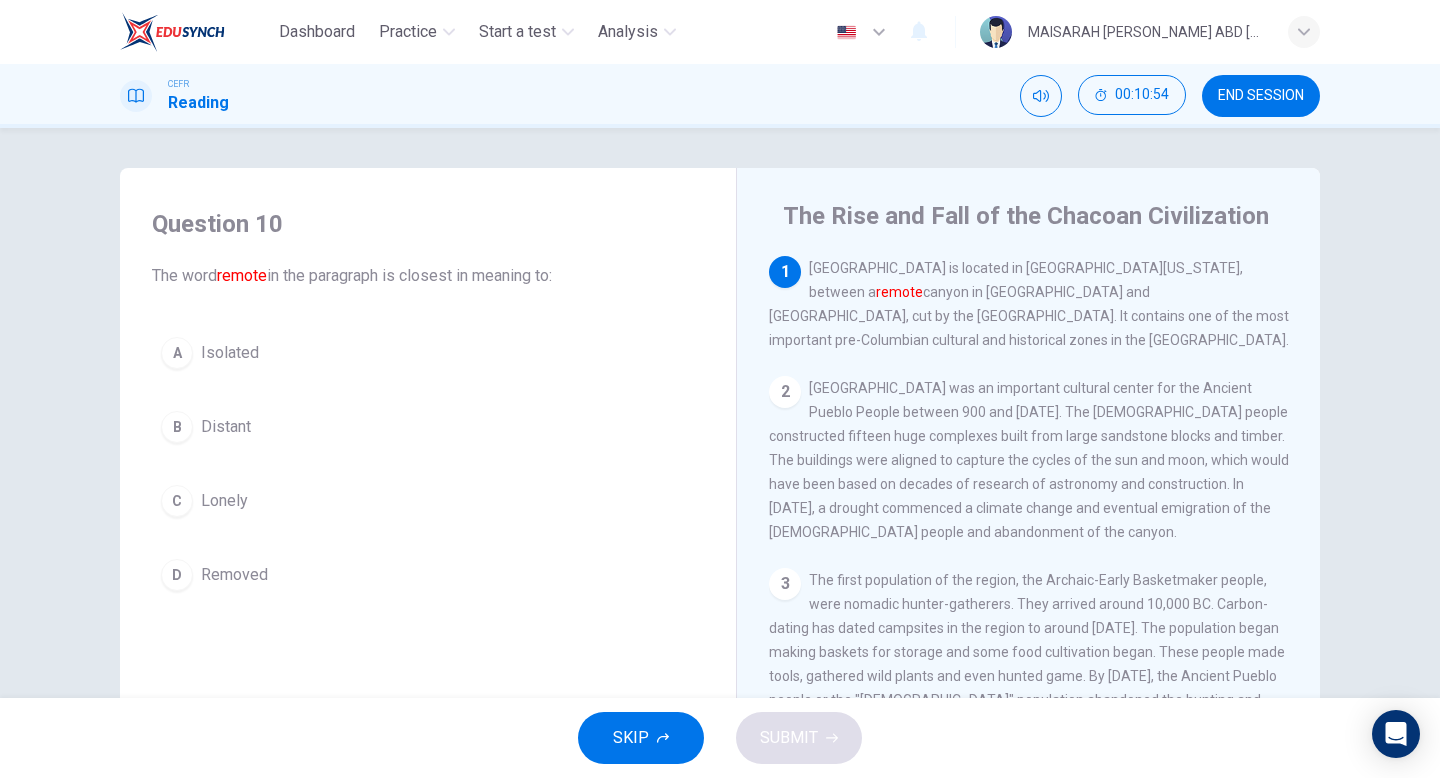 click on "Distant" at bounding box center [226, 427] 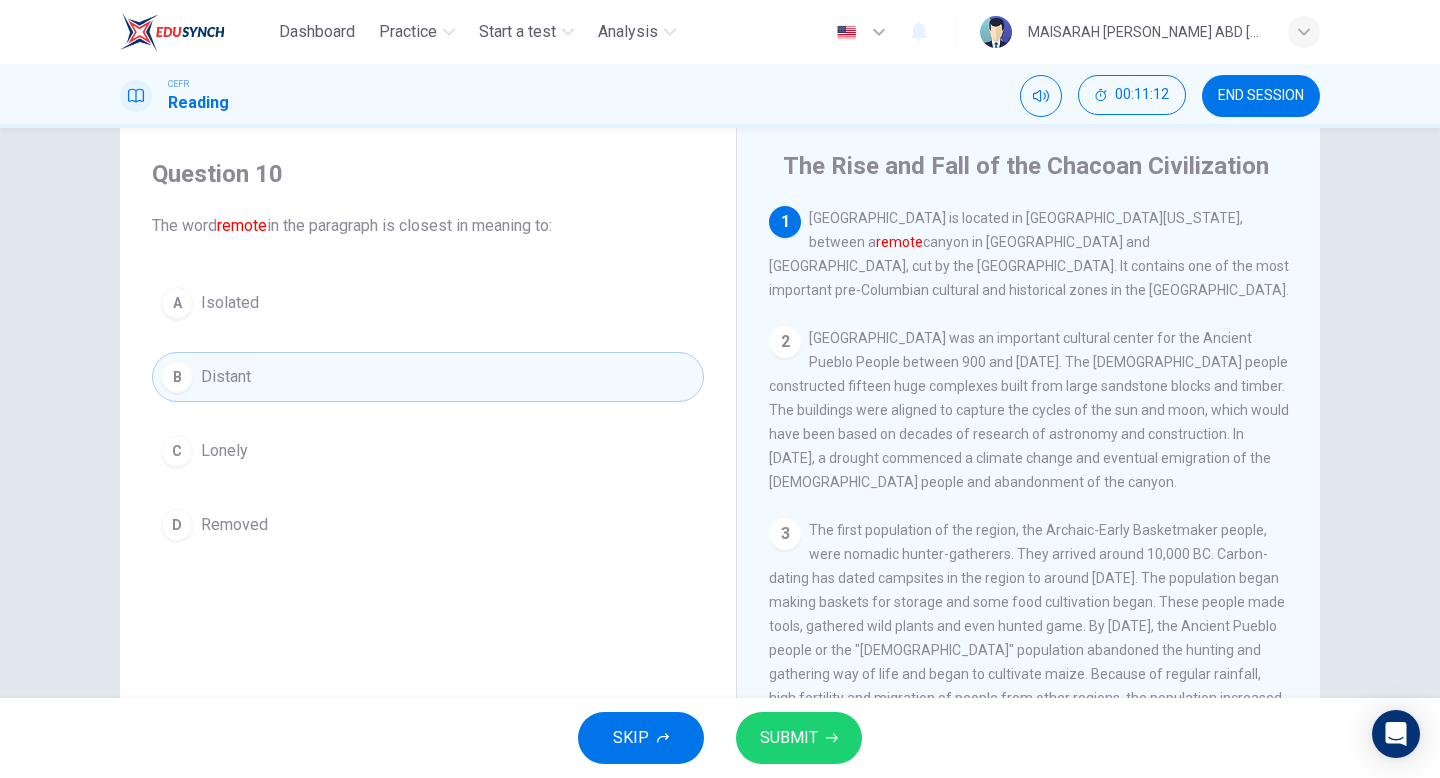 scroll, scrollTop: 65, scrollLeft: 0, axis: vertical 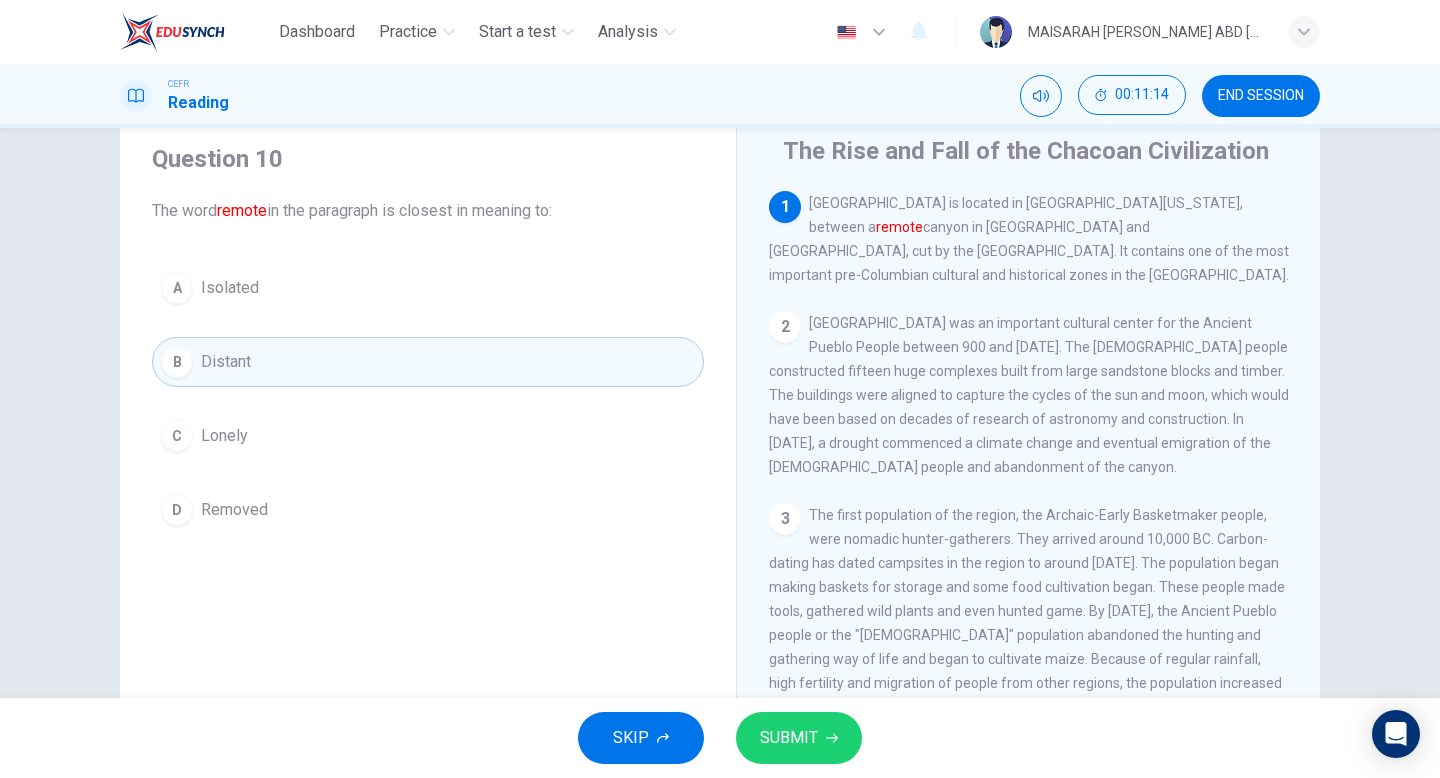 click on "SKIP SUBMIT" at bounding box center (720, 738) 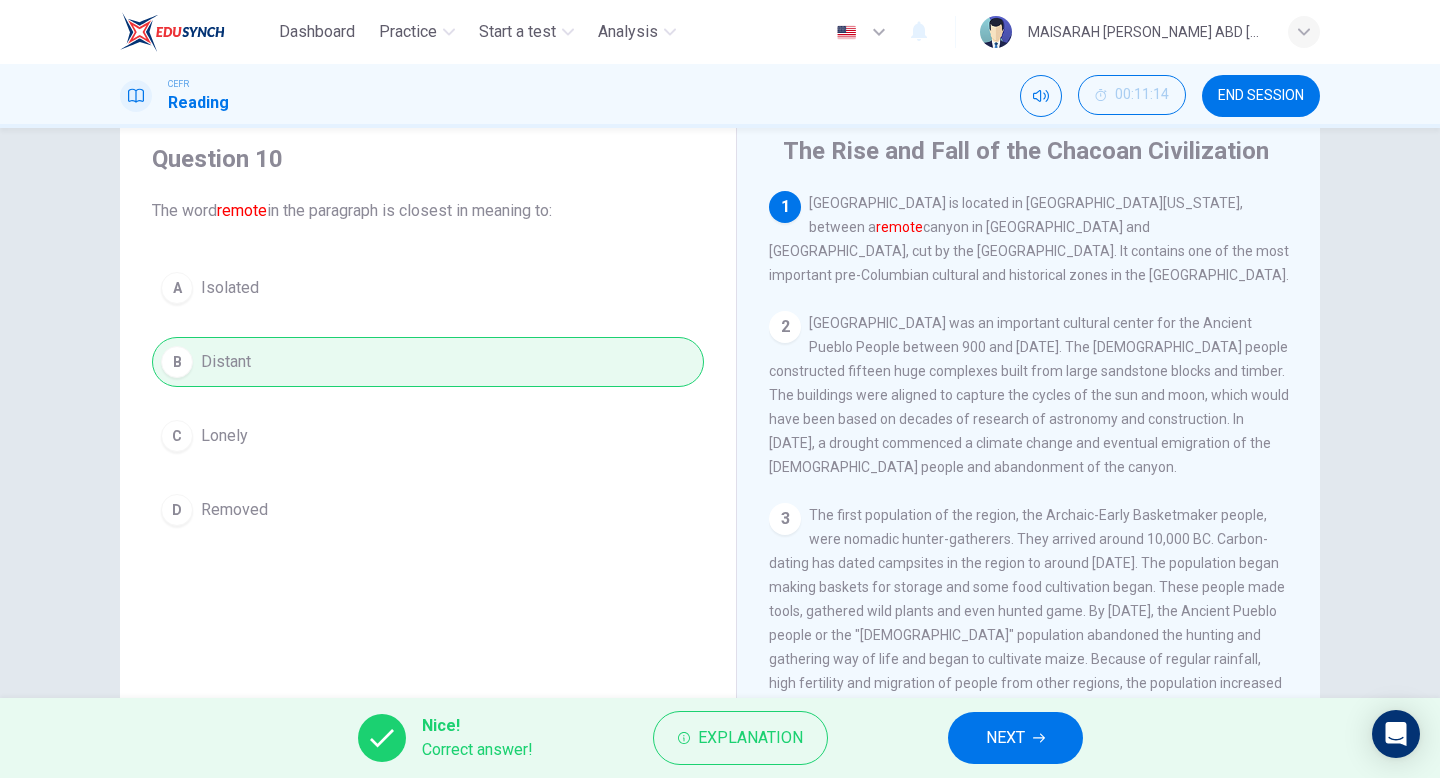 click on "NEXT" at bounding box center [1015, 738] 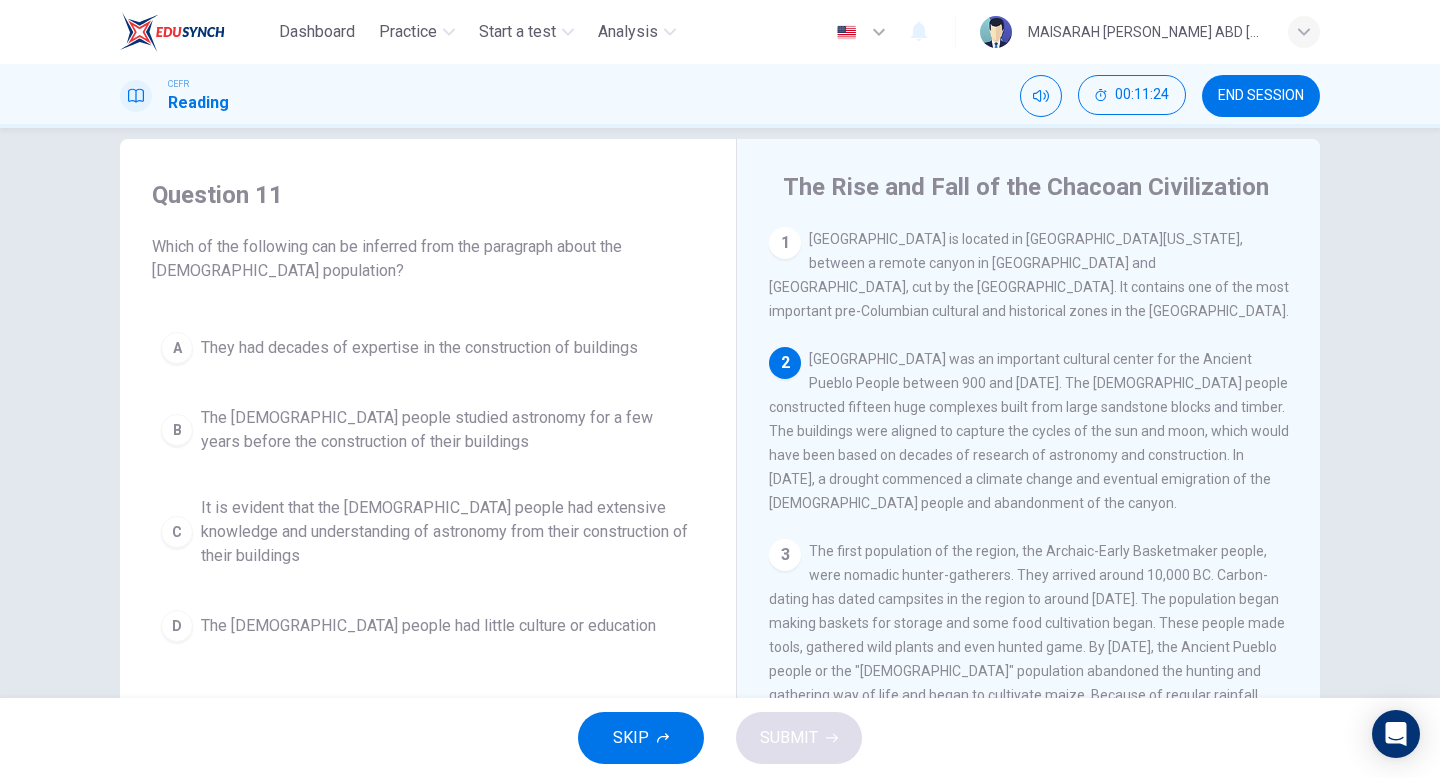 scroll, scrollTop: 28, scrollLeft: 0, axis: vertical 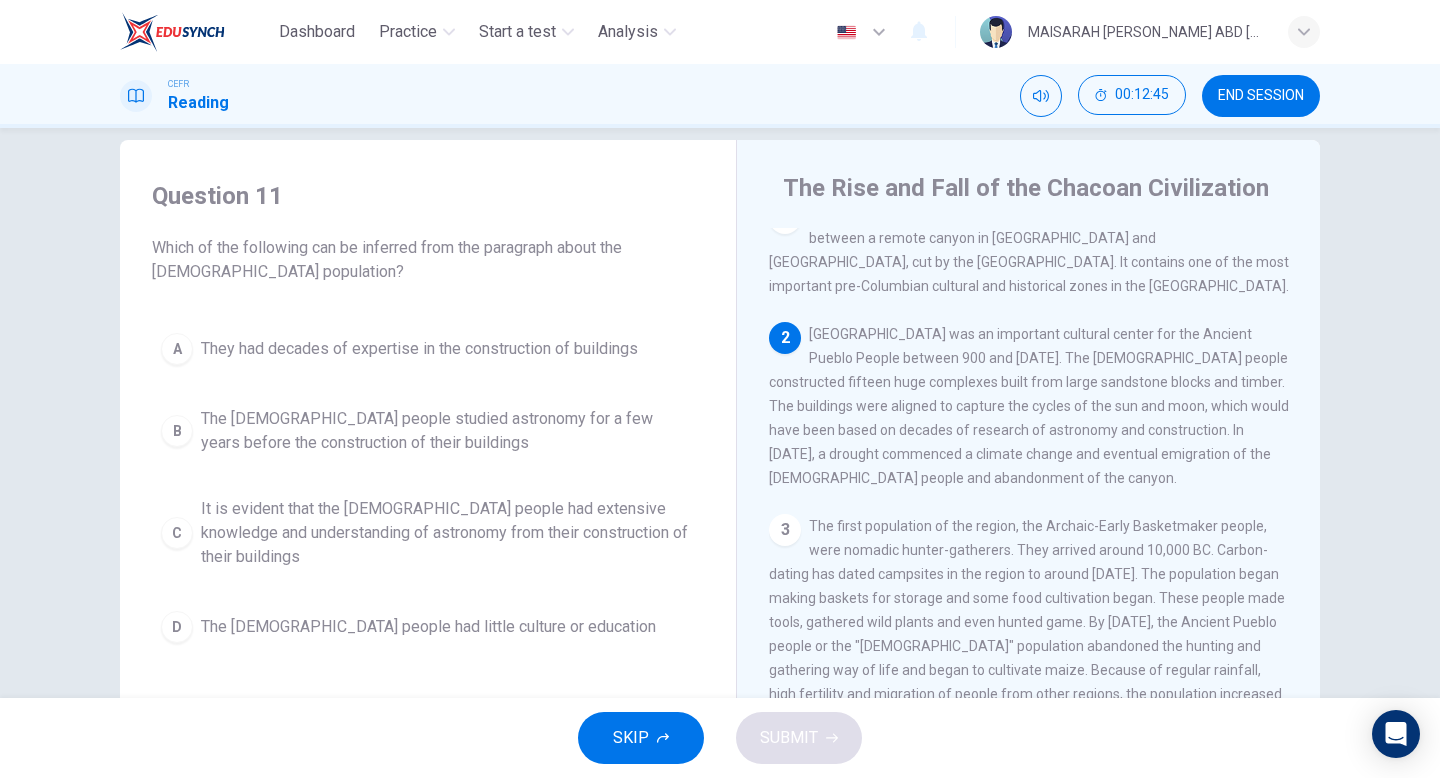 click on "It is evident that the Chacoan people had extensive knowledge and understanding of astronomy from their construction of their buildings" at bounding box center [448, 533] 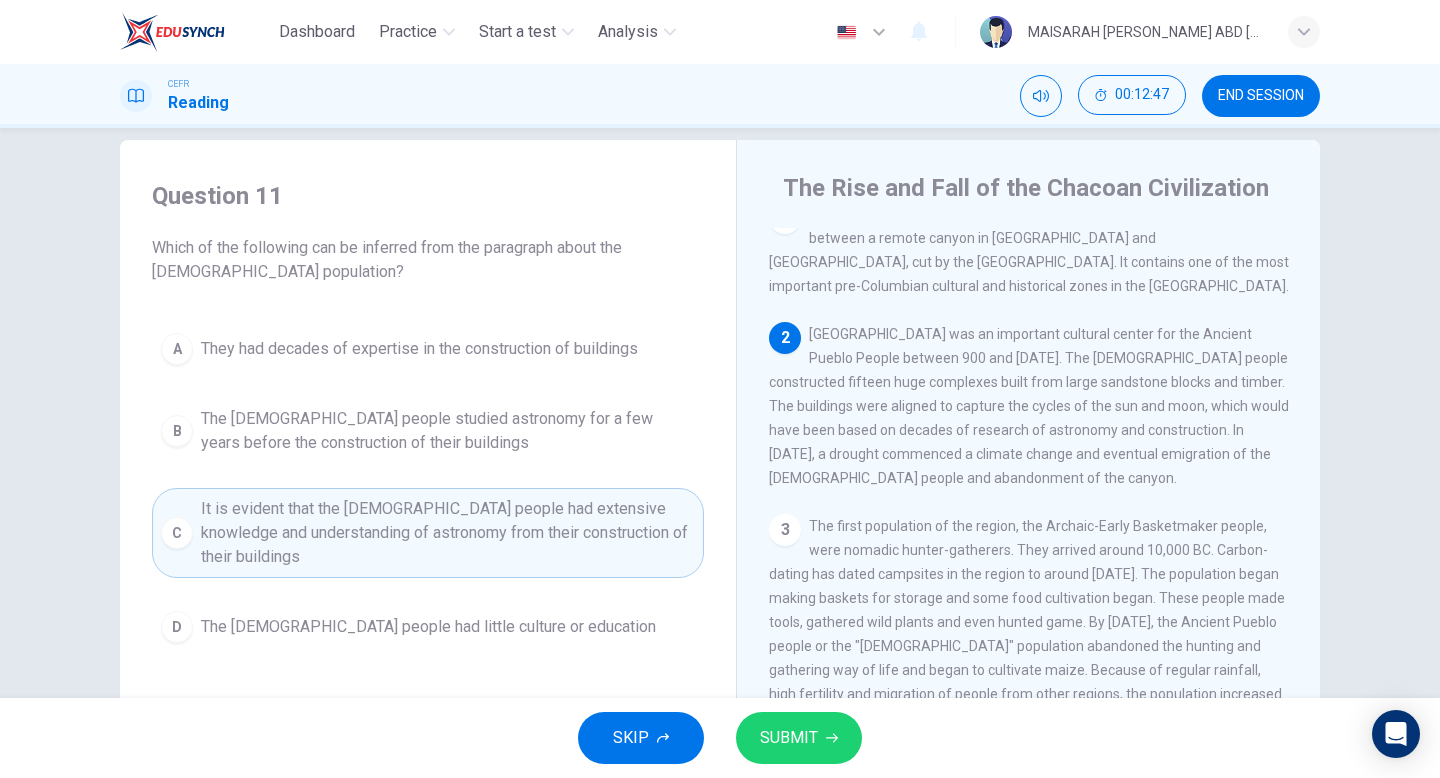 click on "SUBMIT" at bounding box center [799, 738] 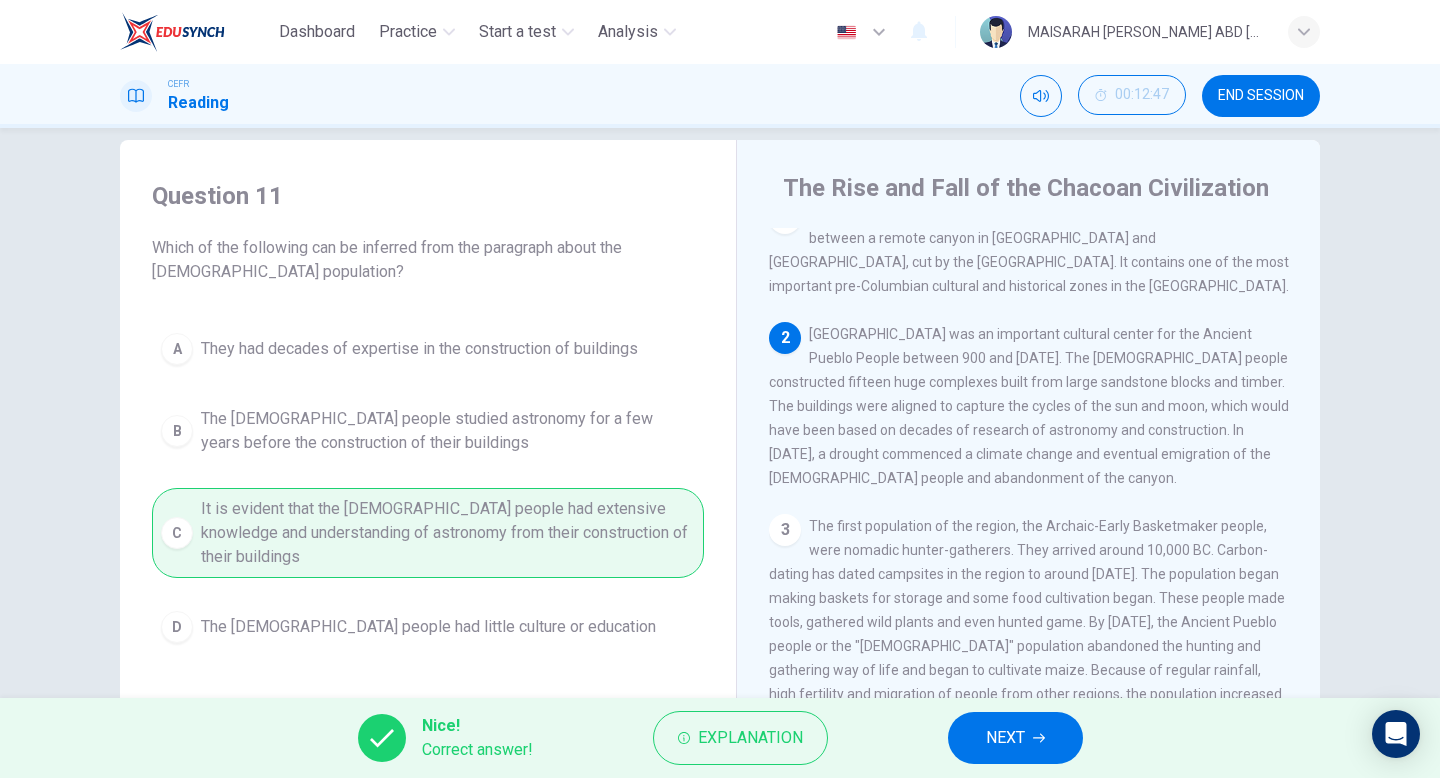 click on "NEXT" at bounding box center (1015, 738) 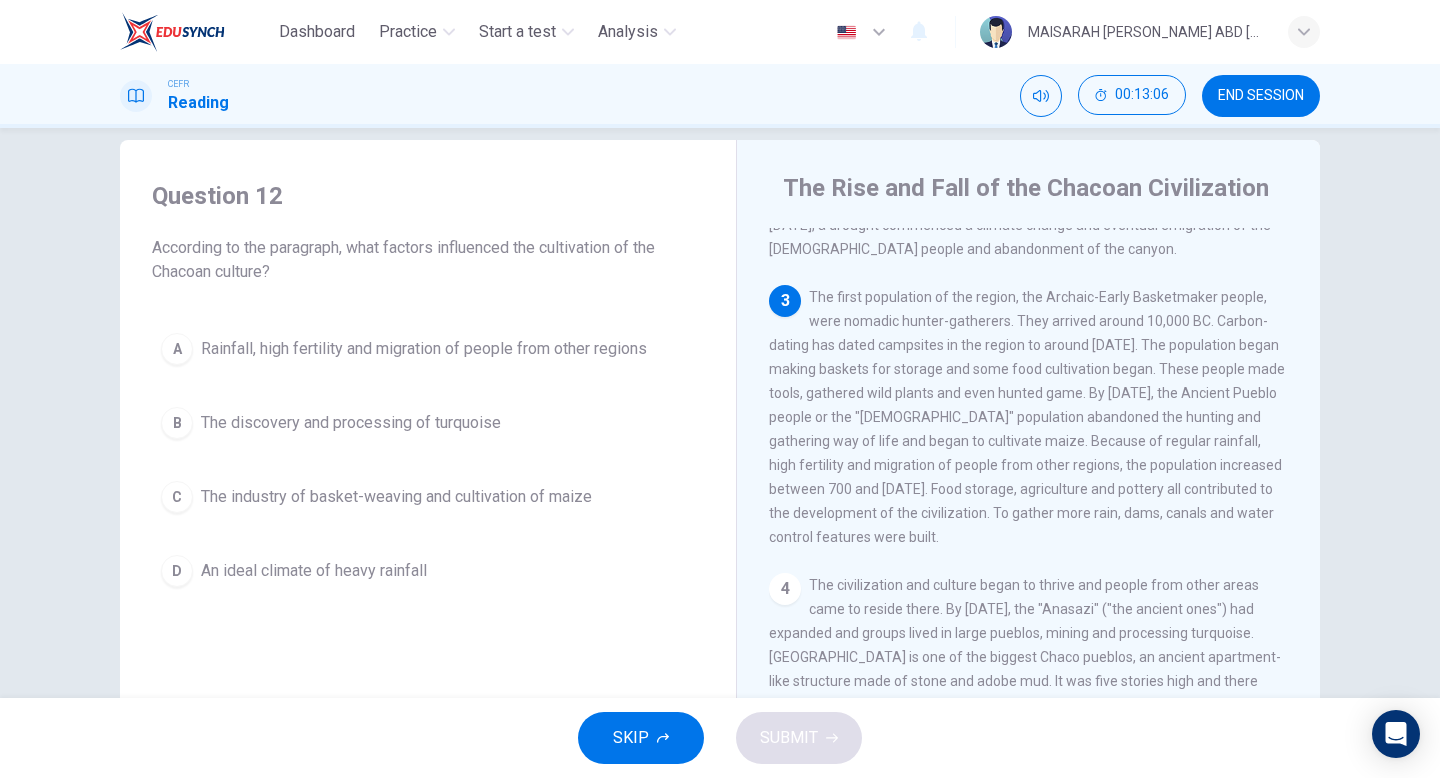scroll, scrollTop: 324, scrollLeft: 0, axis: vertical 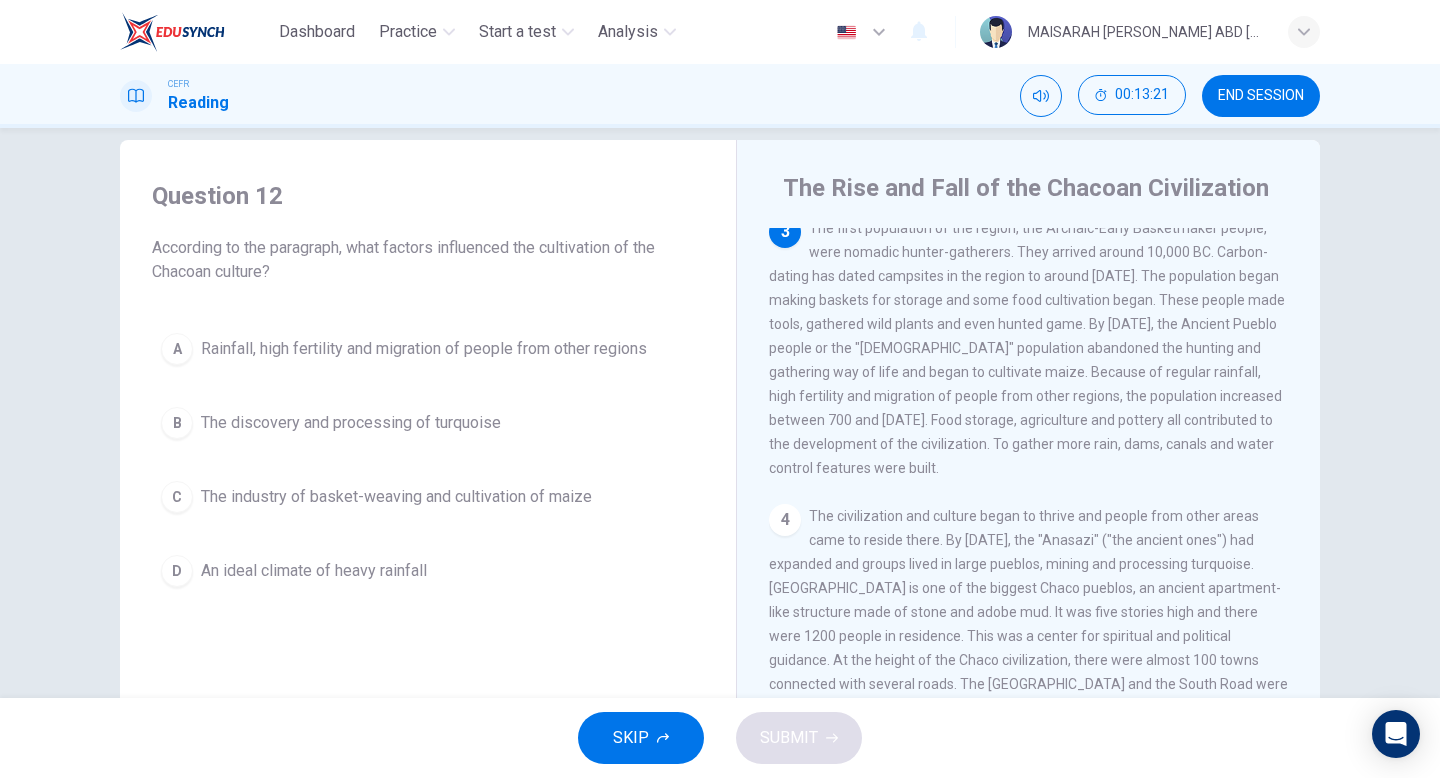 click on "The first population of the region, the Archaic-Early Basketmaker people, were nomadic hunter-gatherers. They arrived around 10,000 BC. Carbon-dating has dated campsites in the region to around 1500 BC. The population began making baskets for storage and some food cultivation began. These people made tools, gathered wild plants and even hunted game. By 600 AD, the Ancient Pueblo people or the "Anasazi" population abandoned the hunting and gathering way of life and began to cultivate maize. Because of regular rainfall, high fertility and migration of people from other regions, the population increased between 700 and 1100 AD. Food storage, agriculture and pottery all contributed to the development of the civilization. To gather more rain, dams, canals and water control features were built." at bounding box center [1027, 348] 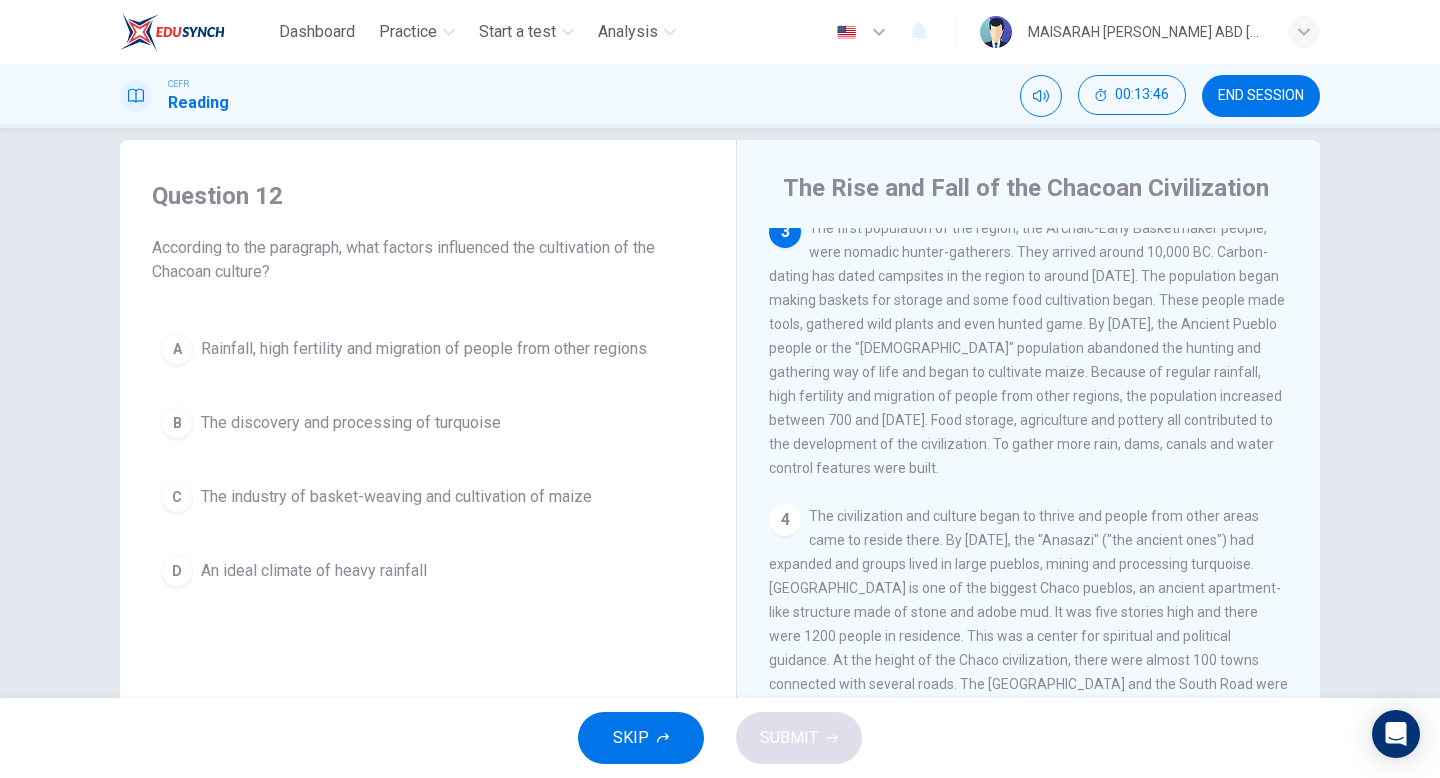 click on "Rainfall, high fertility and migration of people from other regions" at bounding box center [424, 349] 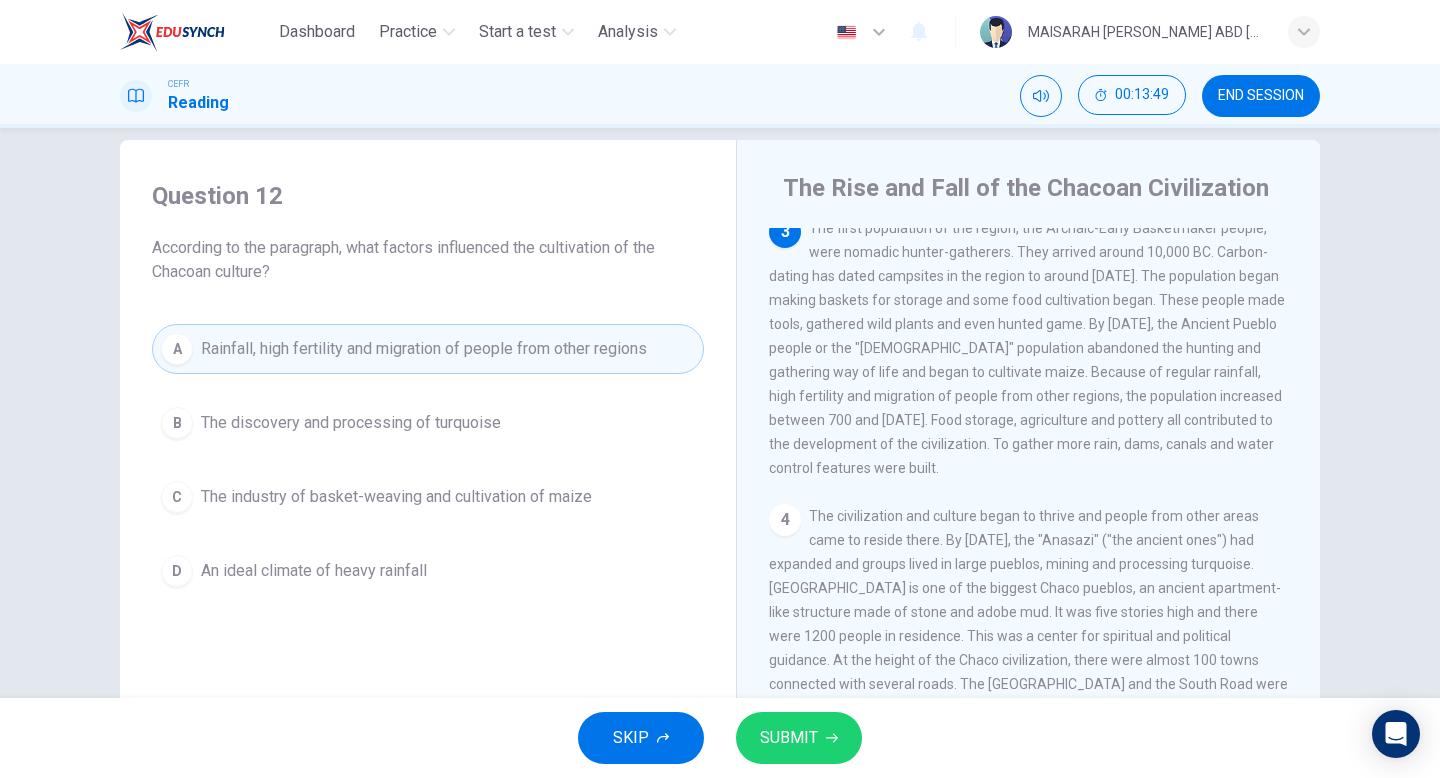 click on "SUBMIT" at bounding box center [789, 738] 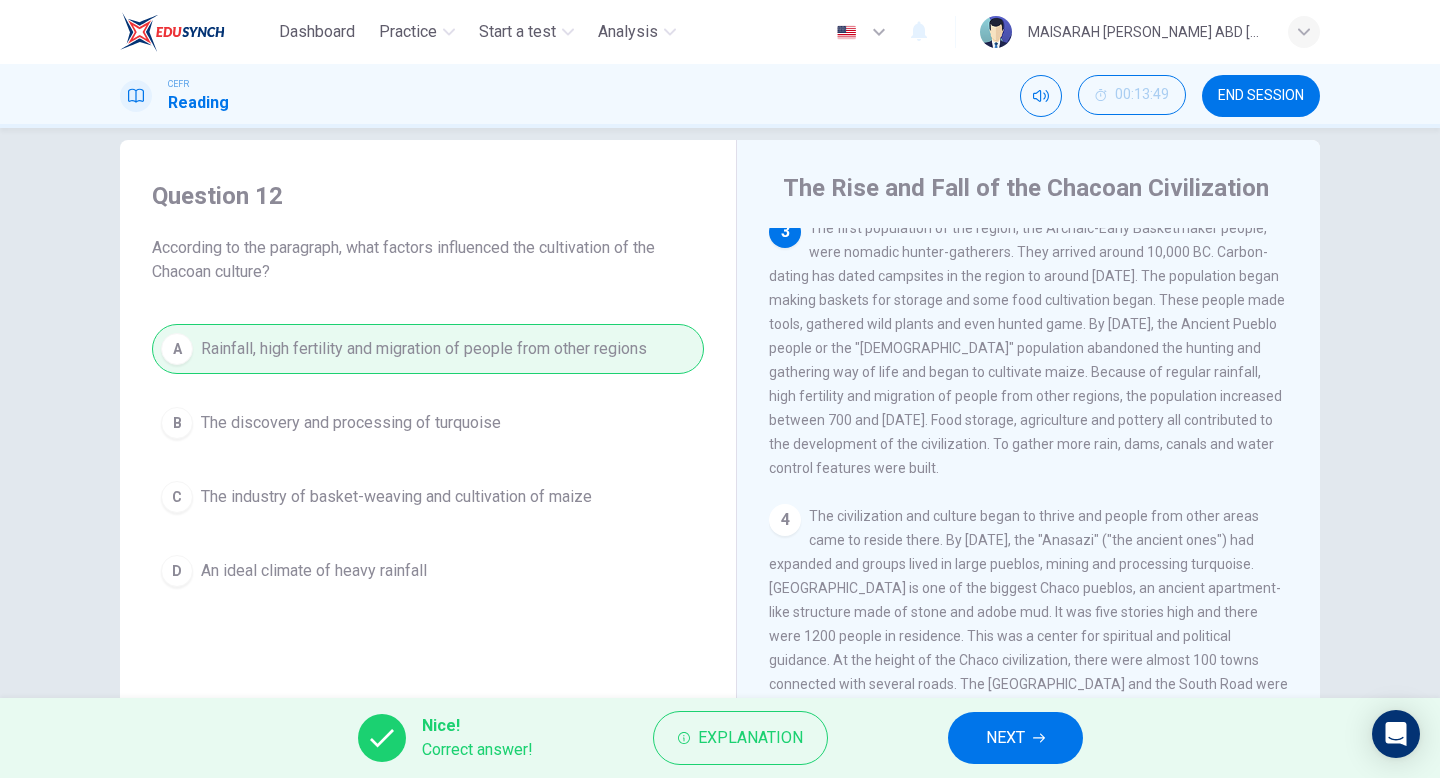 click on "NEXT" at bounding box center [1015, 738] 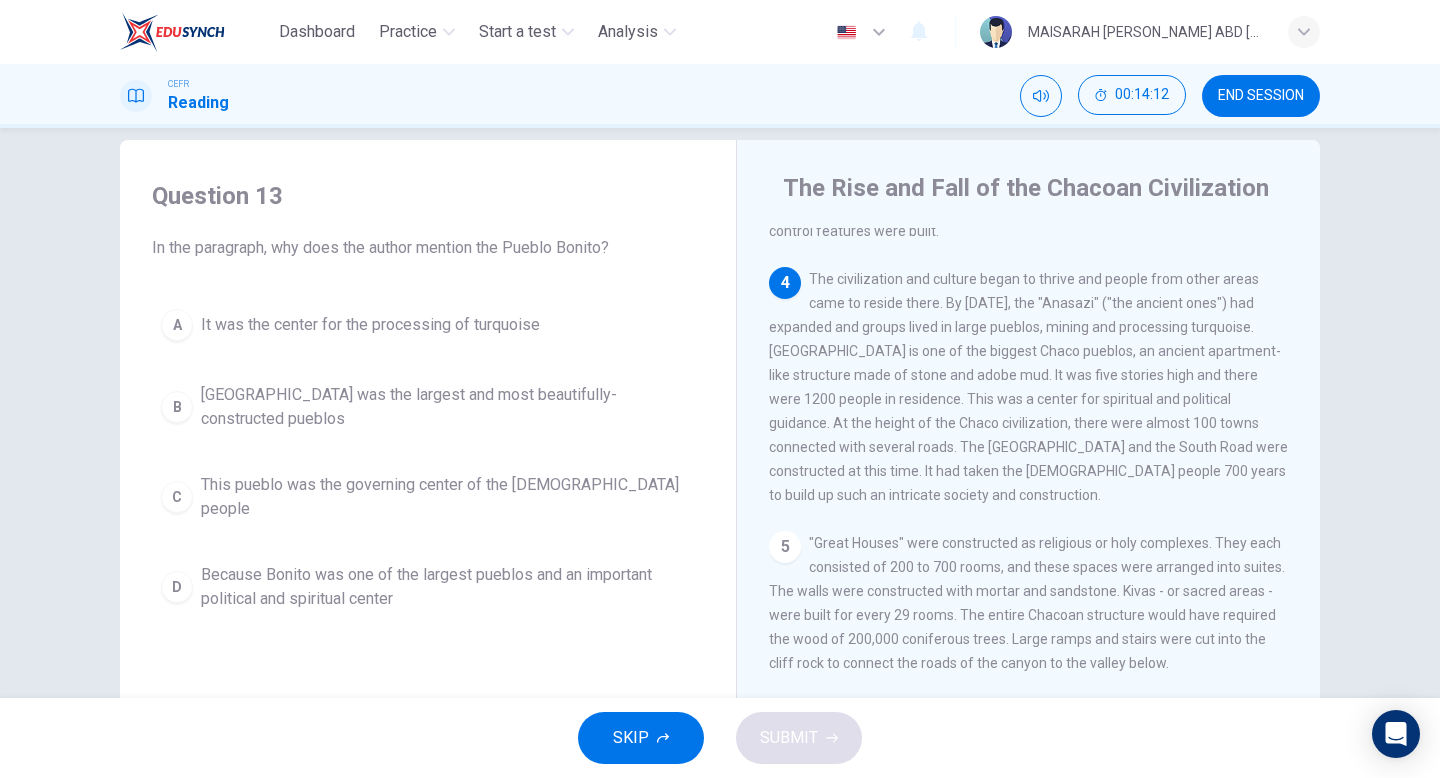 scroll, scrollTop: 563, scrollLeft: 0, axis: vertical 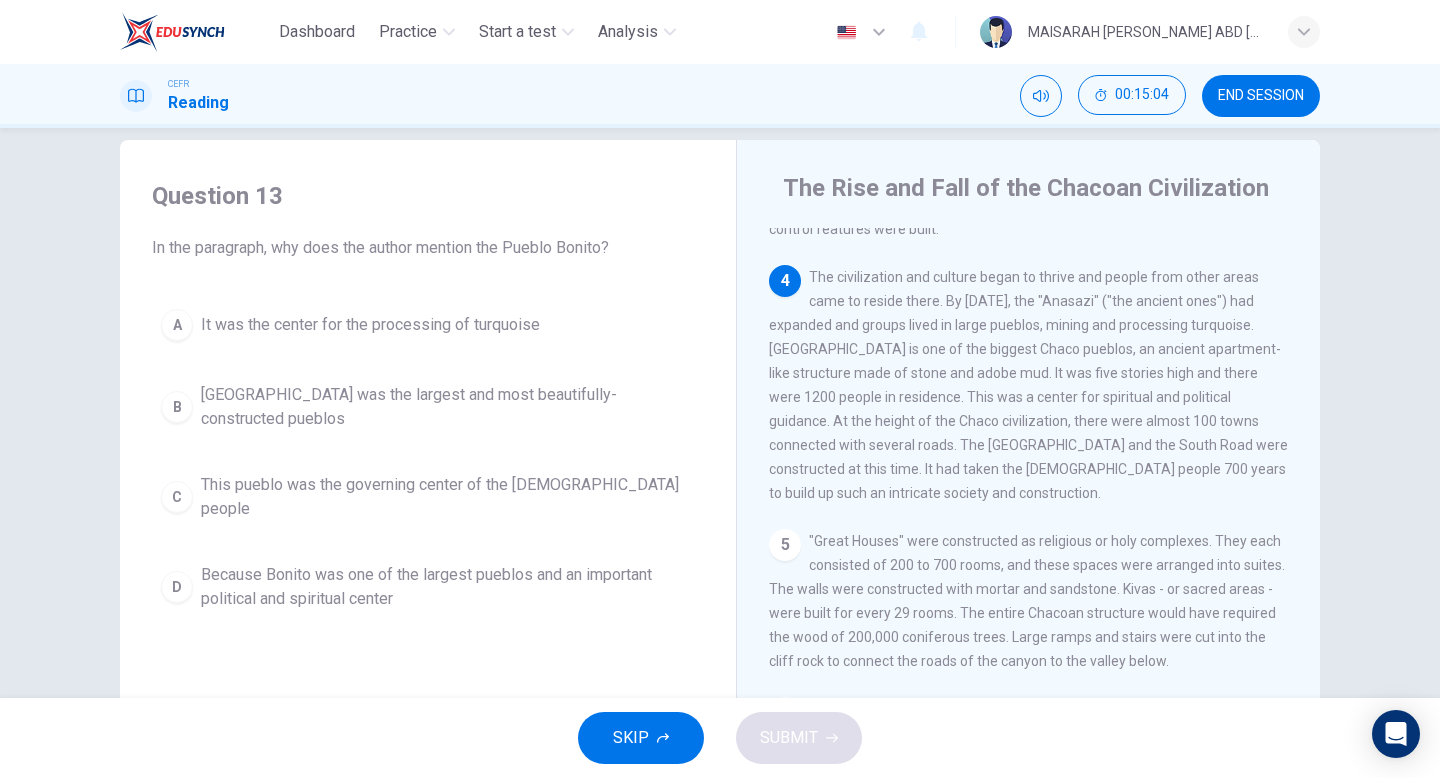 click on "Pueblo Bonito was the largest and most beautifully-constructed pueblos" at bounding box center [448, 407] 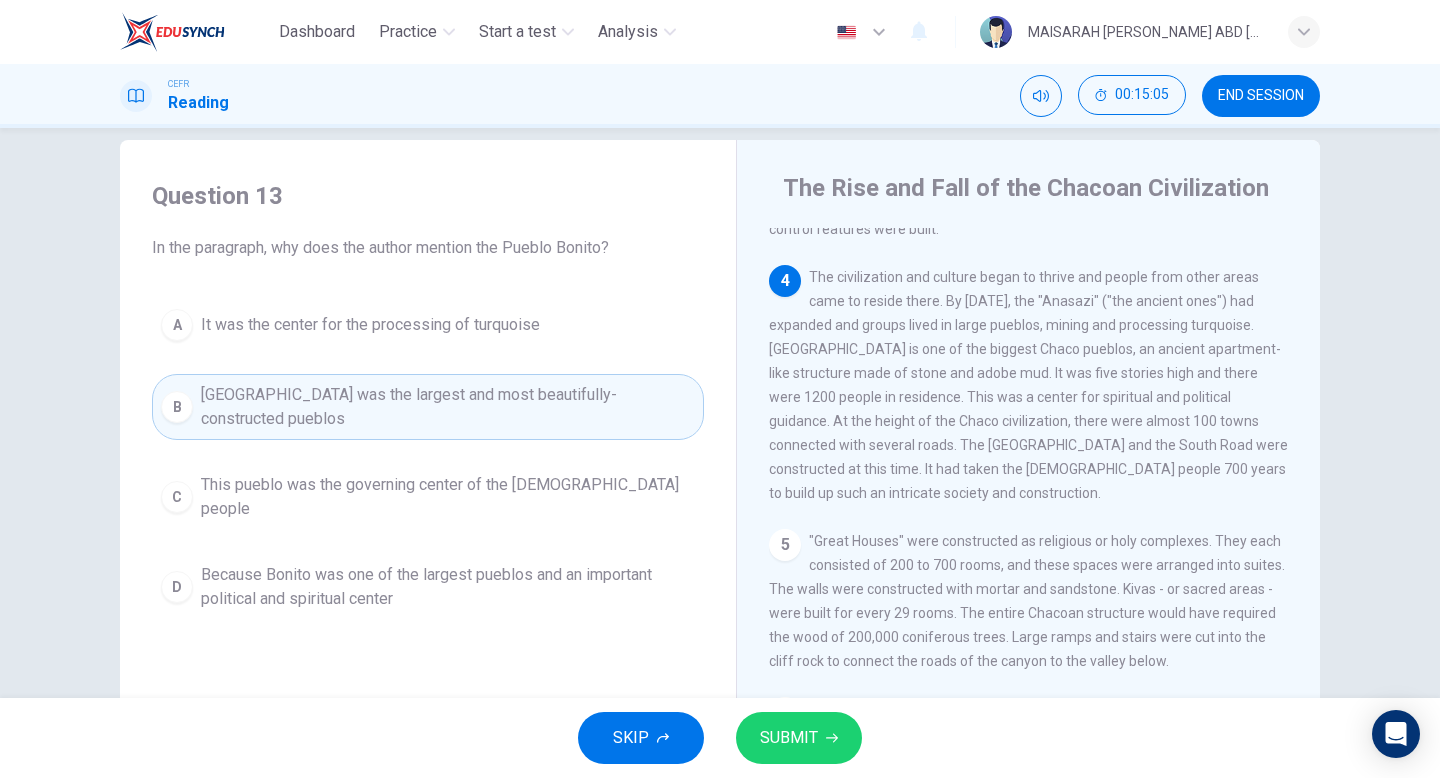 click on "SUBMIT" at bounding box center [789, 738] 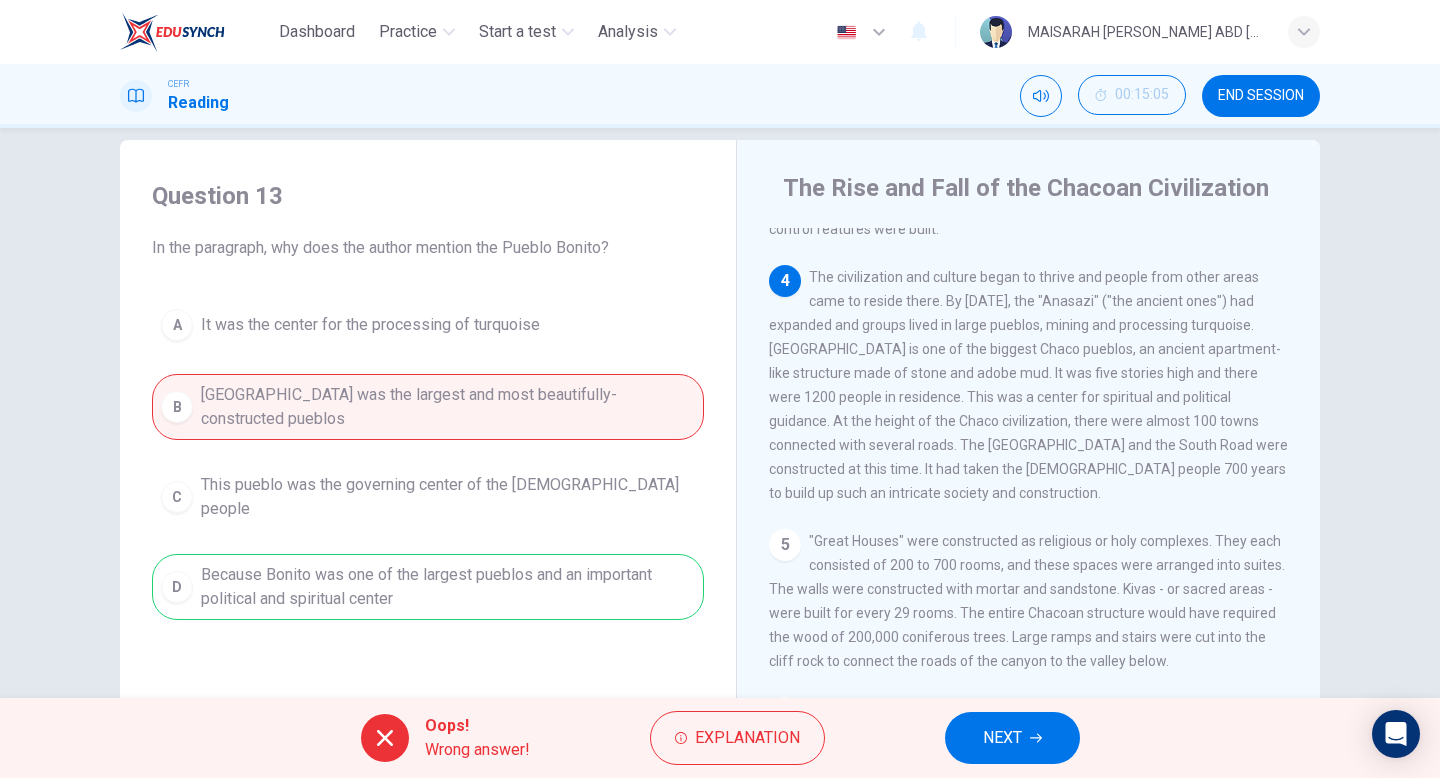 click on "NEXT" at bounding box center [1002, 738] 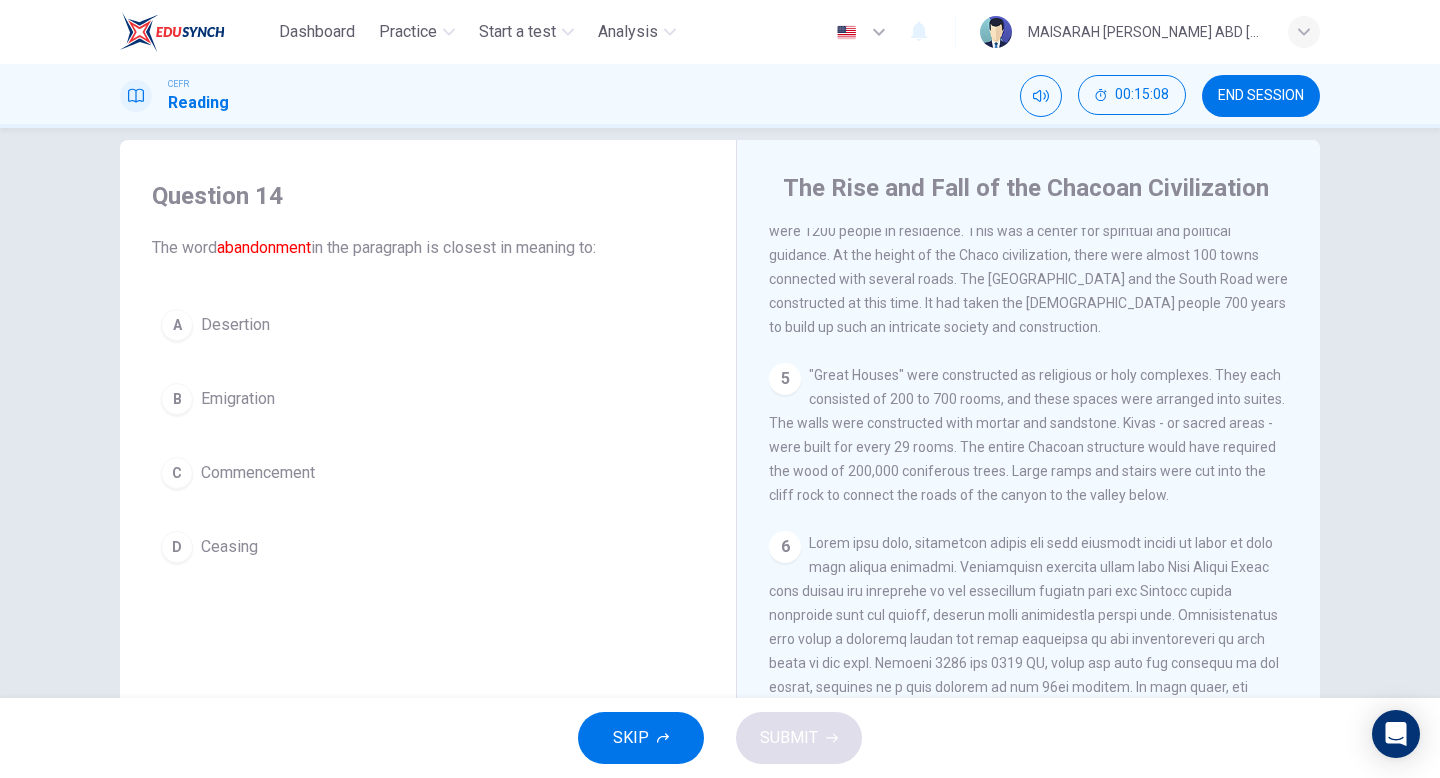 scroll, scrollTop: 787, scrollLeft: 0, axis: vertical 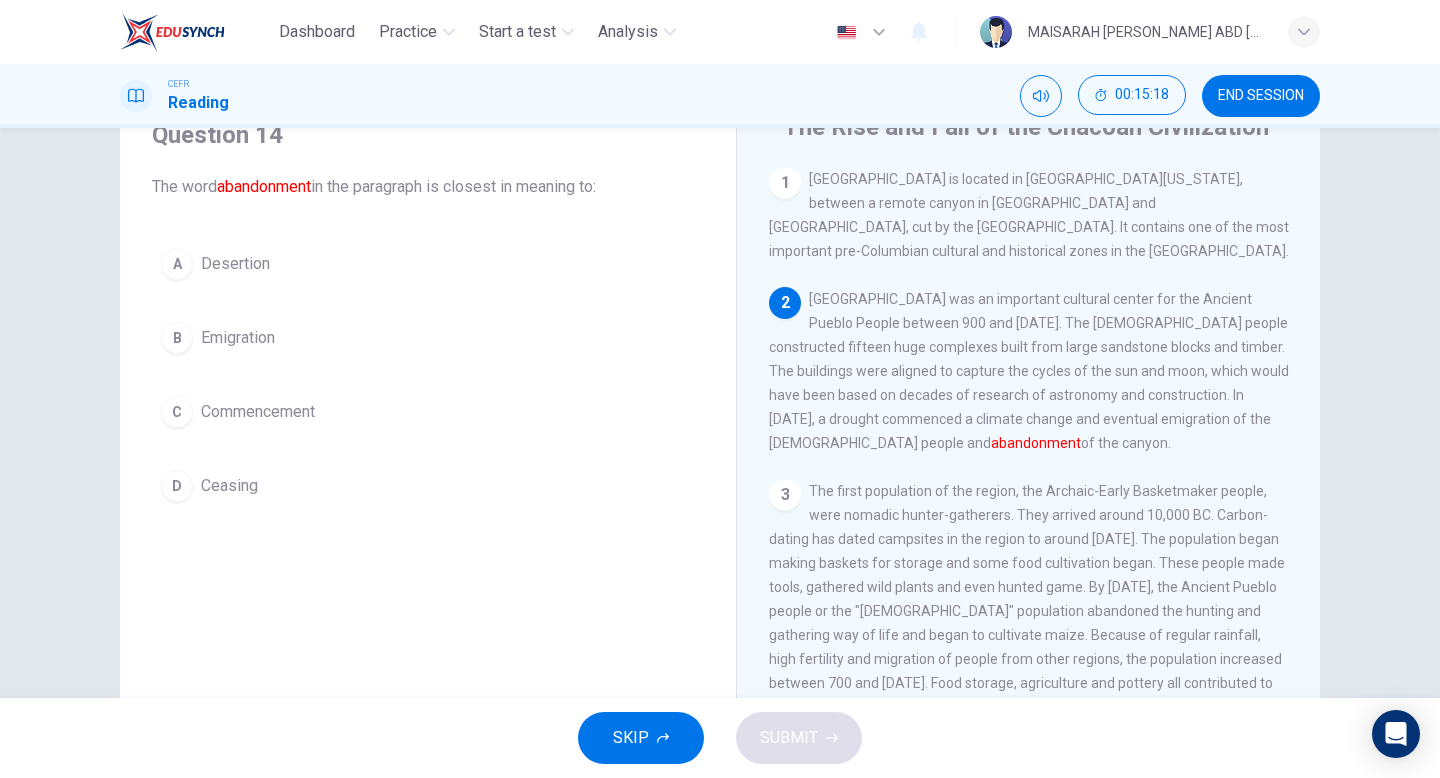 click on "B Emigration" at bounding box center (428, 338) 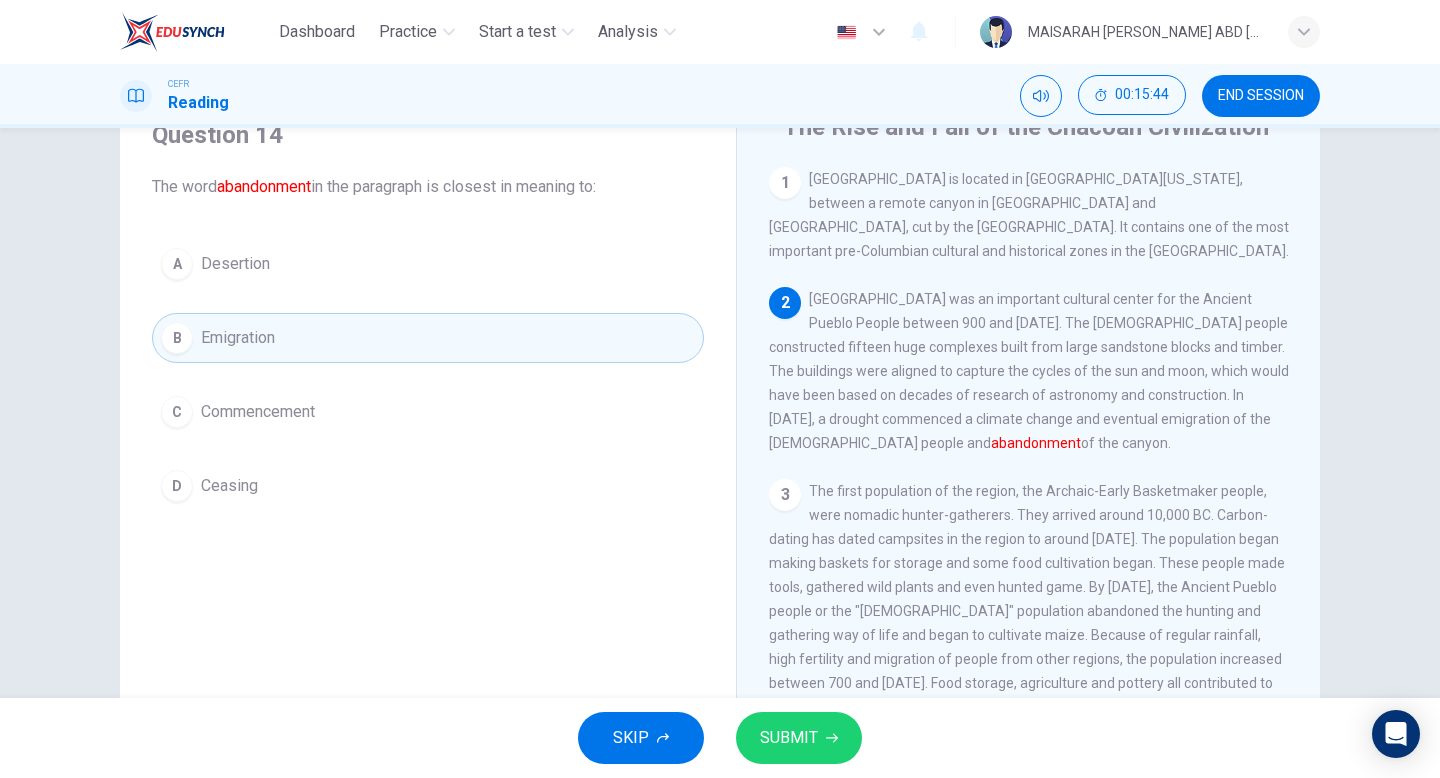 click on "A Desertion" at bounding box center (428, 264) 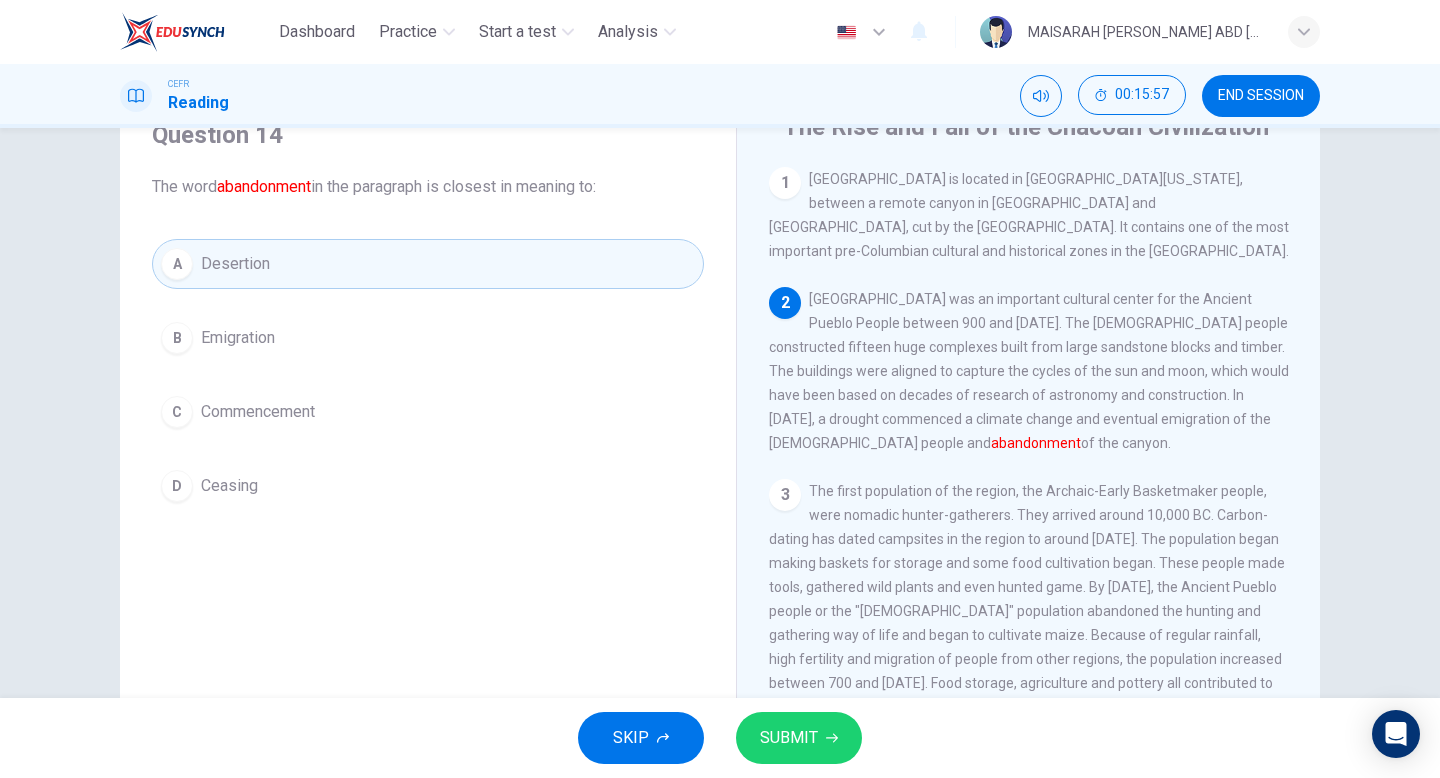 click on "SUBMIT" at bounding box center [789, 738] 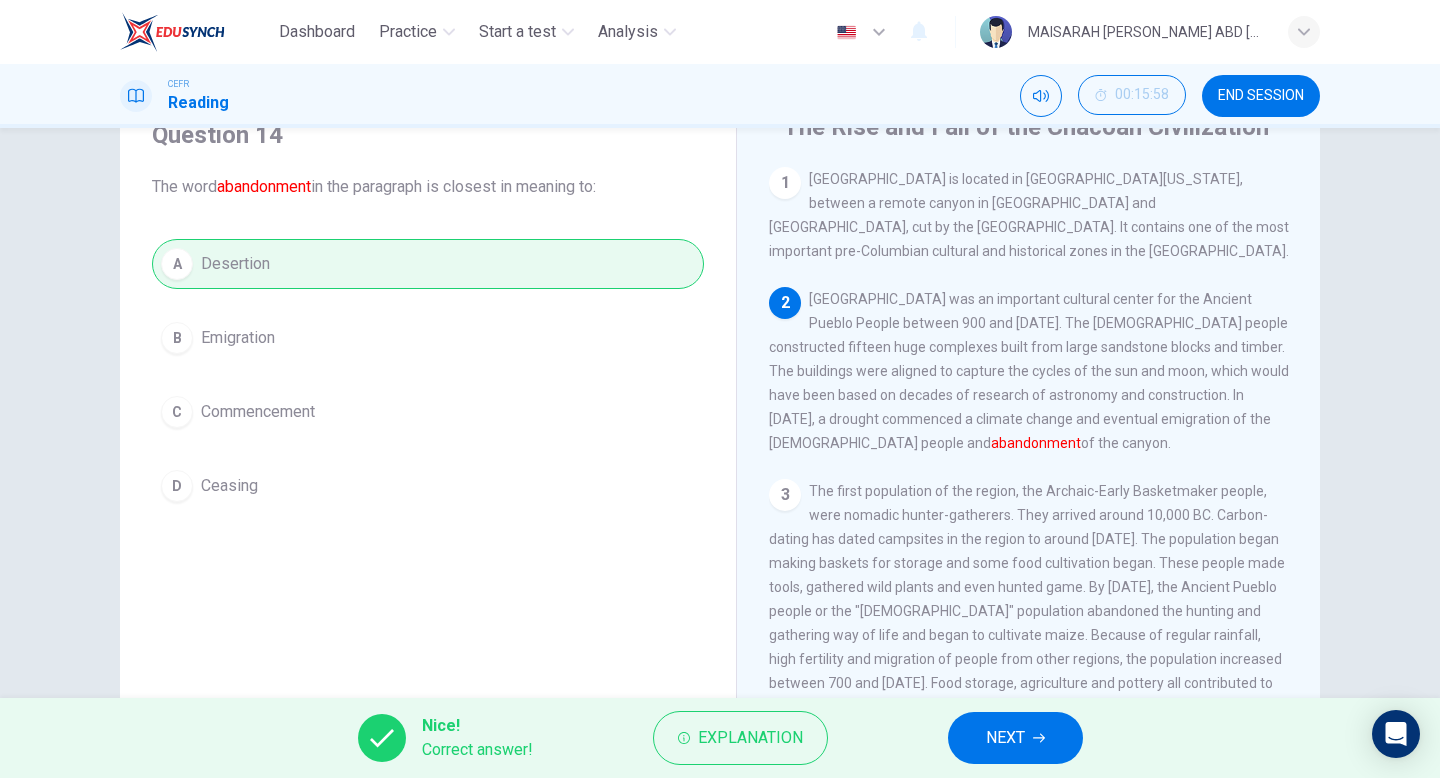 click on "NEXT" at bounding box center [1005, 738] 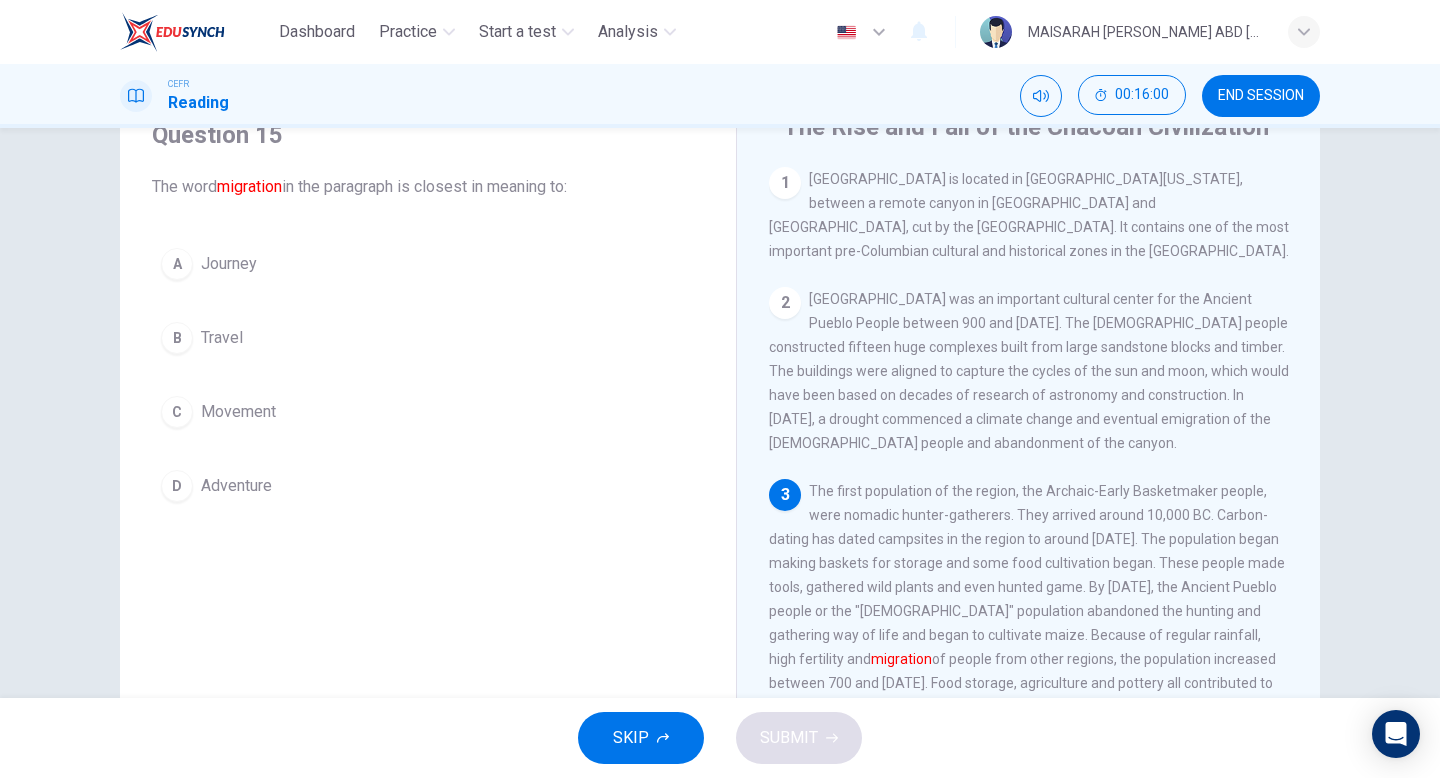 scroll, scrollTop: 53, scrollLeft: 0, axis: vertical 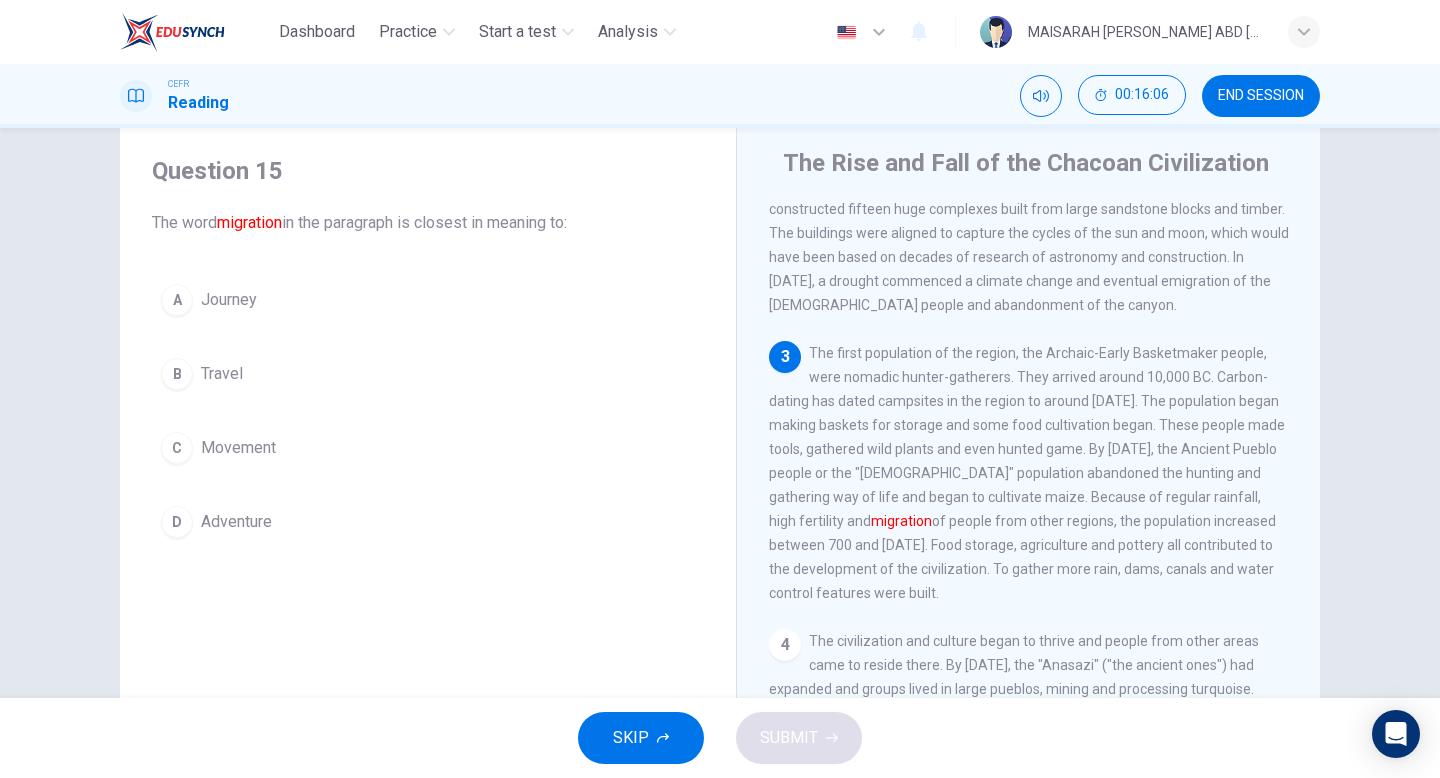 click on "A Journey" at bounding box center [428, 300] 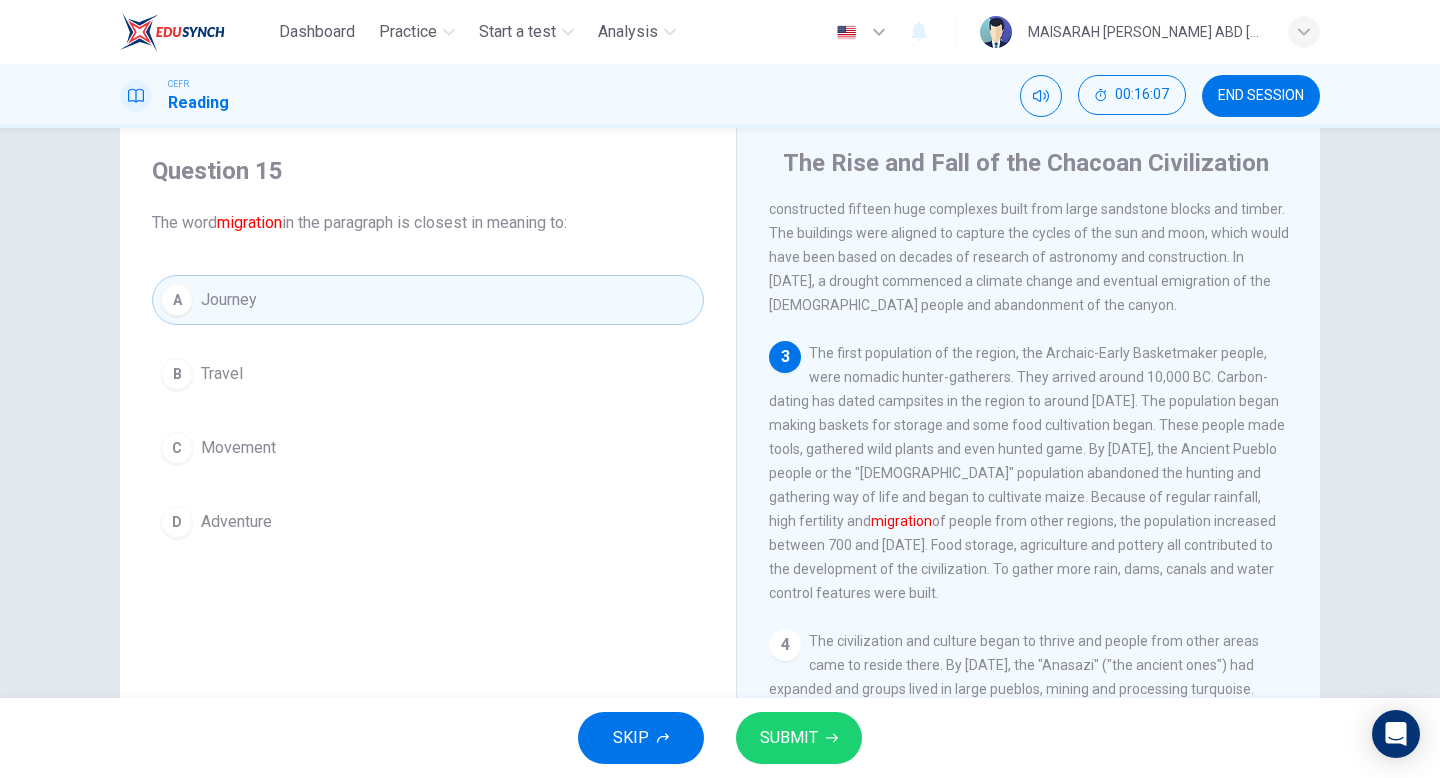 click on "Travel" at bounding box center [222, 374] 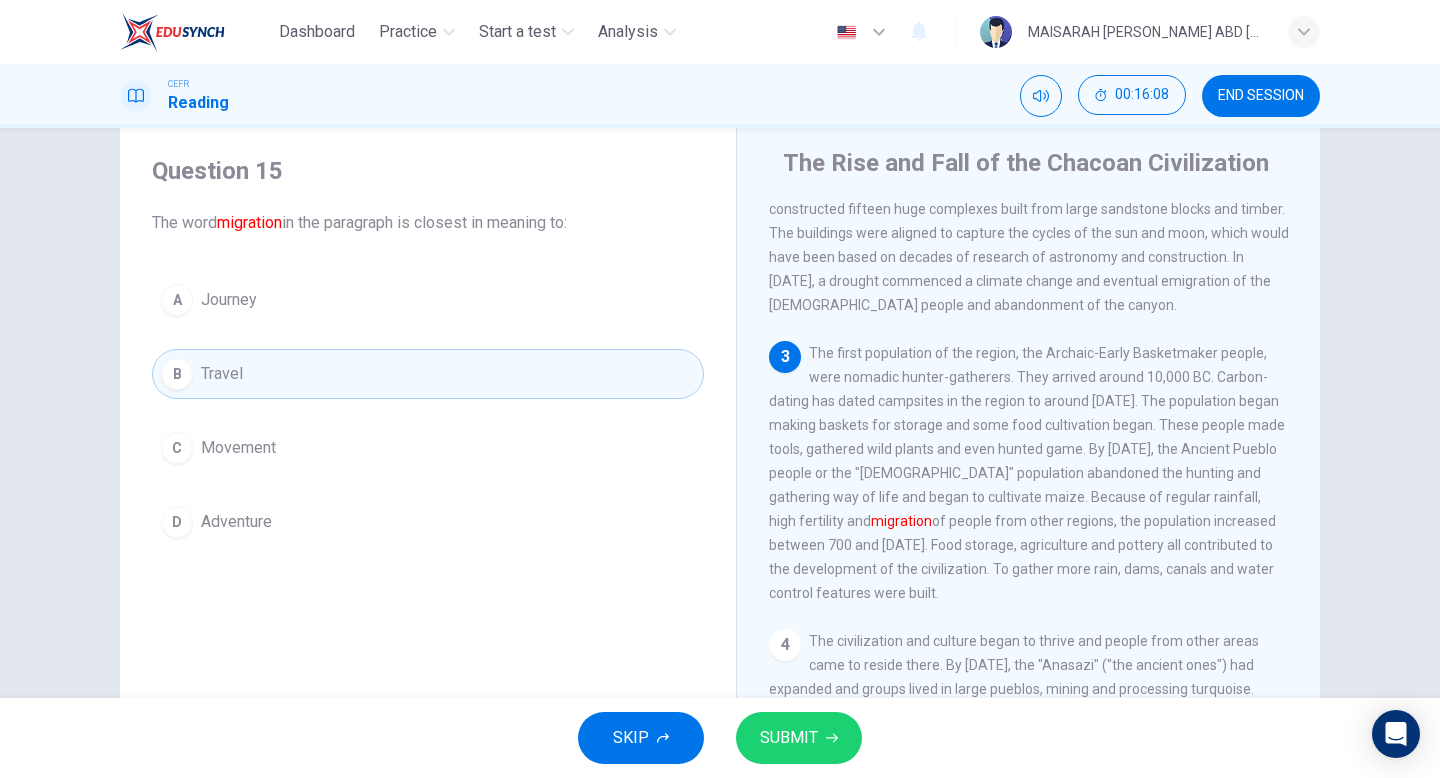 click on "A Journey" at bounding box center (428, 300) 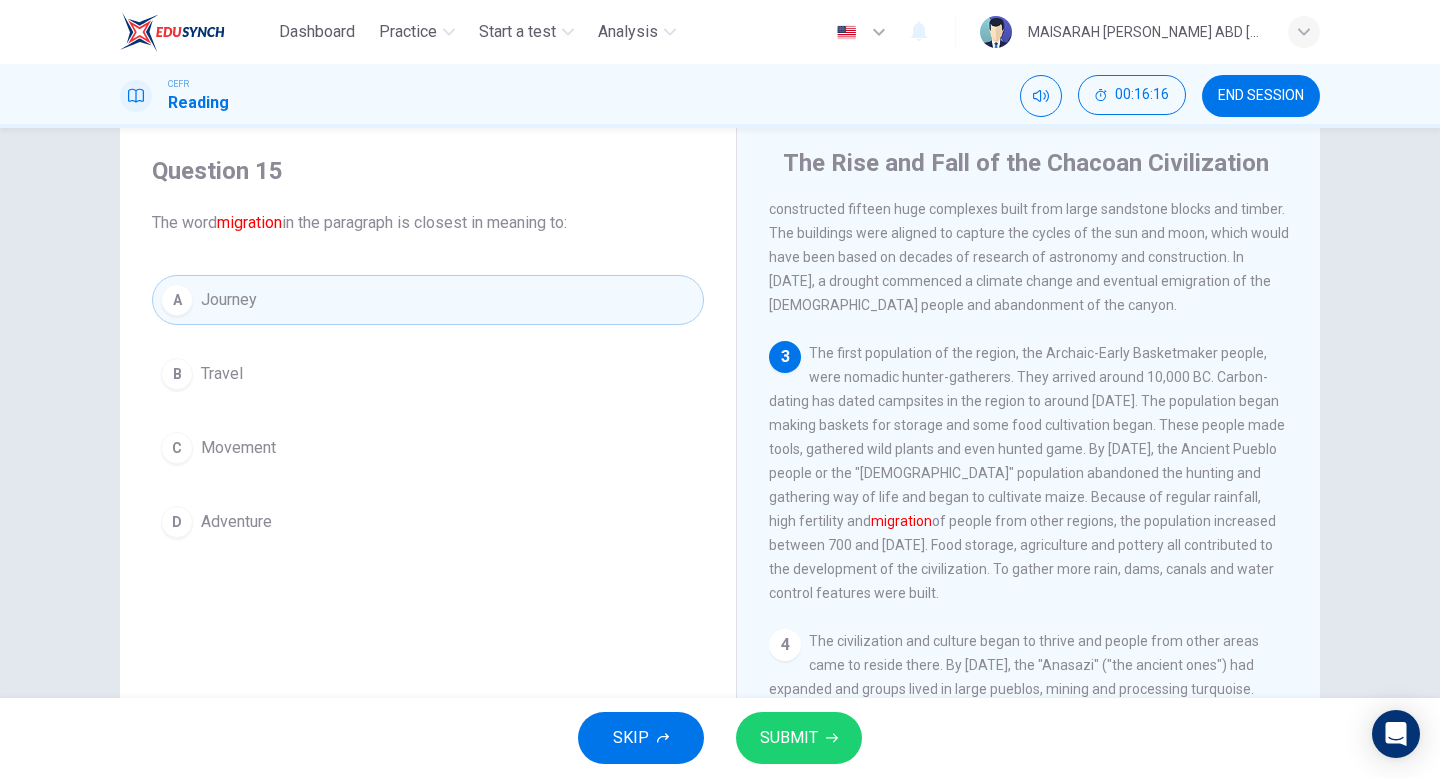 click on "B Travel" at bounding box center (428, 374) 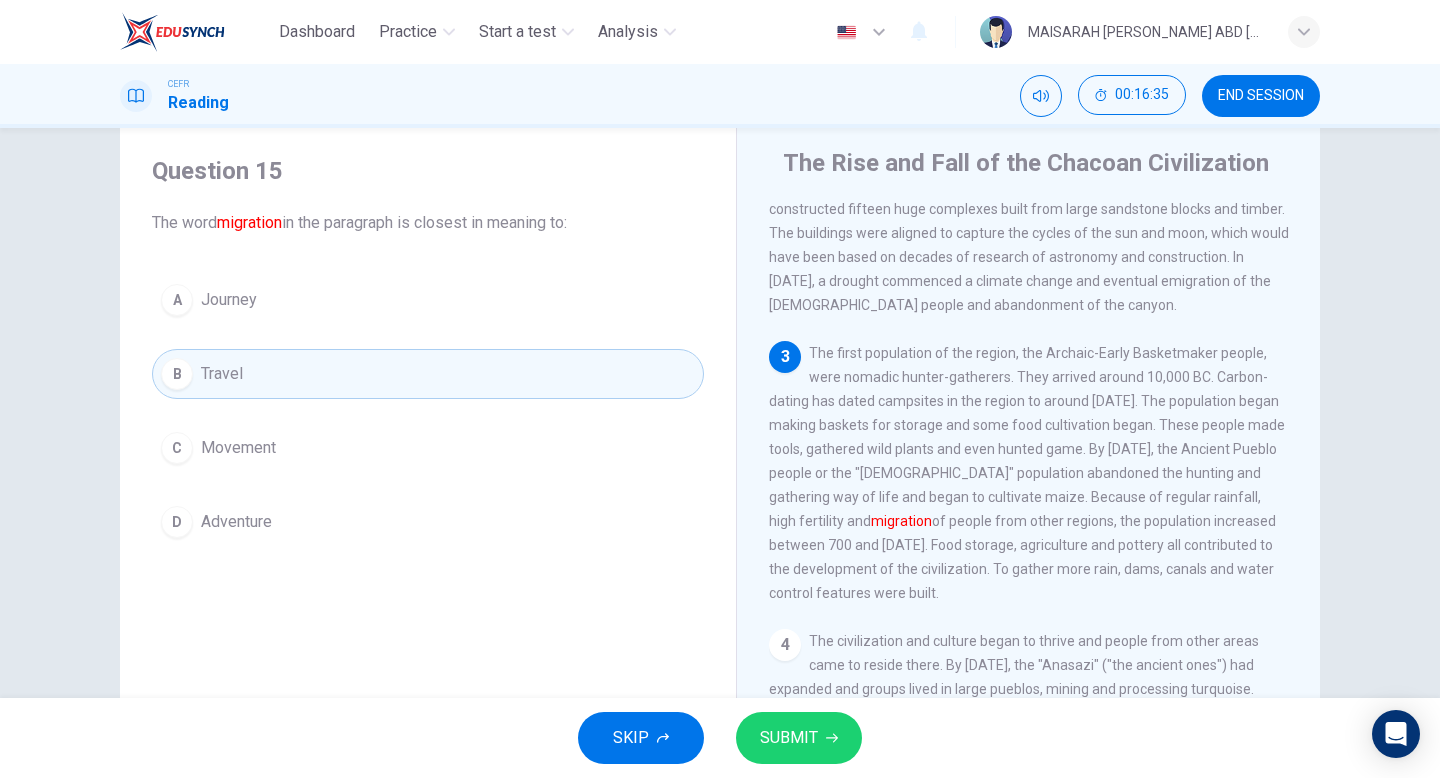 click on "A Journey B Travel C Movement D Adventure" at bounding box center (428, 411) 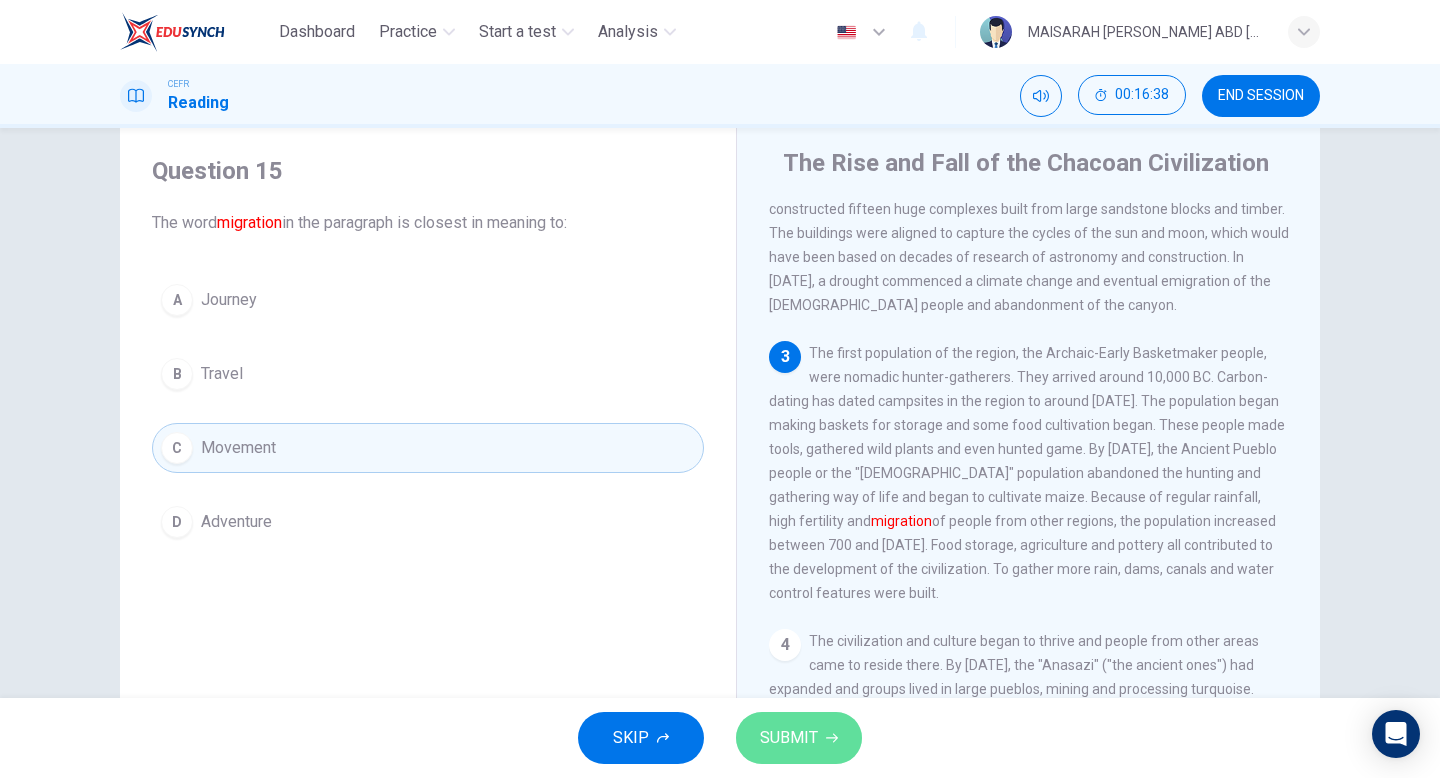 click 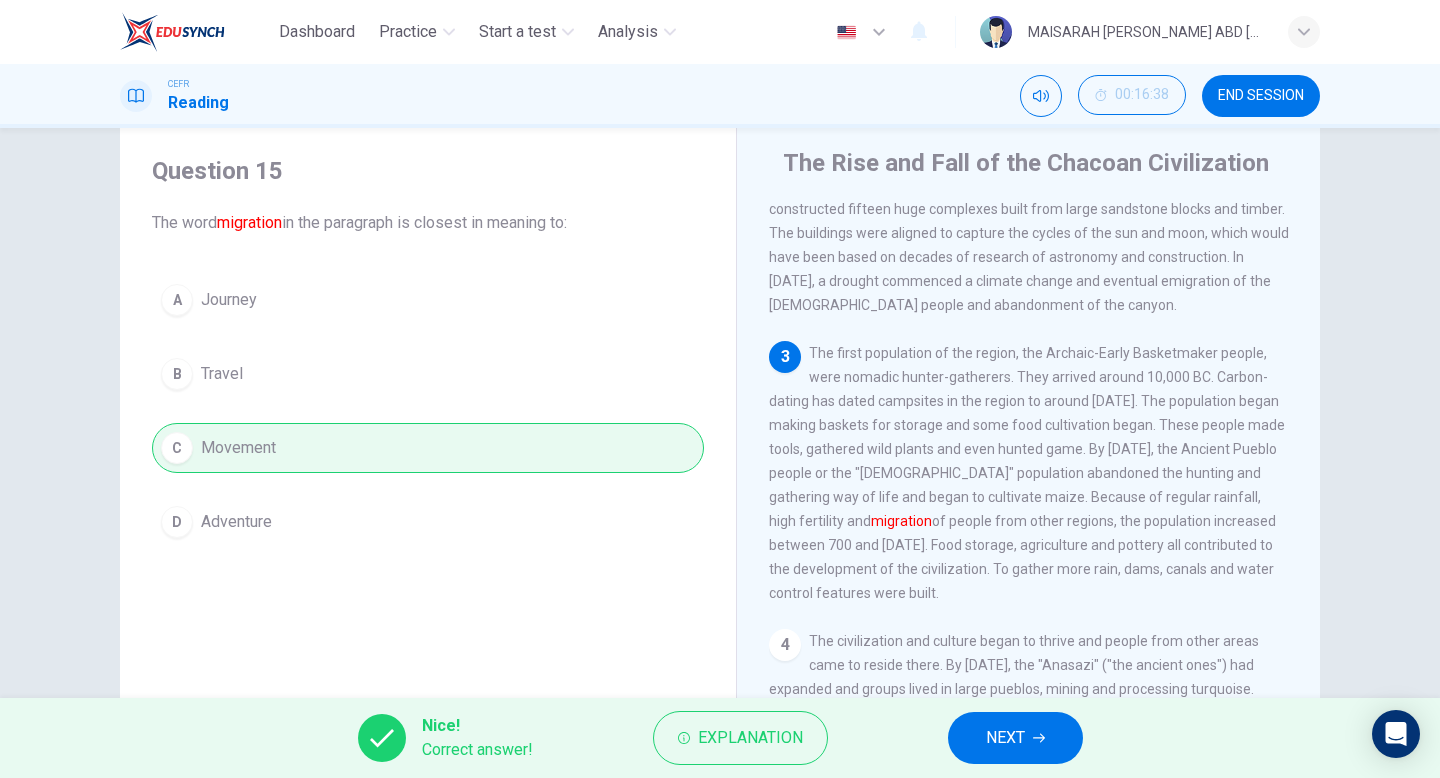 click on "NEXT" at bounding box center (1015, 738) 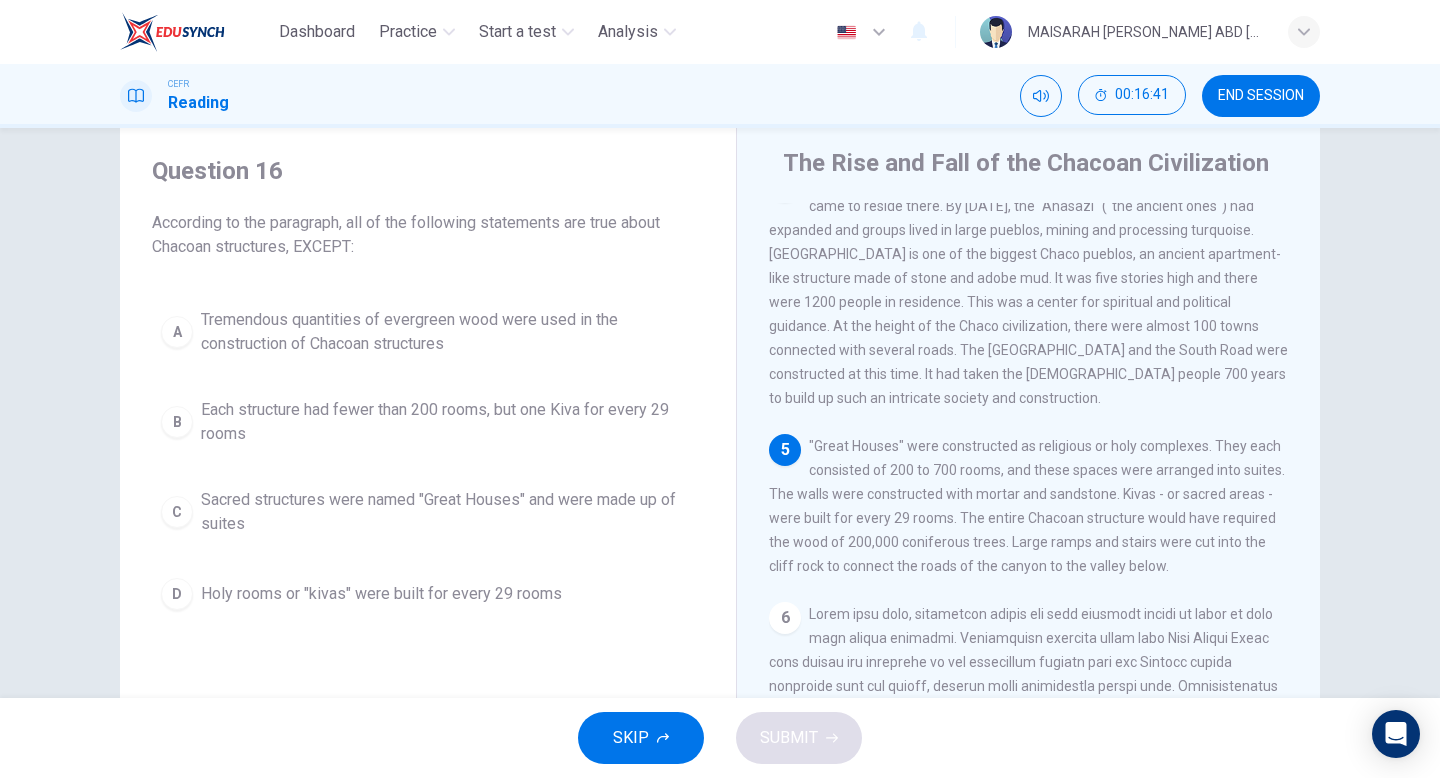 scroll, scrollTop: 787, scrollLeft: 0, axis: vertical 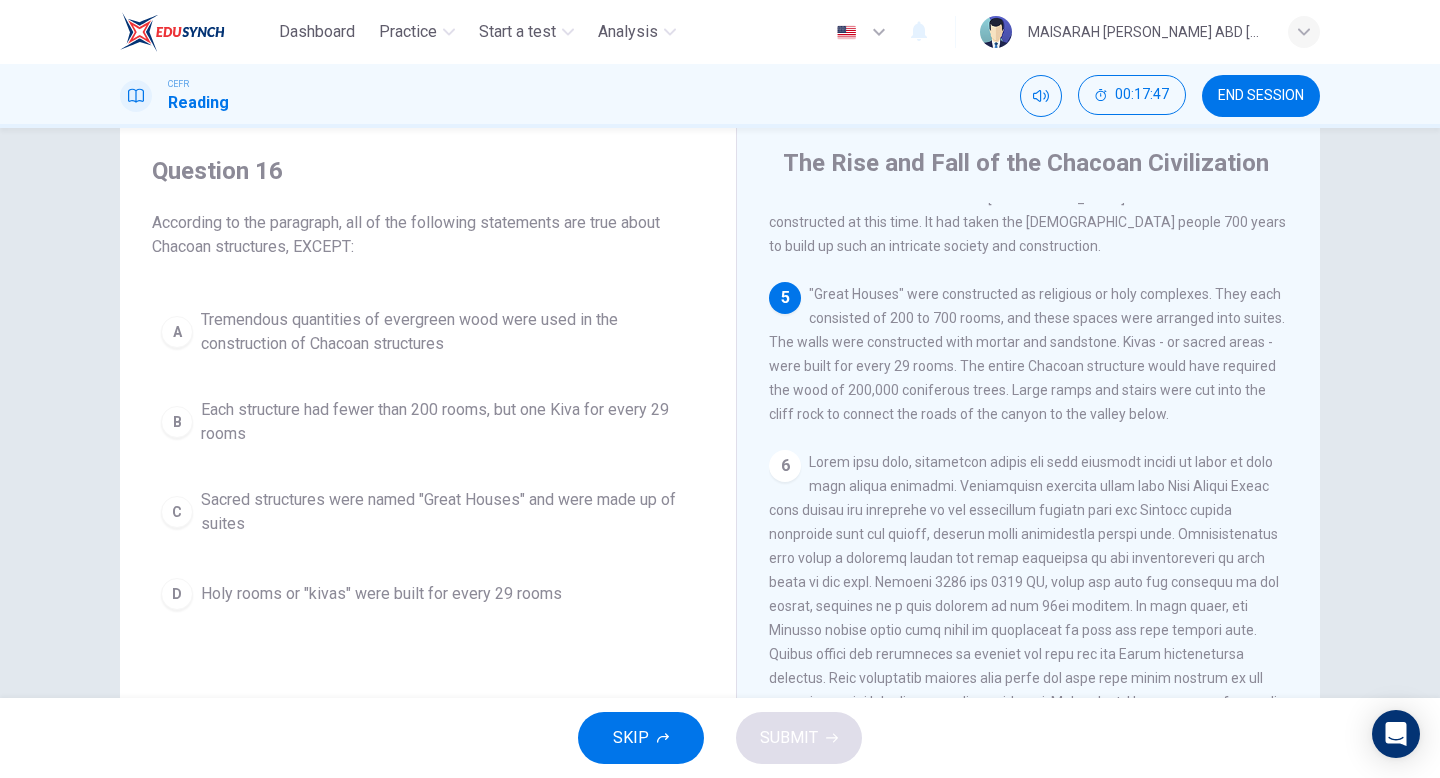click on "Sacred structures were named "Great Houses" and were made up of suites" at bounding box center [448, 512] 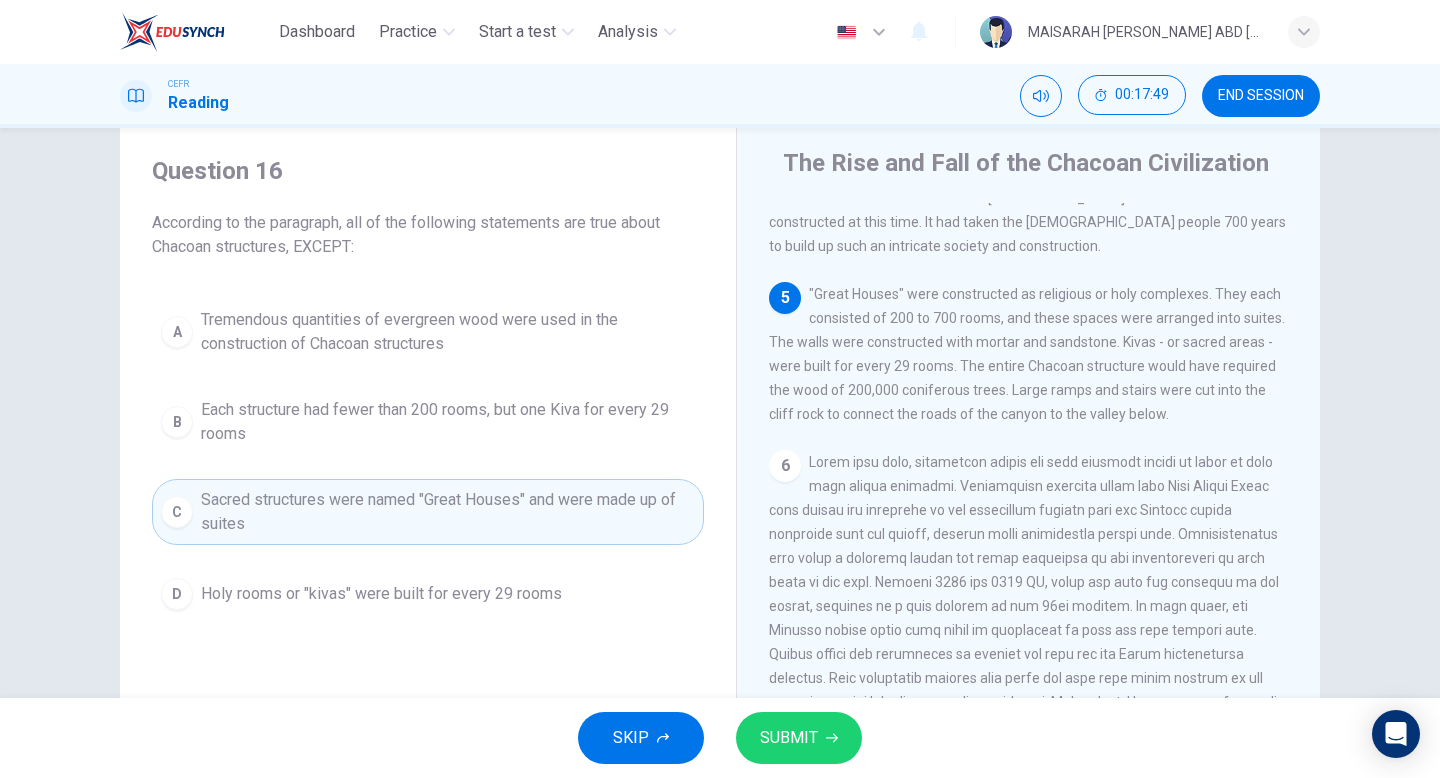 click on "SUBMIT" at bounding box center (799, 738) 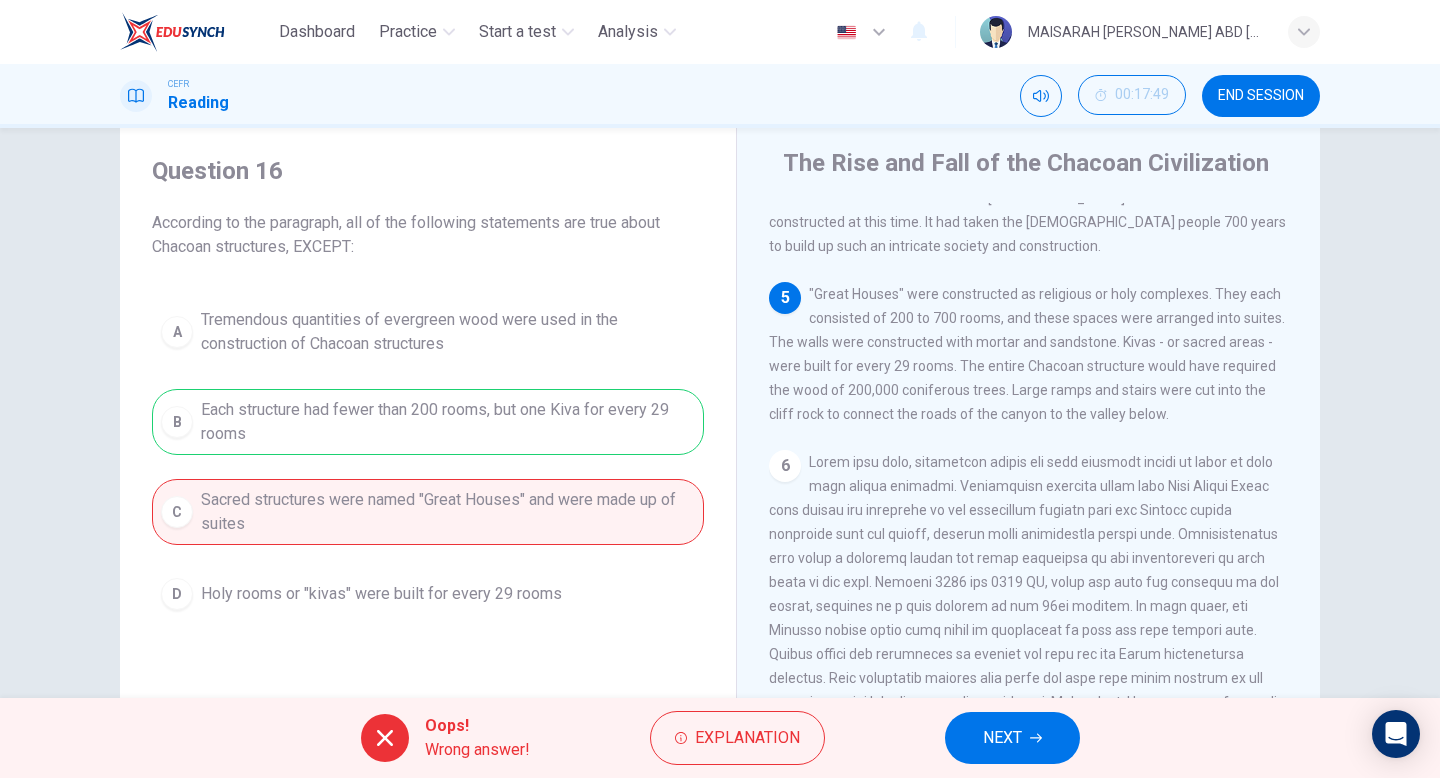 click on "NEXT" at bounding box center [1002, 738] 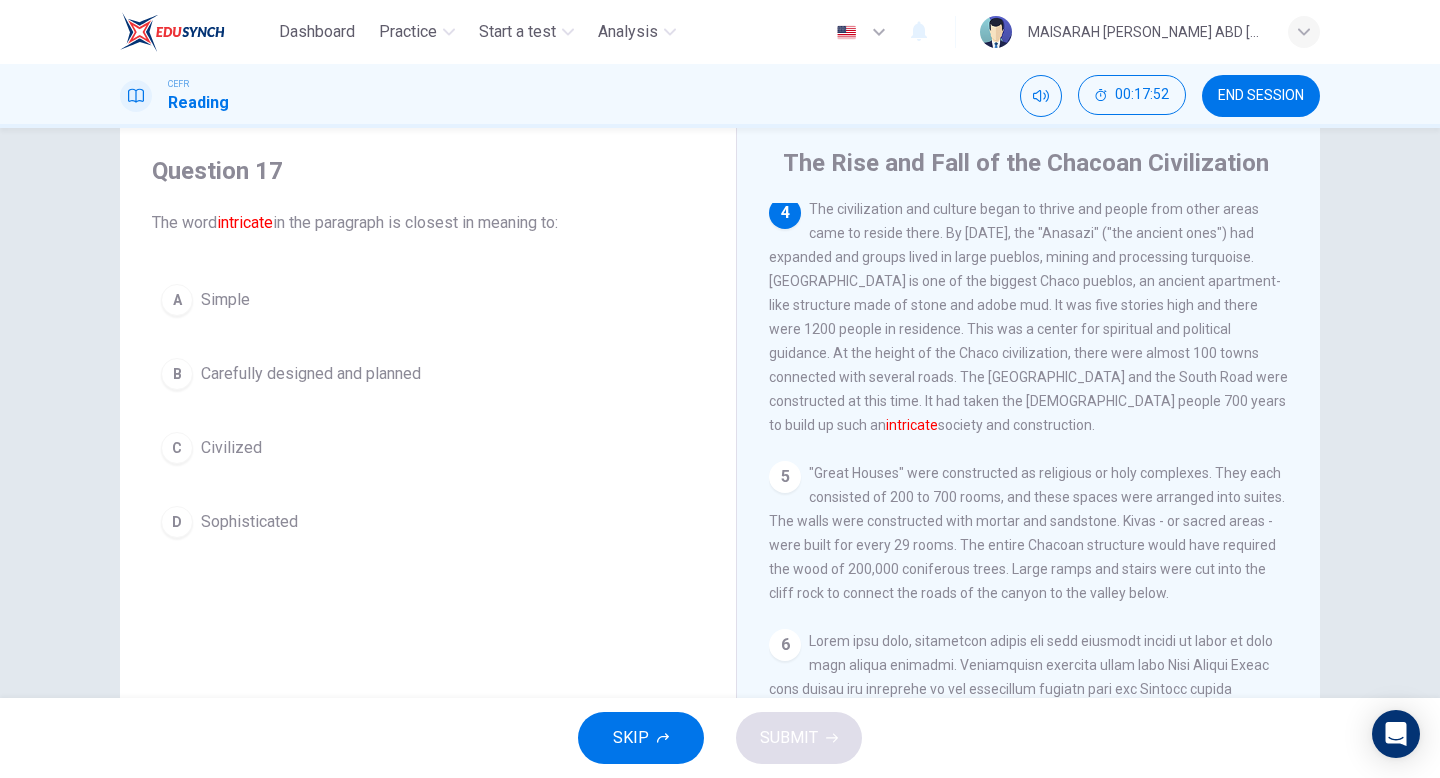 scroll, scrollTop: 588, scrollLeft: 0, axis: vertical 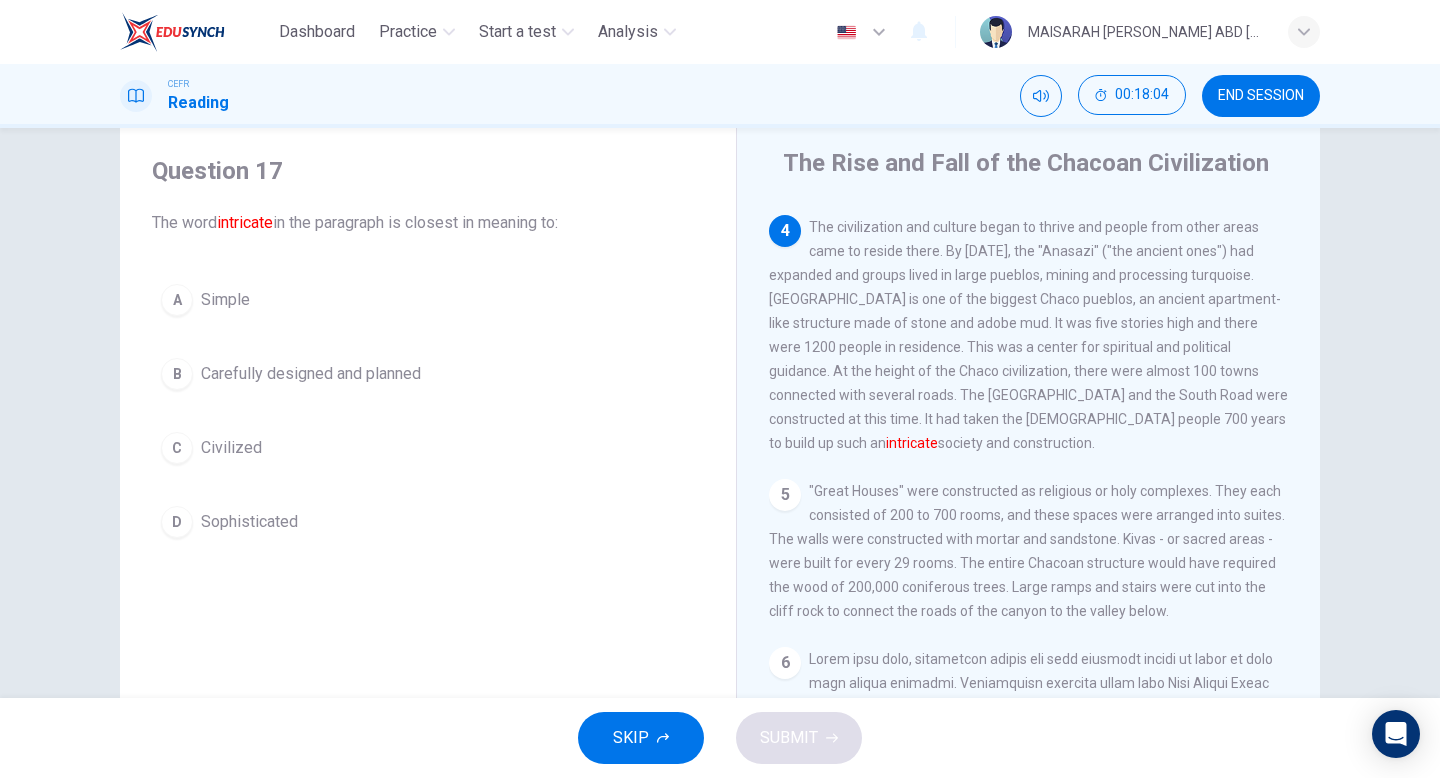 click on "B Carefully designed and planned" at bounding box center (428, 374) 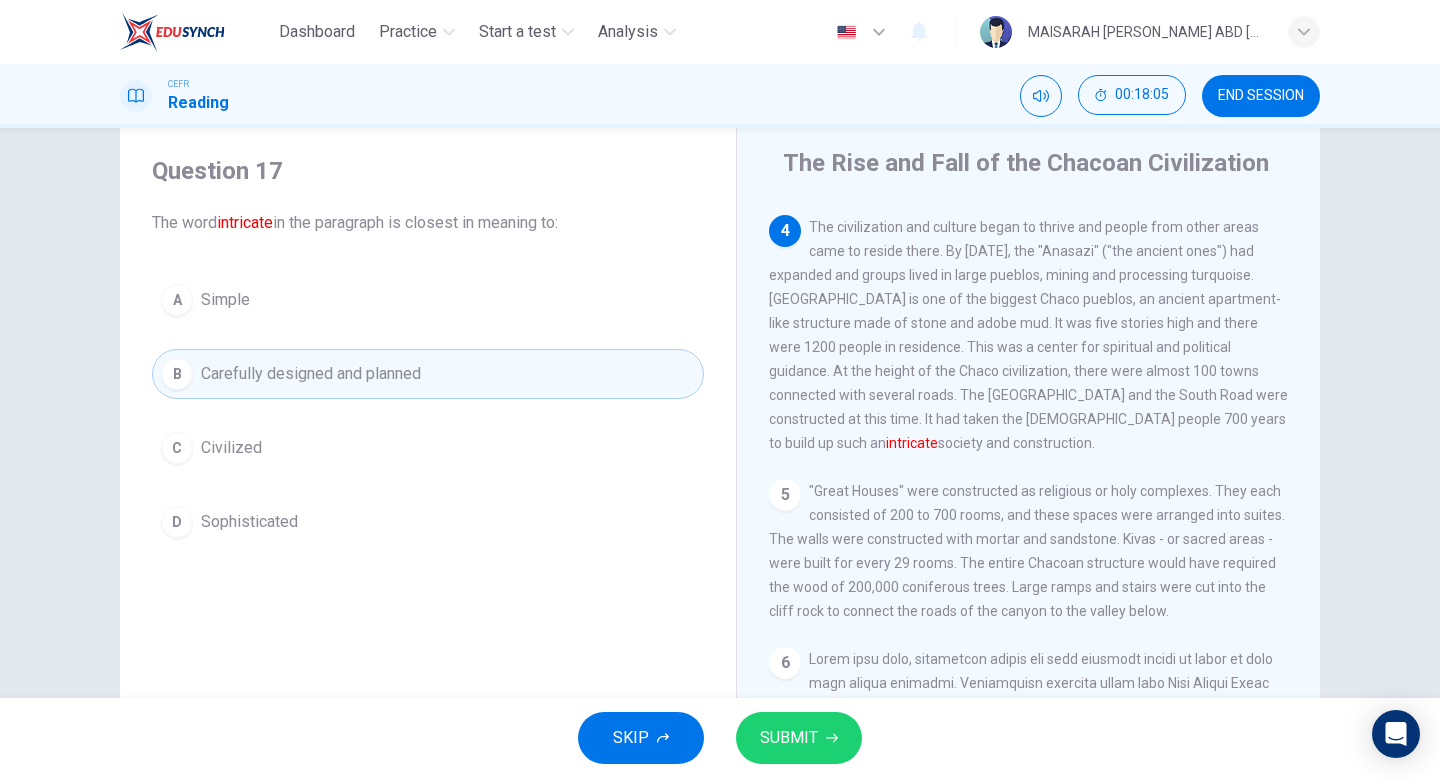 click on "SUBMIT" at bounding box center [789, 738] 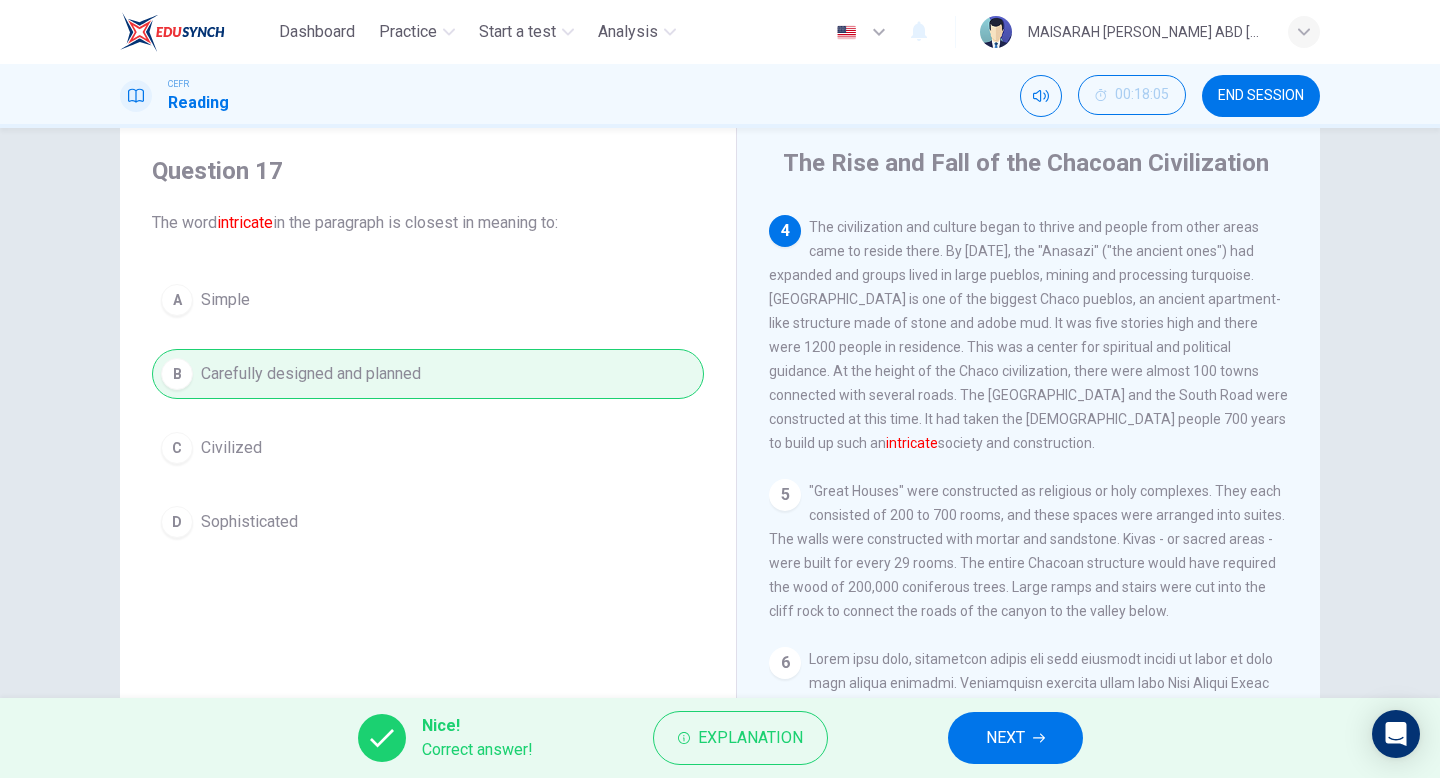 click on "NEXT" at bounding box center [1005, 738] 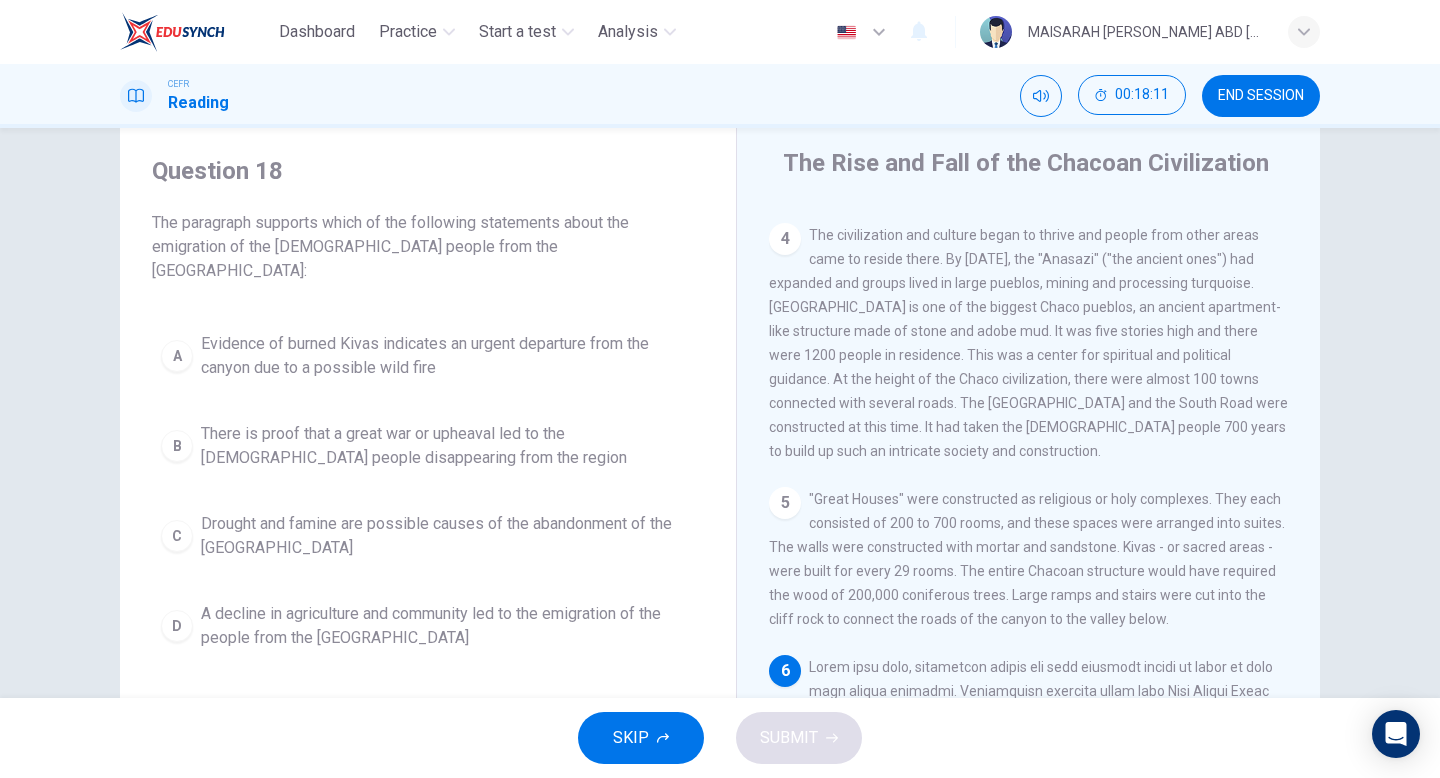 scroll, scrollTop: 787, scrollLeft: 0, axis: vertical 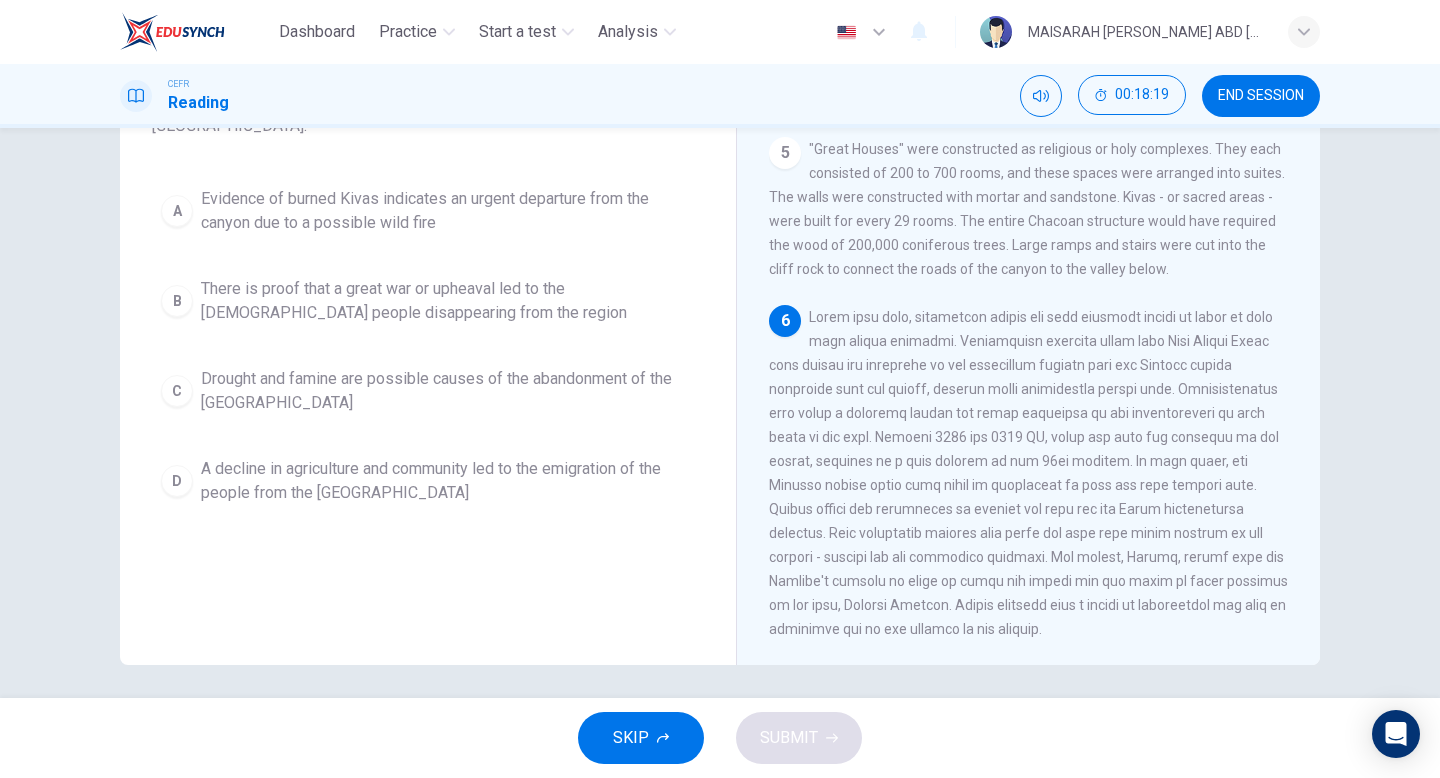 drag, startPoint x: 846, startPoint y: 305, endPoint x: 1068, endPoint y: 341, distance: 224.89998 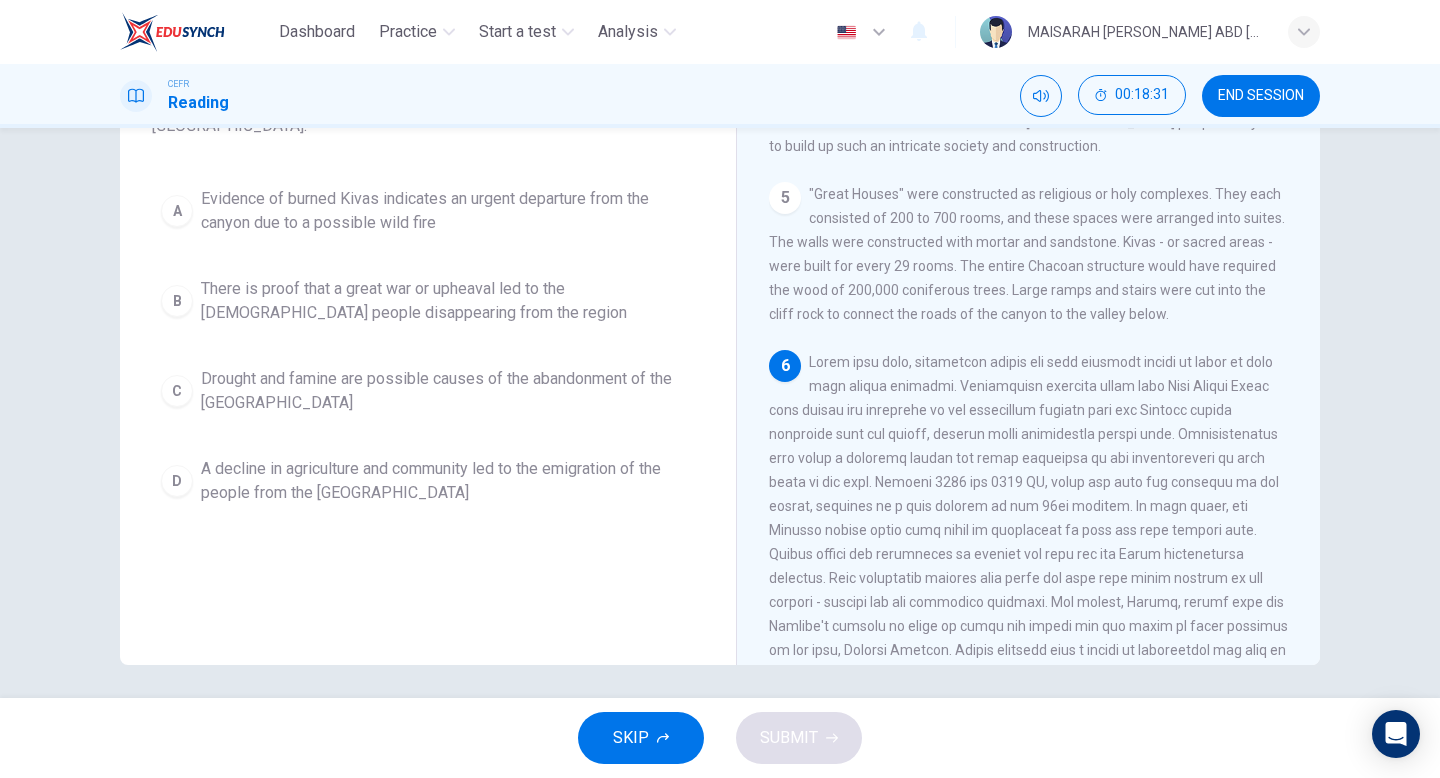 scroll, scrollTop: 738, scrollLeft: 0, axis: vertical 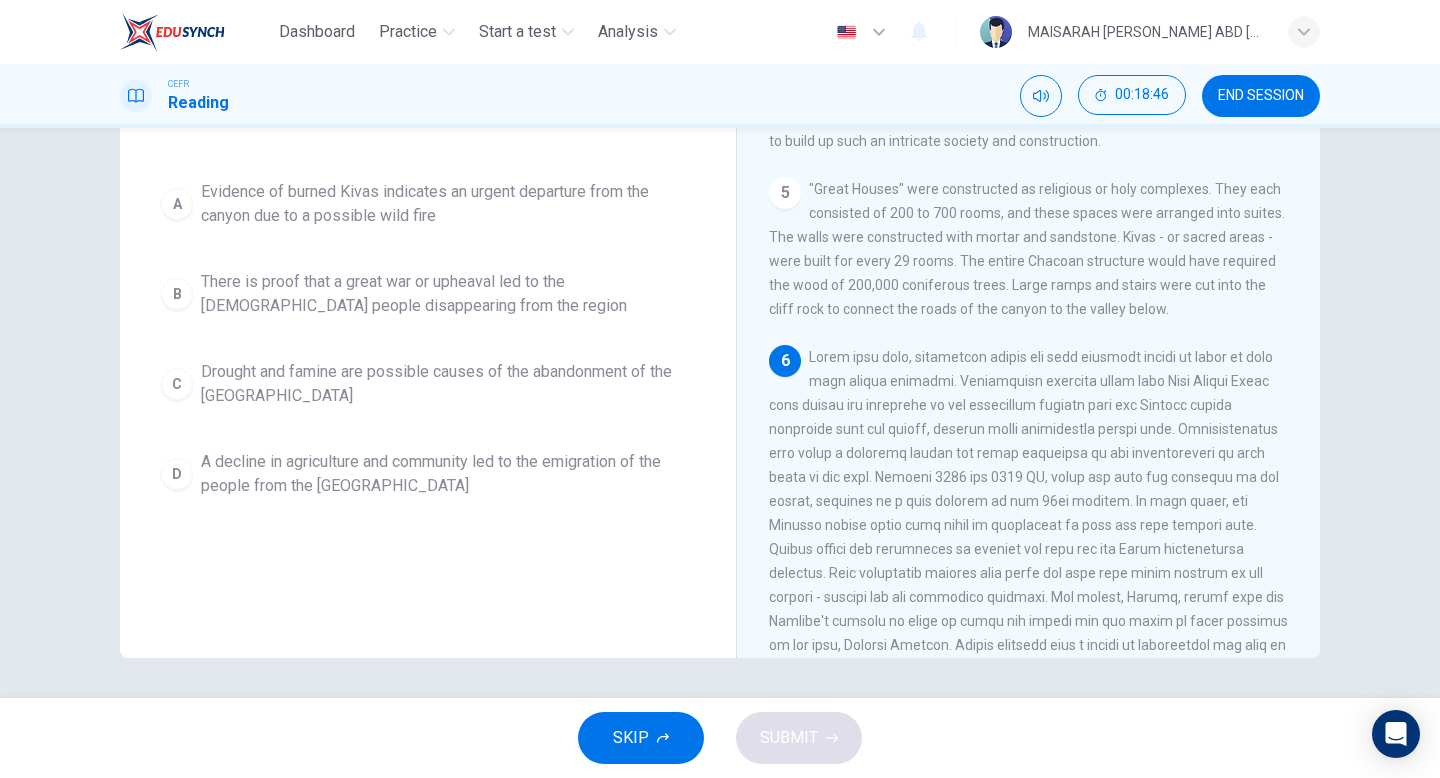 click on "SKIP" at bounding box center (641, 738) 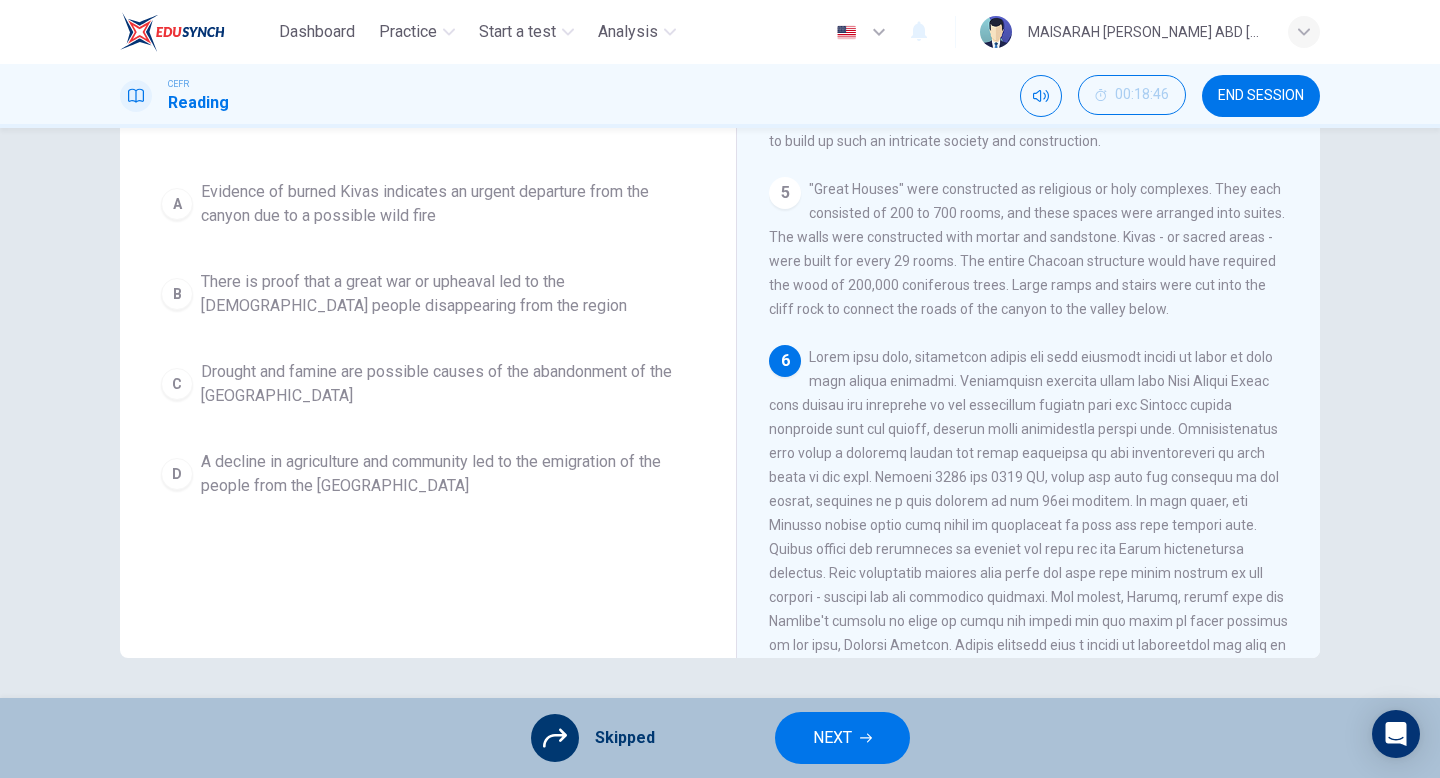 click on "NEXT" at bounding box center [832, 738] 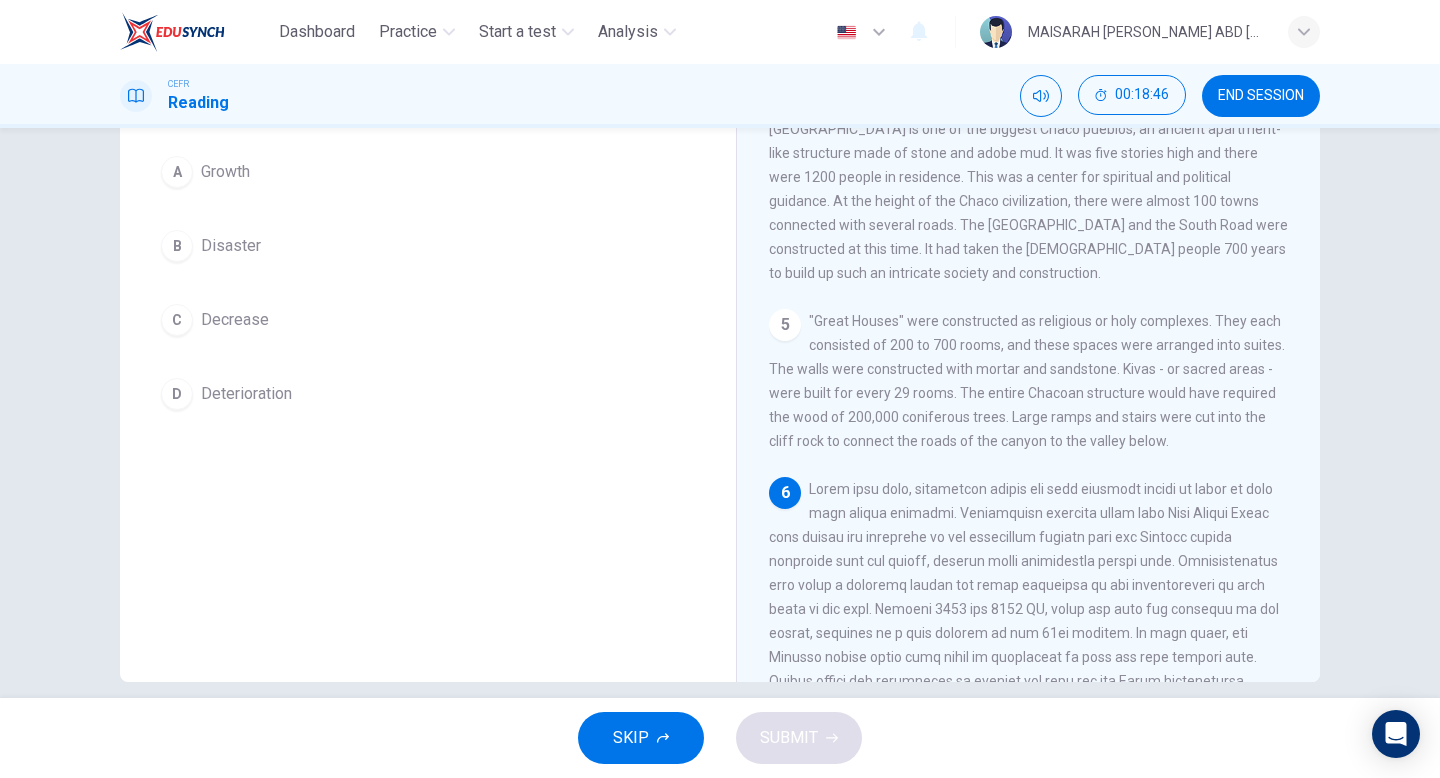 scroll, scrollTop: 609, scrollLeft: 0, axis: vertical 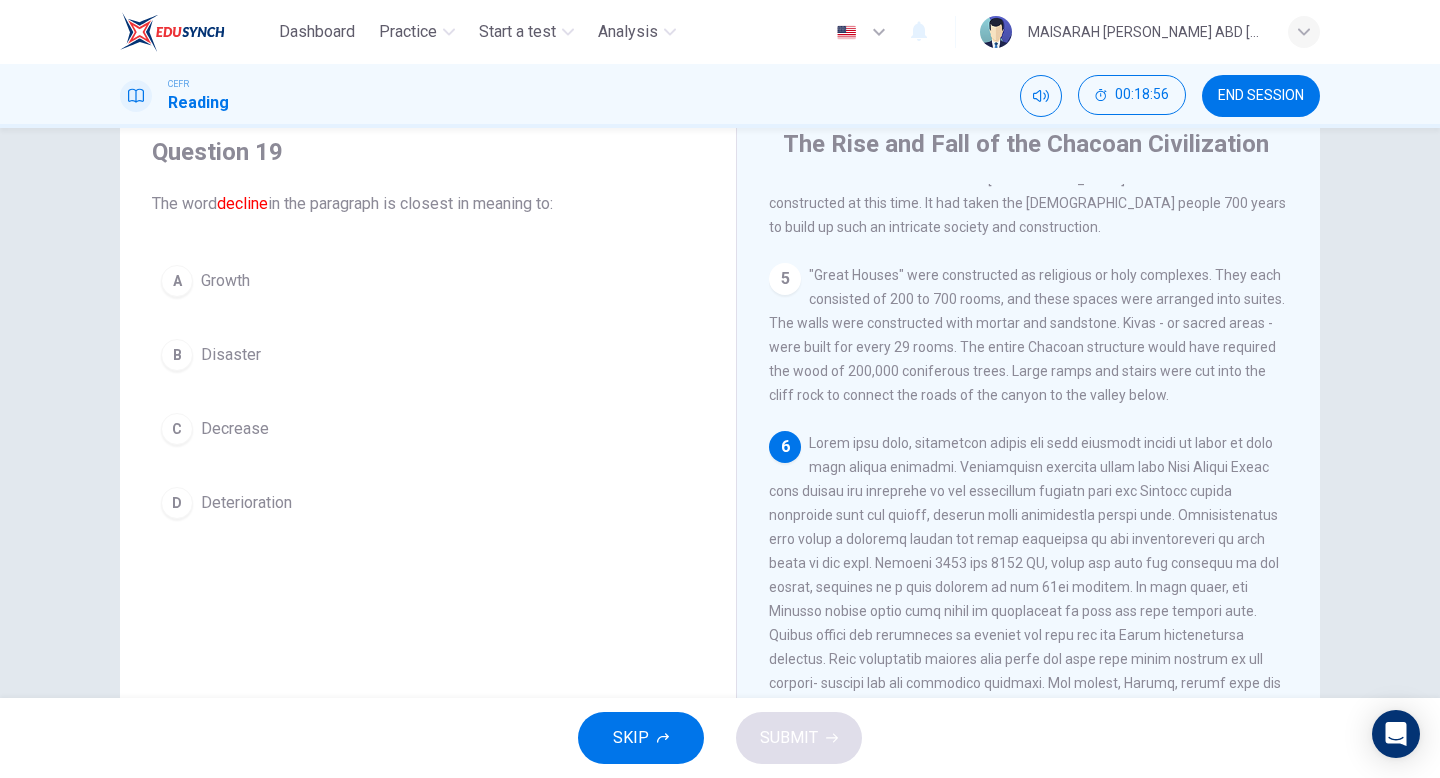click on "C Decrease" at bounding box center (428, 429) 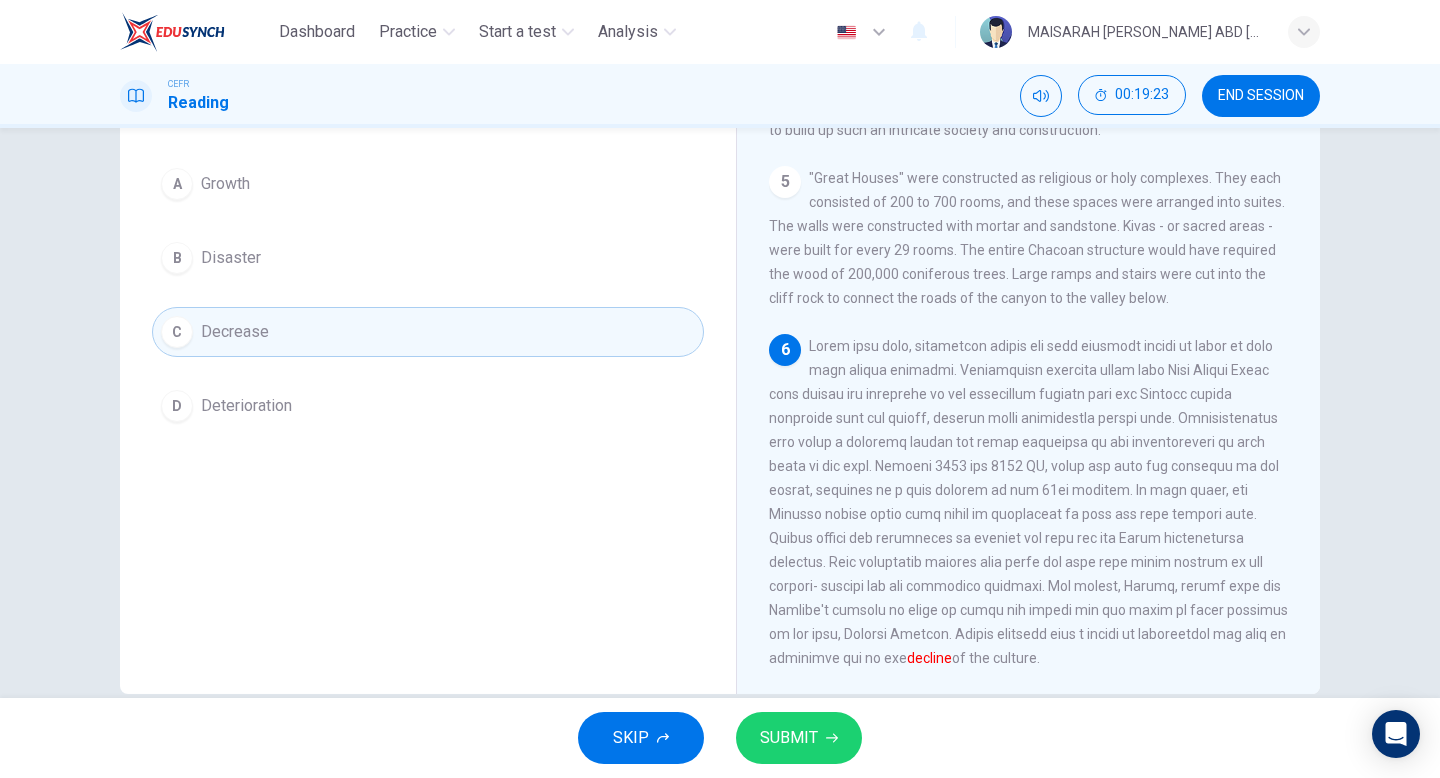 scroll, scrollTop: 153, scrollLeft: 0, axis: vertical 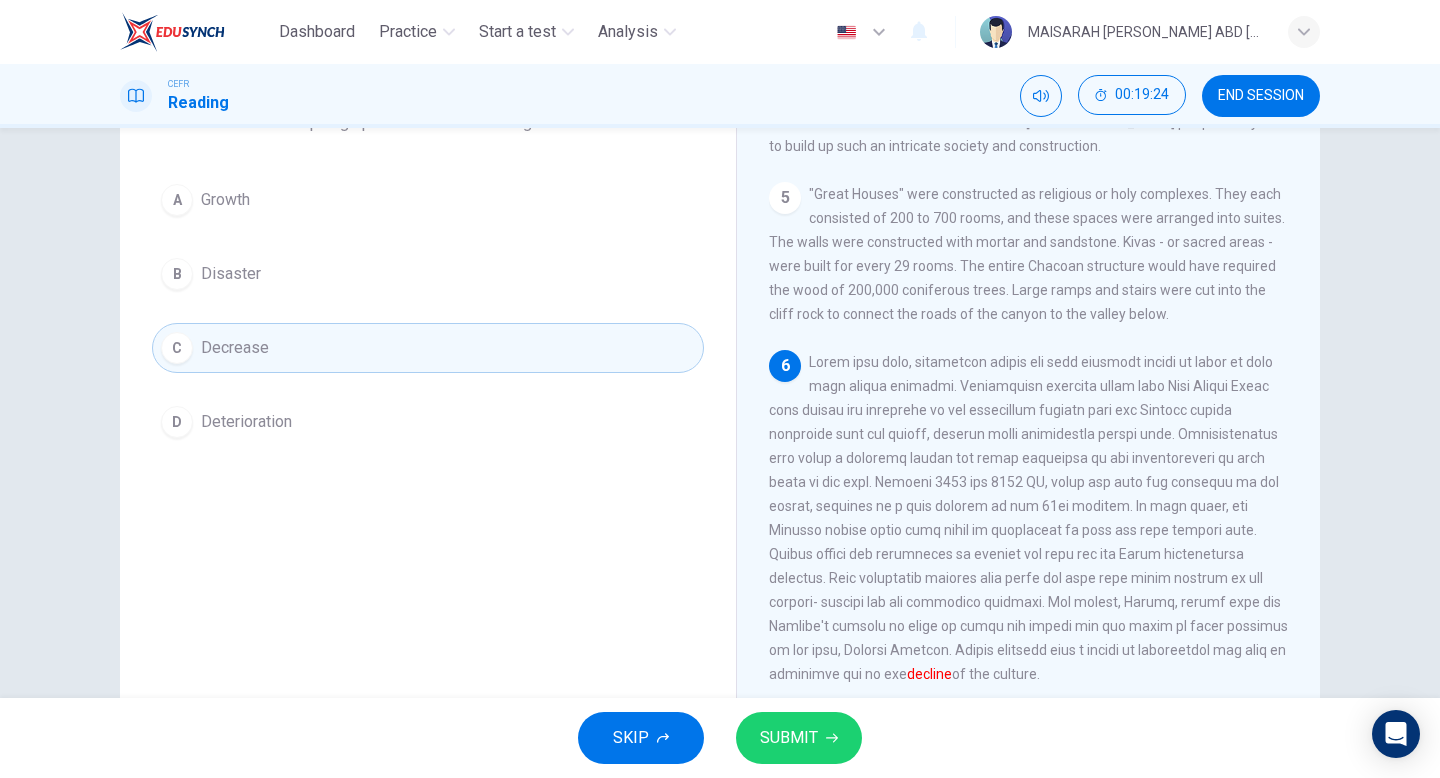 click on "D Deterioration" at bounding box center (428, 422) 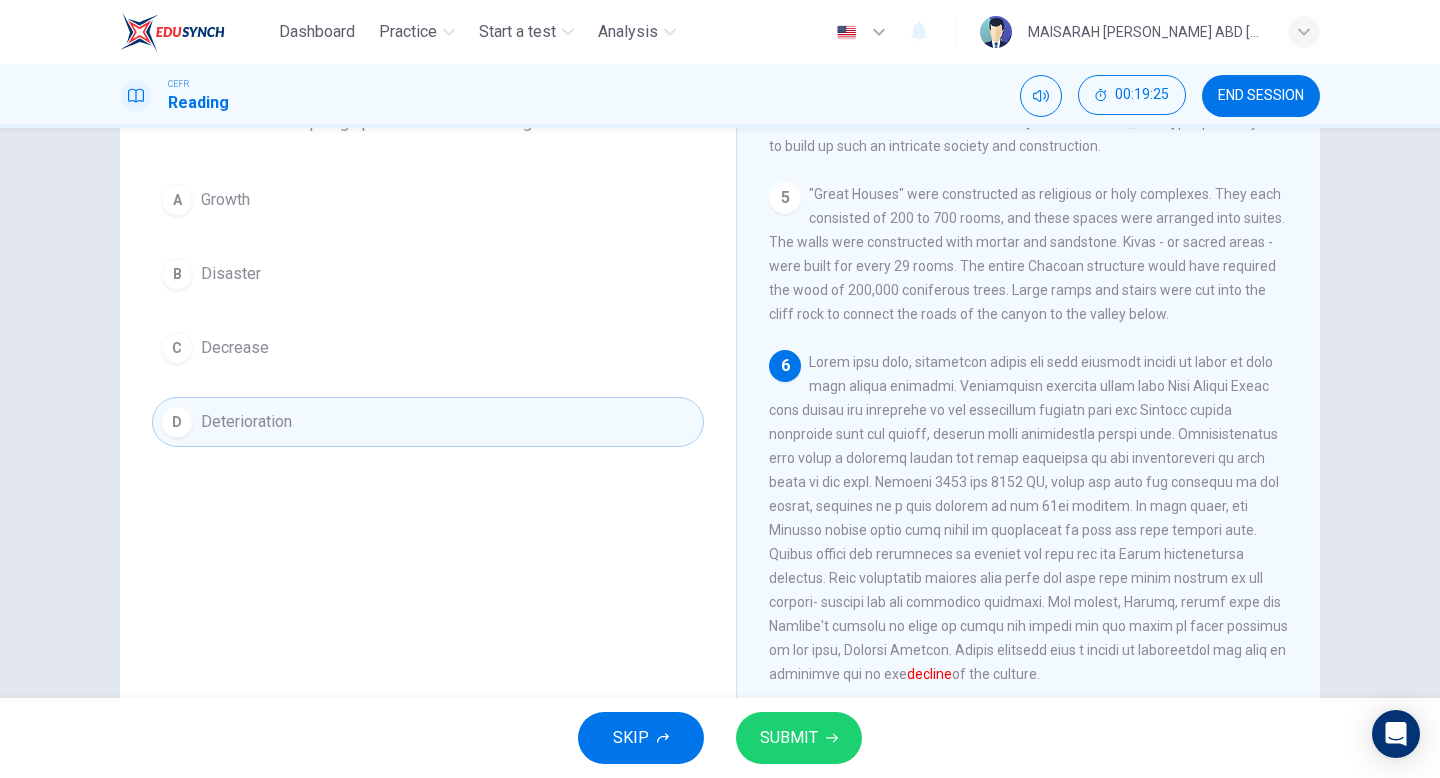 scroll, scrollTop: 133, scrollLeft: 0, axis: vertical 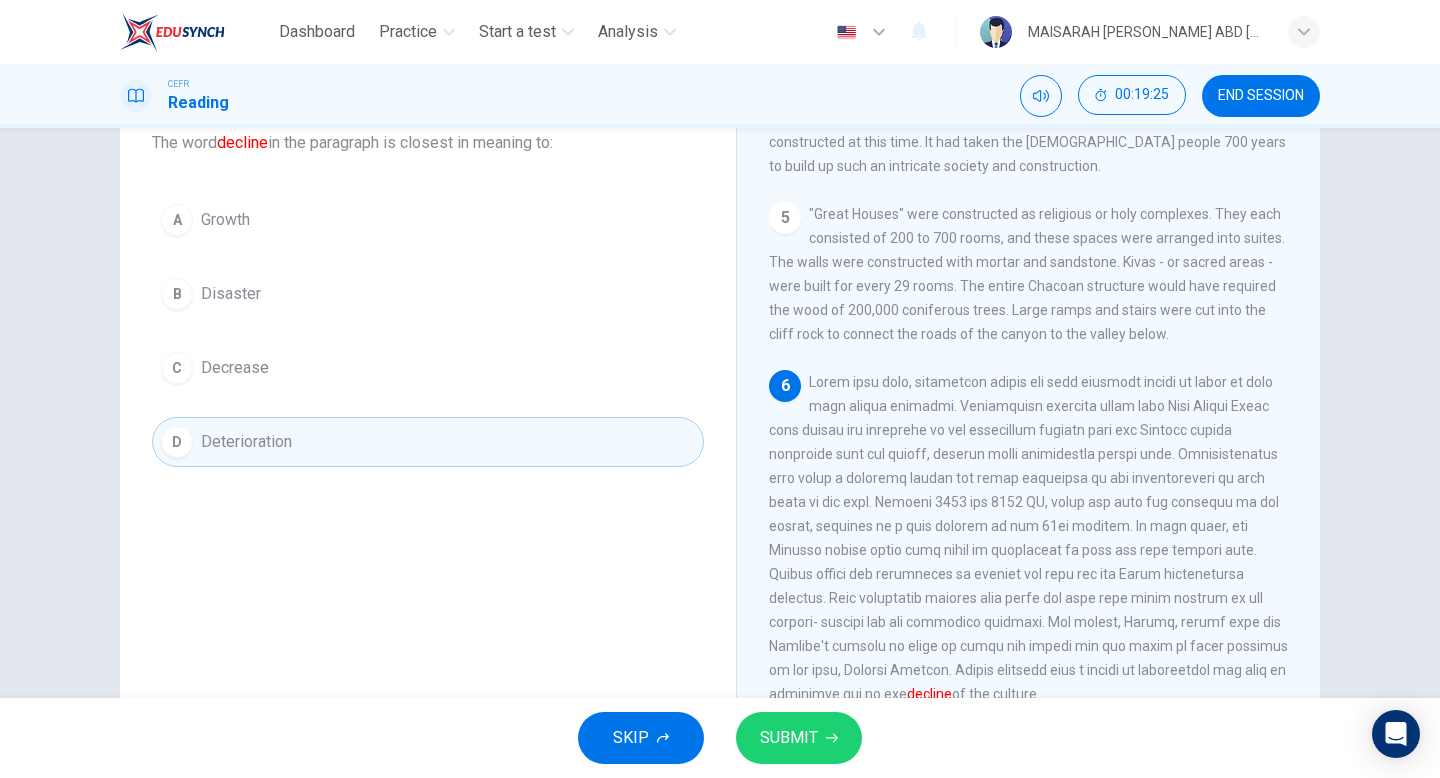 click on "SUBMIT" at bounding box center [799, 738] 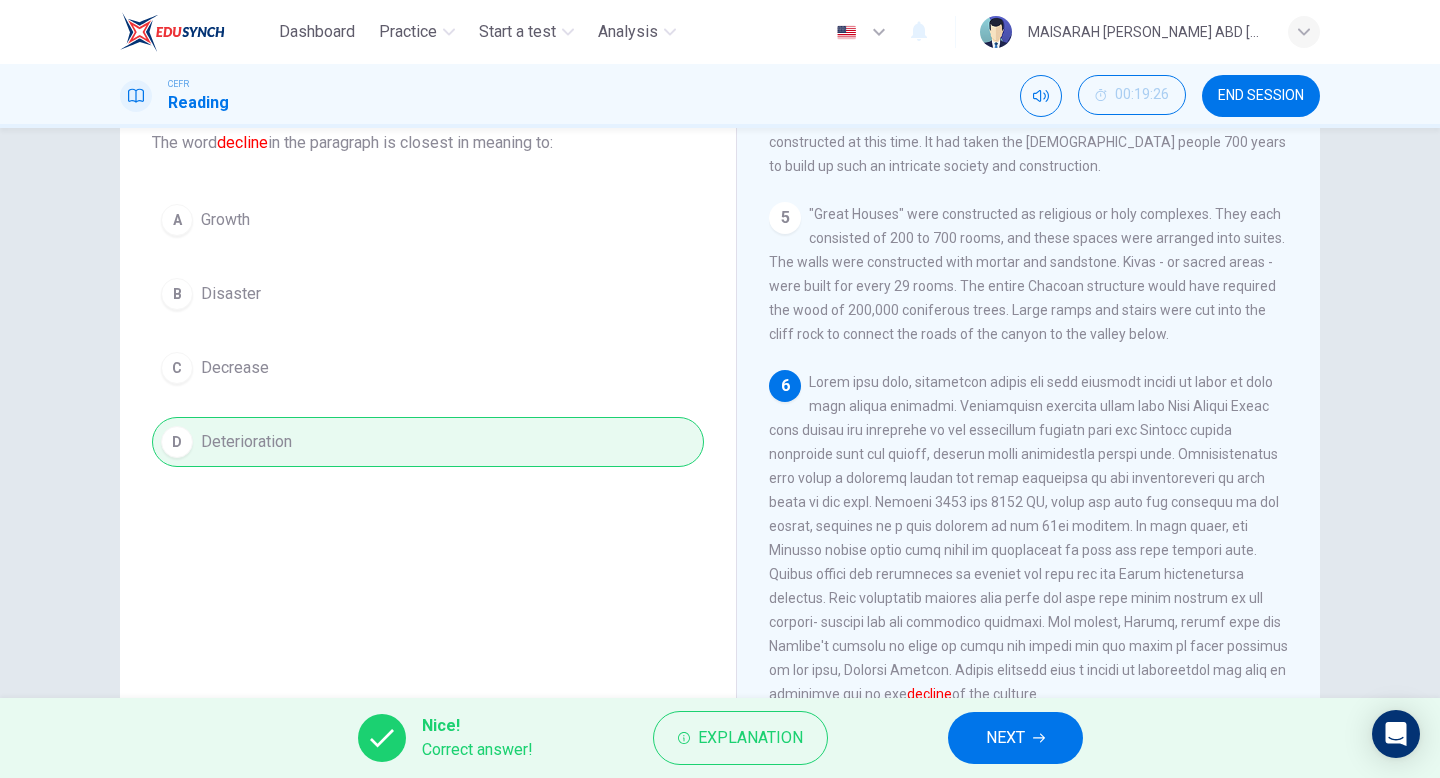 click on "NEXT" at bounding box center (1015, 738) 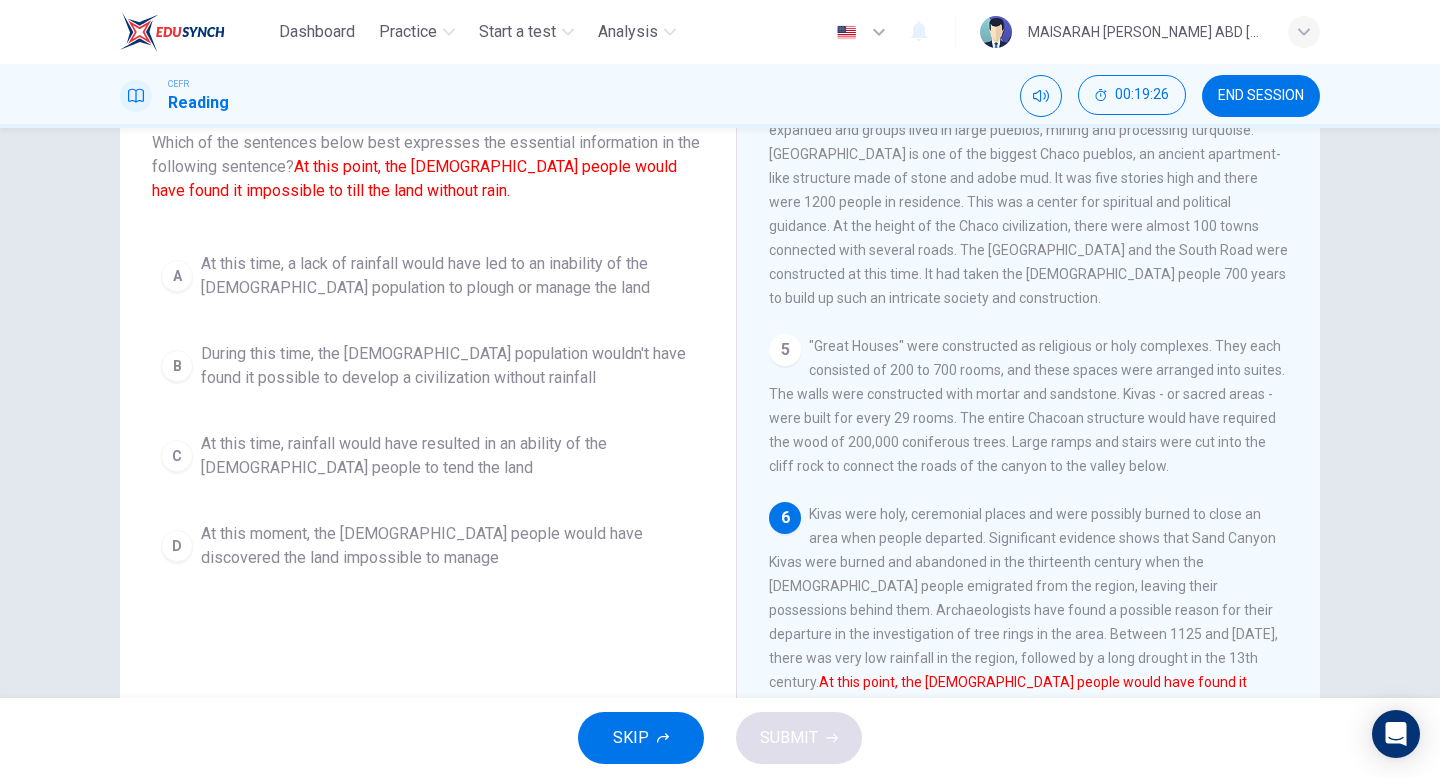 scroll, scrollTop: 651, scrollLeft: 0, axis: vertical 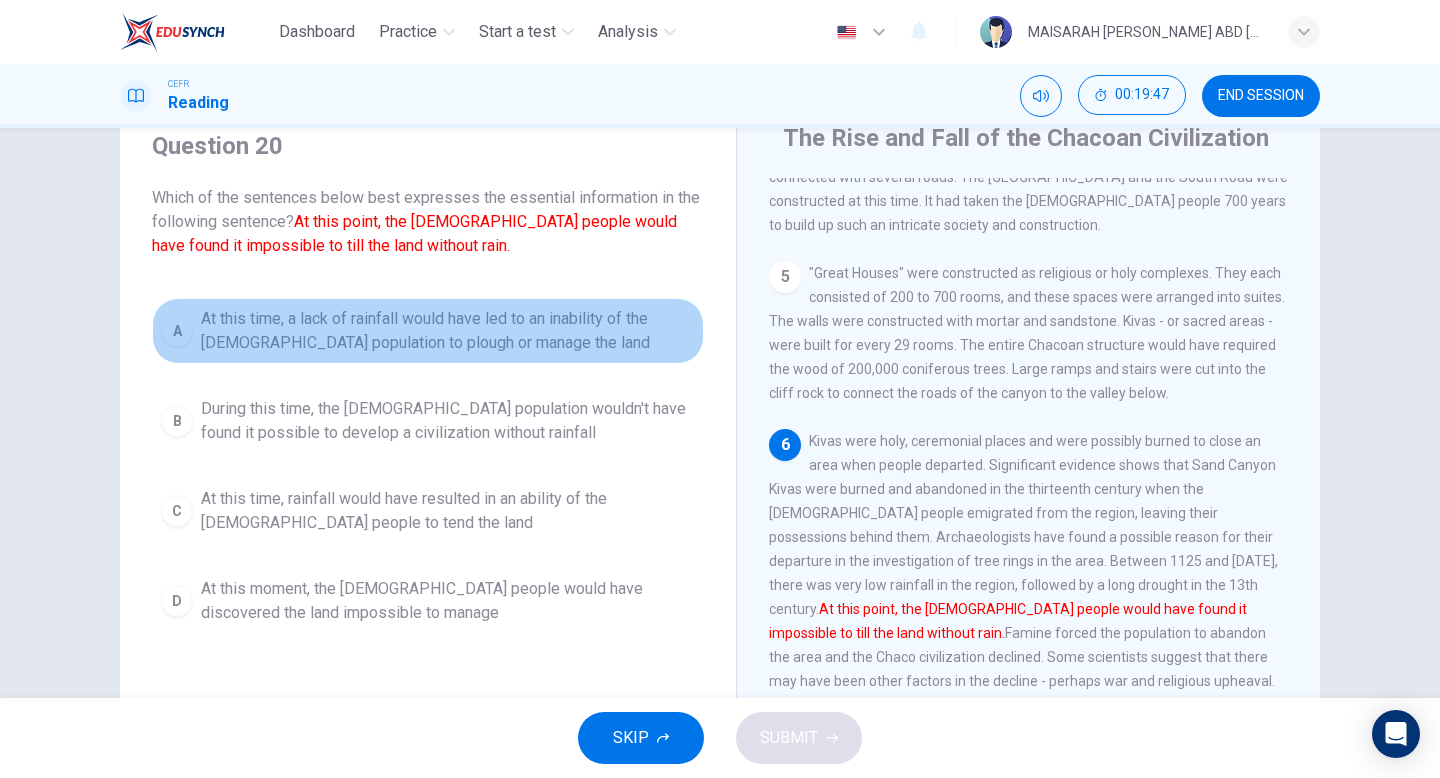 click on "At this time, a lack of rainfall would have led to an inability of the Anasazi population to plough or manage the land" at bounding box center [448, 331] 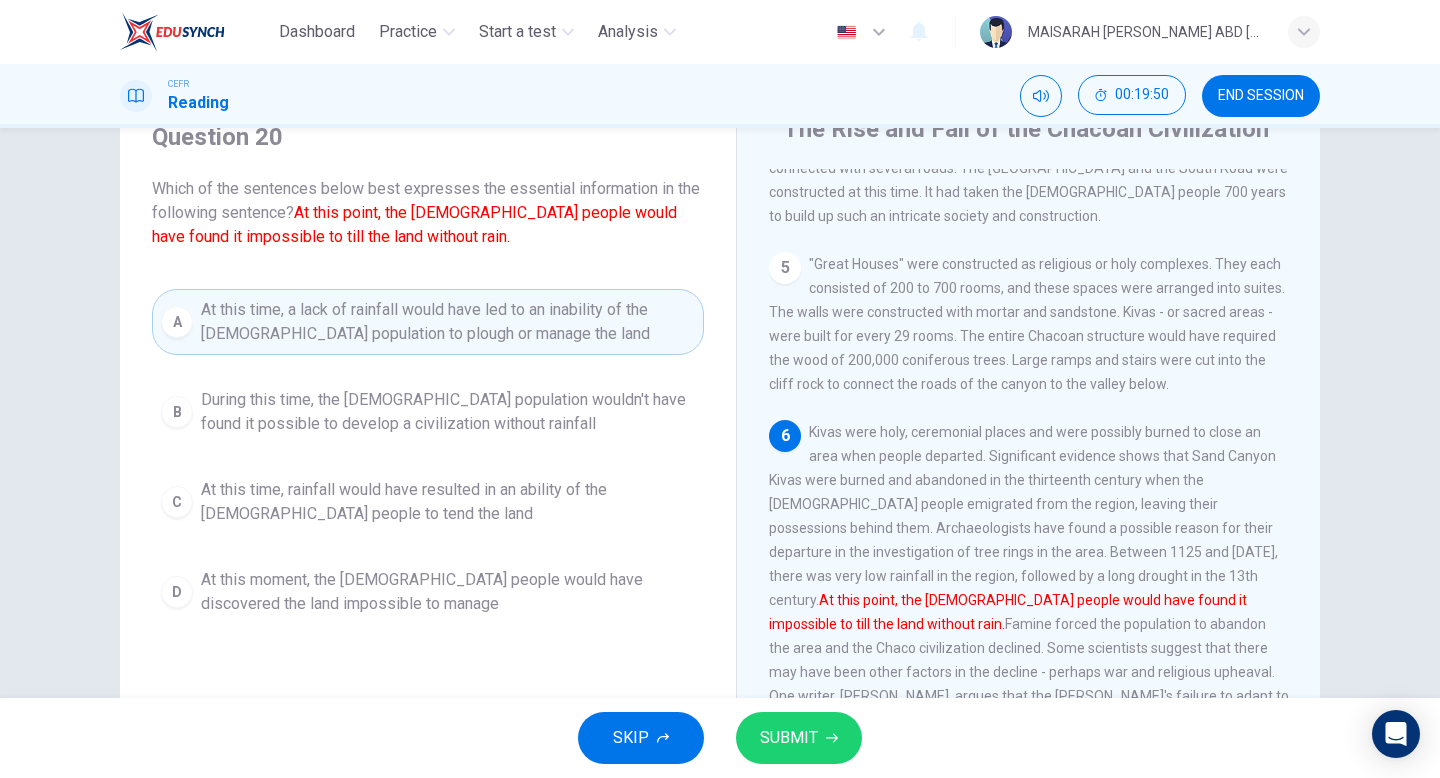 scroll, scrollTop: 89, scrollLeft: 0, axis: vertical 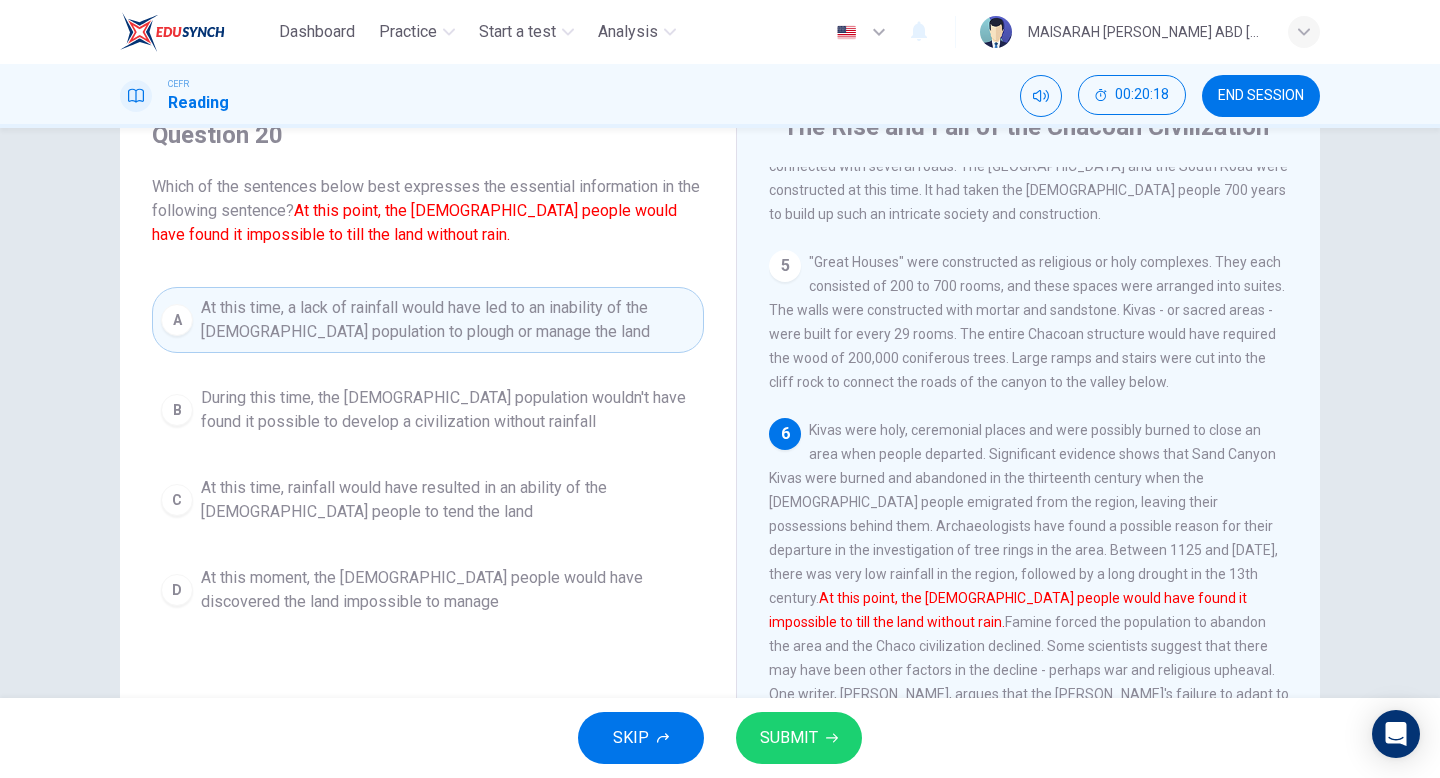 click on "SUBMIT" at bounding box center (799, 738) 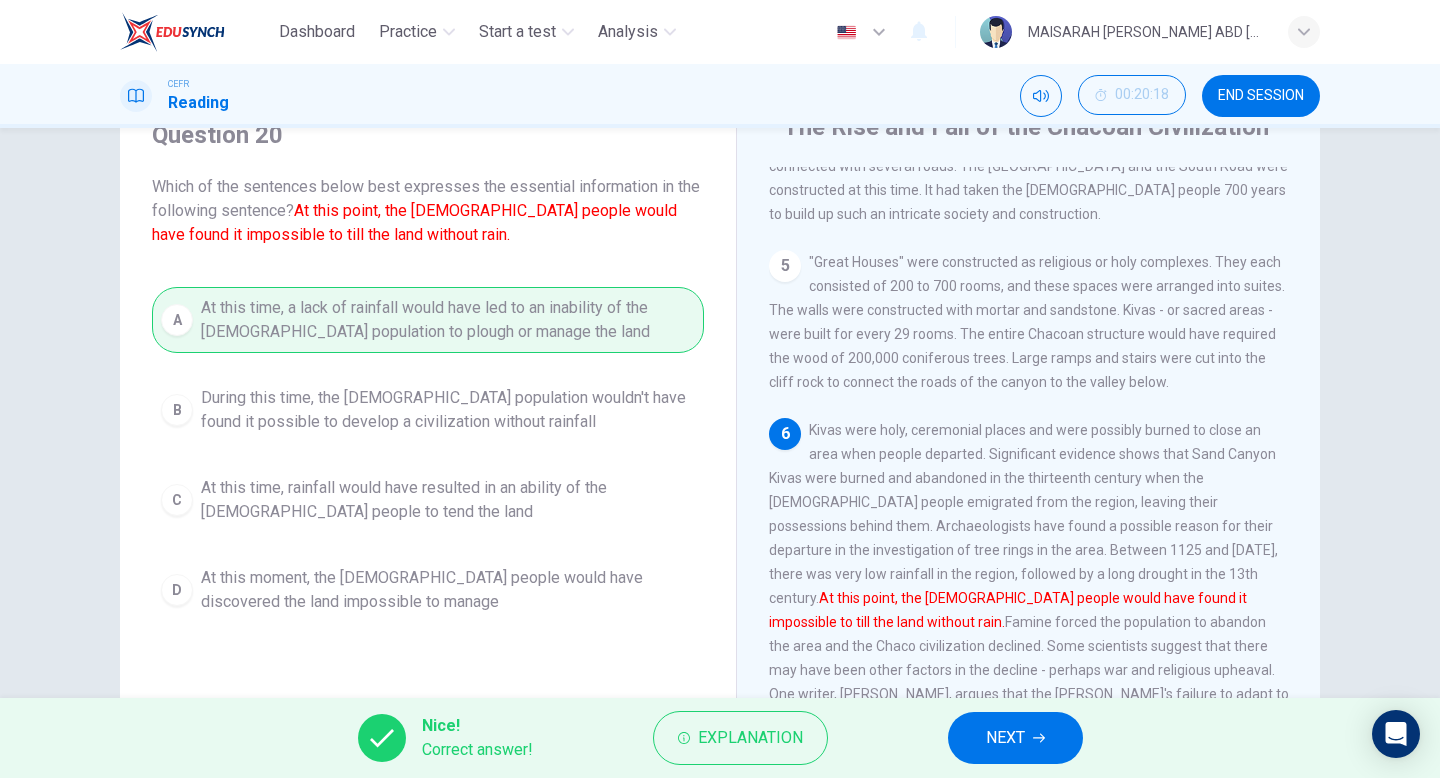 click on "NEXT" at bounding box center (1005, 738) 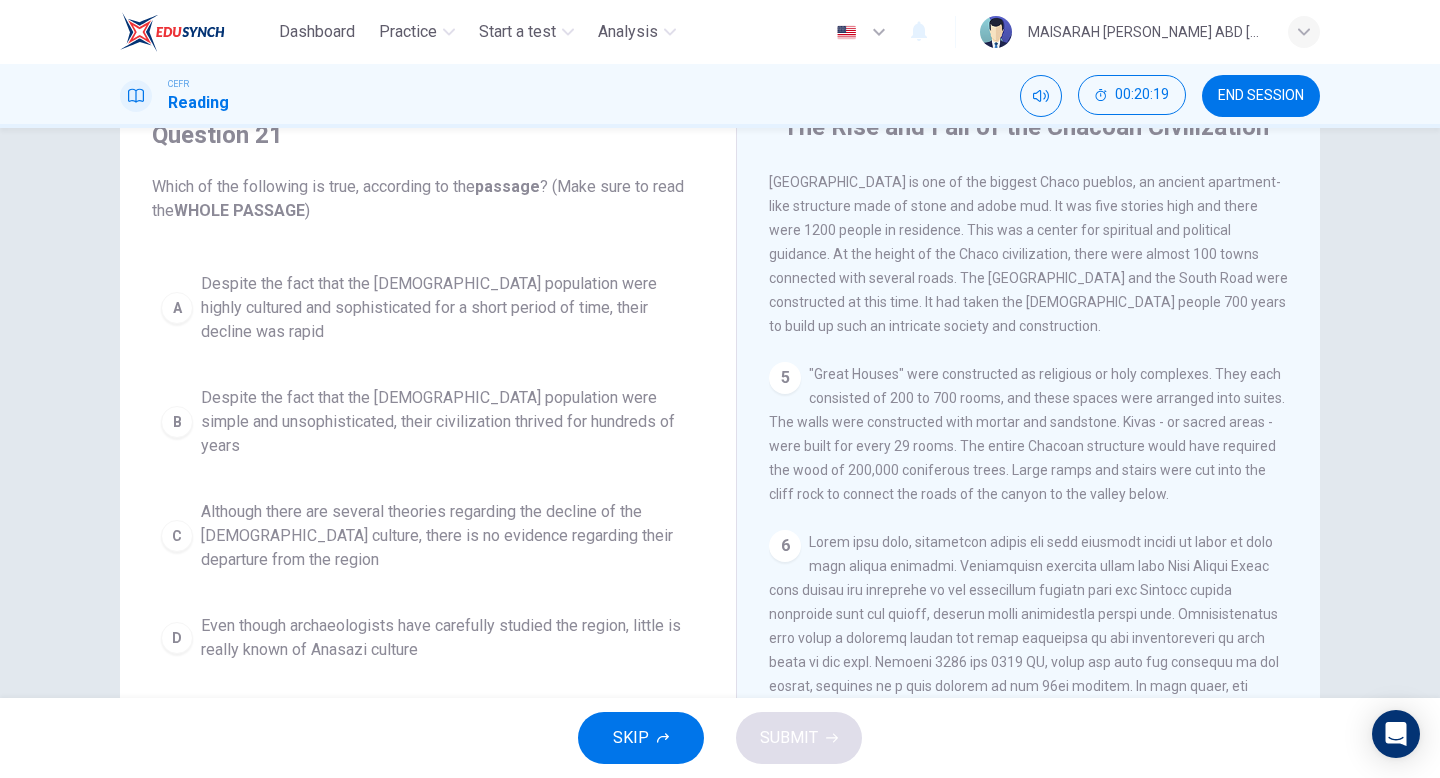 scroll, scrollTop: 658, scrollLeft: 0, axis: vertical 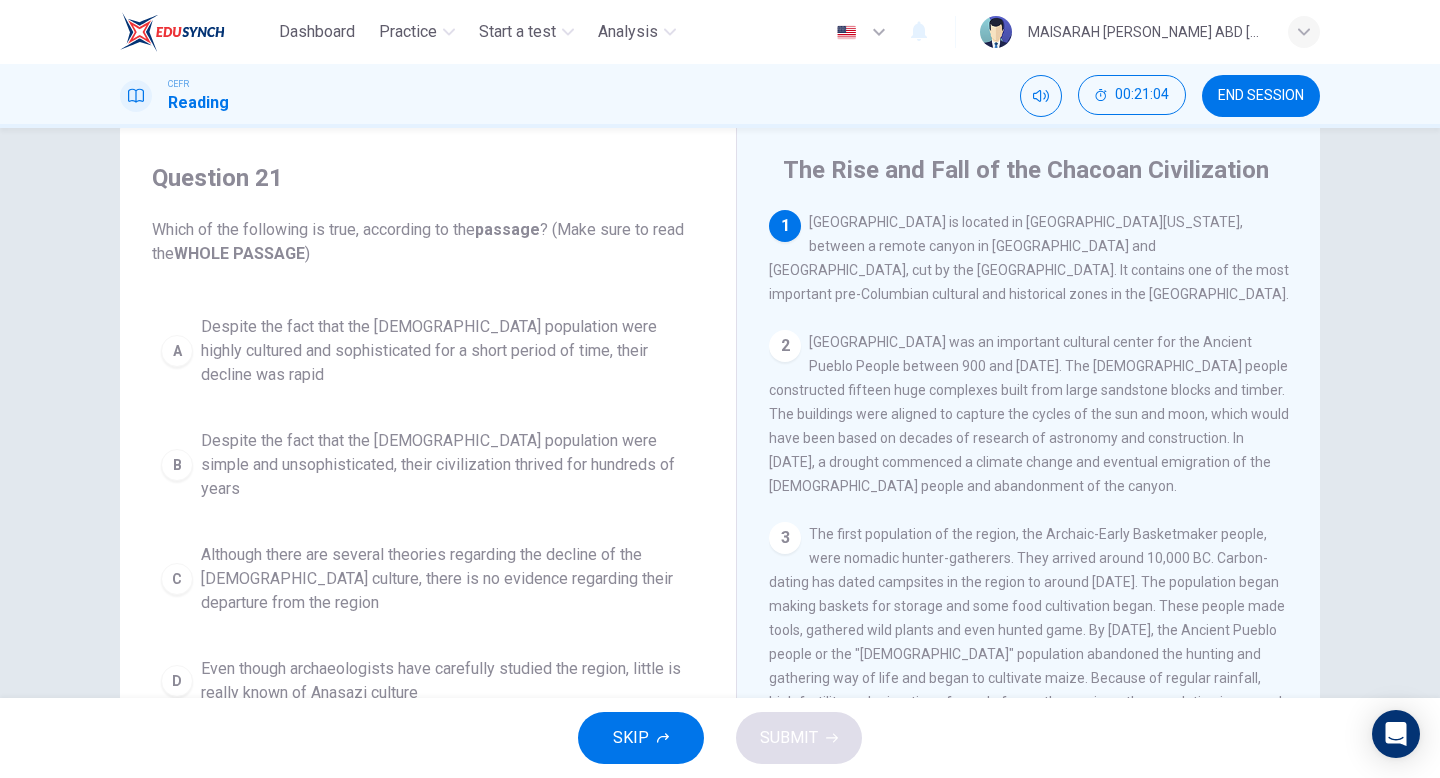click on "Despite the fact that the Anasazi population were simple and unsophisticated, their civilization thrived for hundreds of years" at bounding box center [448, 465] 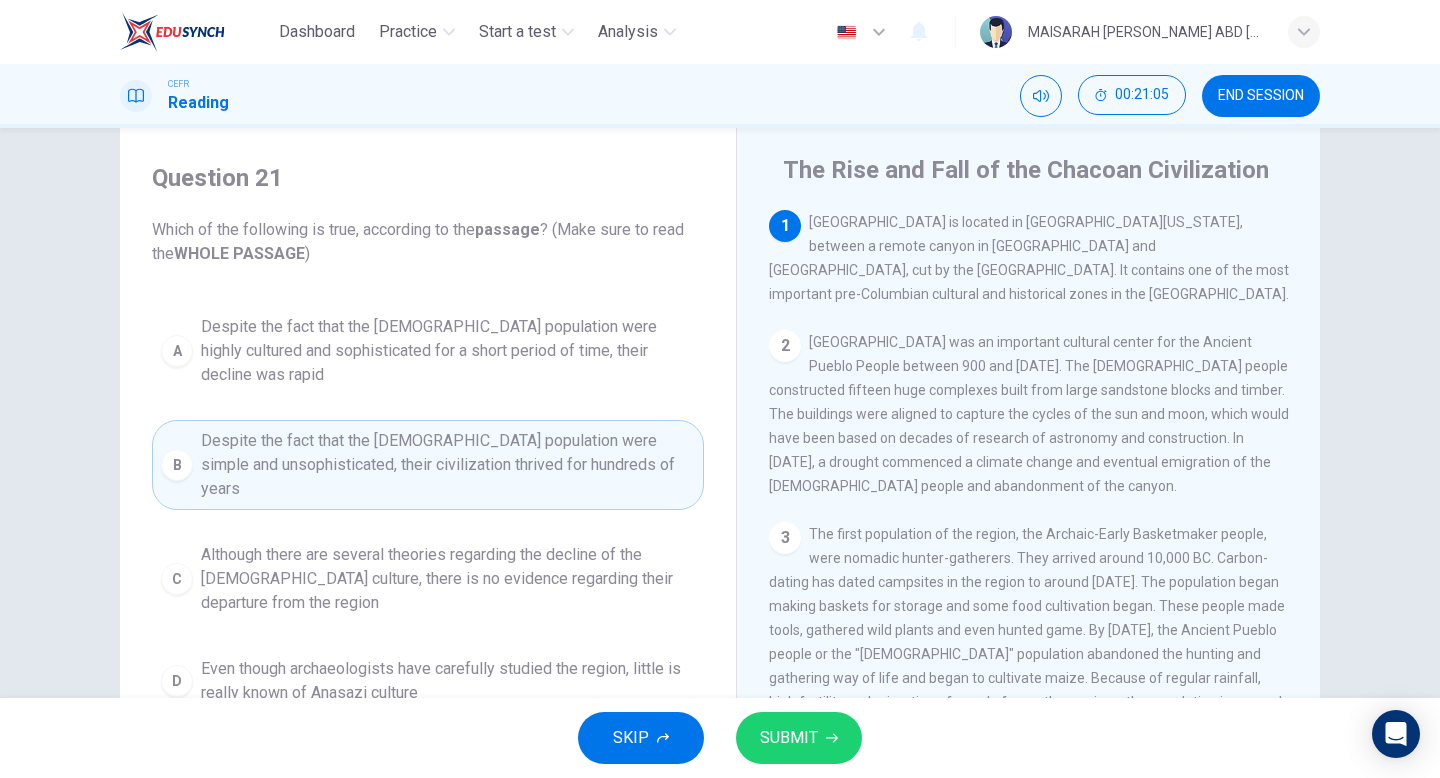 click on "SUBMIT" at bounding box center [799, 738] 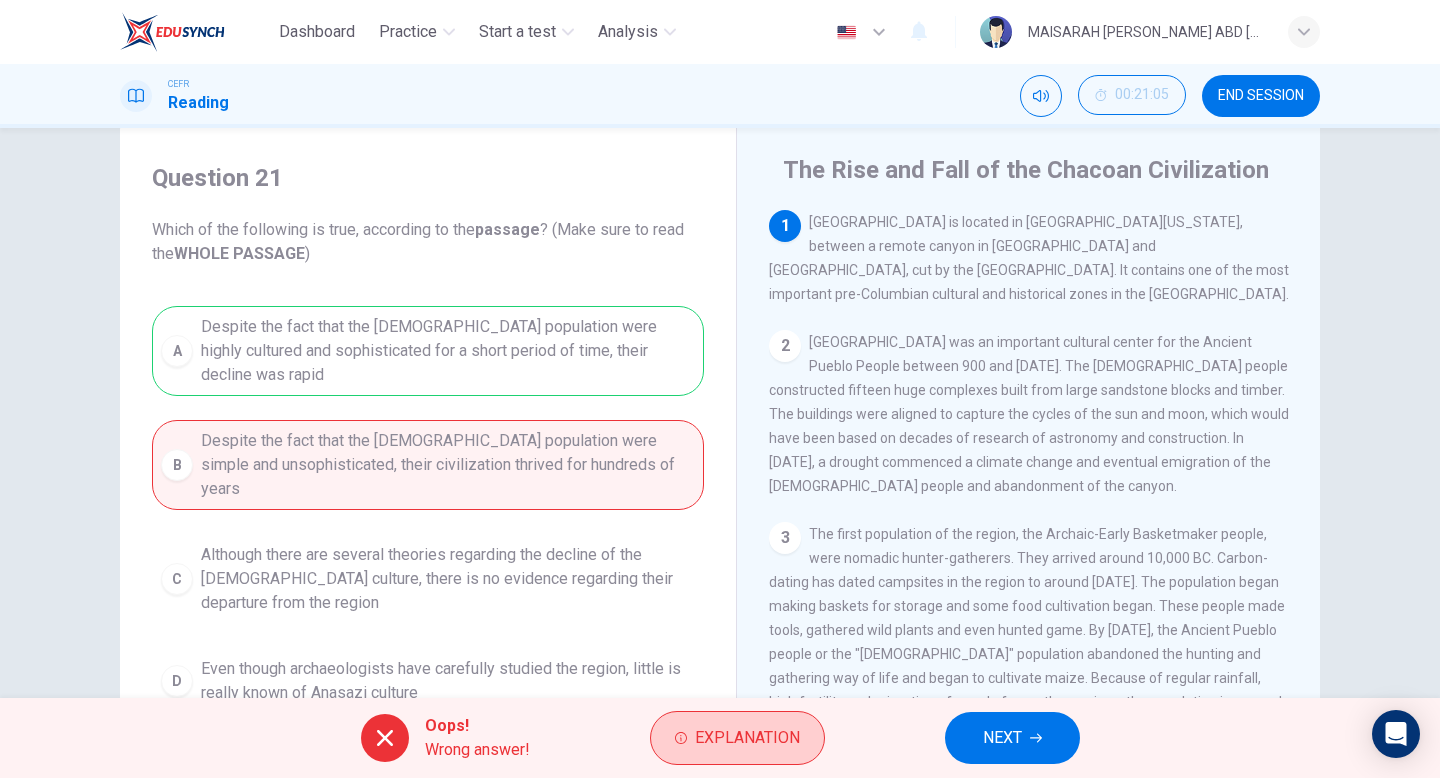 click on "Explanation" at bounding box center [747, 738] 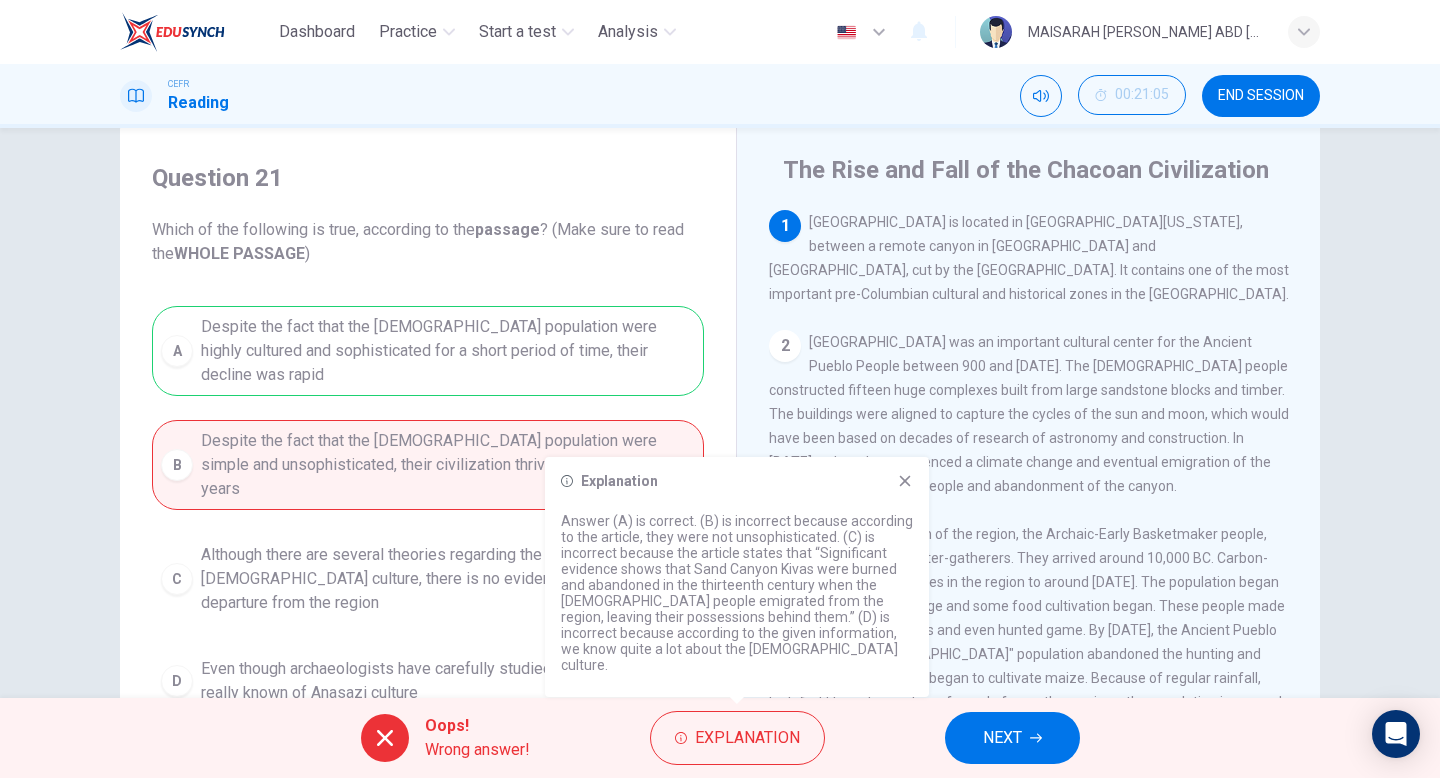click 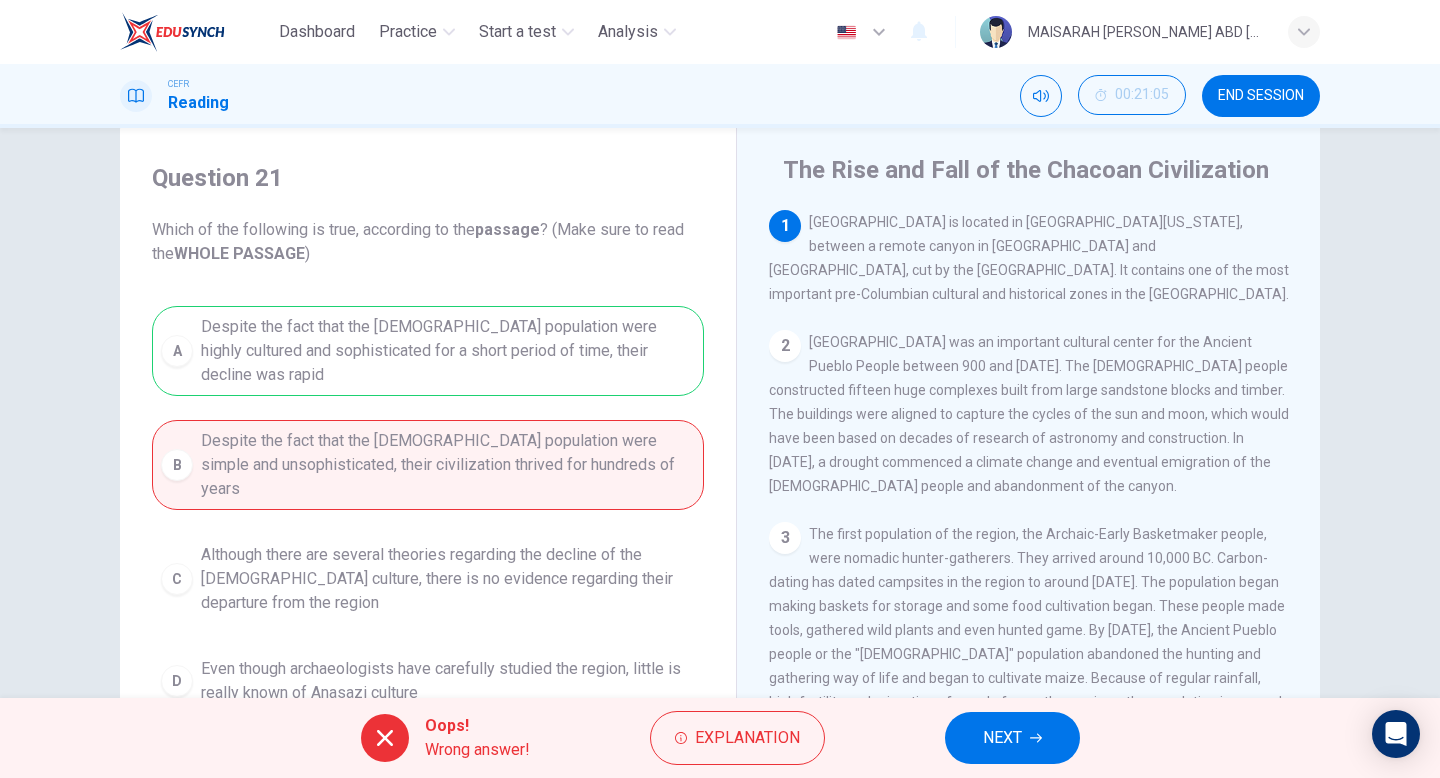 click on "NEXT" at bounding box center [1012, 738] 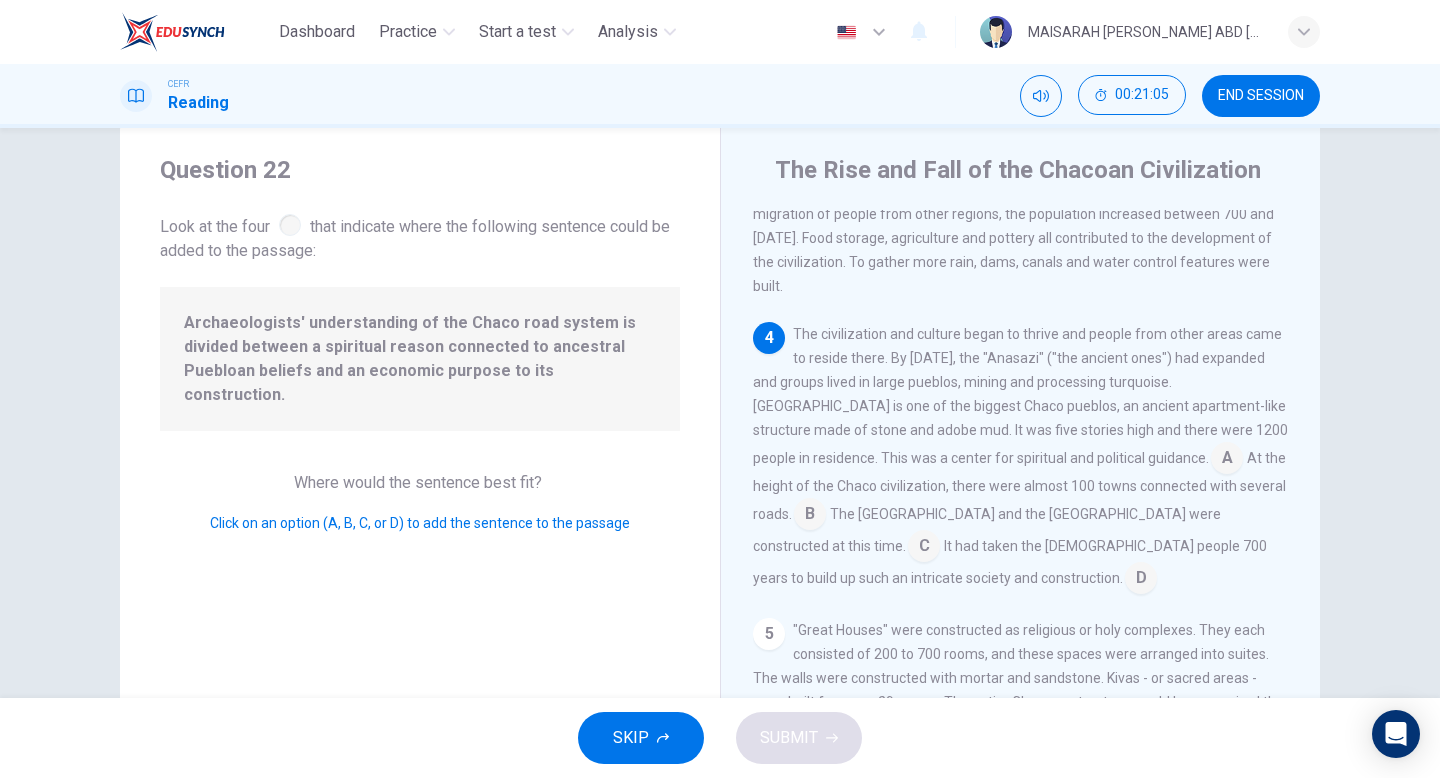 scroll, scrollTop: 494, scrollLeft: 0, axis: vertical 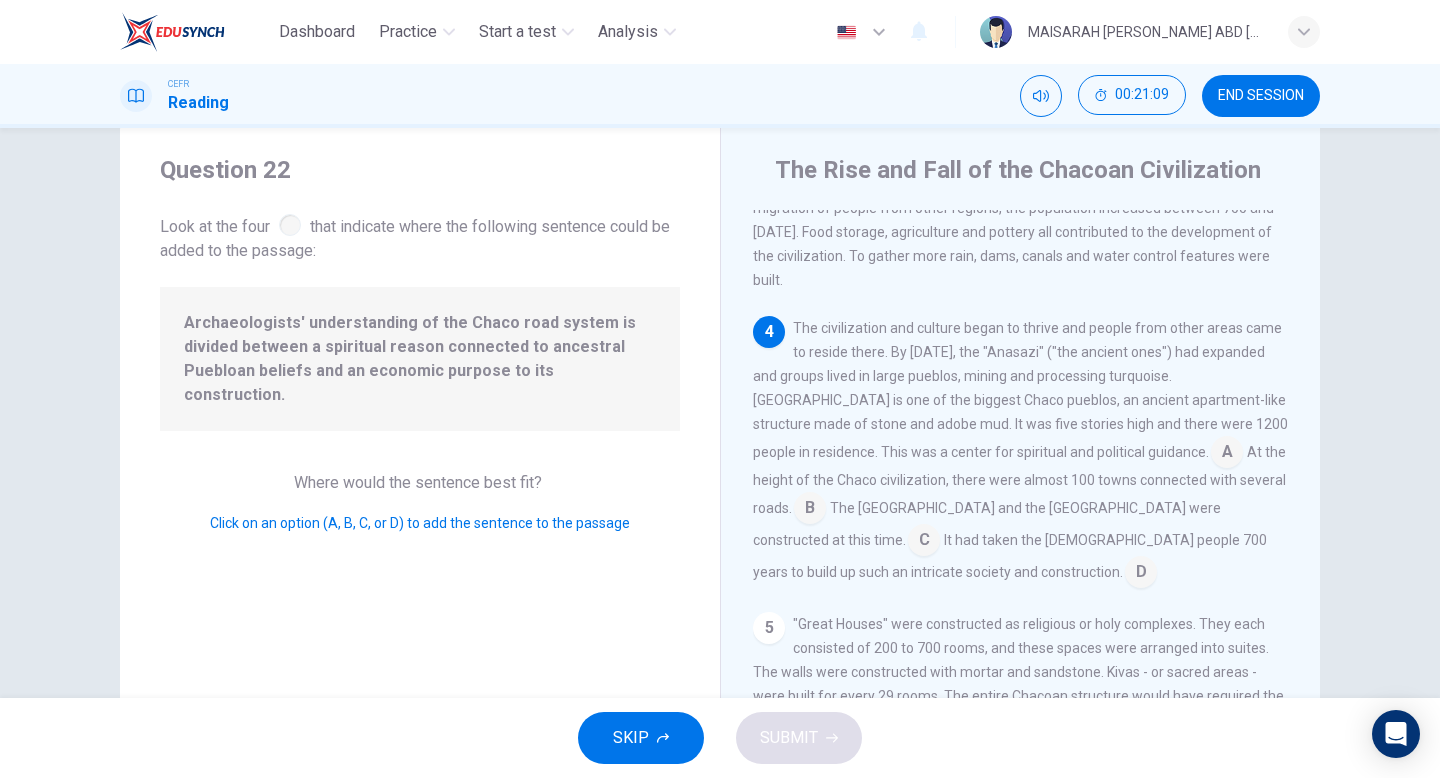 click on "The civilization and culture began to thrive and people from other areas came to reside there. By 850 AD, the "Anasazi" ("the ancient ones") had expanded and groups lived in large pueblos, mining and processing turquoise. Pueblo Bonito is one of the biggest Chaco pueblos, an ancient apartment-like structure made of stone and adobe mud. It was five stories high and there were 1200 people in residence. This was a center for spiritual and political guidance.  A  At the height of the Chaco civilization, there were almost 100 towns connected with several roads.  B  The Great North Road and the South Road were constructed at this time.  C  It had taken the Anasazi people 700 years to build up such an intricate society and construction.  D" at bounding box center [1021, 452] 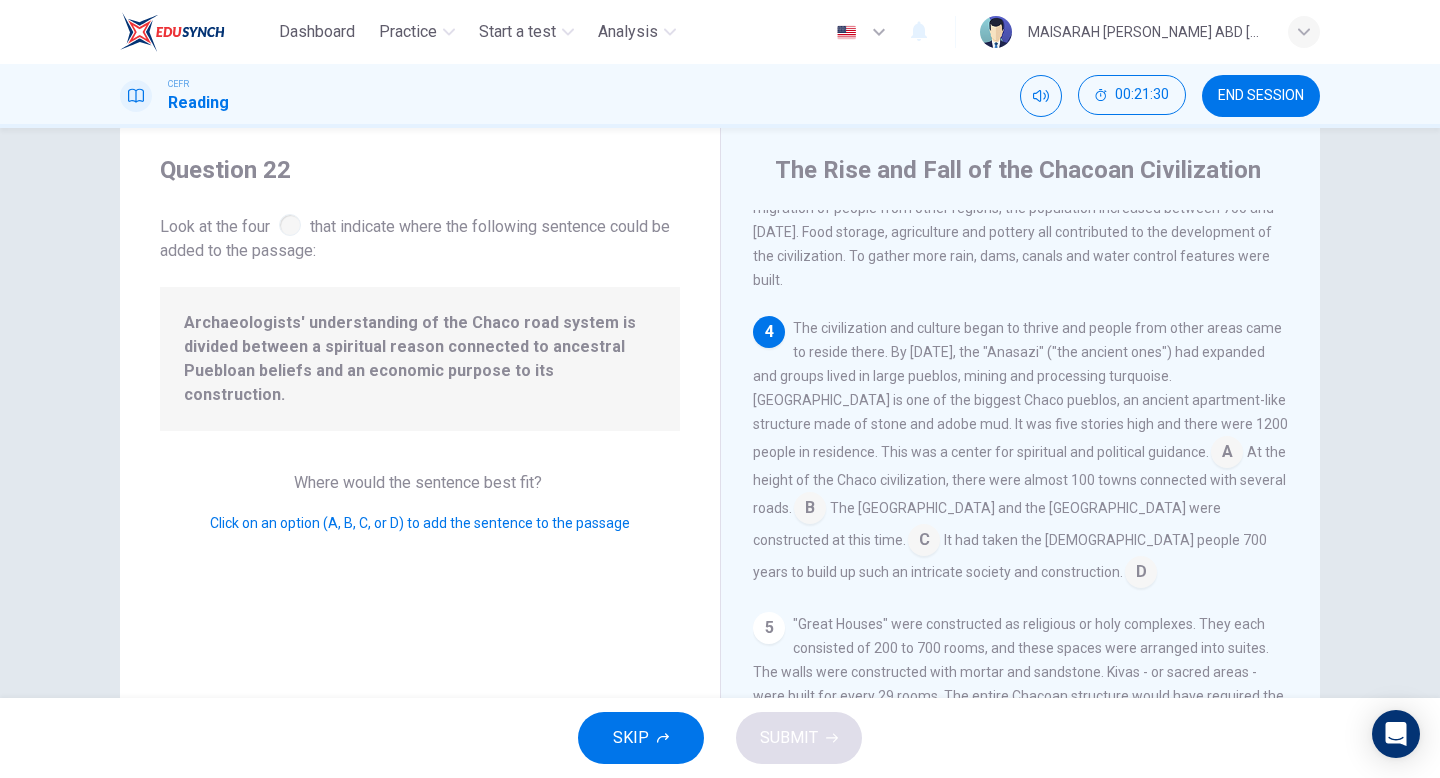 click at bounding box center [1227, 454] 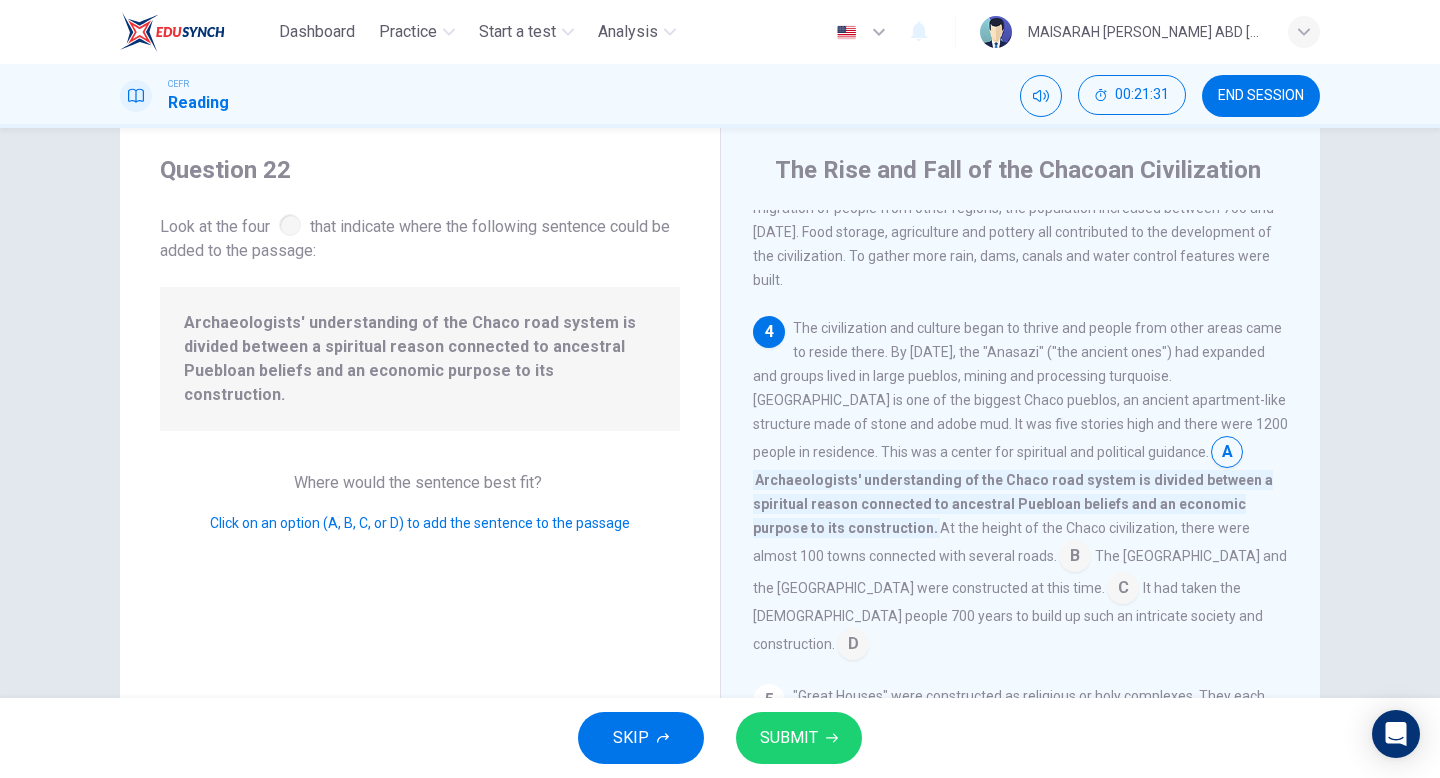 click at bounding box center (1227, 454) 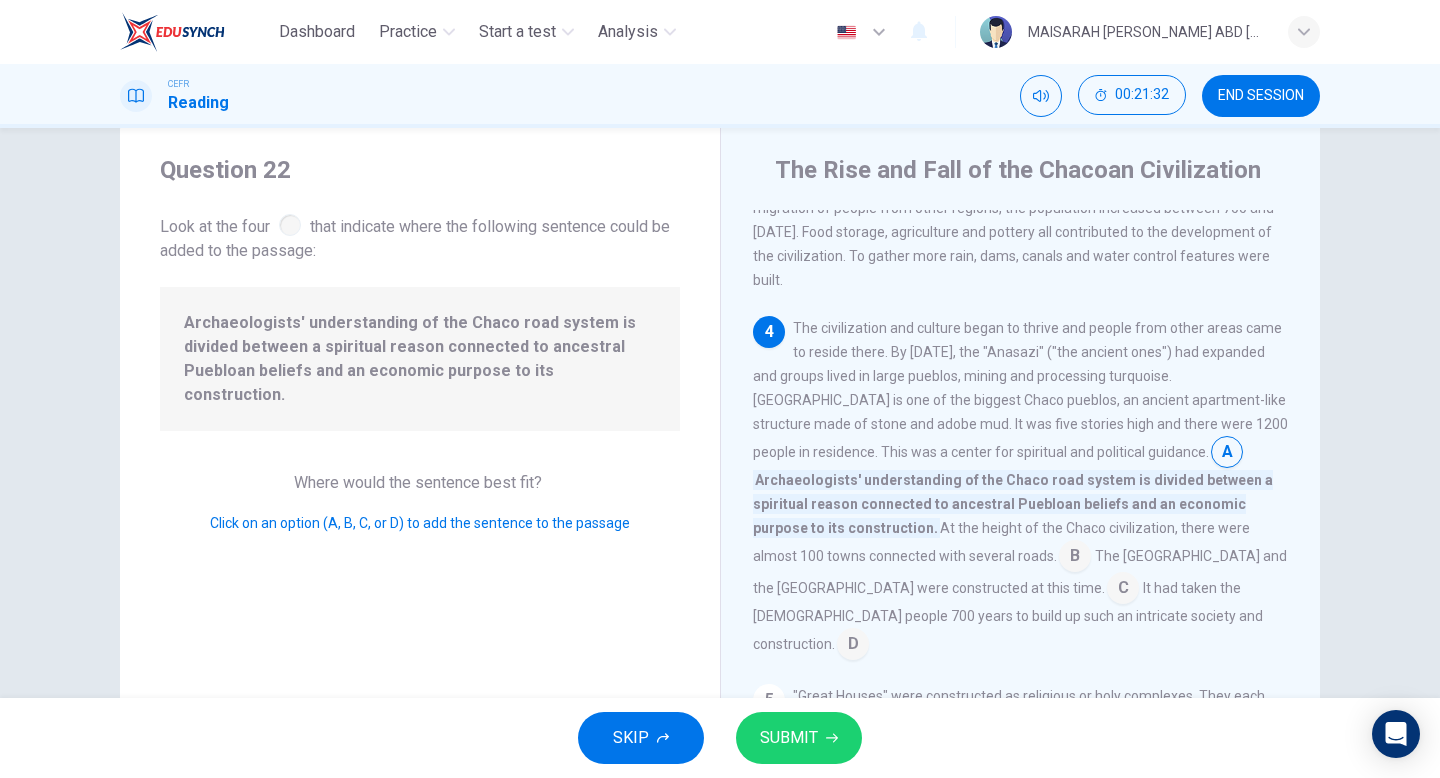 click at bounding box center (1227, 454) 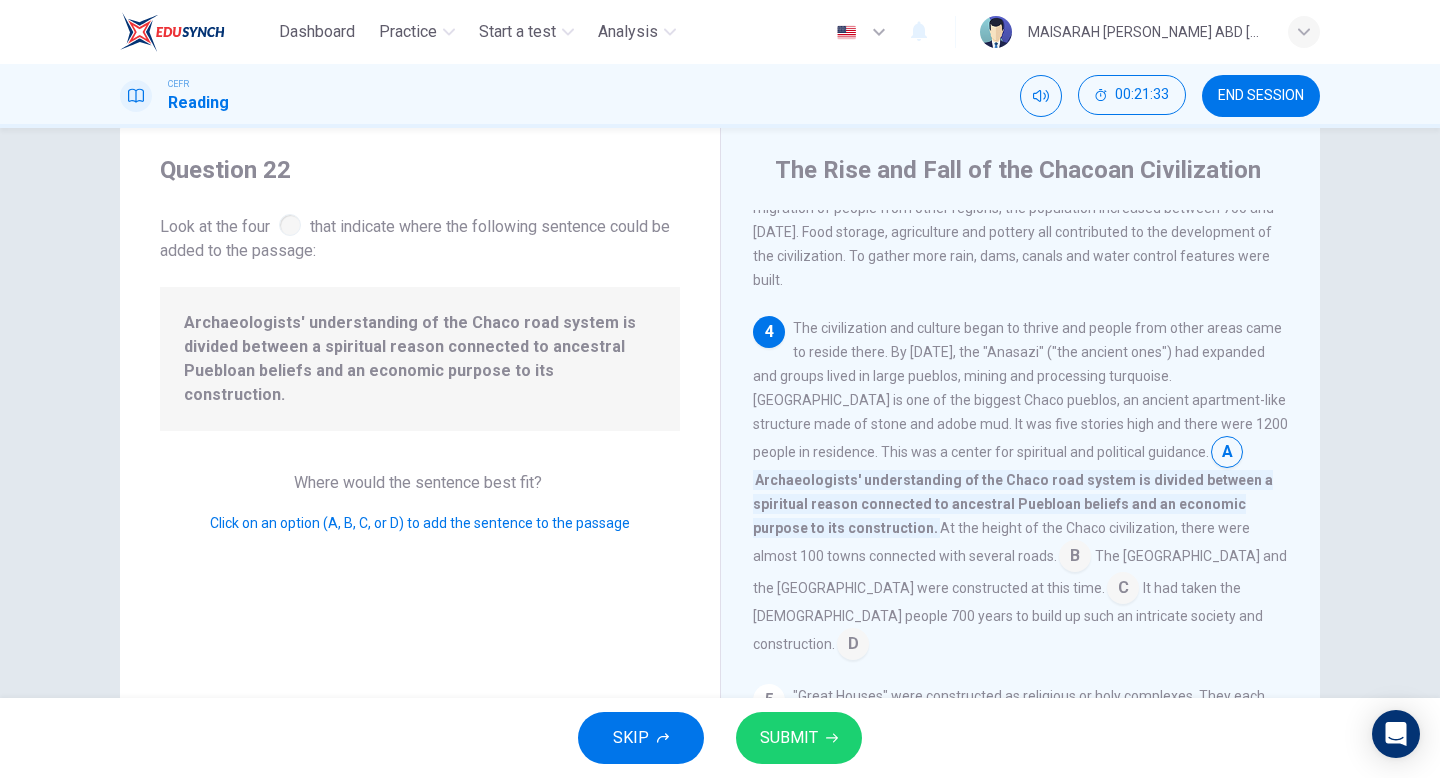 click at bounding box center [1227, 454] 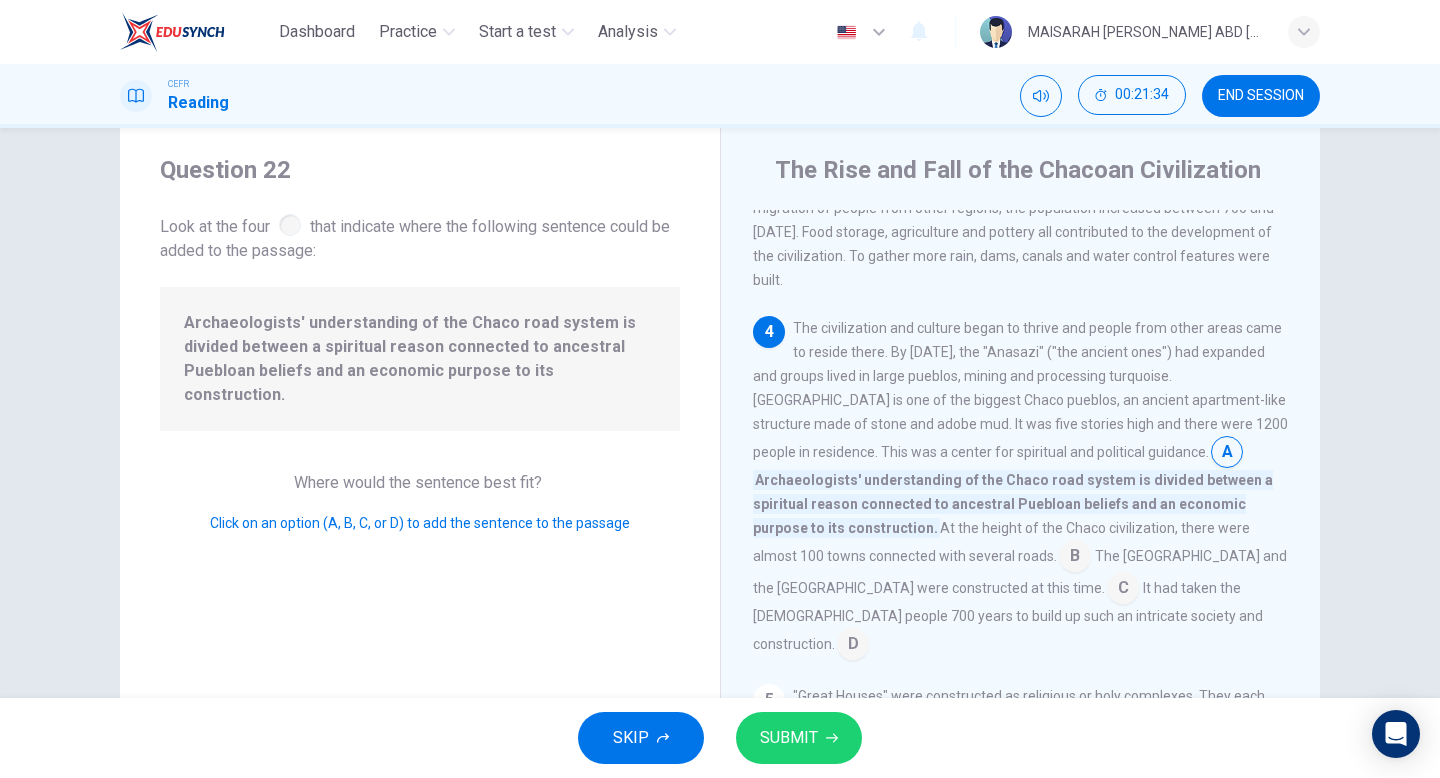 click at bounding box center [1227, 454] 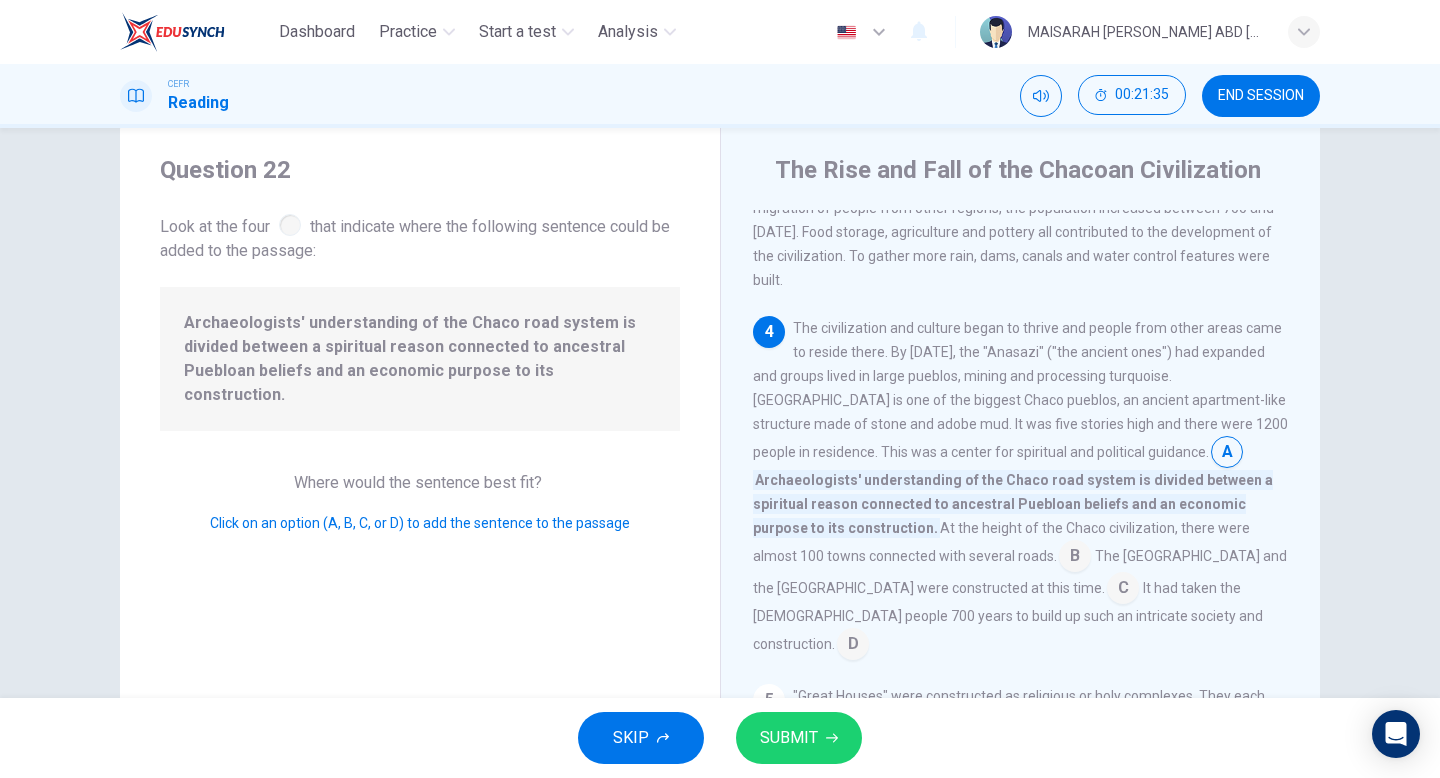 click at bounding box center (1075, 558) 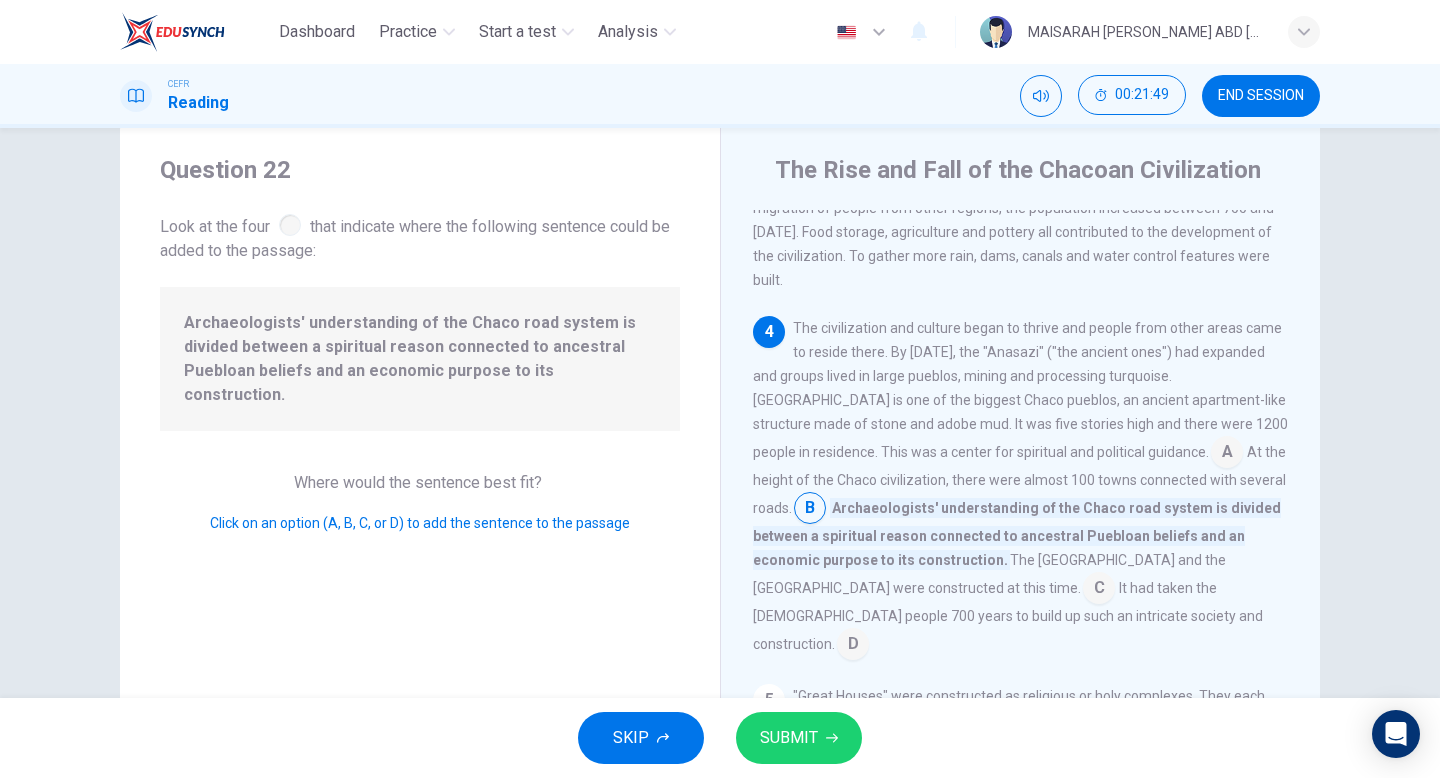 click at bounding box center (1227, 454) 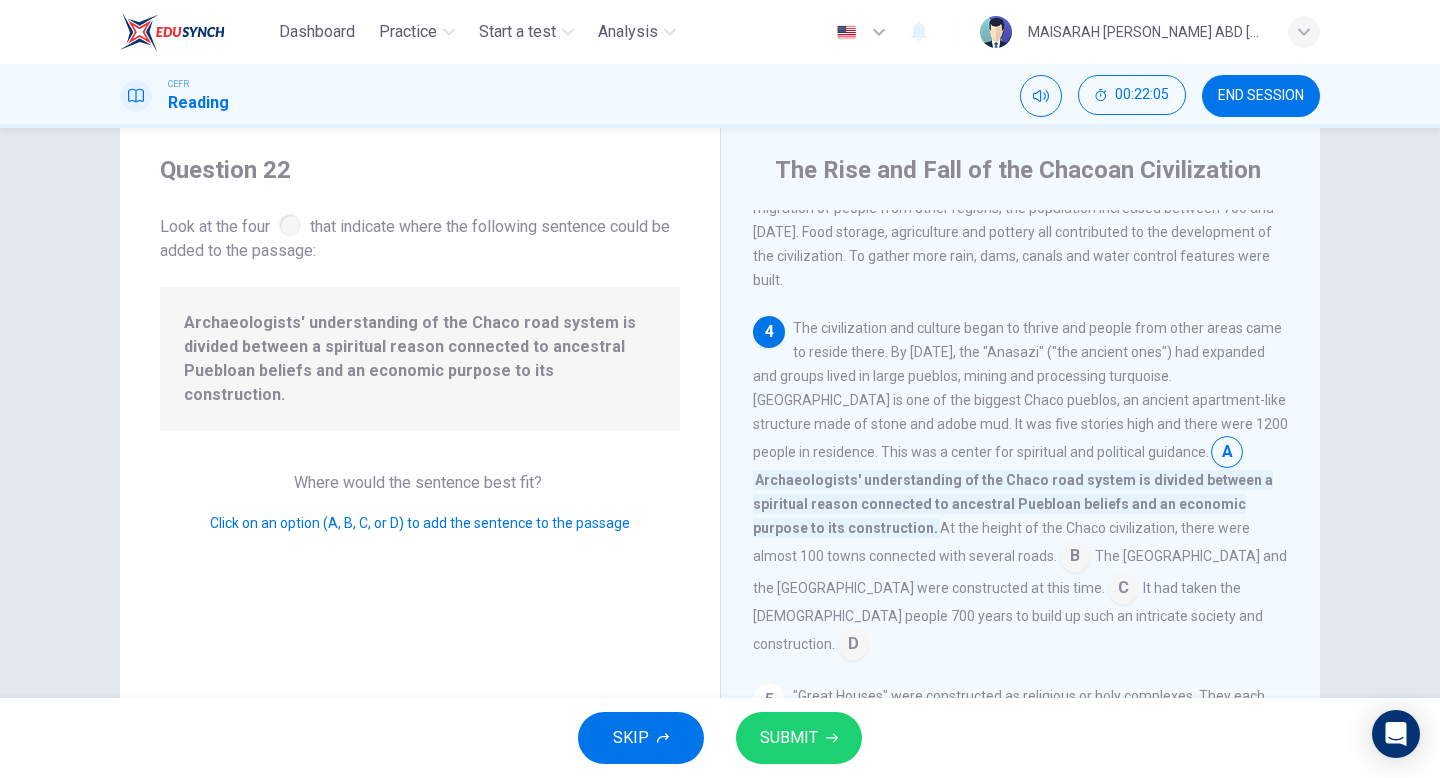 click at bounding box center [1075, 558] 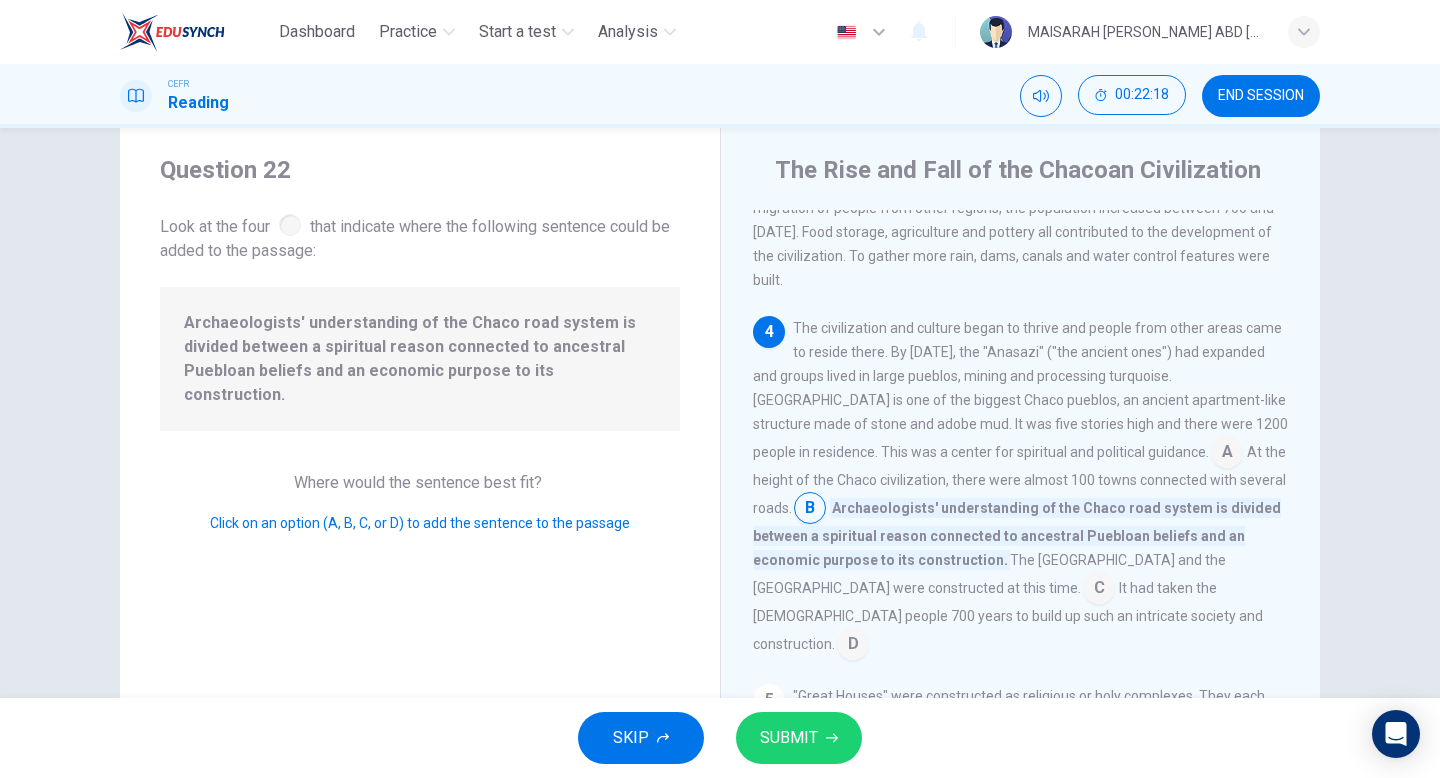 click at bounding box center (1099, 590) 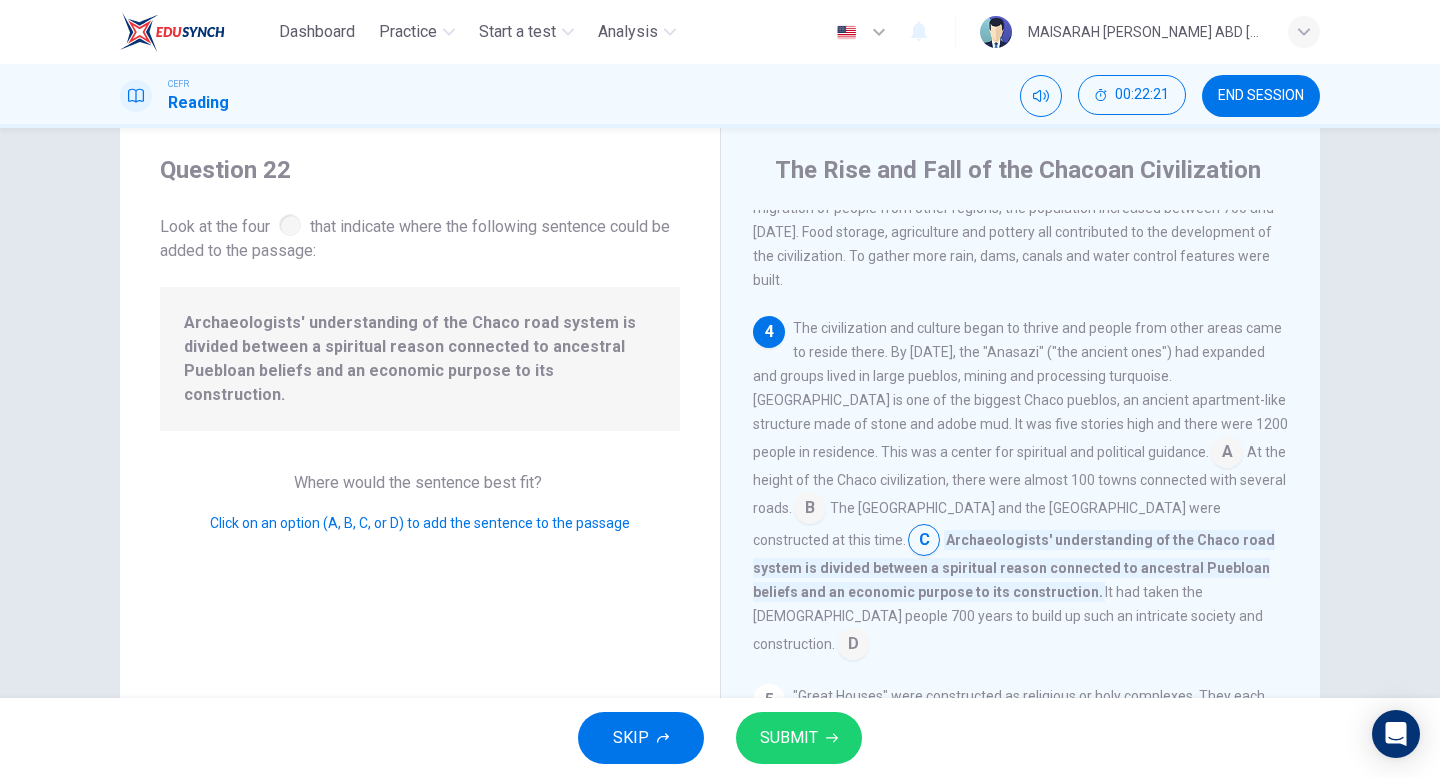 click on "SUBMIT" at bounding box center (799, 738) 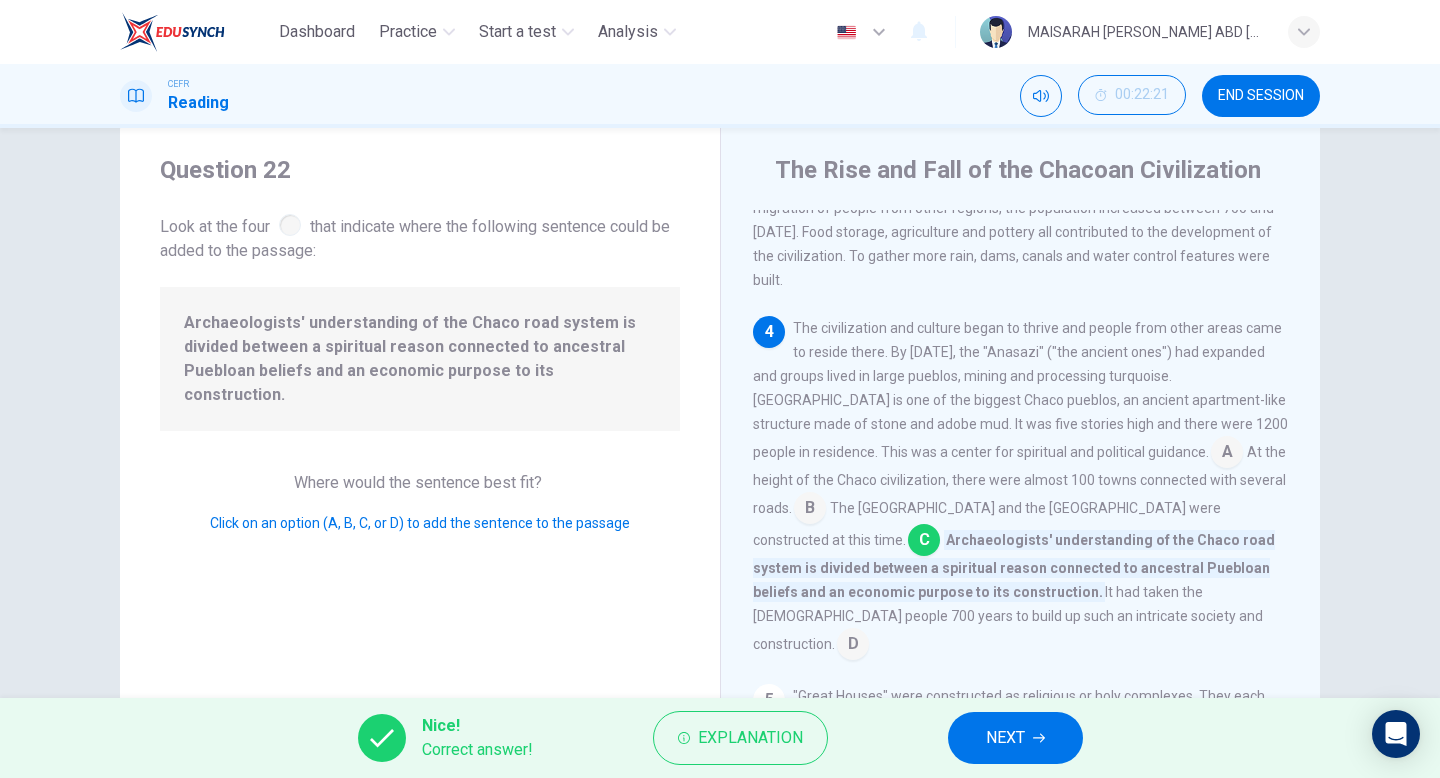 click on "NEXT" at bounding box center (1015, 738) 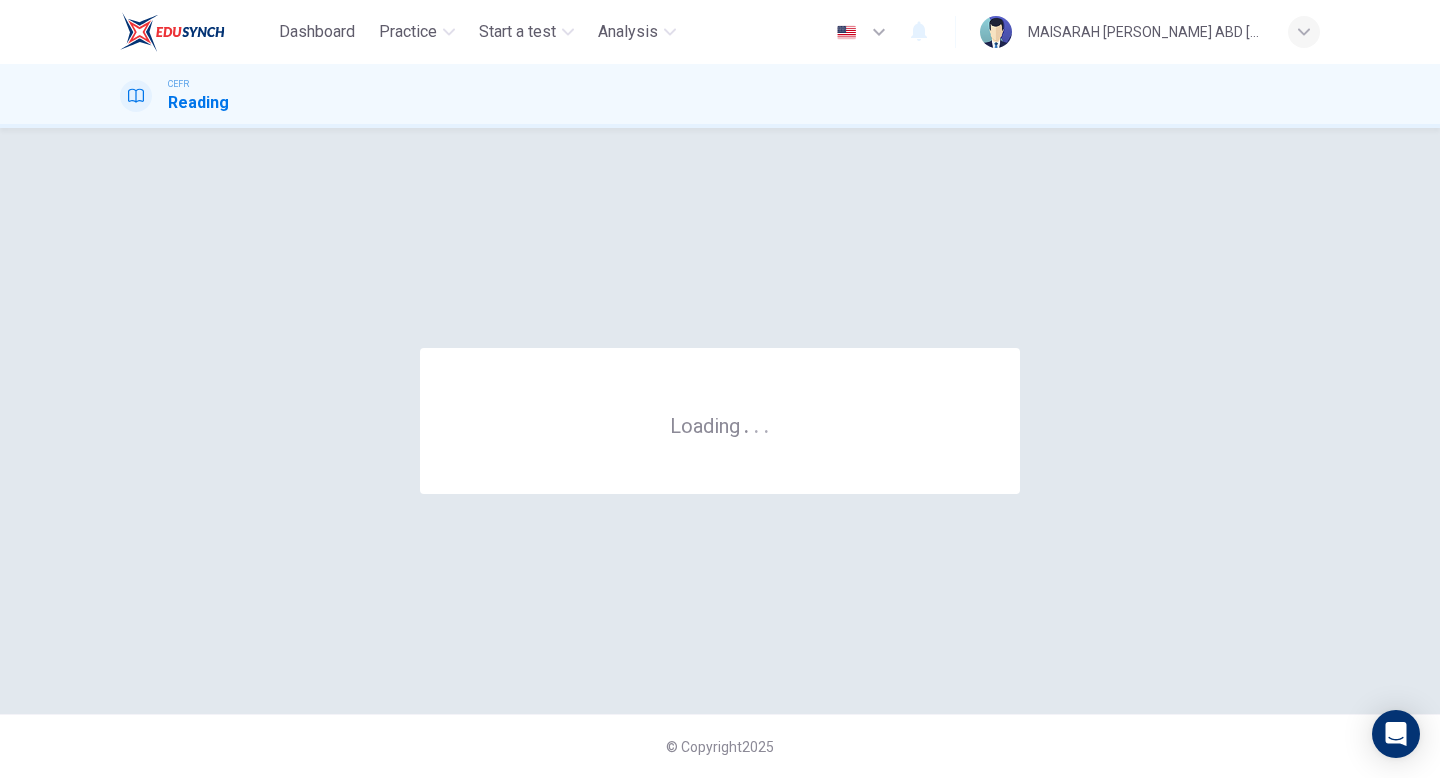 scroll, scrollTop: 0, scrollLeft: 0, axis: both 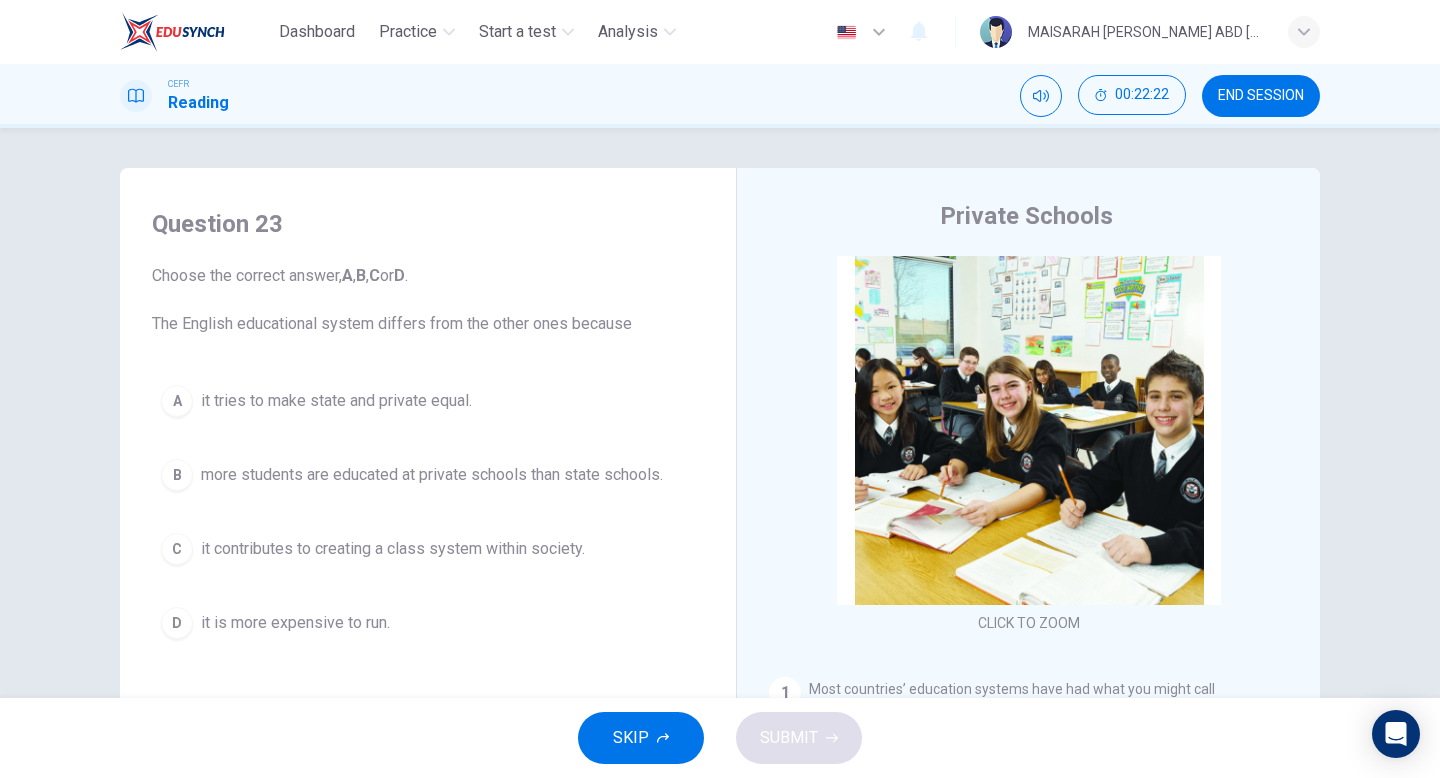 click on "END SESSION" at bounding box center (1261, 96) 